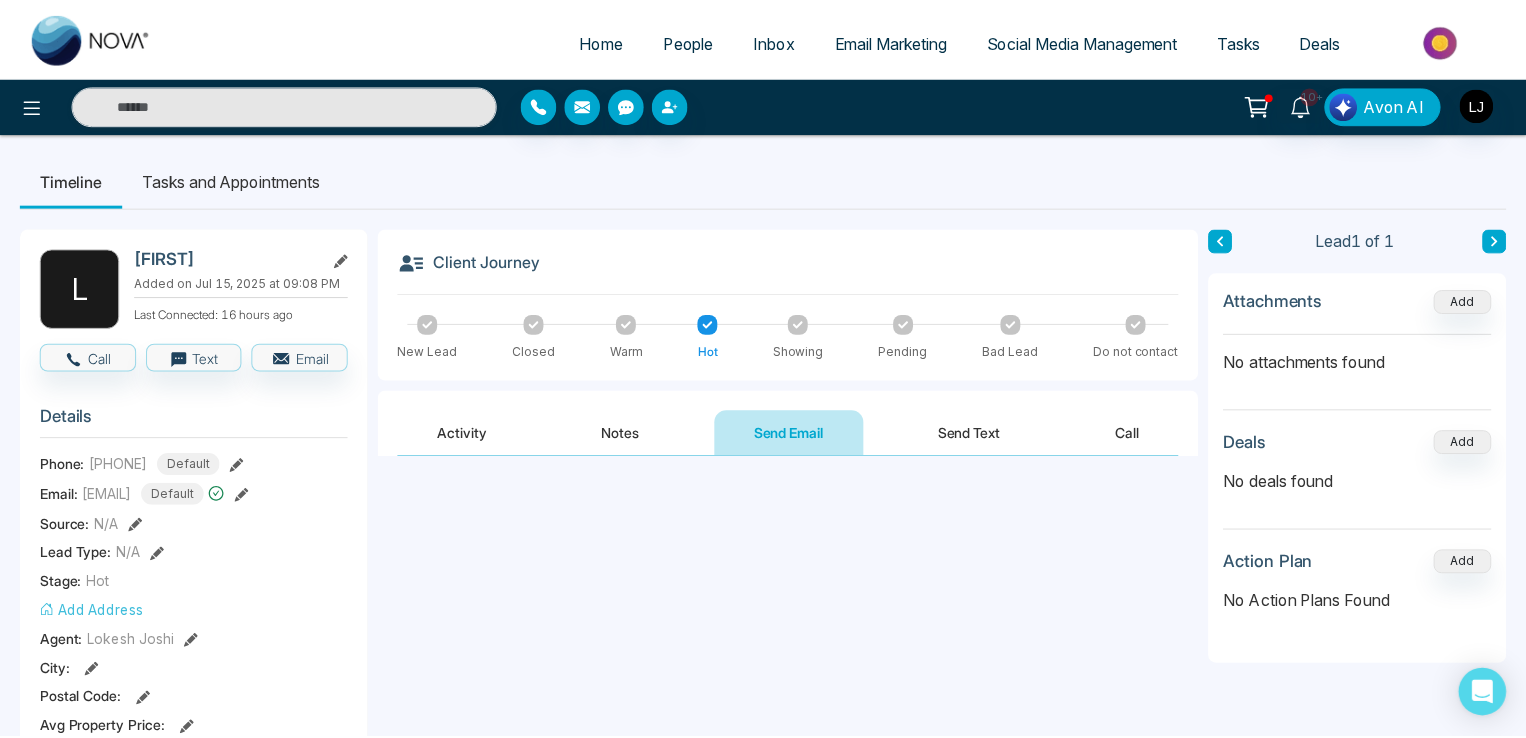 scroll, scrollTop: 0, scrollLeft: 0, axis: both 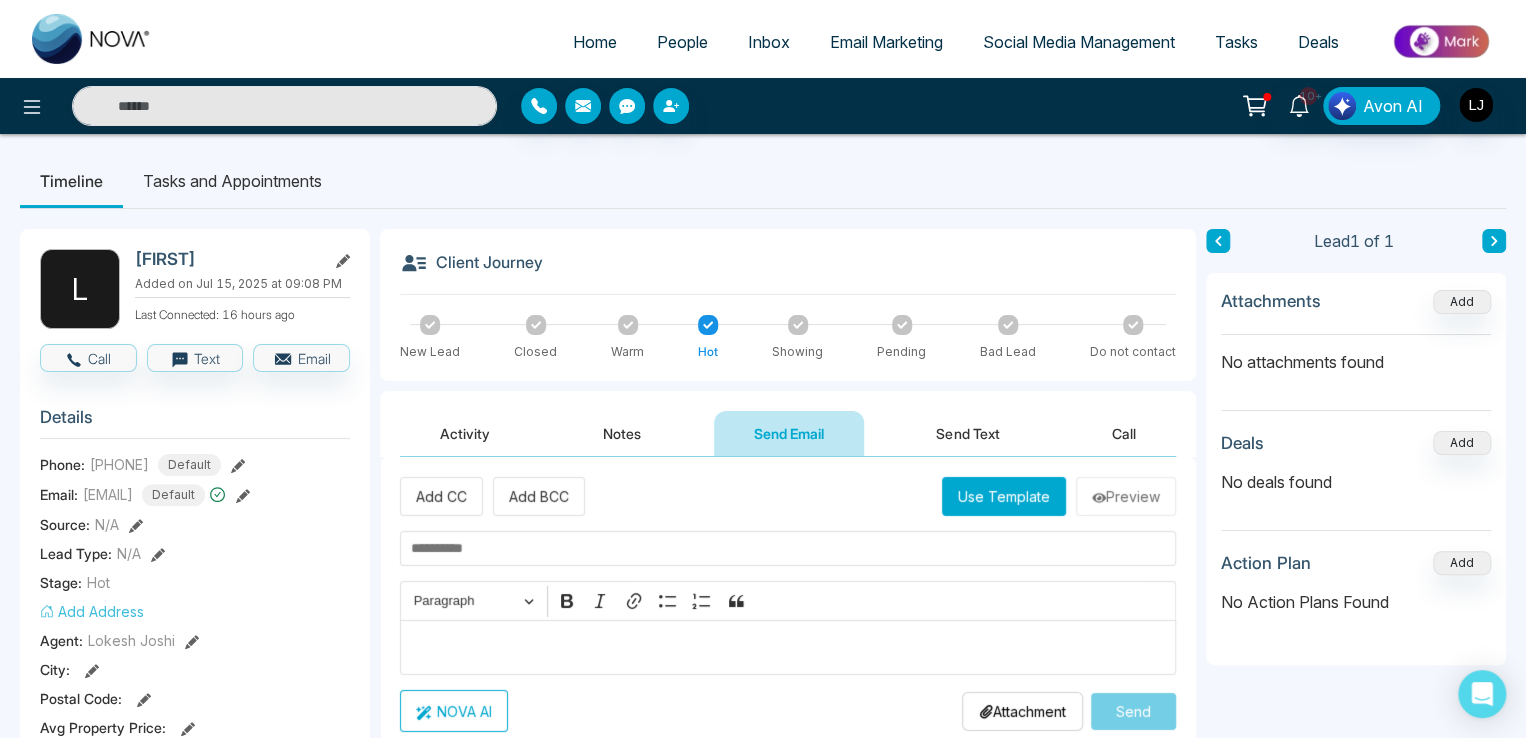 click on "Social Media Management" at bounding box center (1079, 42) 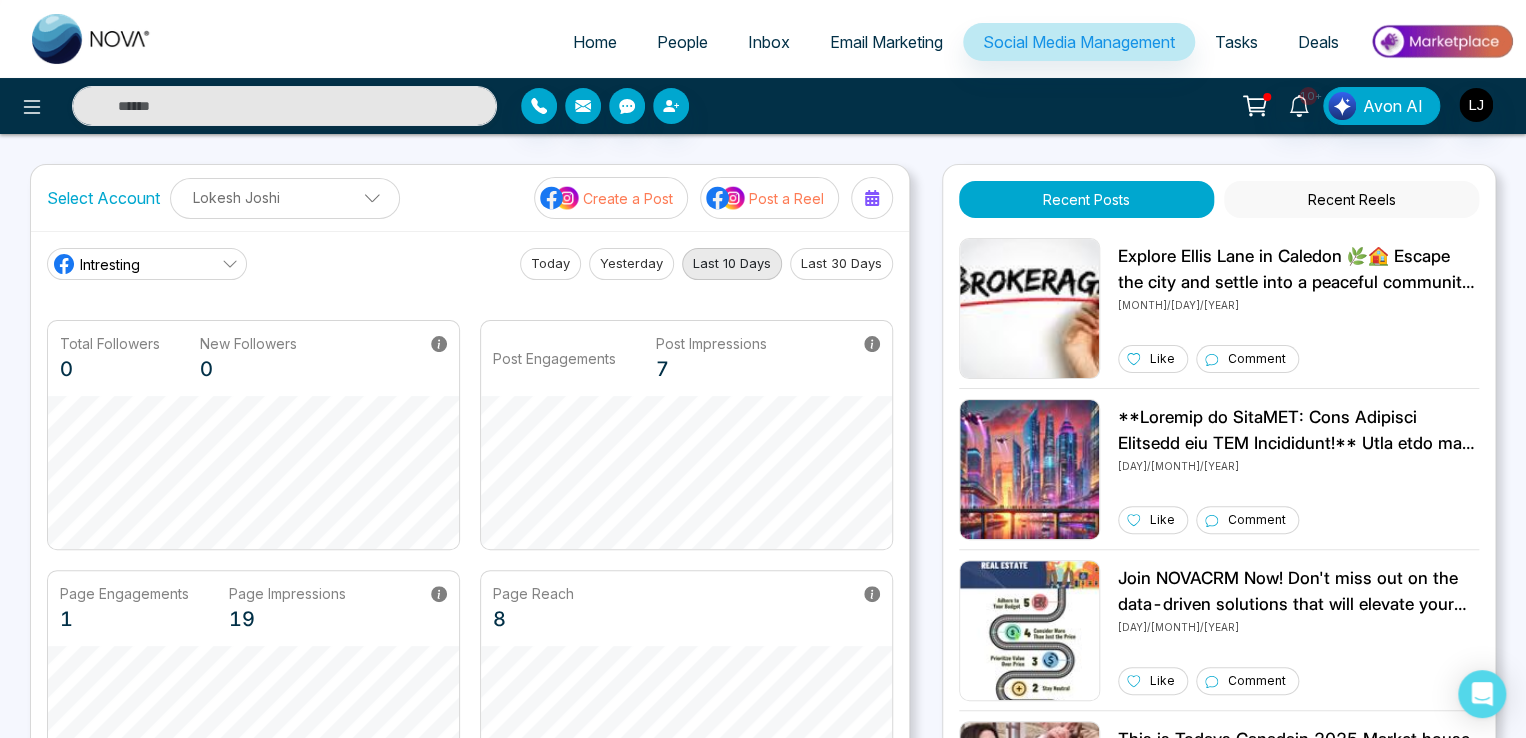 click on "Lokesh Joshi" at bounding box center (285, 197) 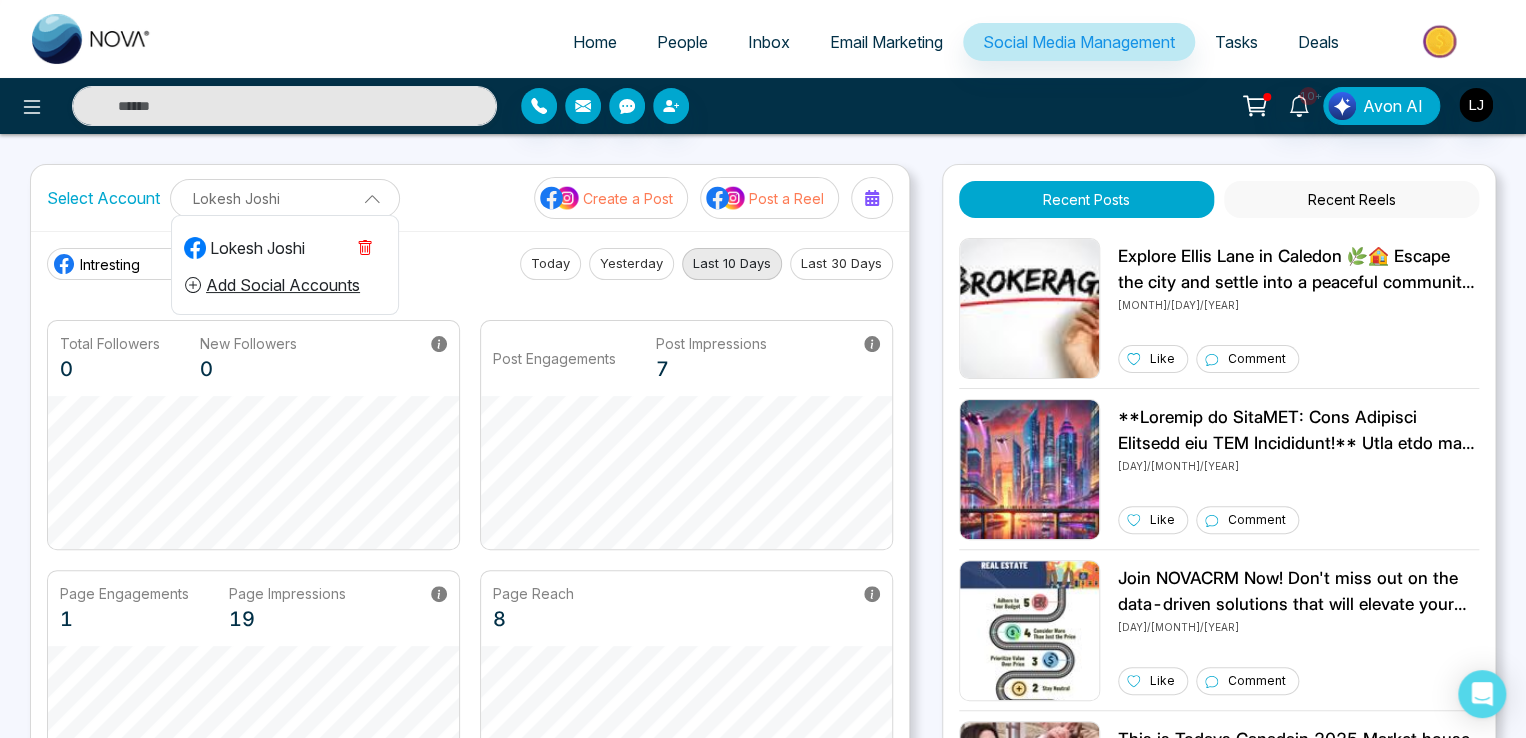 click on "Add Social Accounts" at bounding box center (272, 285) 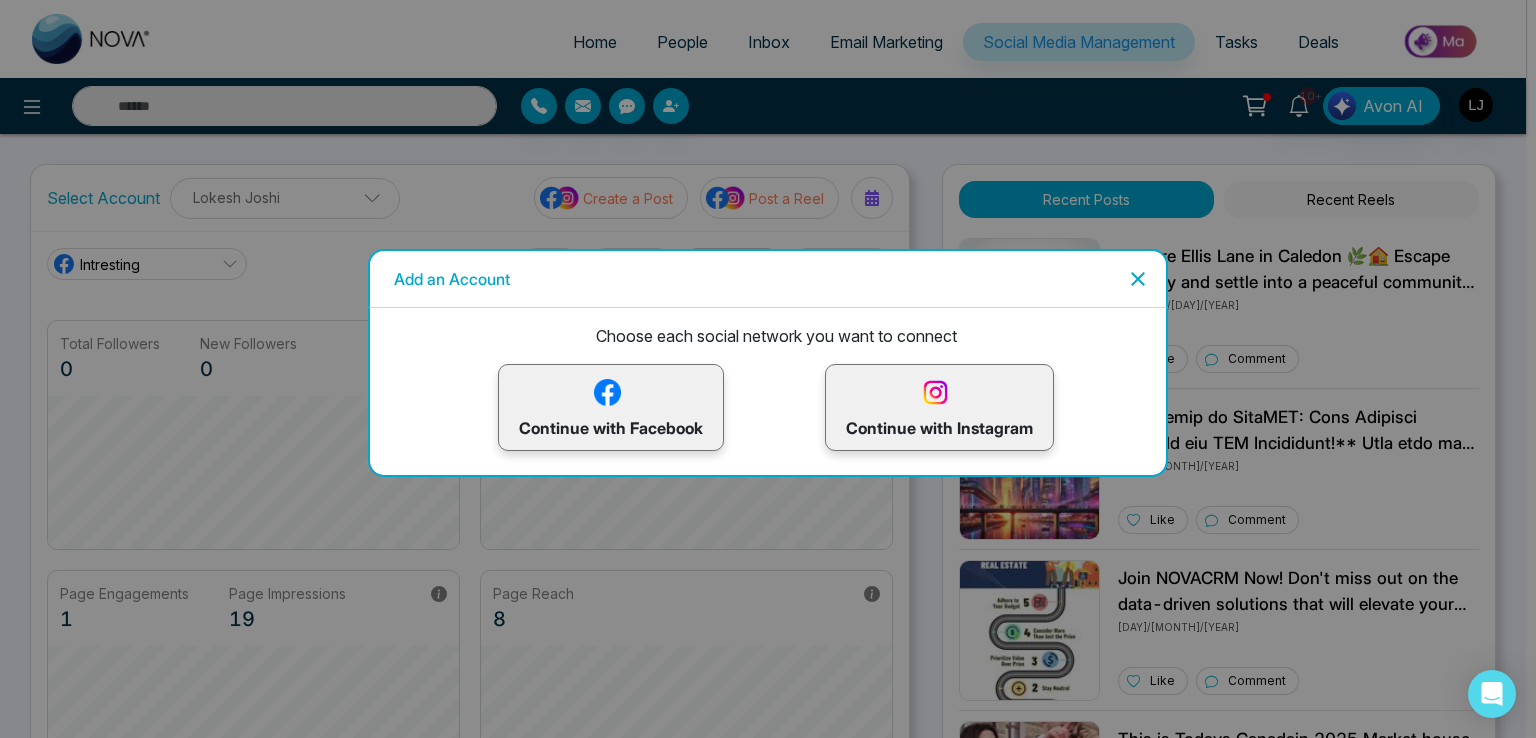 click on "Continue with Facebook" at bounding box center [611, 407] 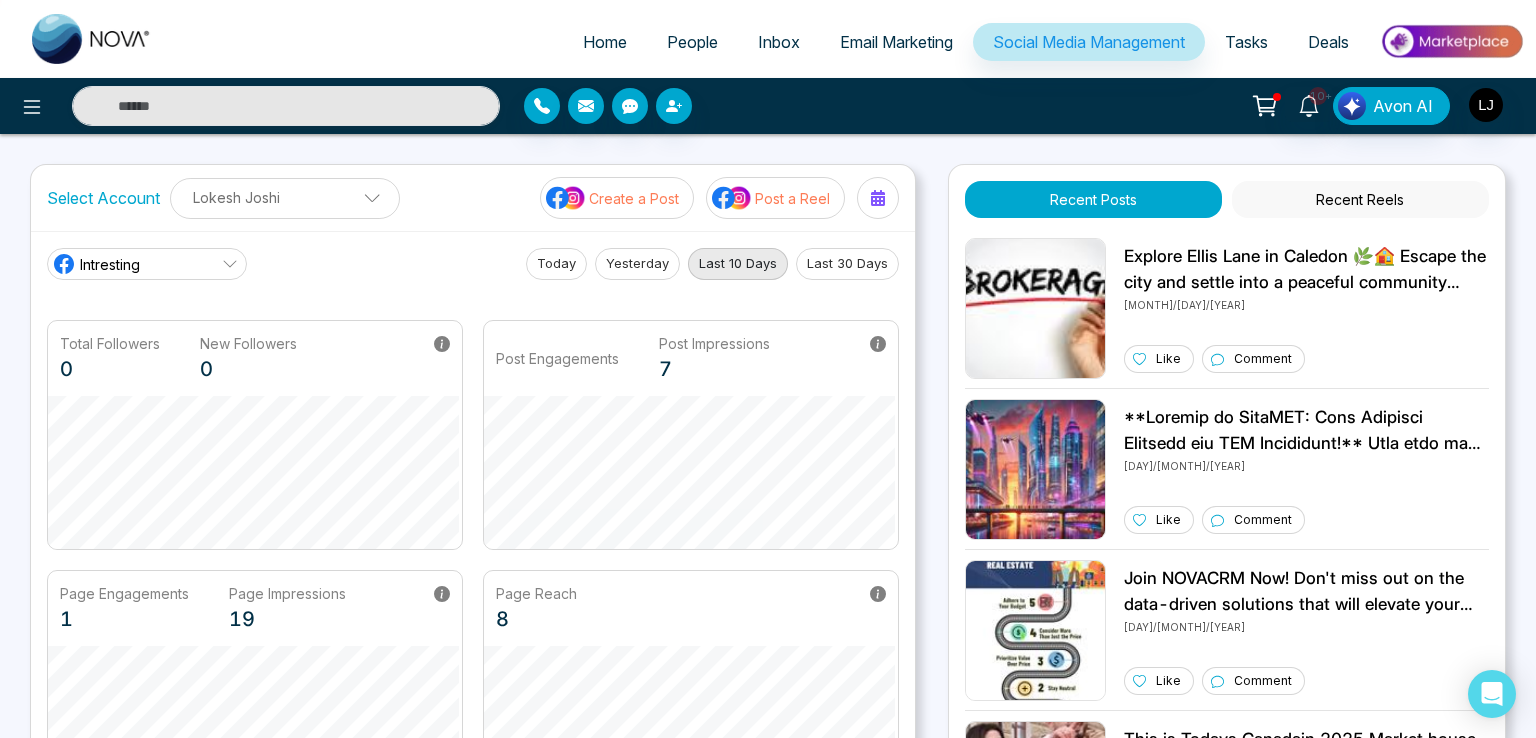 scroll, scrollTop: 75, scrollLeft: 0, axis: vertical 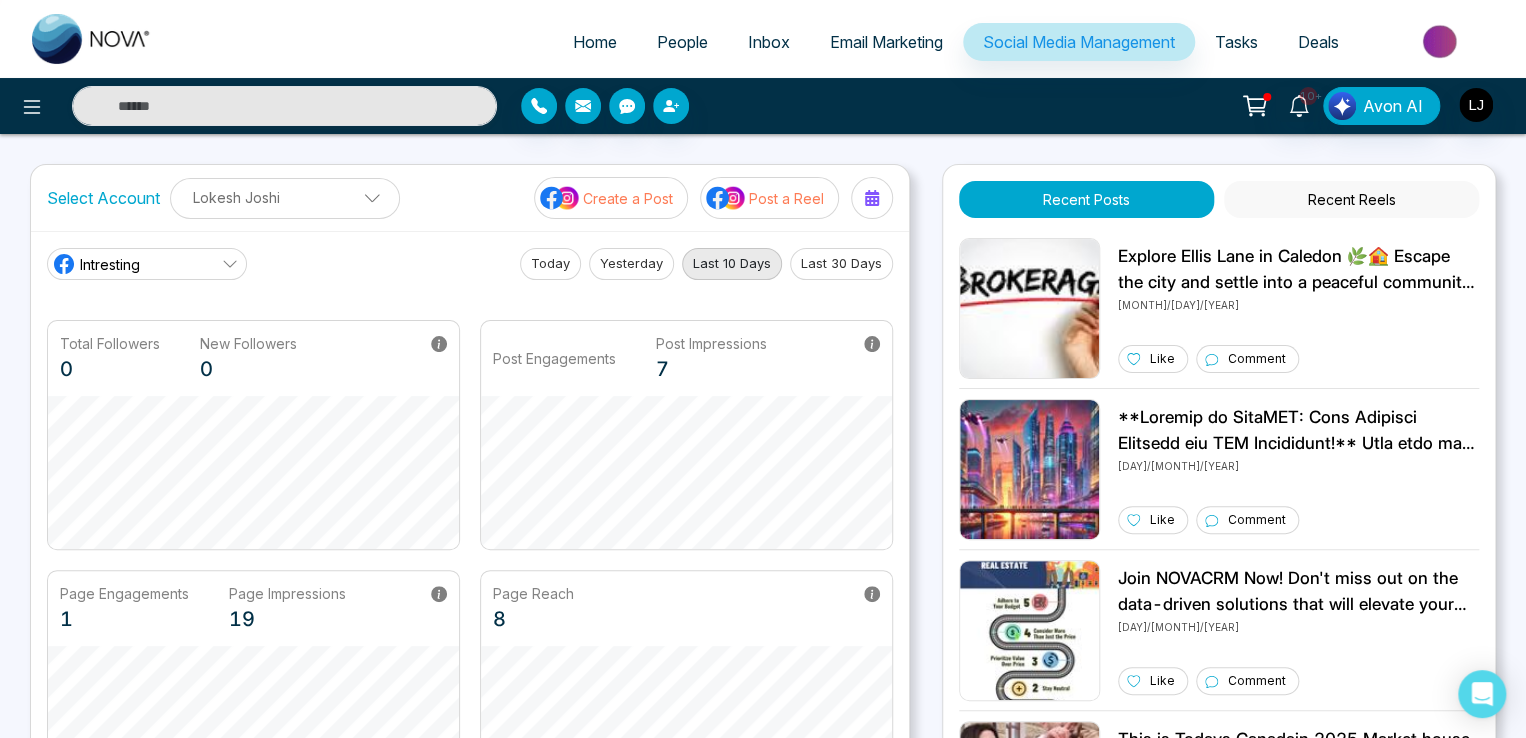 click on "Lokesh Joshi      Add Social Accounts" at bounding box center [285, 215] 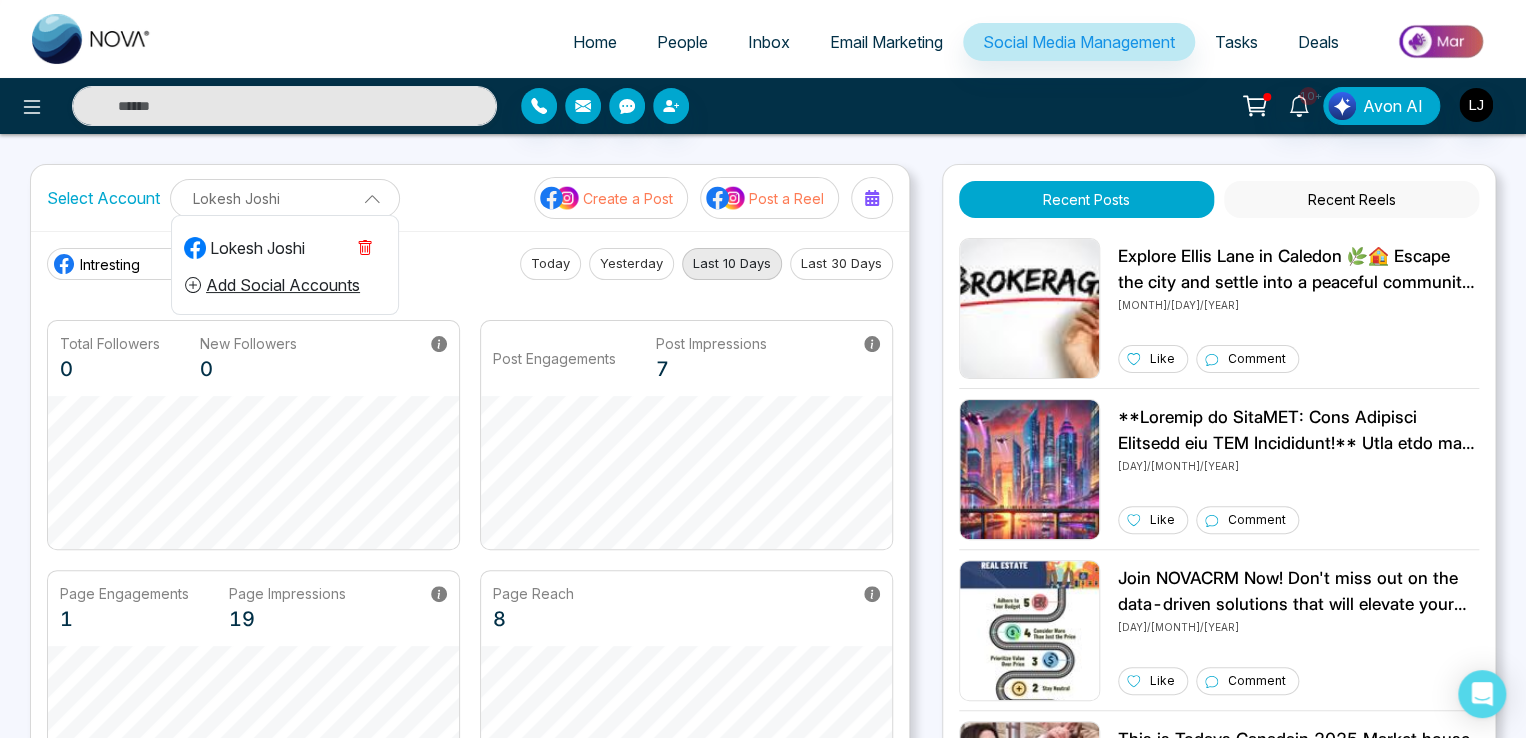 click on "Add Social Accounts" at bounding box center [272, 285] 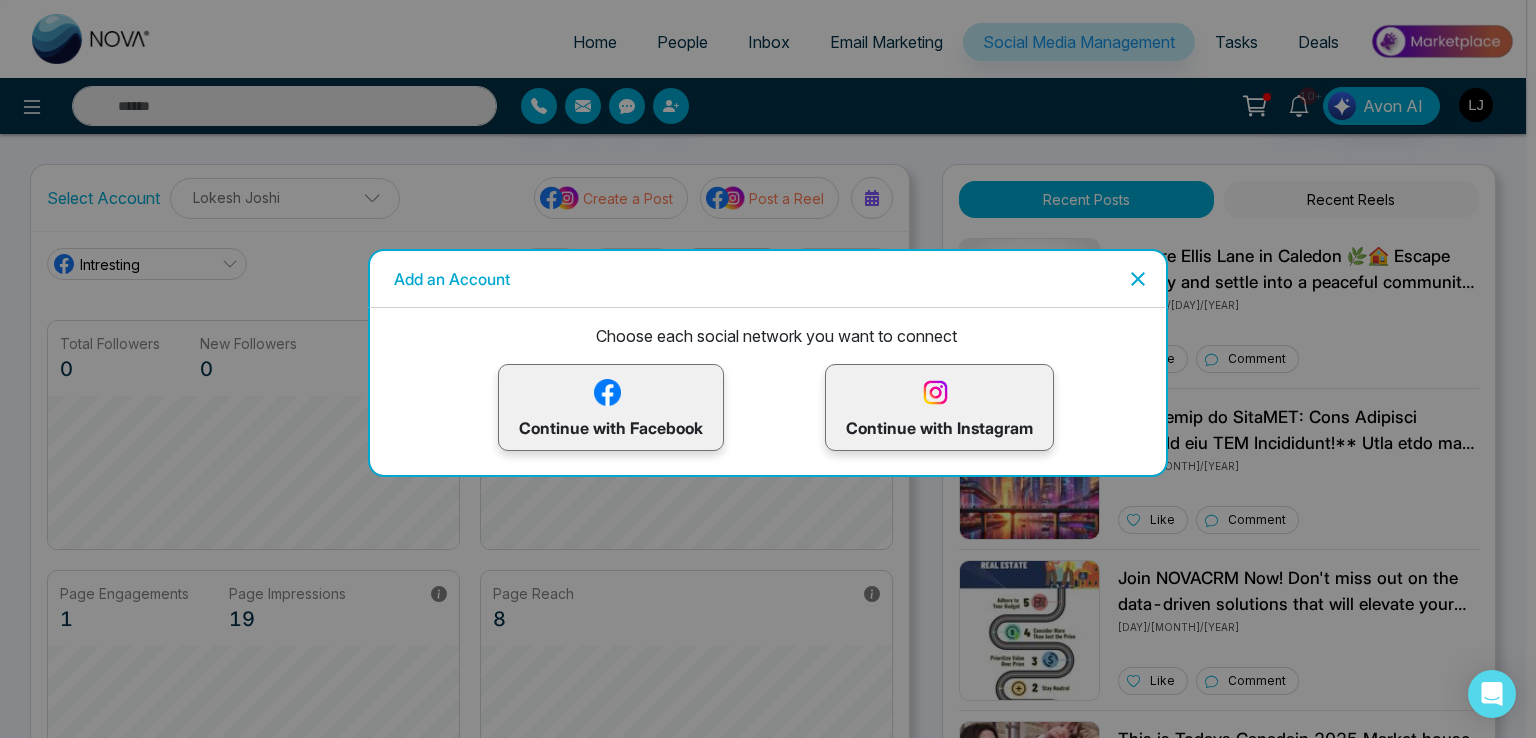 drag, startPoint x: 804, startPoint y: 378, endPoint x: 820, endPoint y: 380, distance: 16.124516 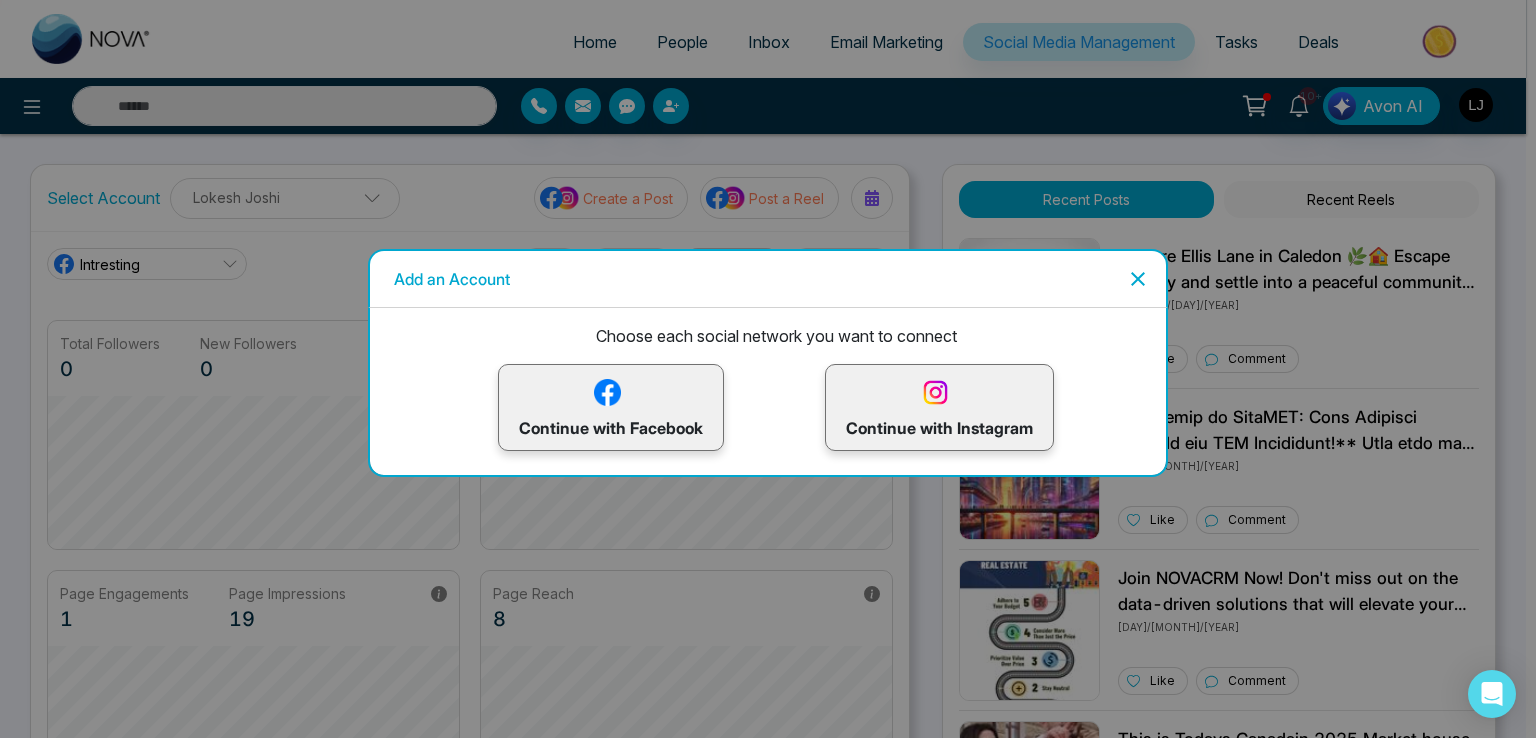 click on "Continue with Facebook  Continue with Instagram" at bounding box center [776, 407] 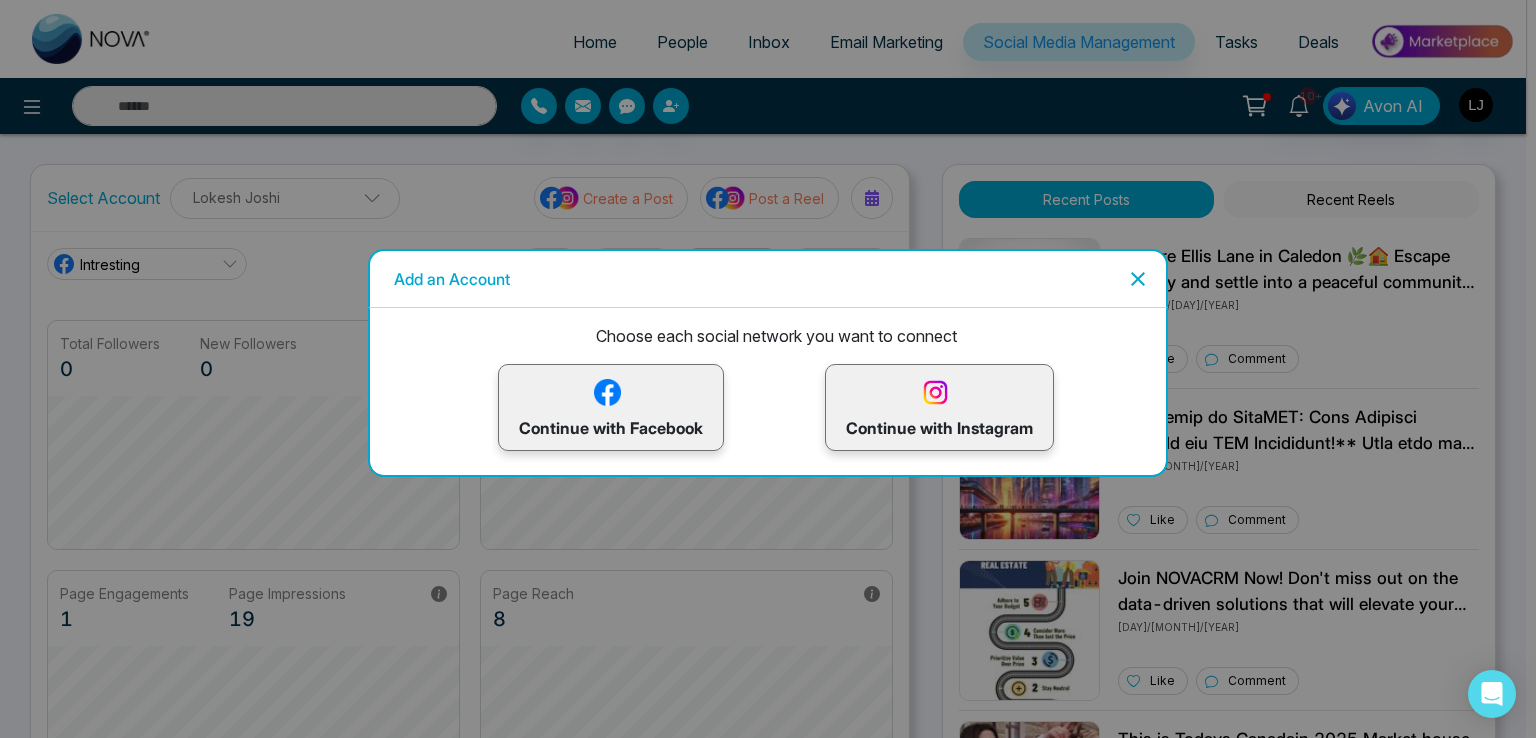 click on "Continue with Instagram" at bounding box center (939, 407) 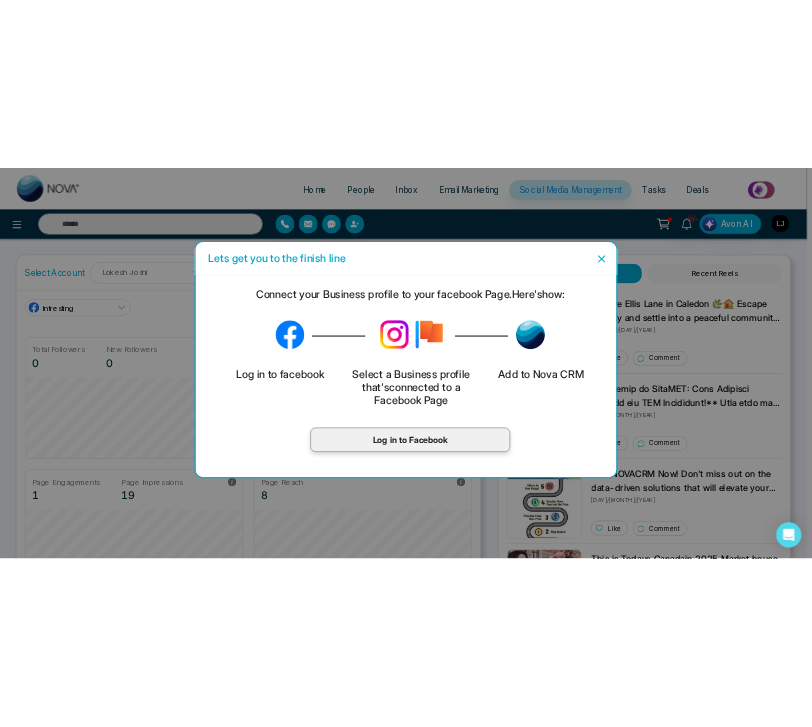 scroll, scrollTop: 75, scrollLeft: 0, axis: vertical 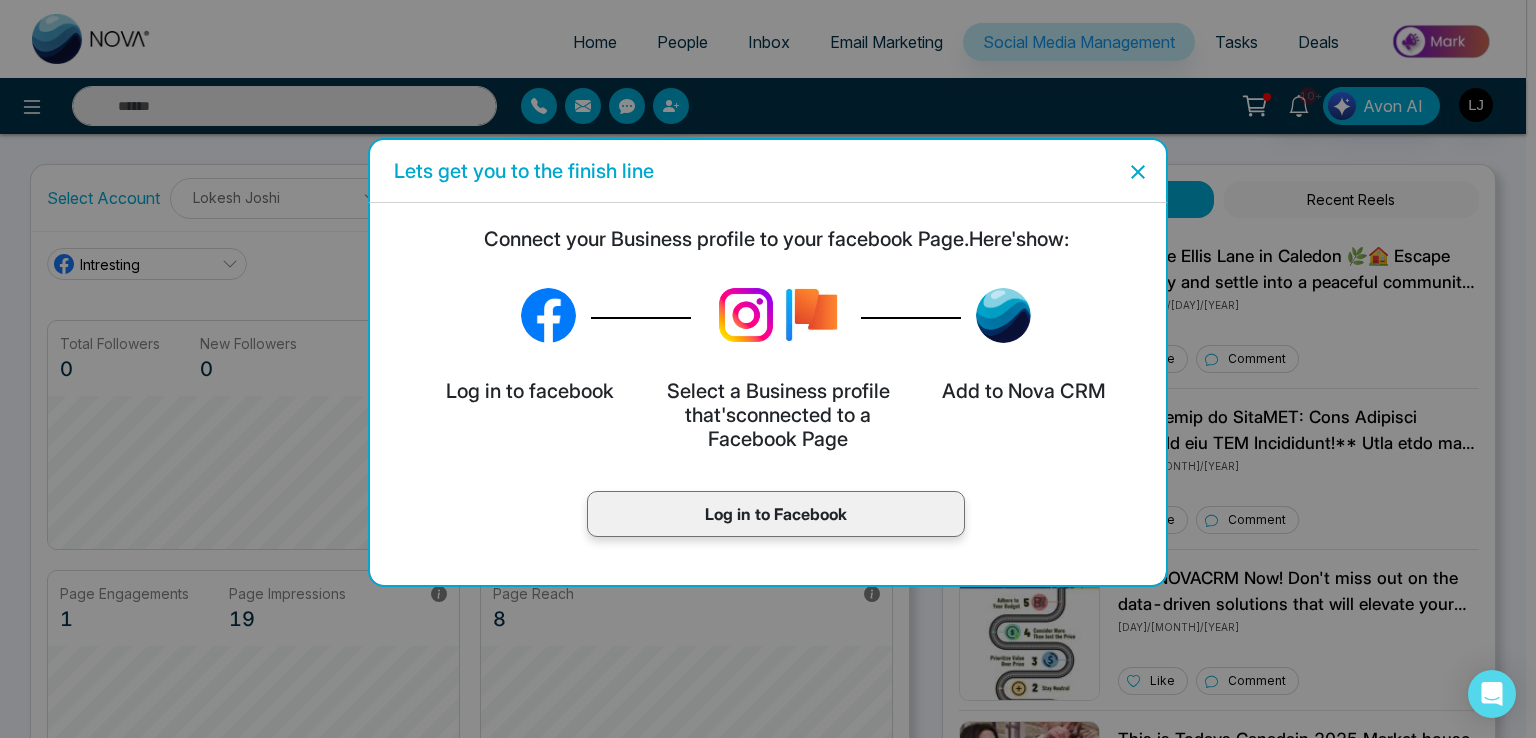 click on "Log in to Facebook" at bounding box center [776, 514] 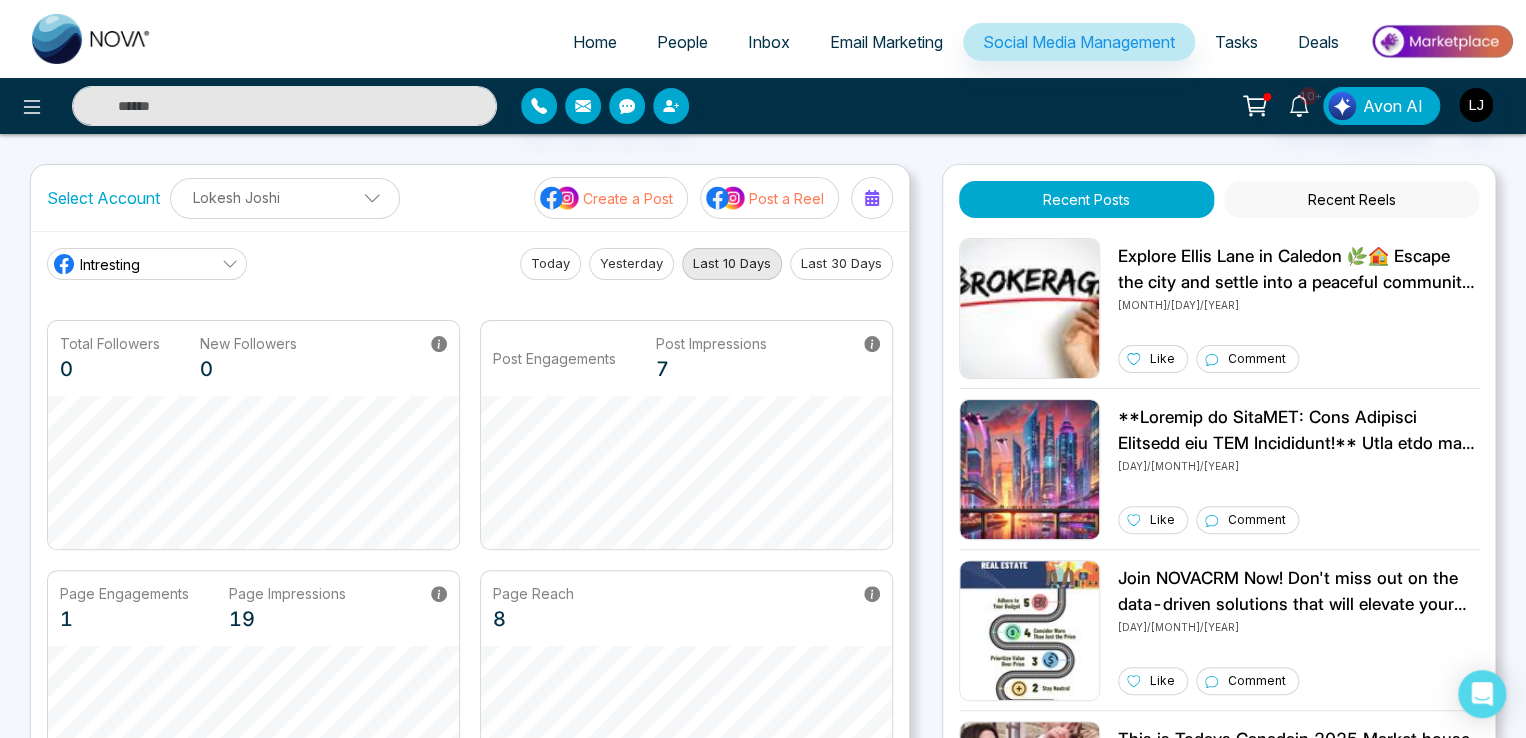 click on "Lokesh Joshi" at bounding box center [285, 197] 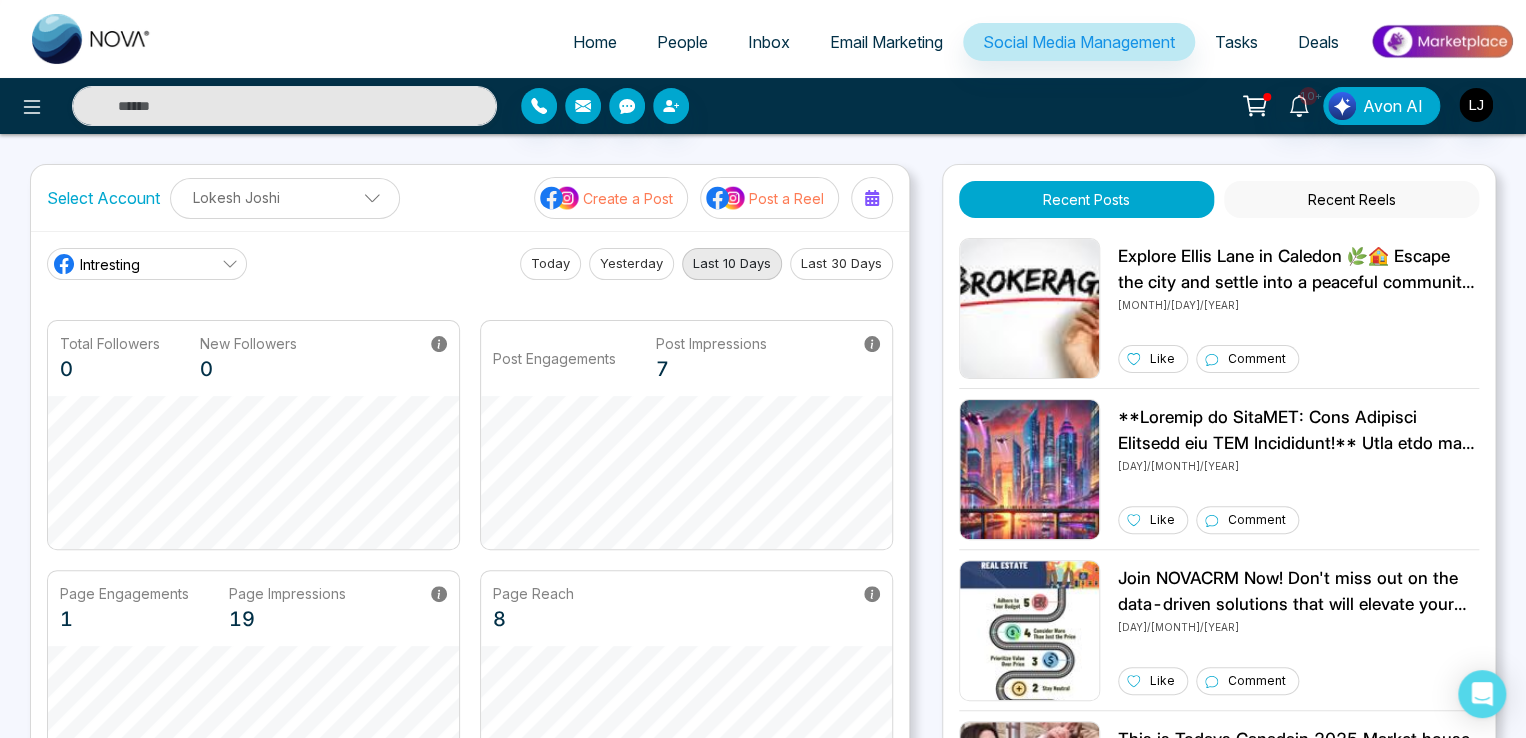 click on "Lokesh Joshi" at bounding box center [285, 197] 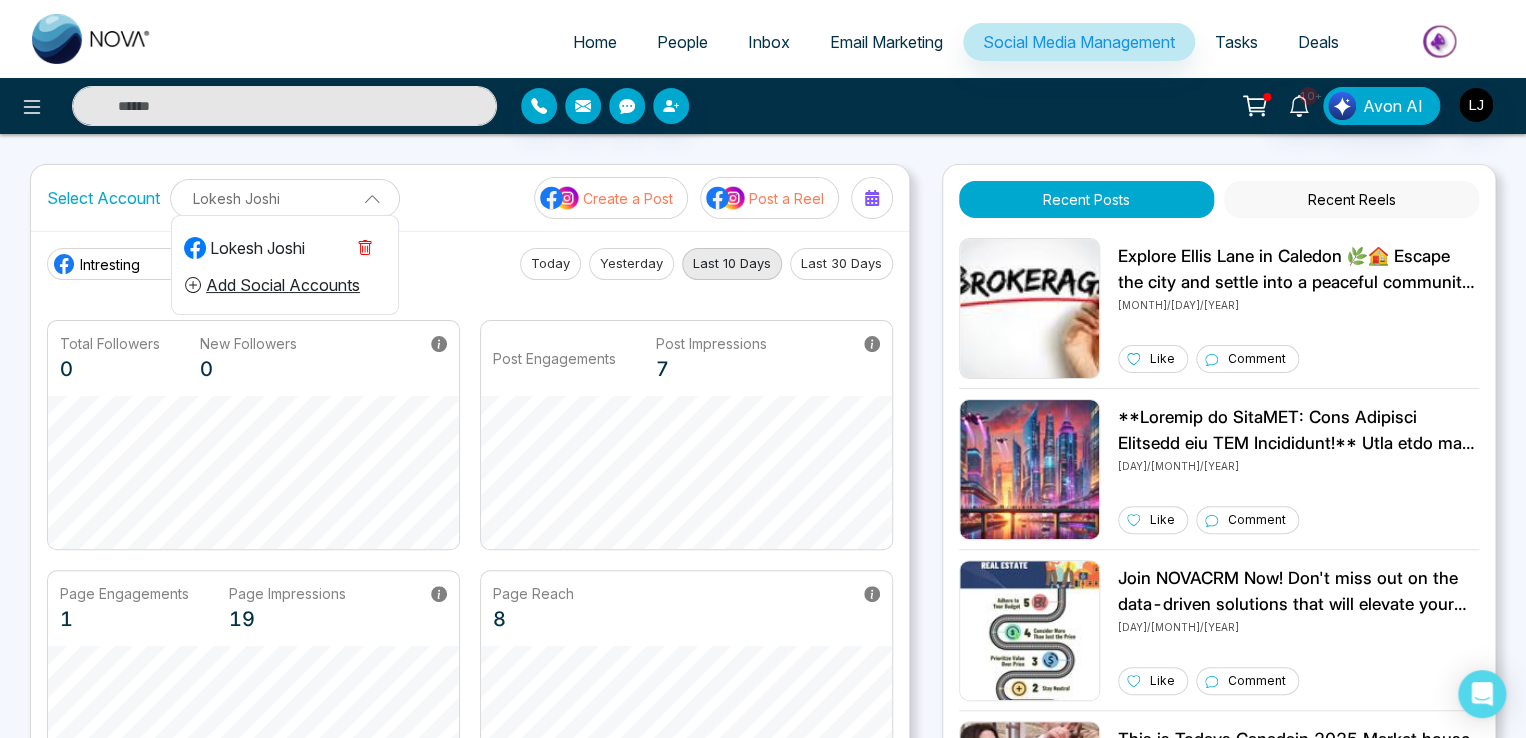 click on "Add Social Accounts" at bounding box center [272, 285] 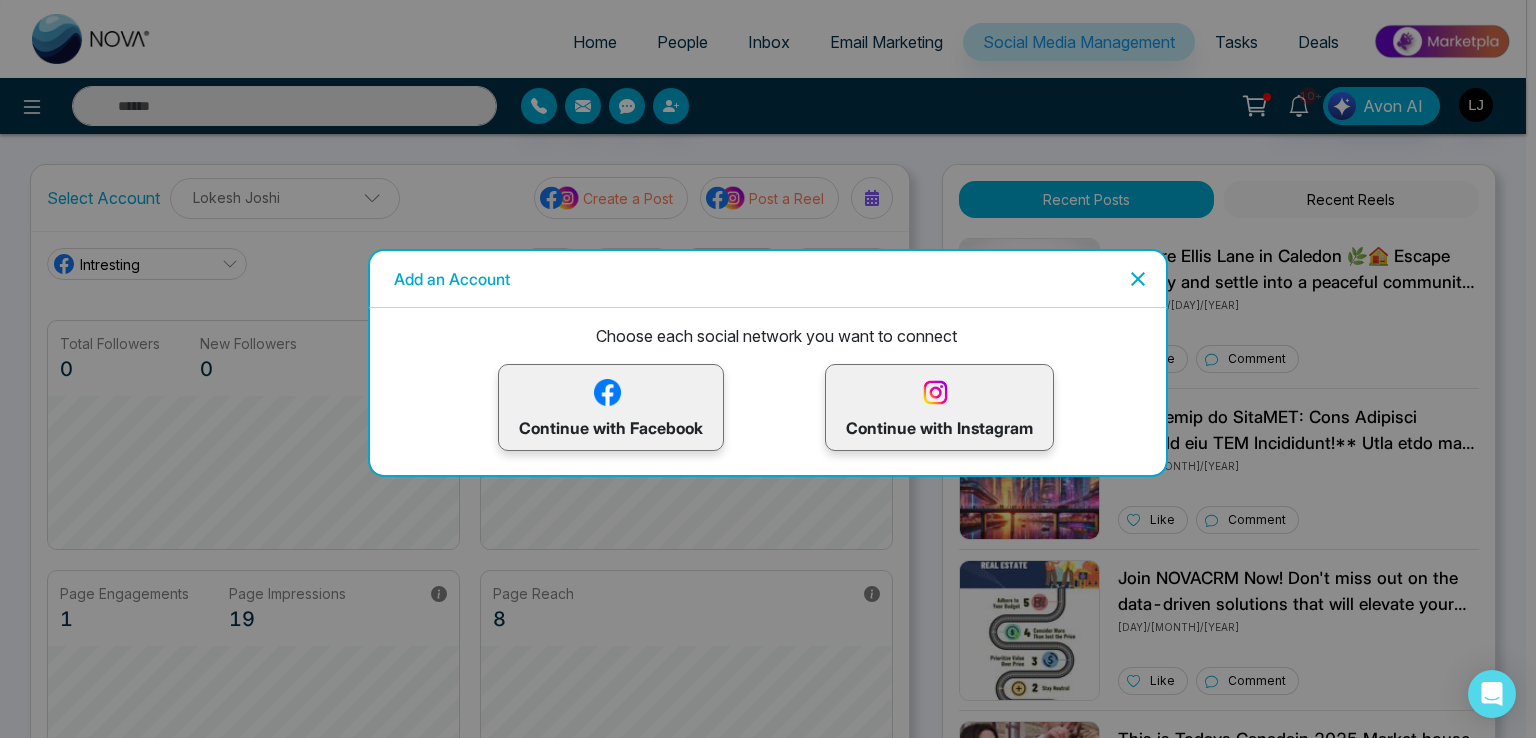 click on "Continue with Facebook" at bounding box center (611, 407) 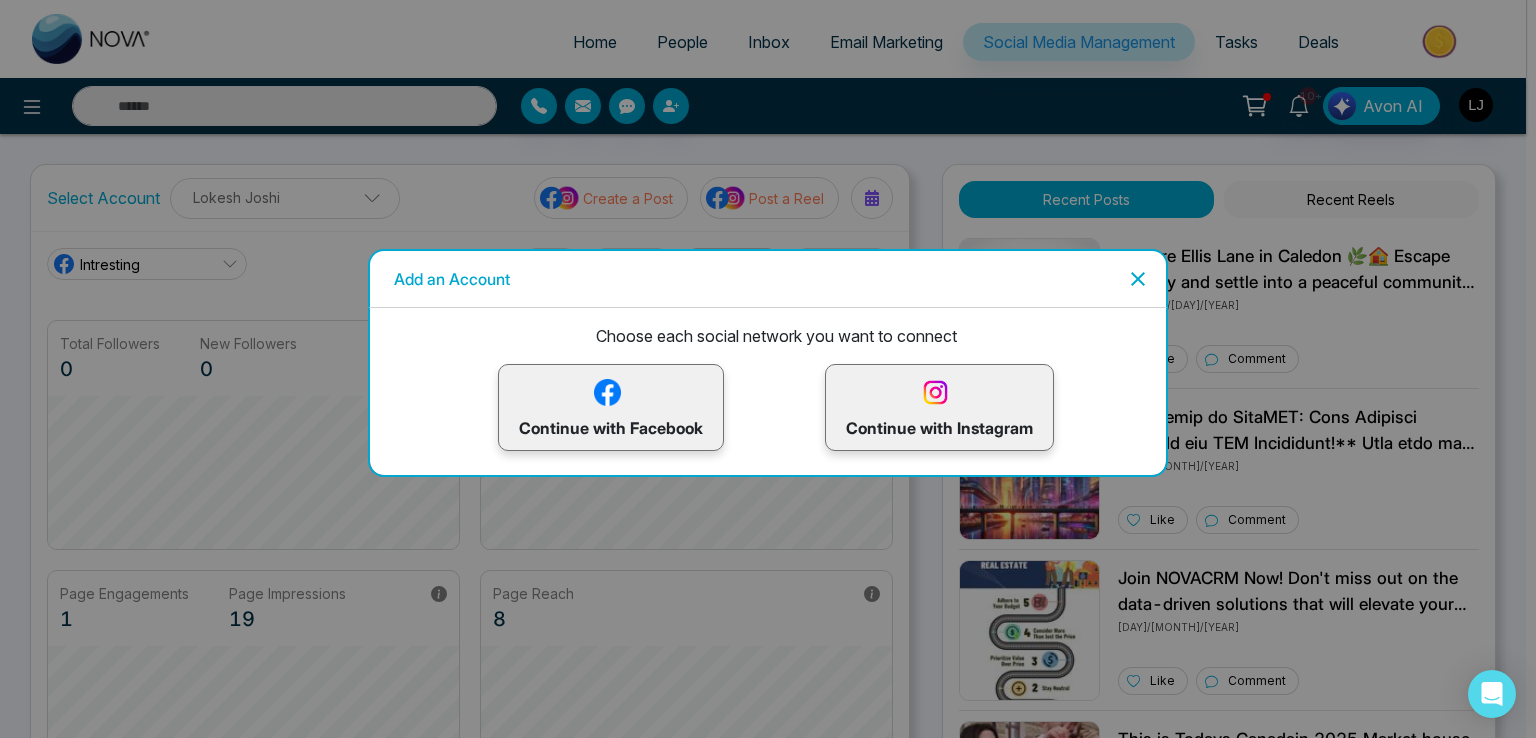 drag, startPoint x: 507, startPoint y: 312, endPoint x: 284, endPoint y: 385, distance: 234.64441 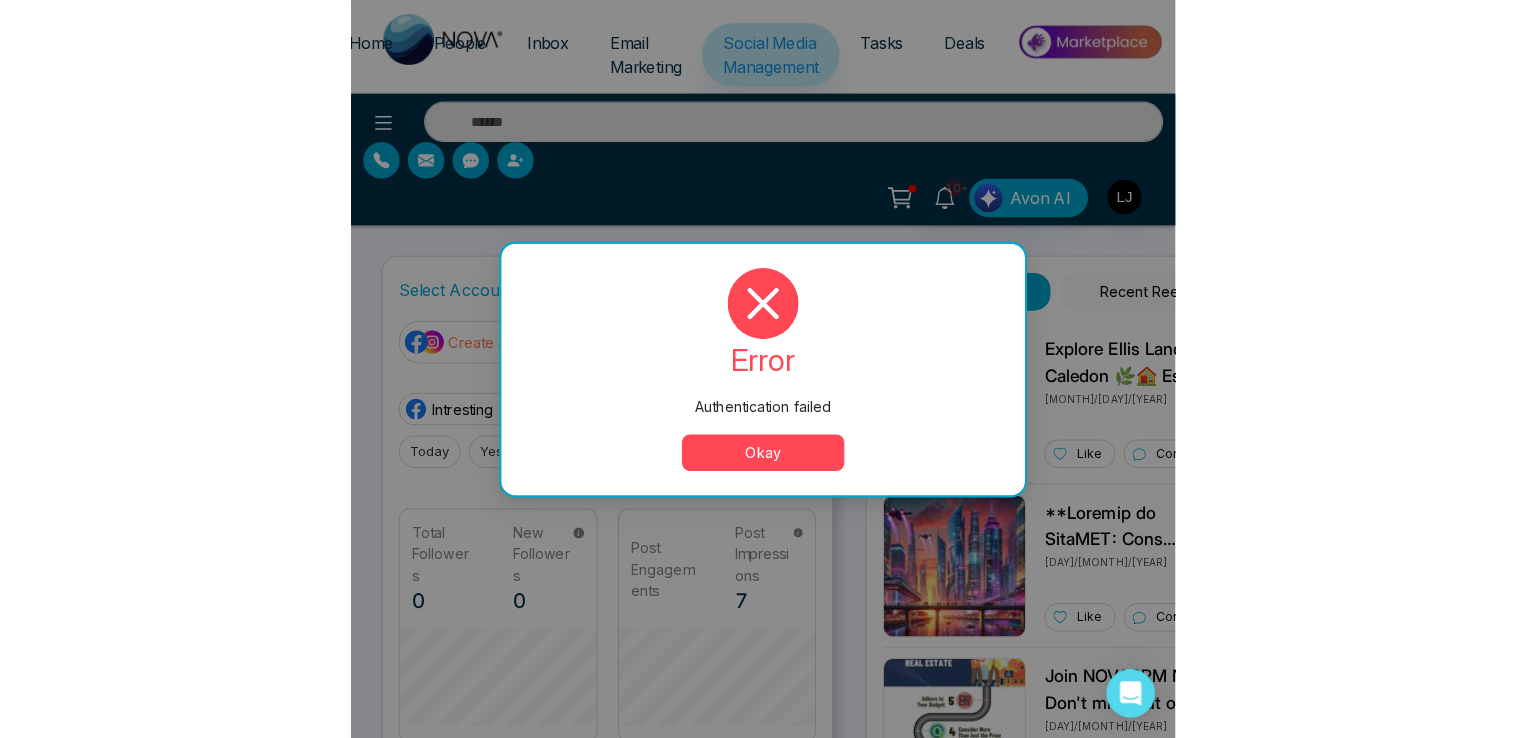 scroll, scrollTop: 75, scrollLeft: 0, axis: vertical 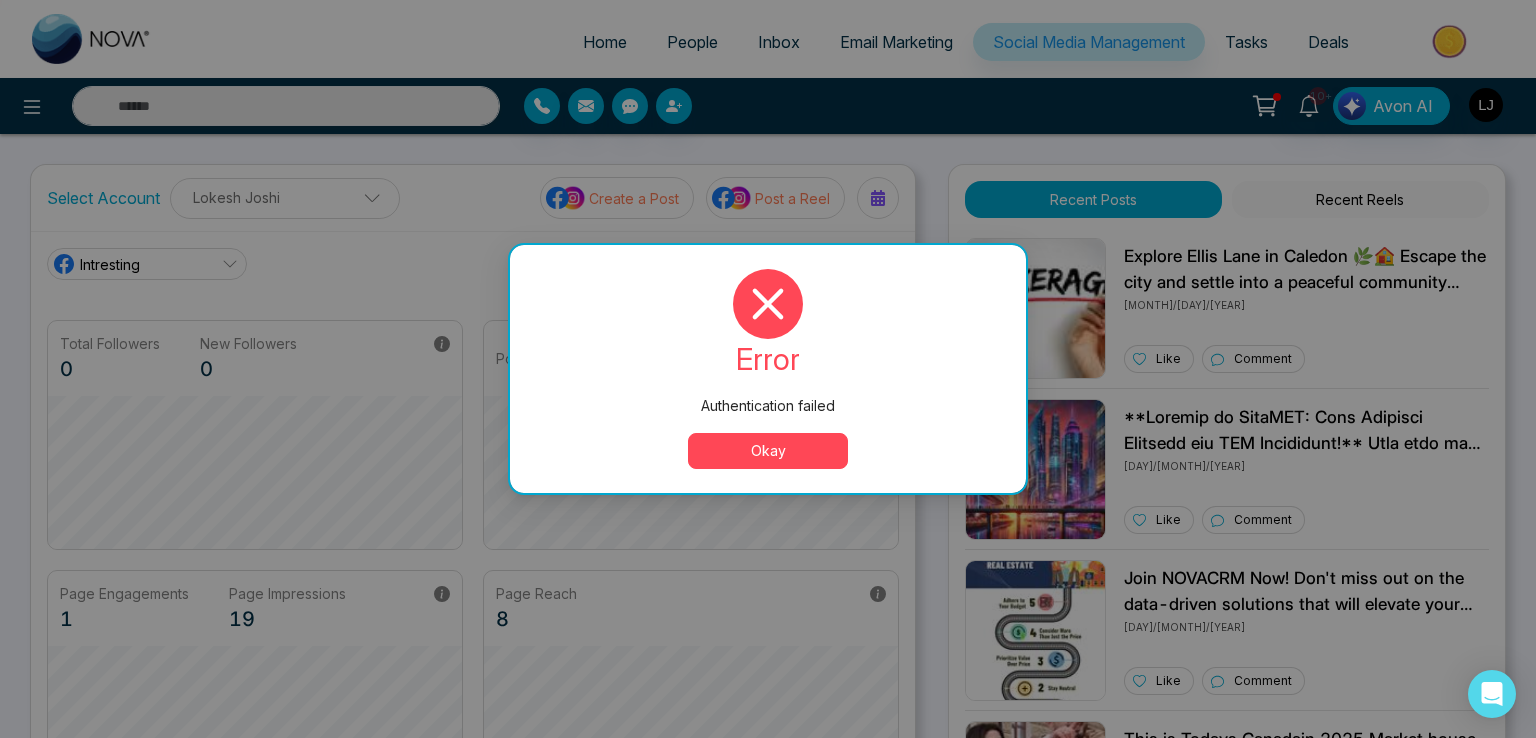 click on "error Authentication failed   Okay" at bounding box center [768, 369] 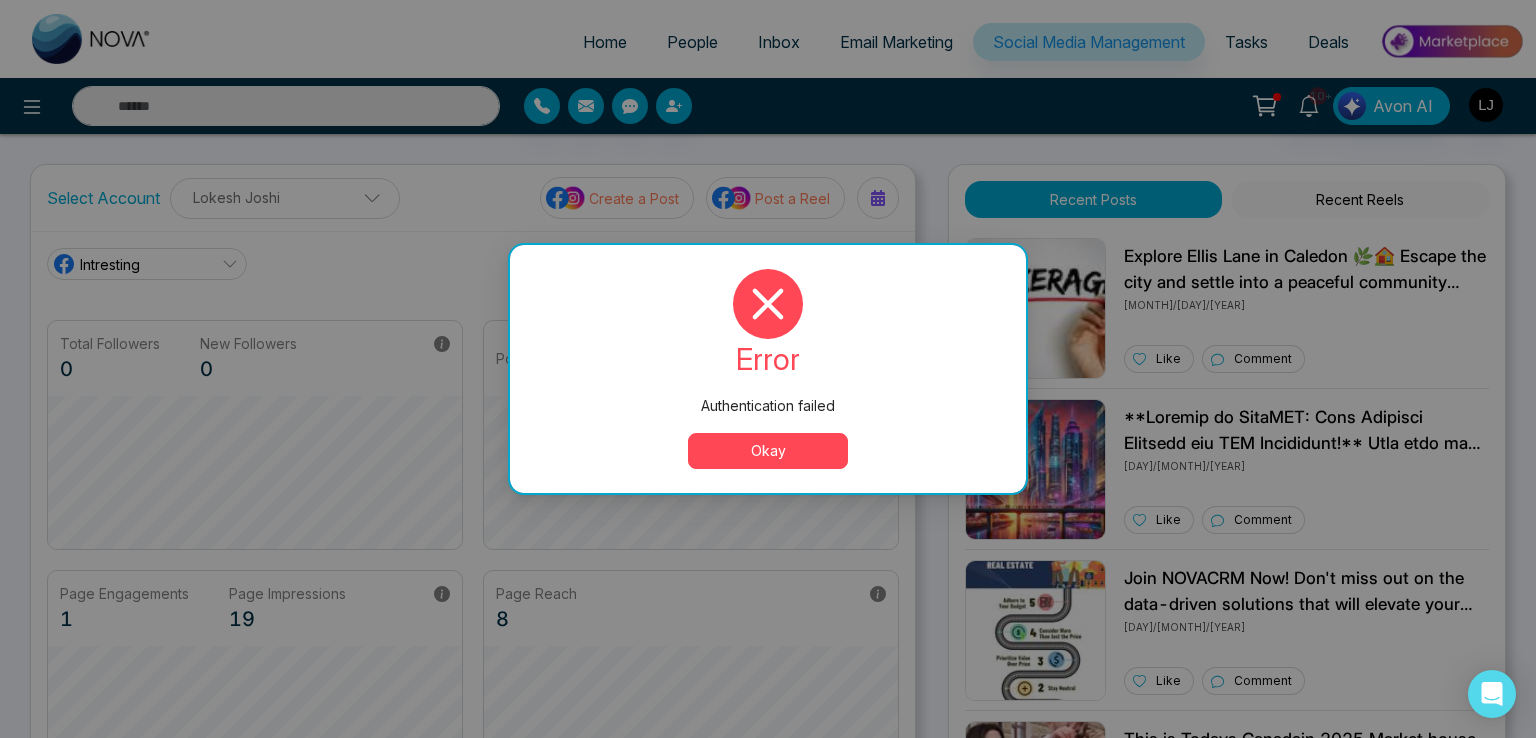 click on "Okay" at bounding box center (768, 451) 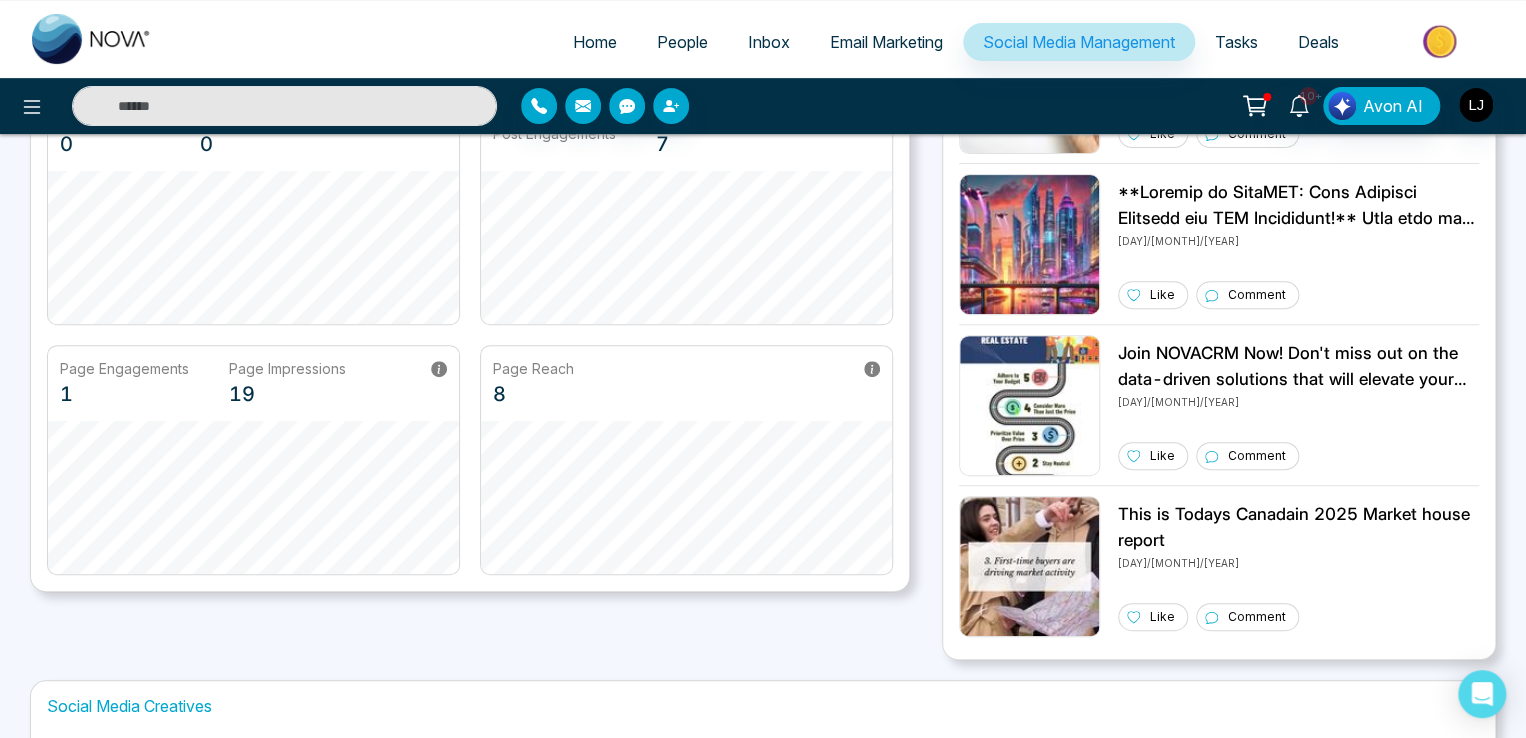scroll, scrollTop: 0, scrollLeft: 0, axis: both 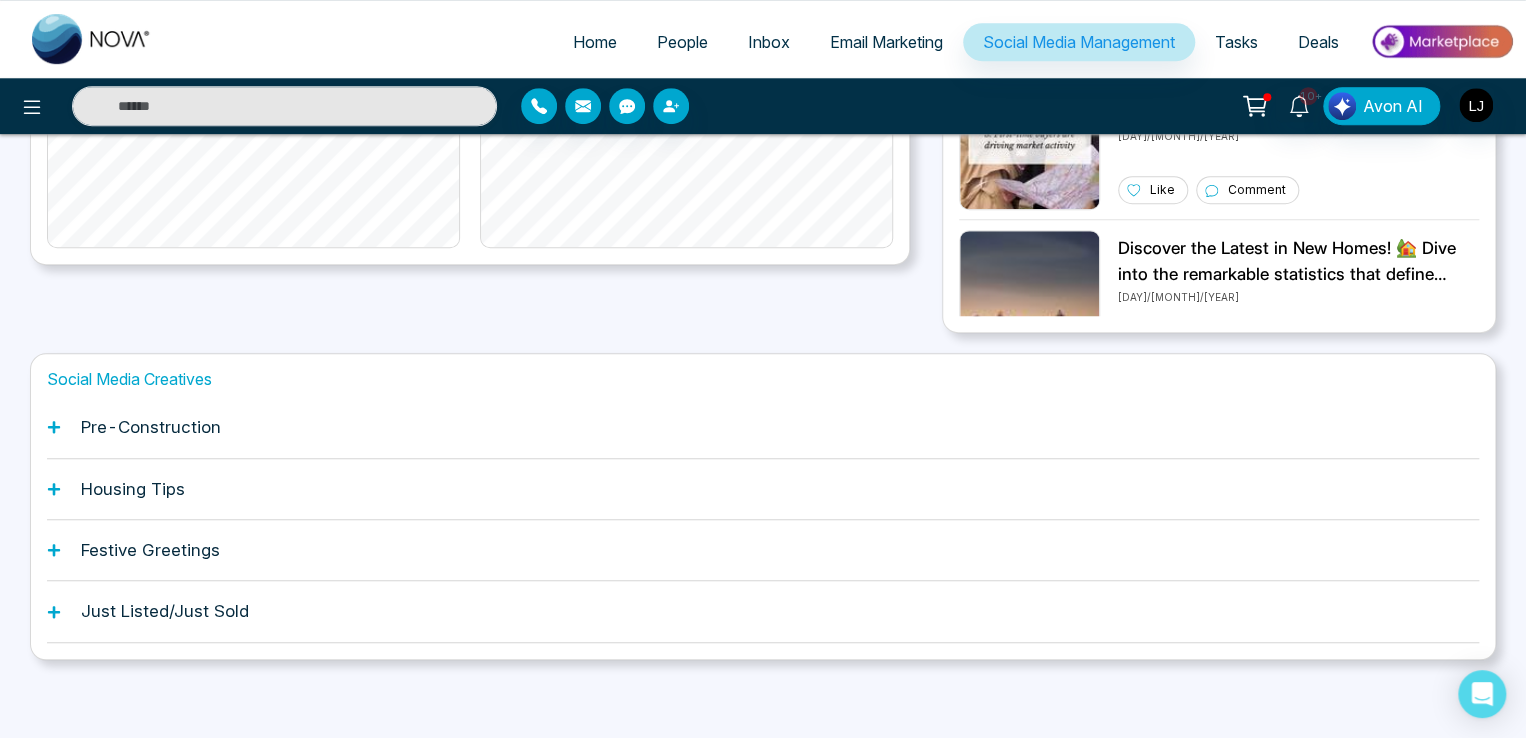 click 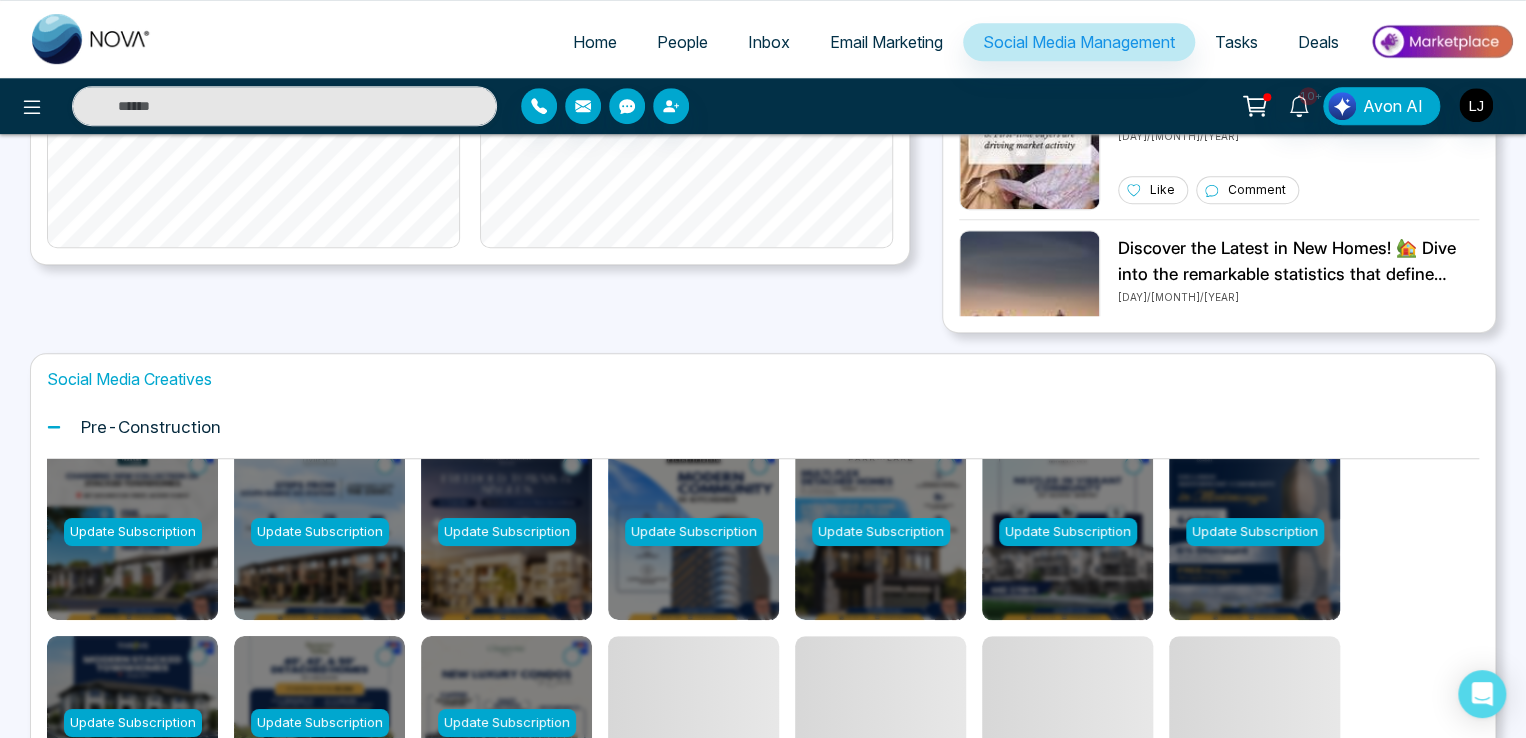 scroll, scrollTop: 0, scrollLeft: 0, axis: both 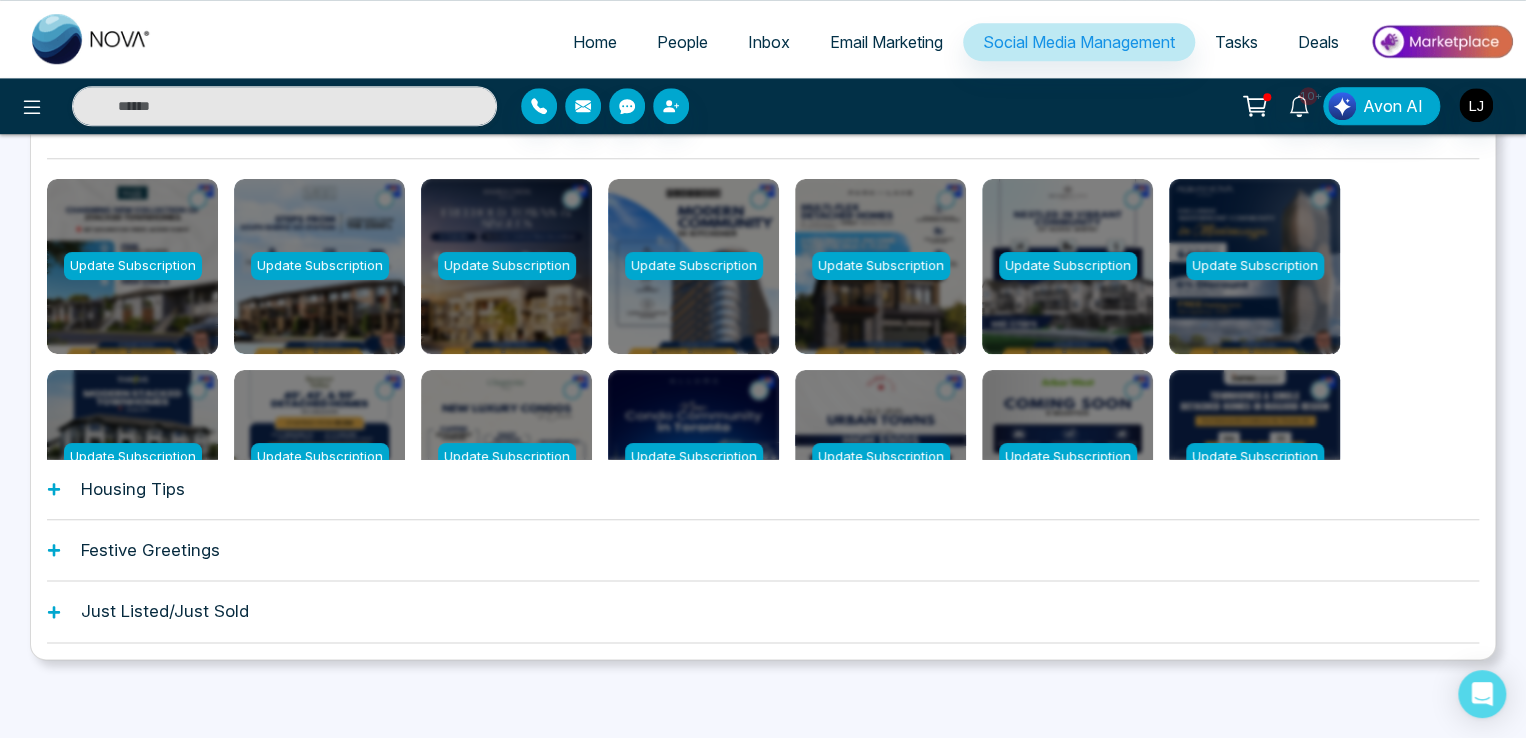 click on "Just Listed/Just Sold" at bounding box center [763, 611] 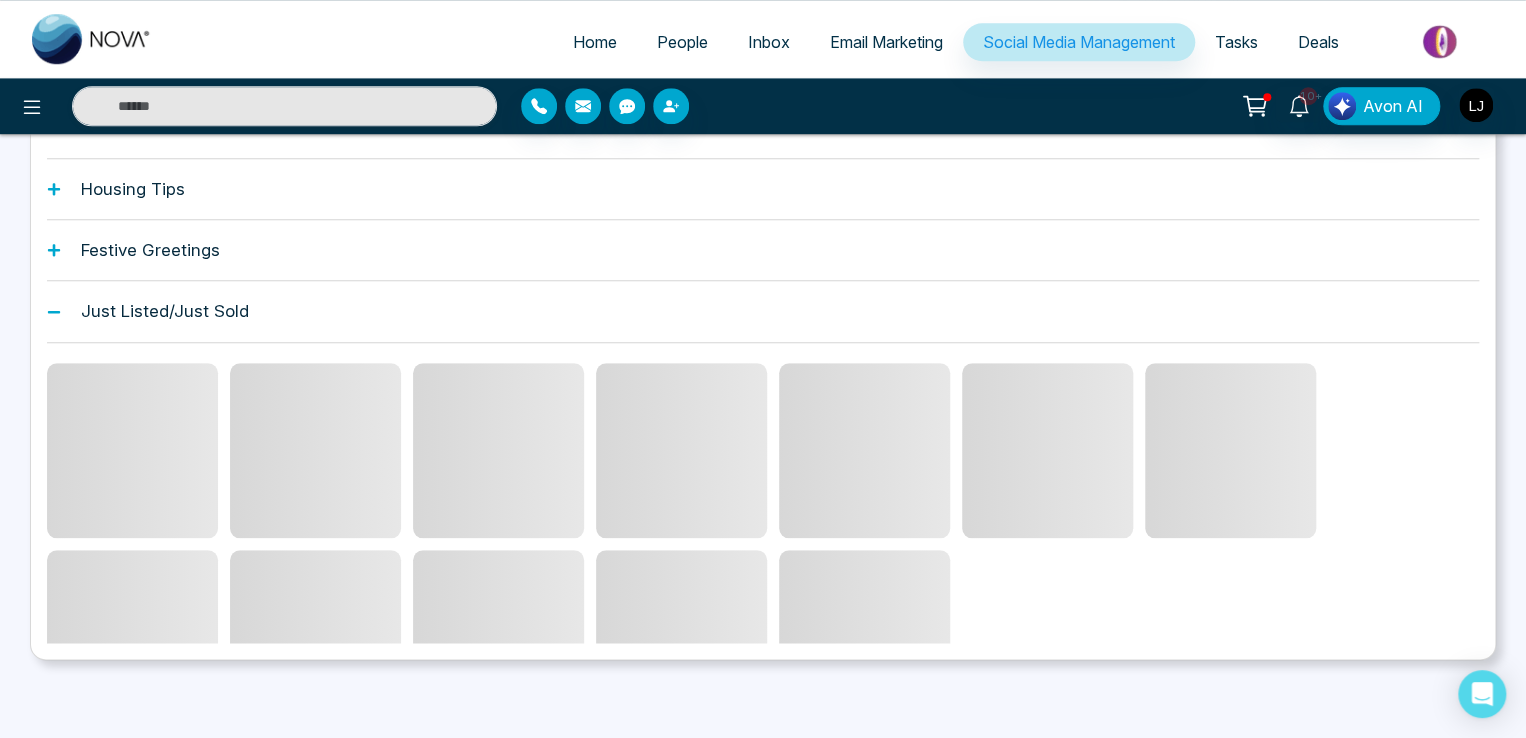 scroll, scrollTop: 616, scrollLeft: 0, axis: vertical 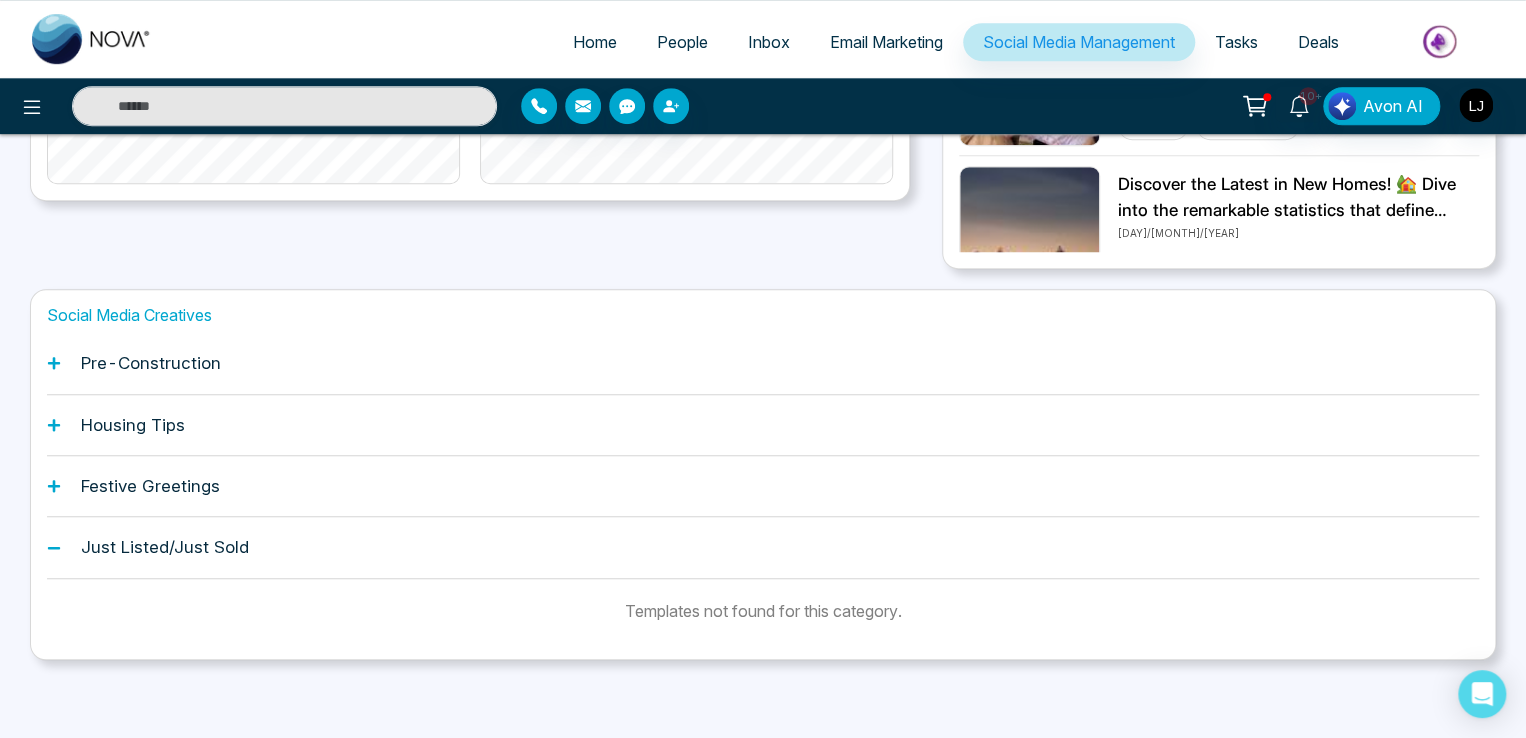 click 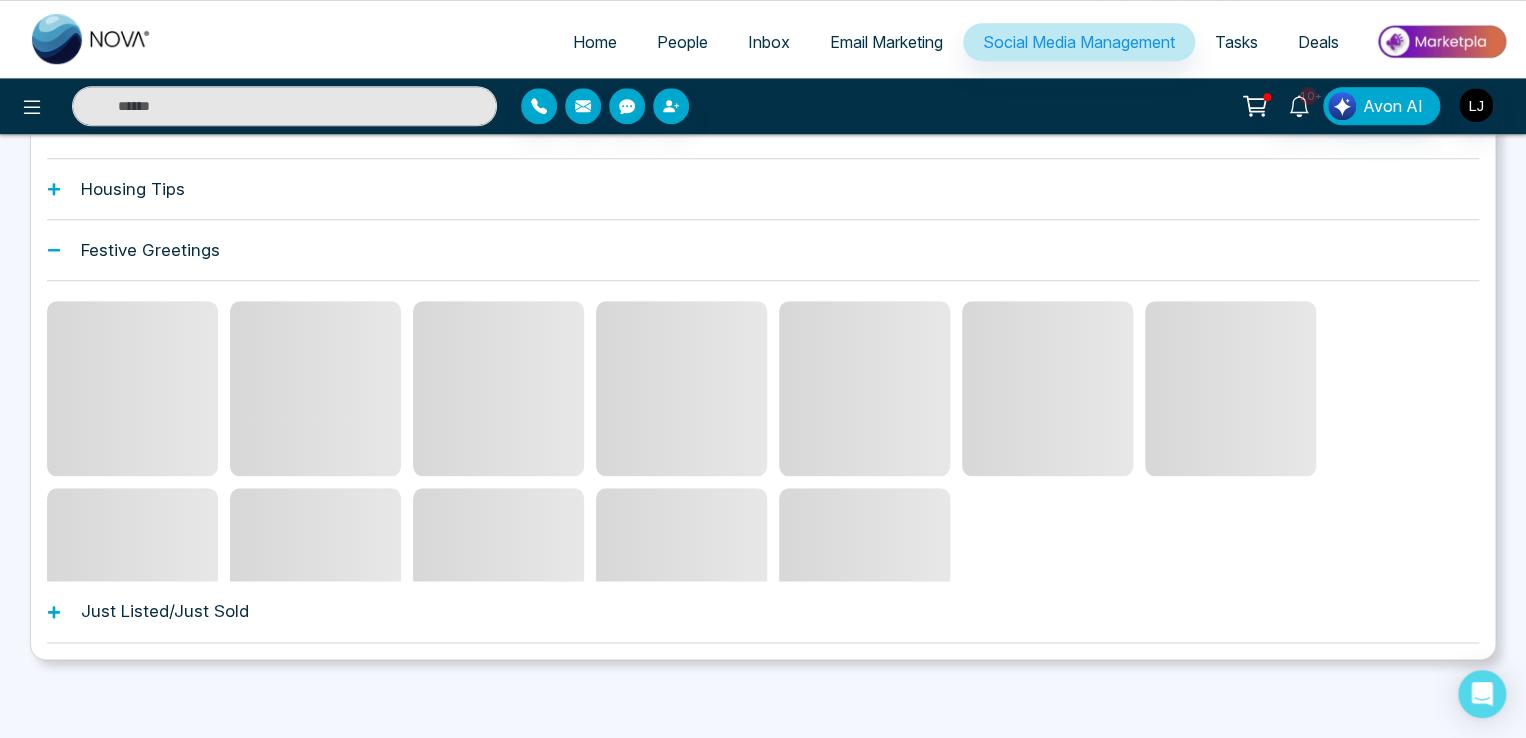 scroll, scrollTop: 768, scrollLeft: 0, axis: vertical 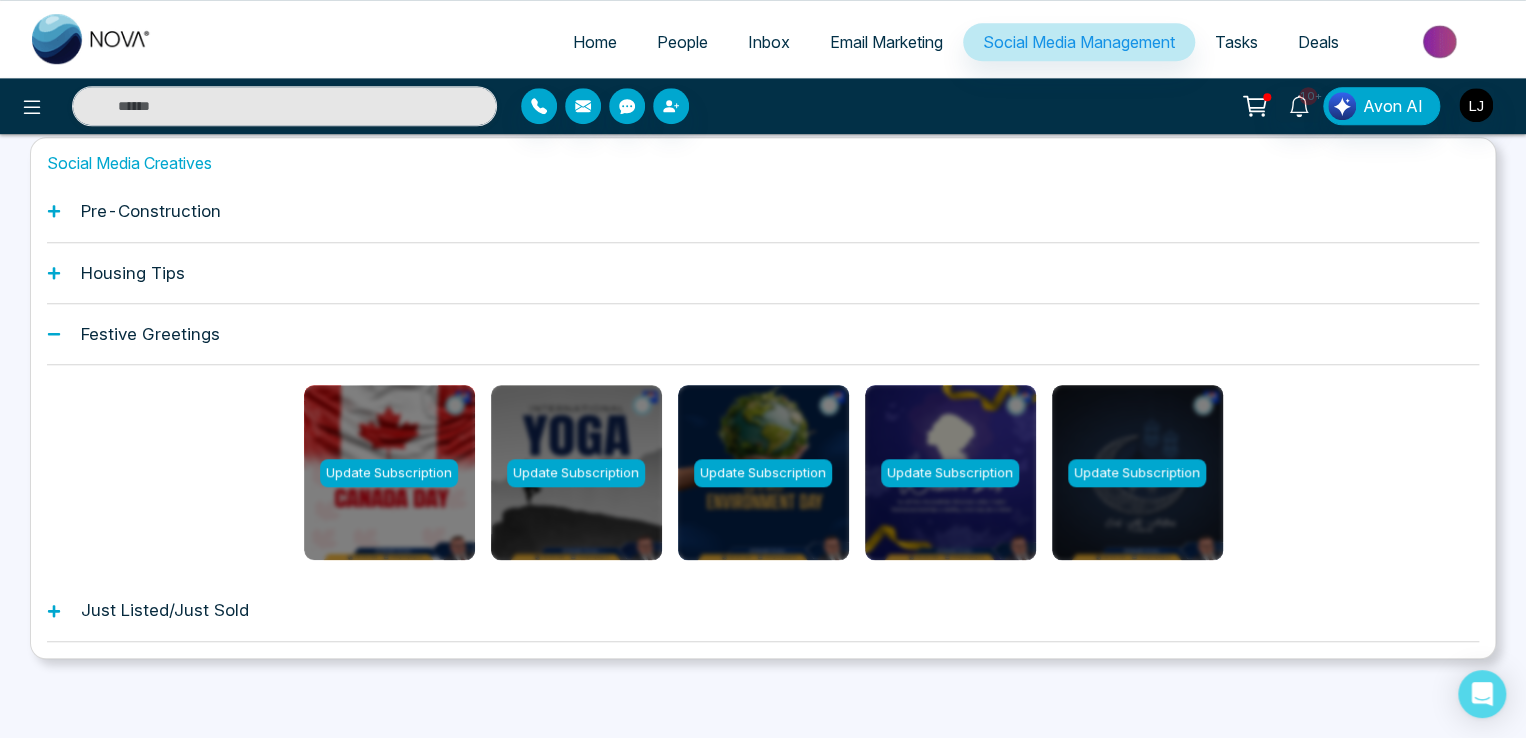 click 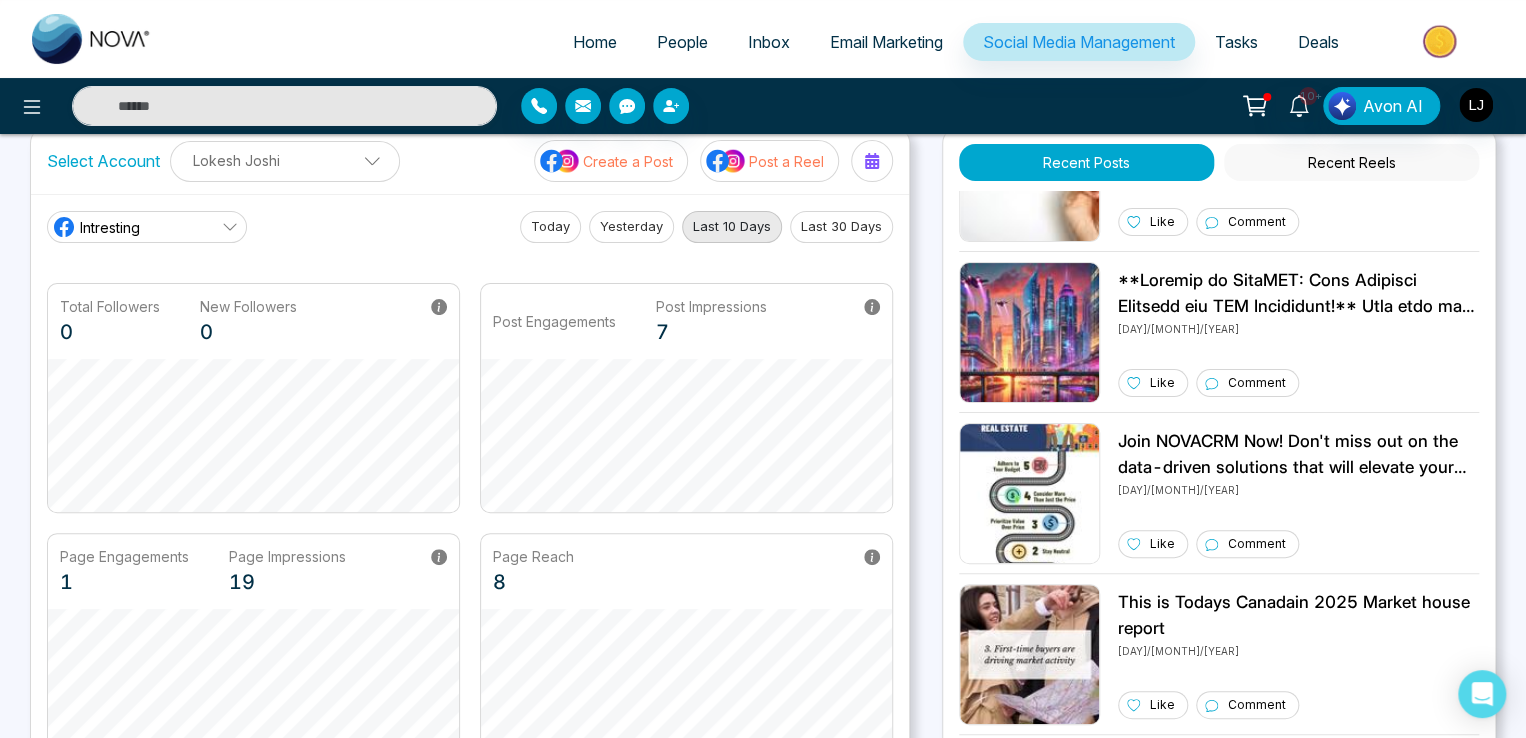 scroll, scrollTop: 0, scrollLeft: 0, axis: both 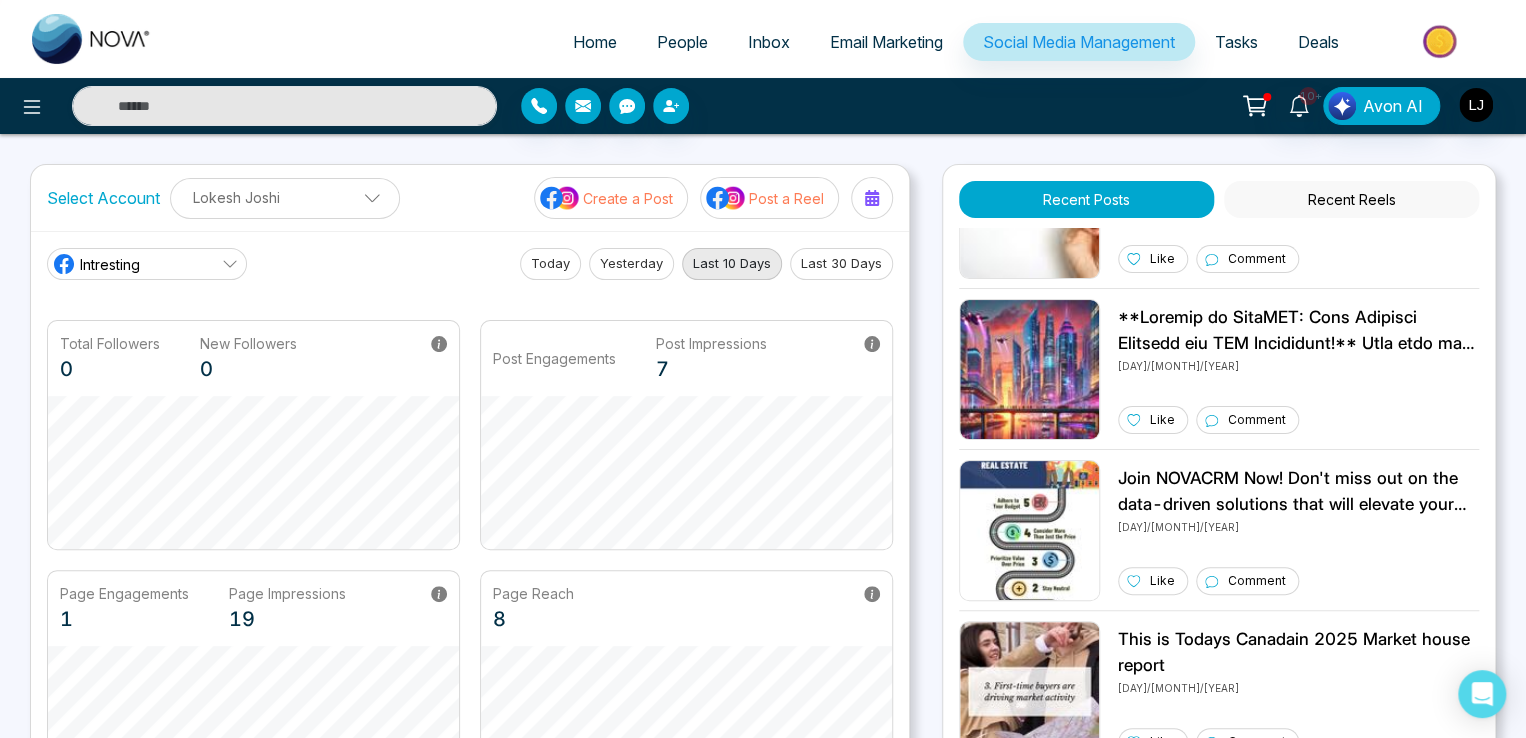 click on "Post a Reel" at bounding box center (786, 198) 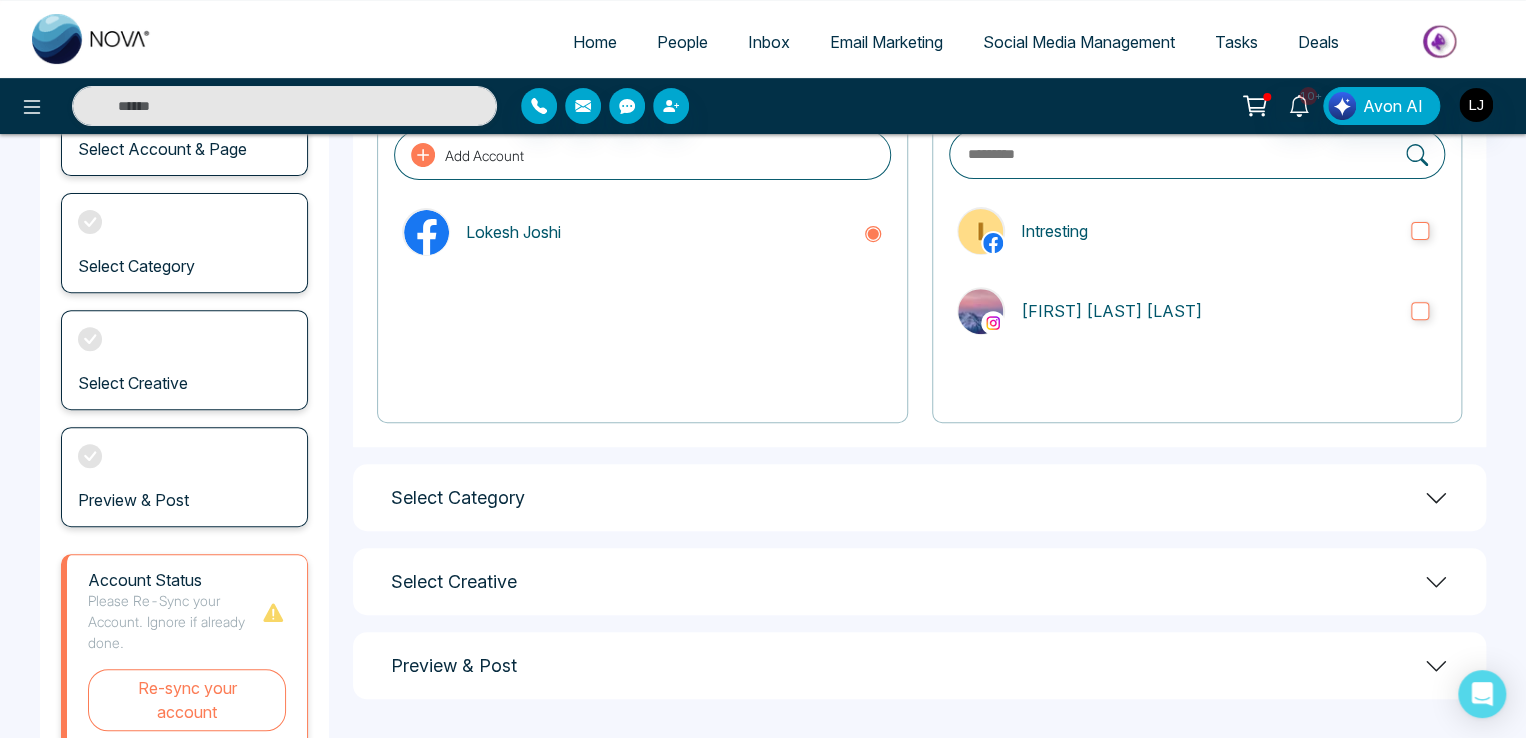 scroll, scrollTop: 0, scrollLeft: 0, axis: both 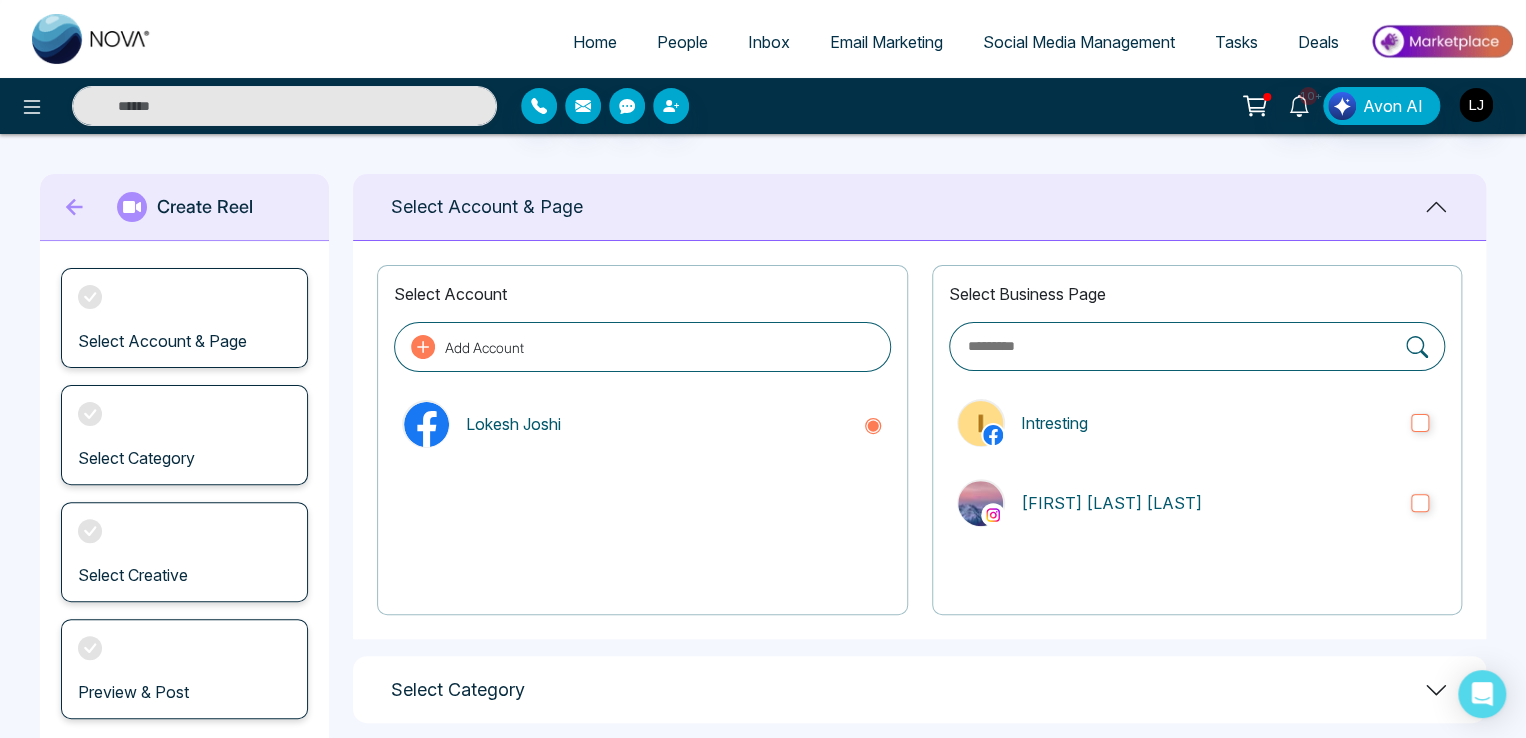 click on "Home" at bounding box center (595, 42) 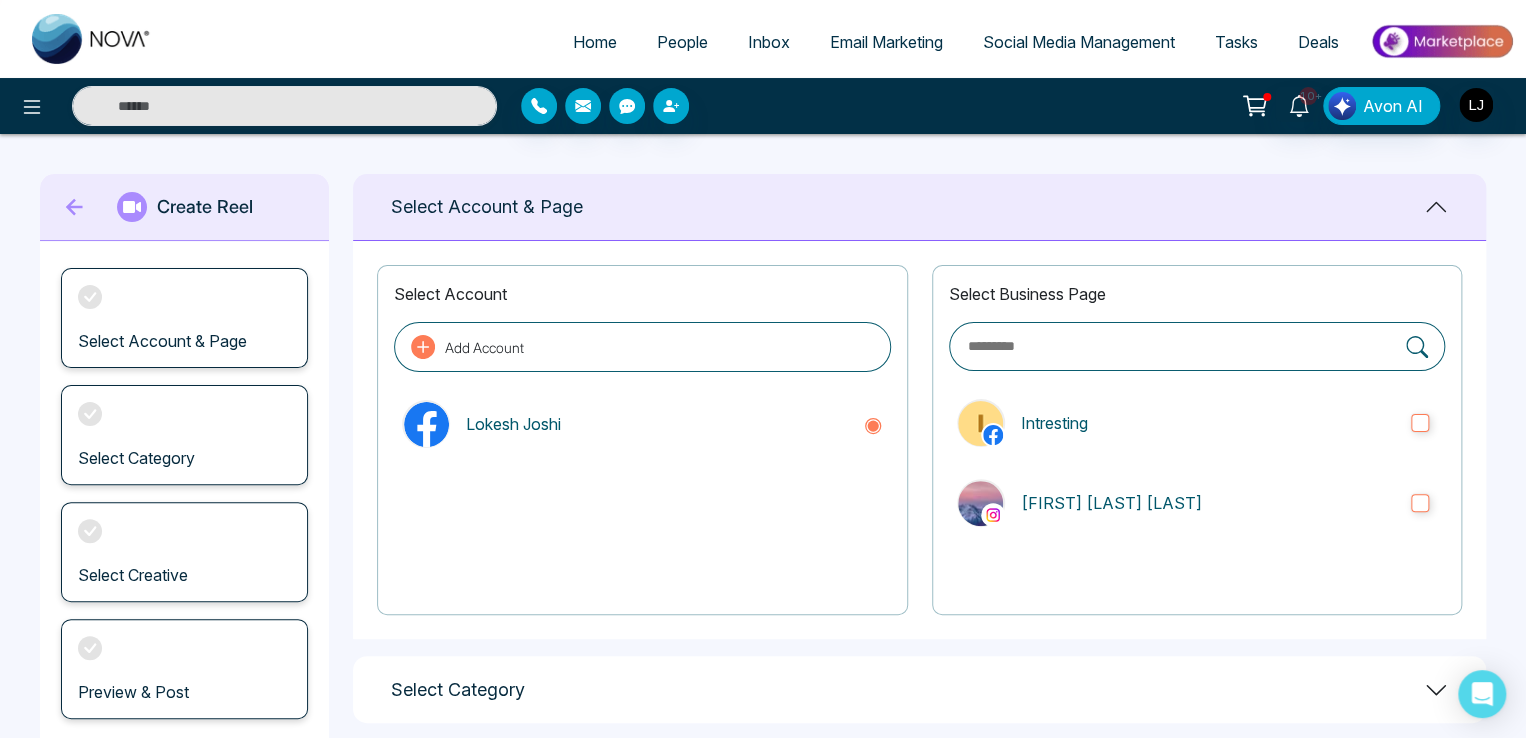 select on "*" 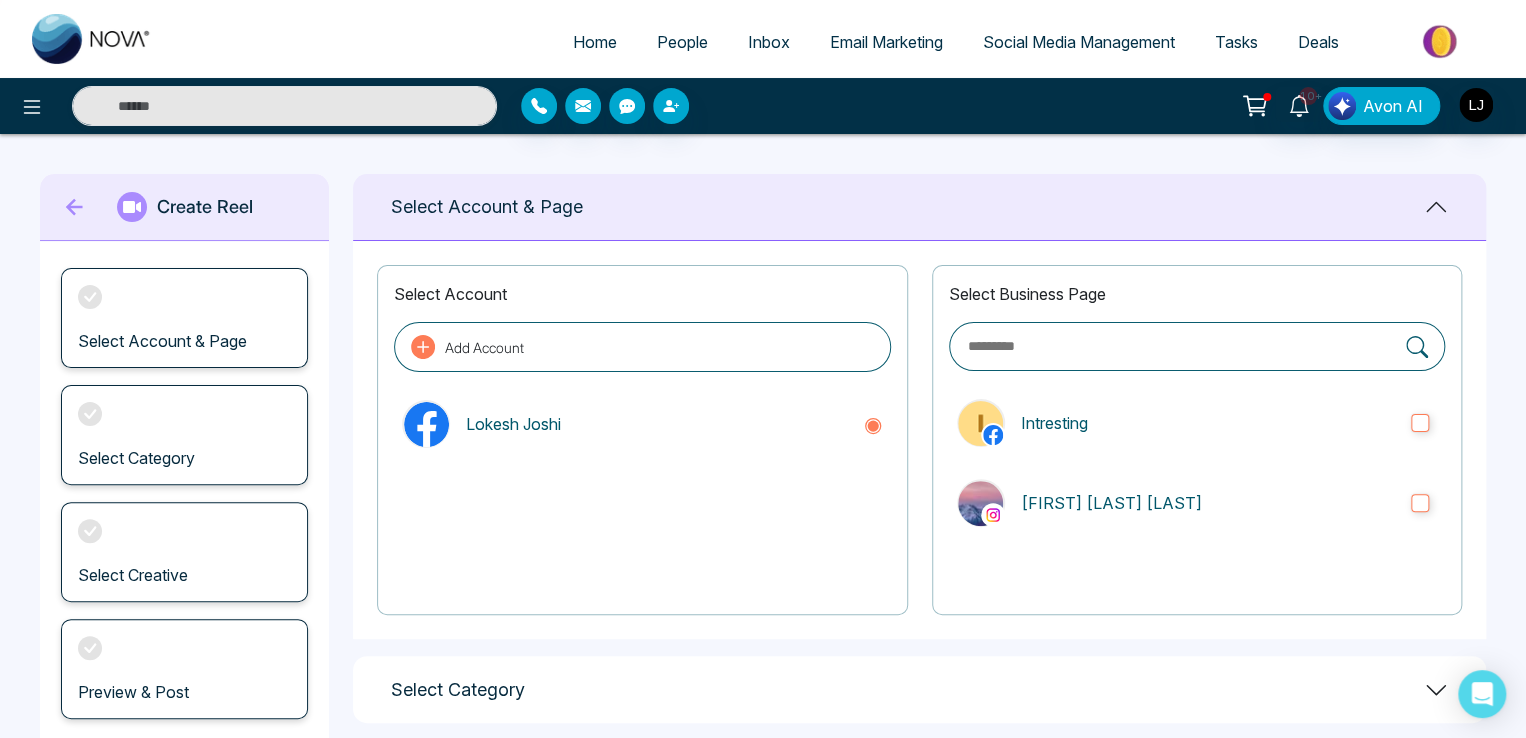 select on "*" 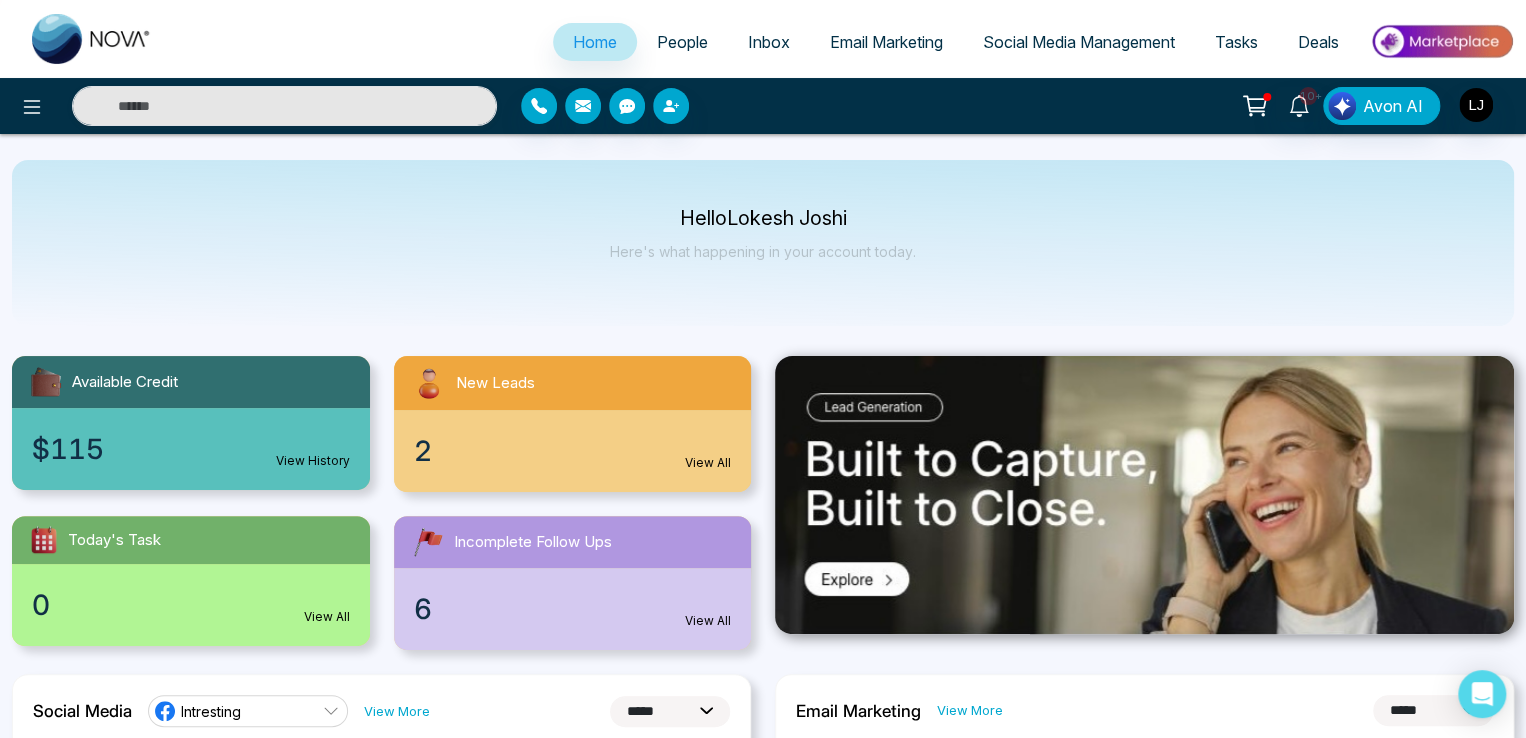 click on "Social Media Management" at bounding box center [1079, 42] 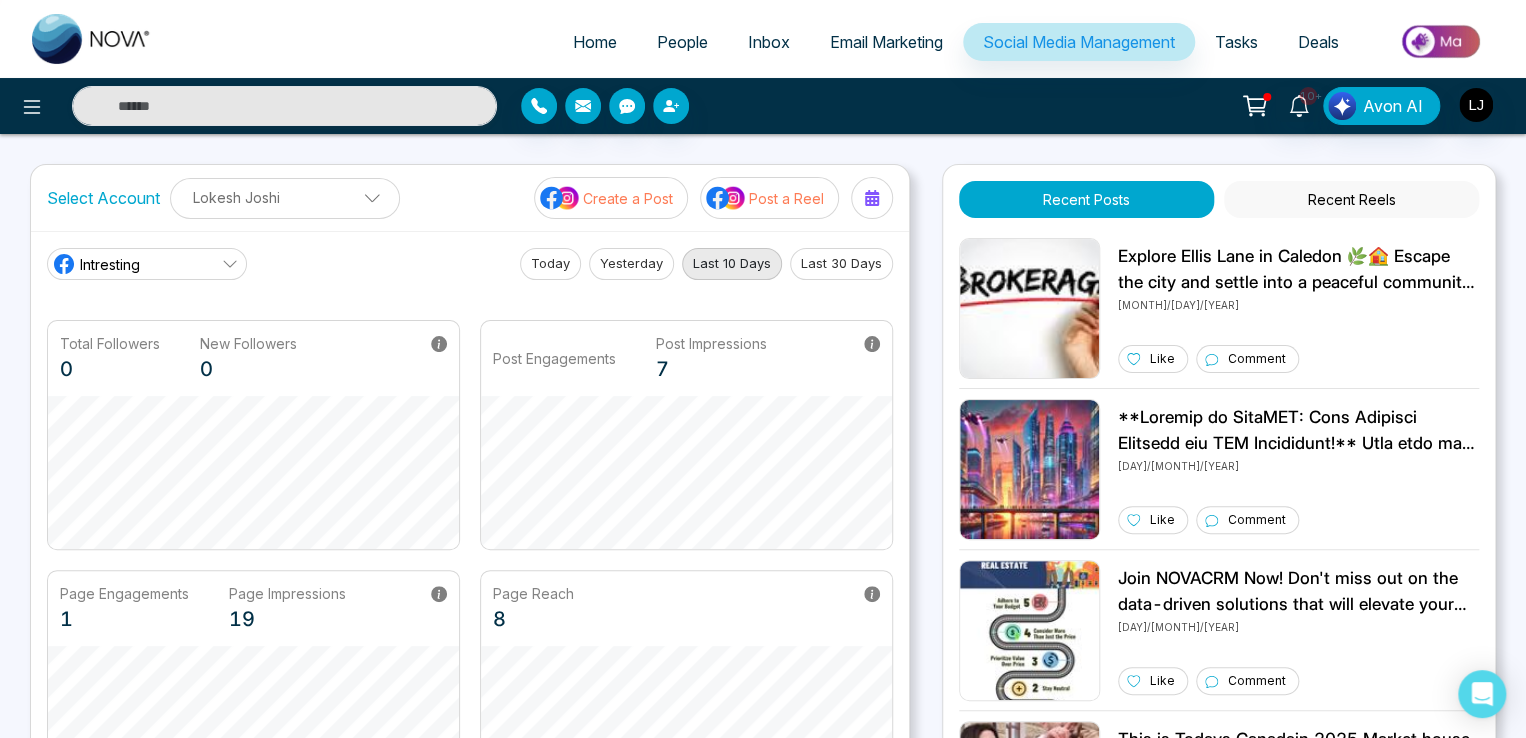 click on "Lokesh Joshi" at bounding box center [285, 197] 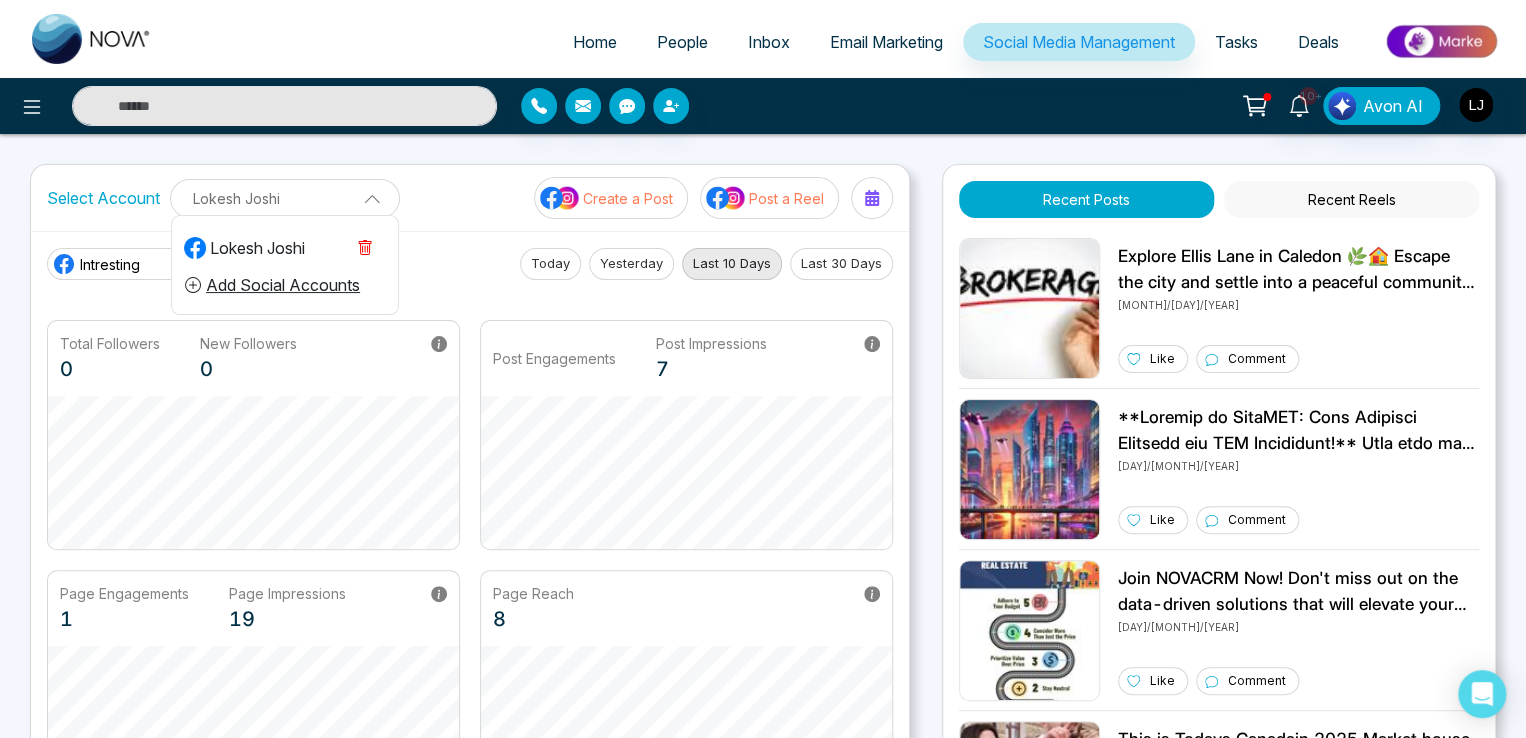 click on "Add Social Accounts" at bounding box center (272, 285) 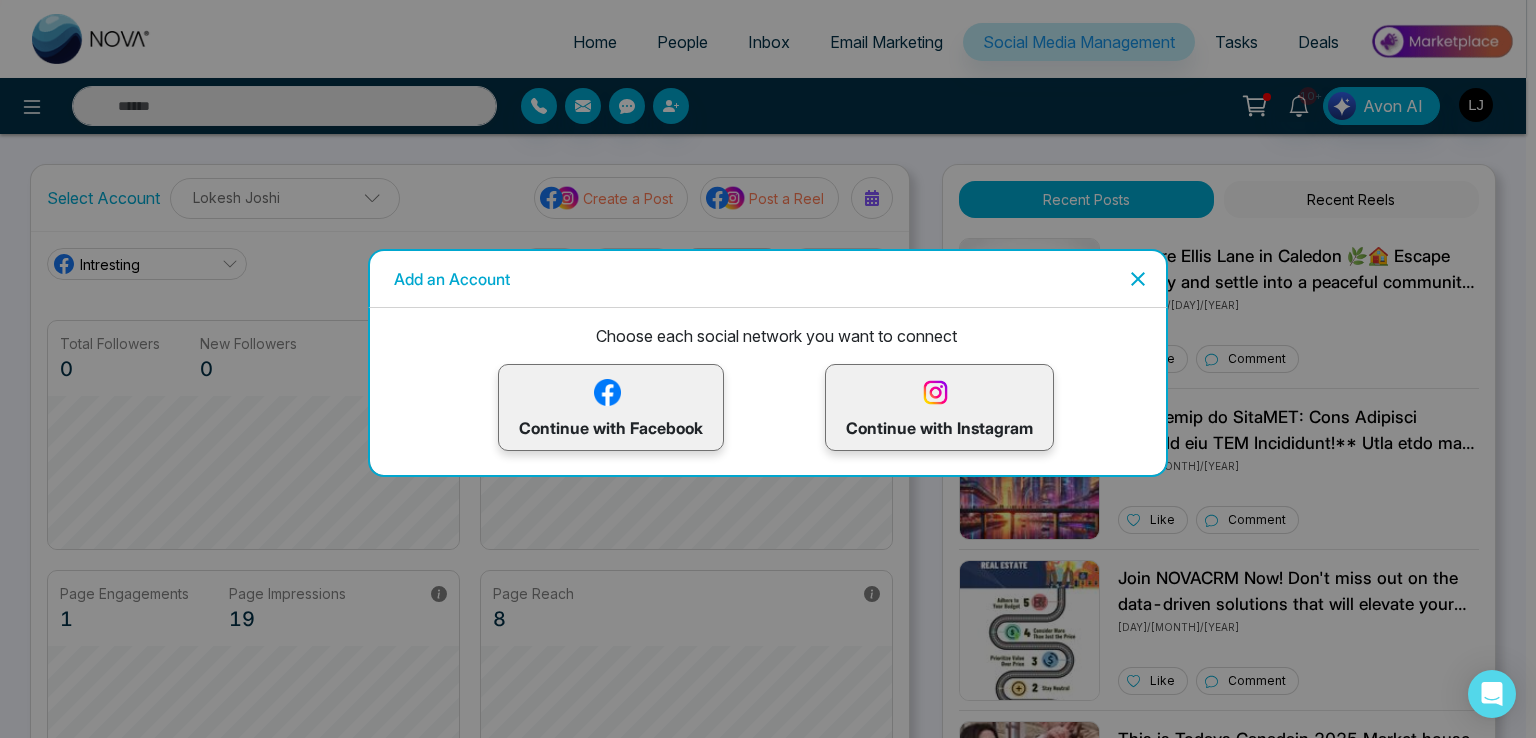 click on "Continue with Facebook" at bounding box center (611, 407) 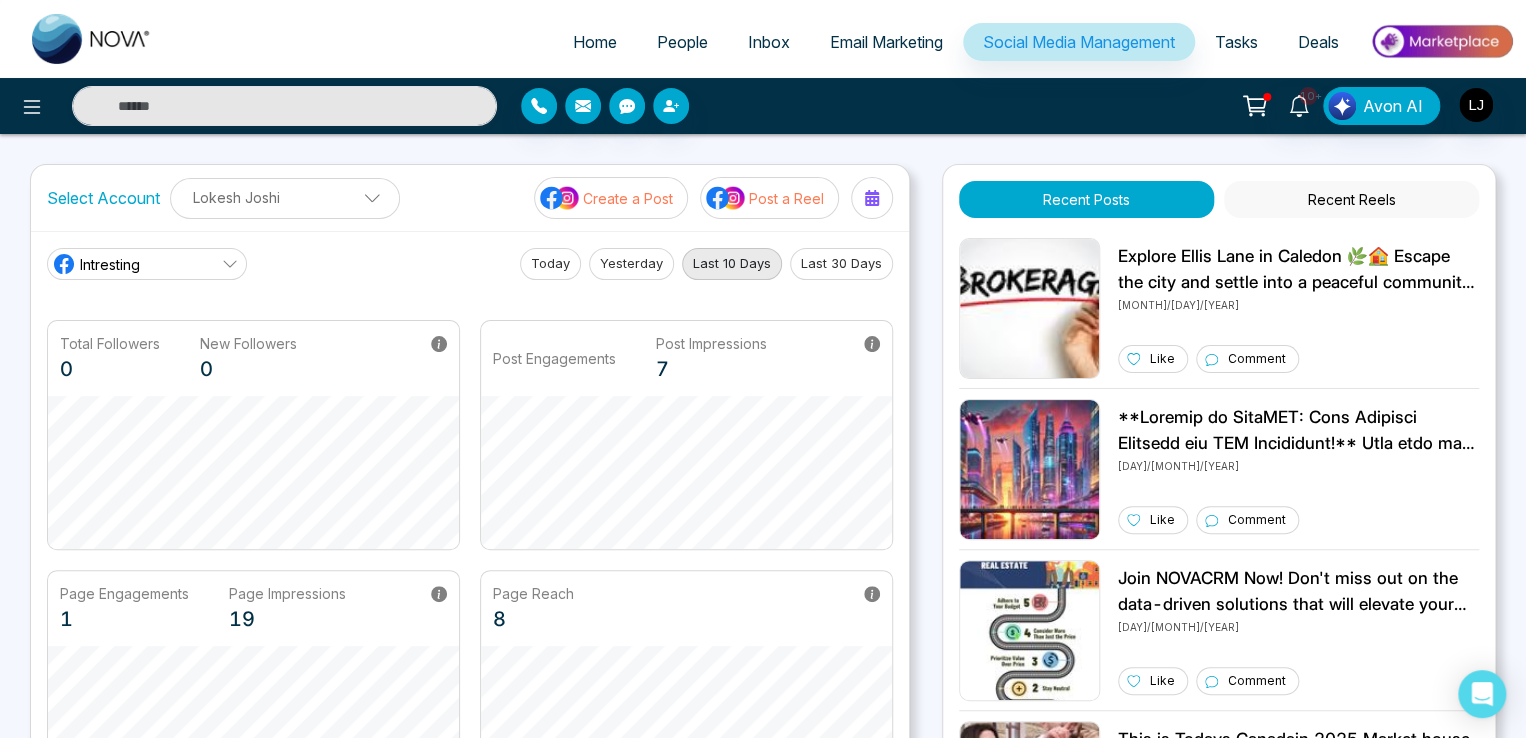 scroll, scrollTop: 75, scrollLeft: 0, axis: vertical 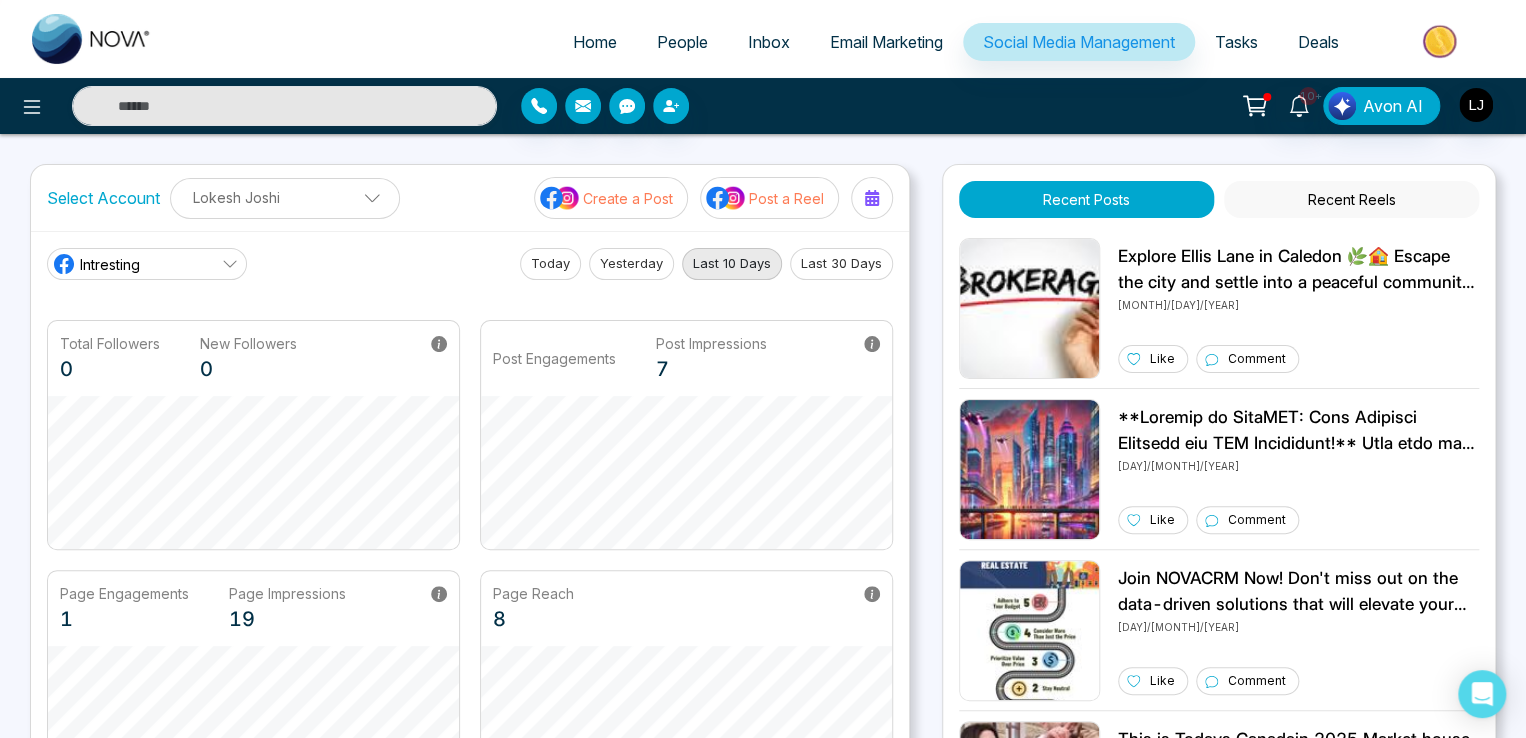 click on "Lokesh Joshi" at bounding box center [285, 197] 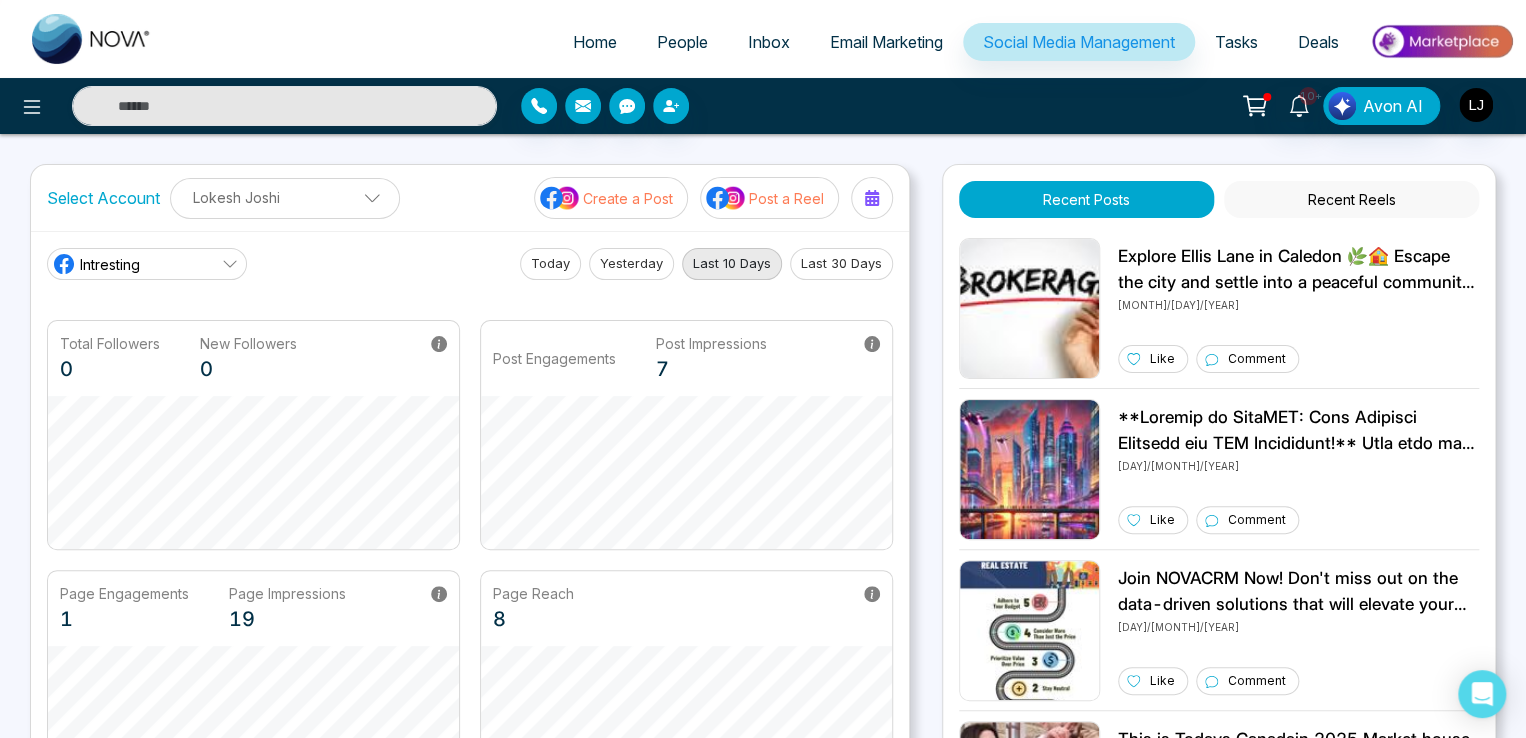 click on "Create a Post" at bounding box center [628, 198] 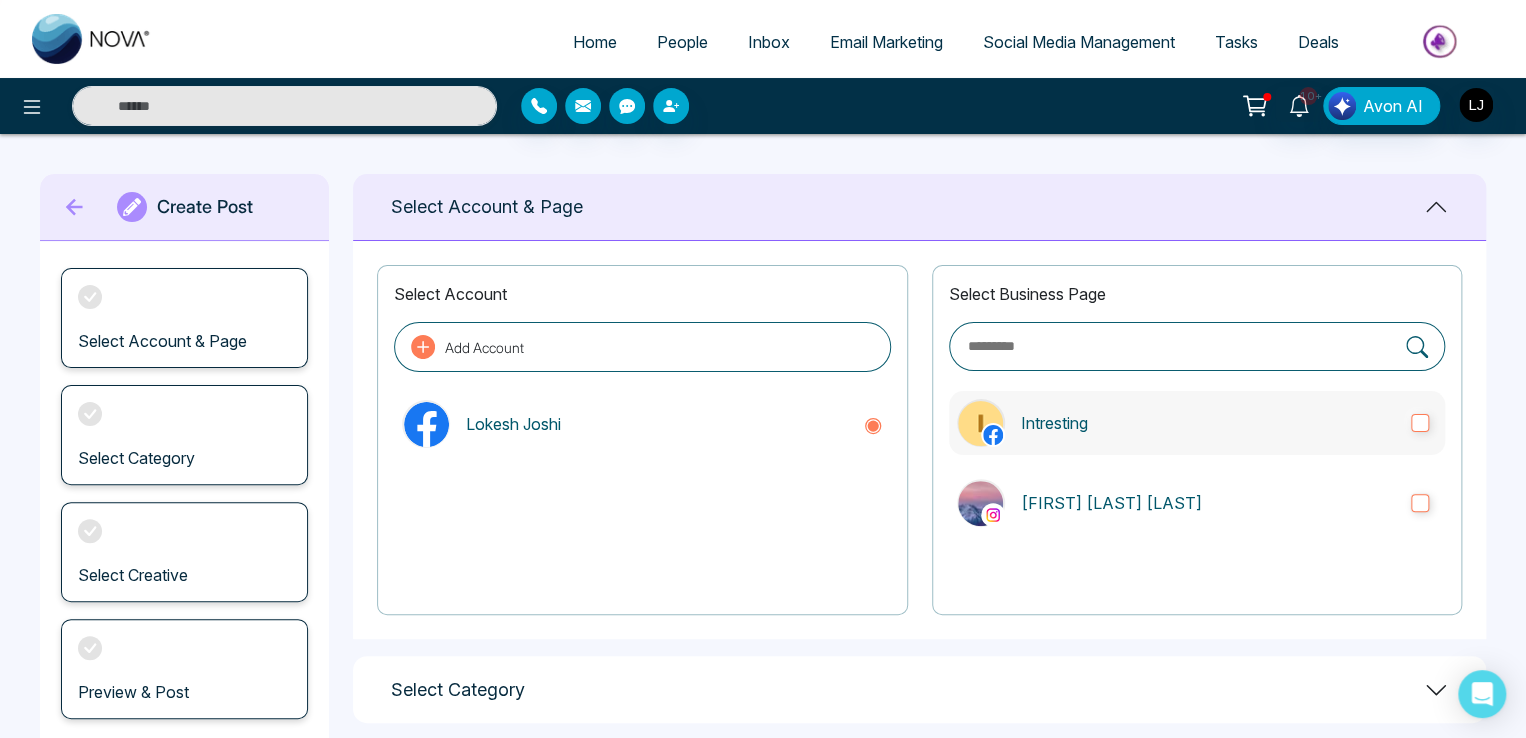 click on "Intresting" at bounding box center (1197, 423) 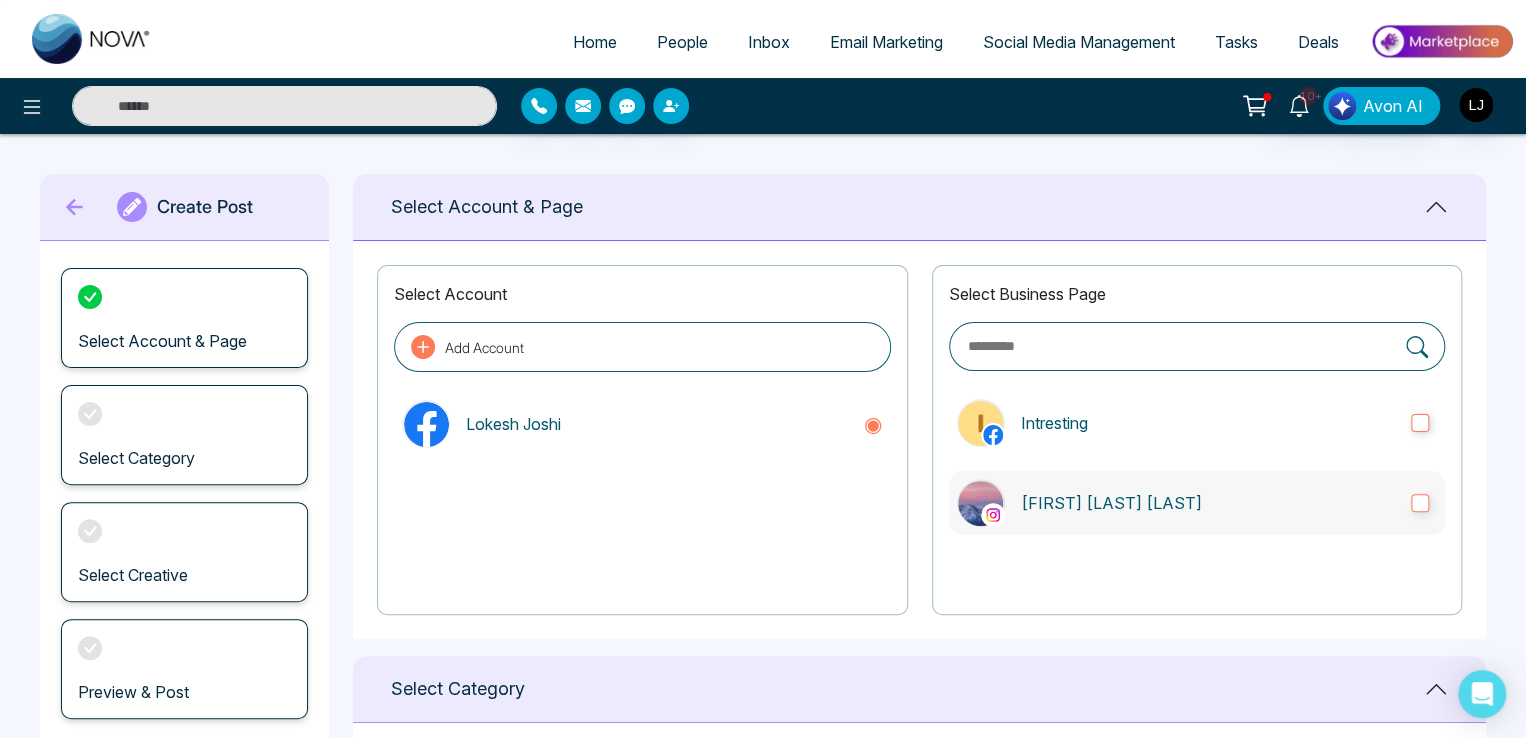 click on "Lokesh Avinash Joshi" at bounding box center (1197, 503) 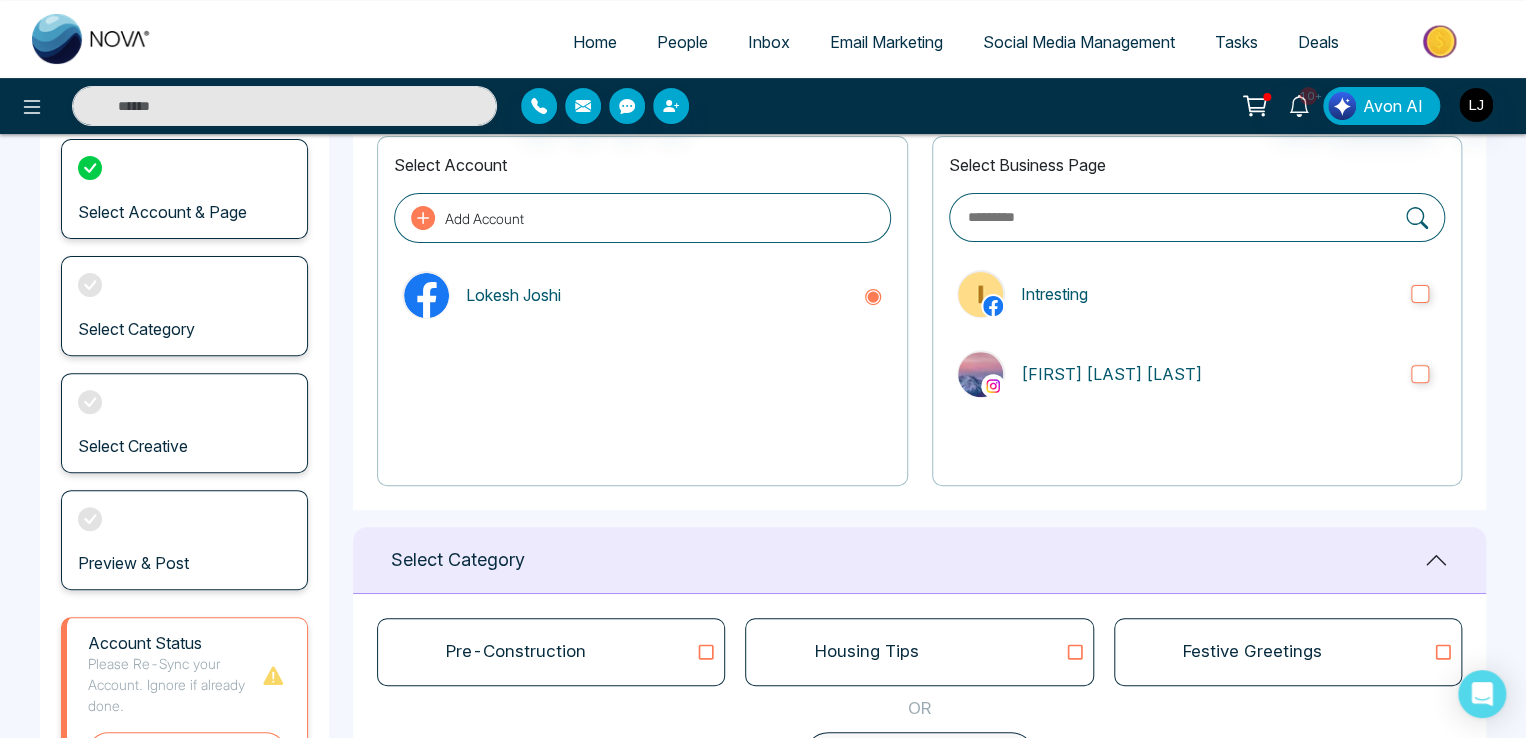 scroll, scrollTop: 405, scrollLeft: 0, axis: vertical 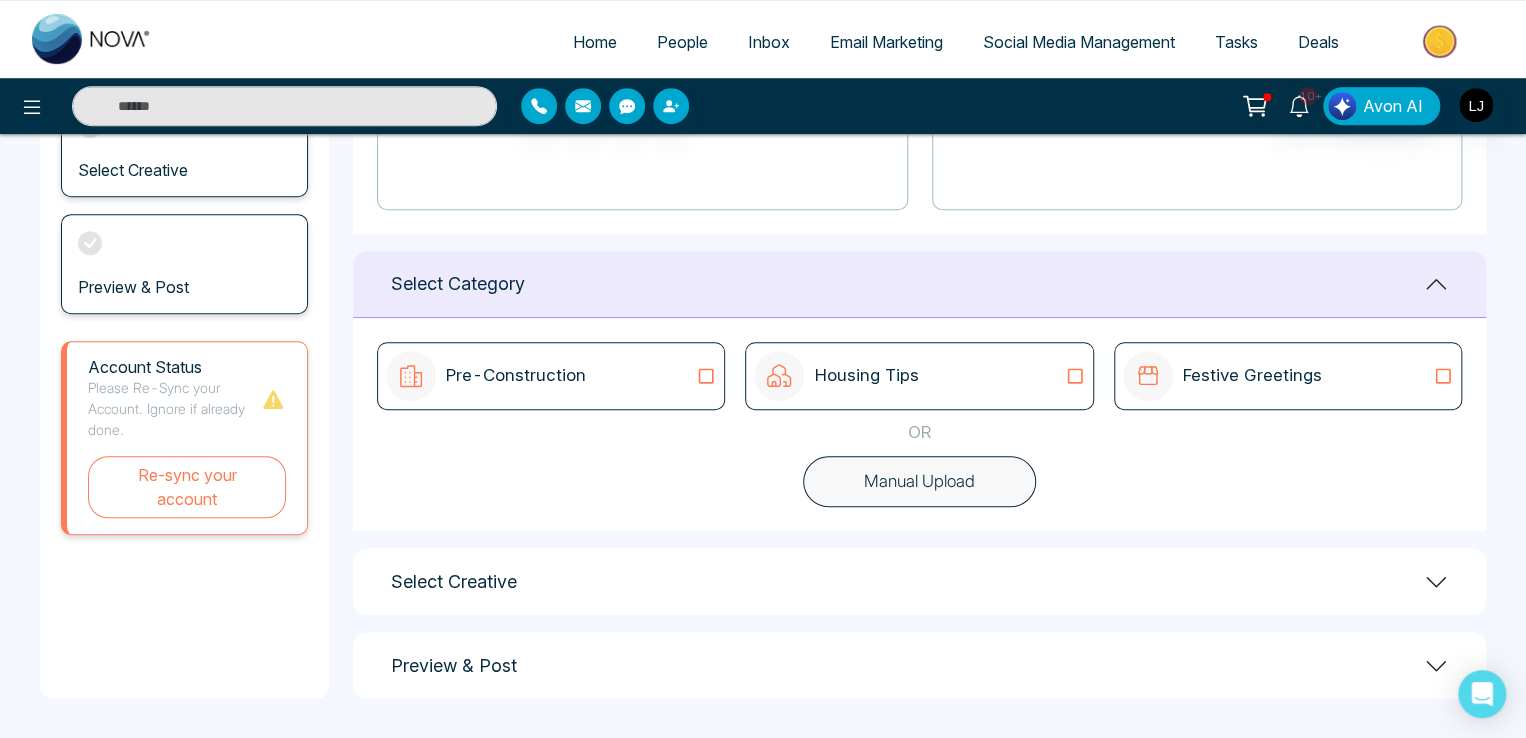 click 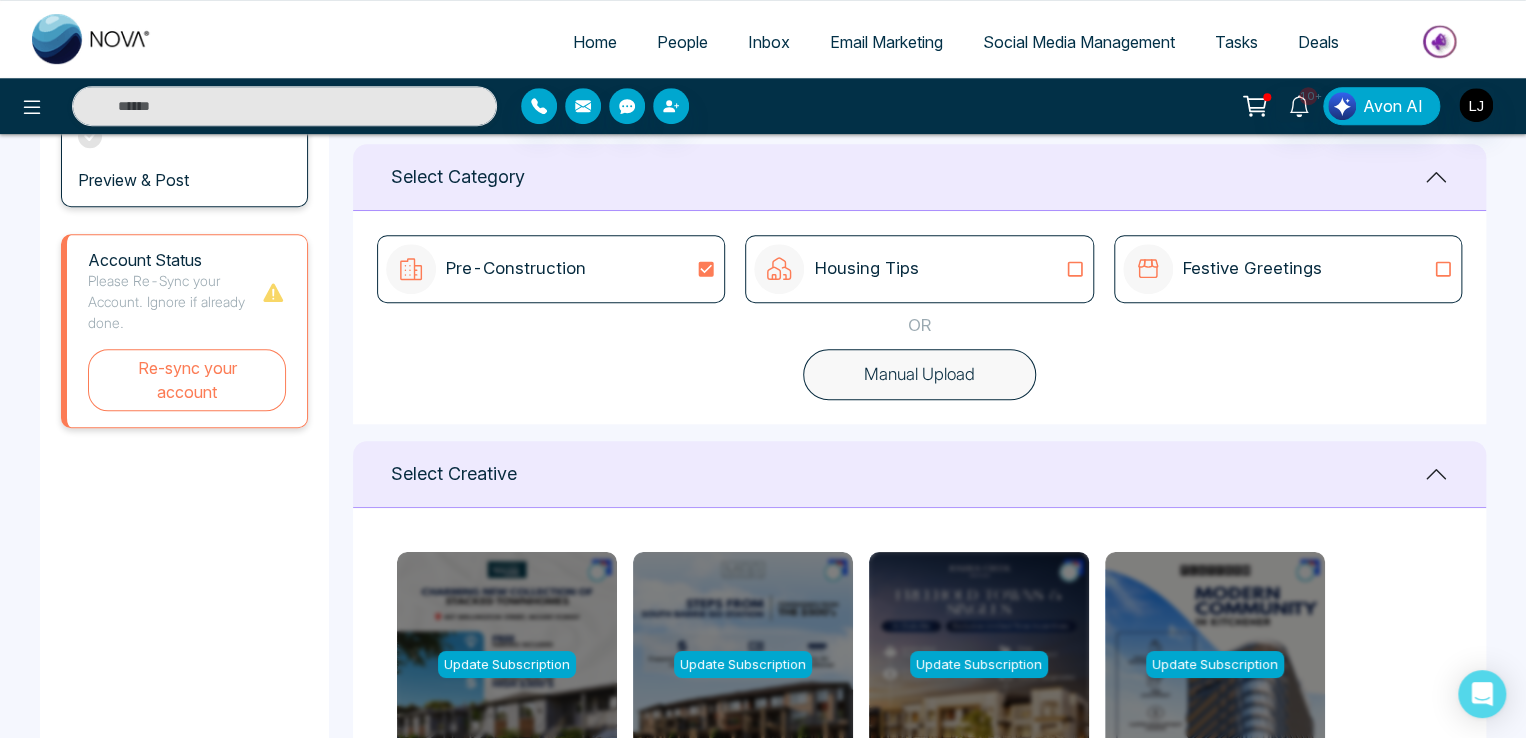 scroll, scrollTop: 605, scrollLeft: 0, axis: vertical 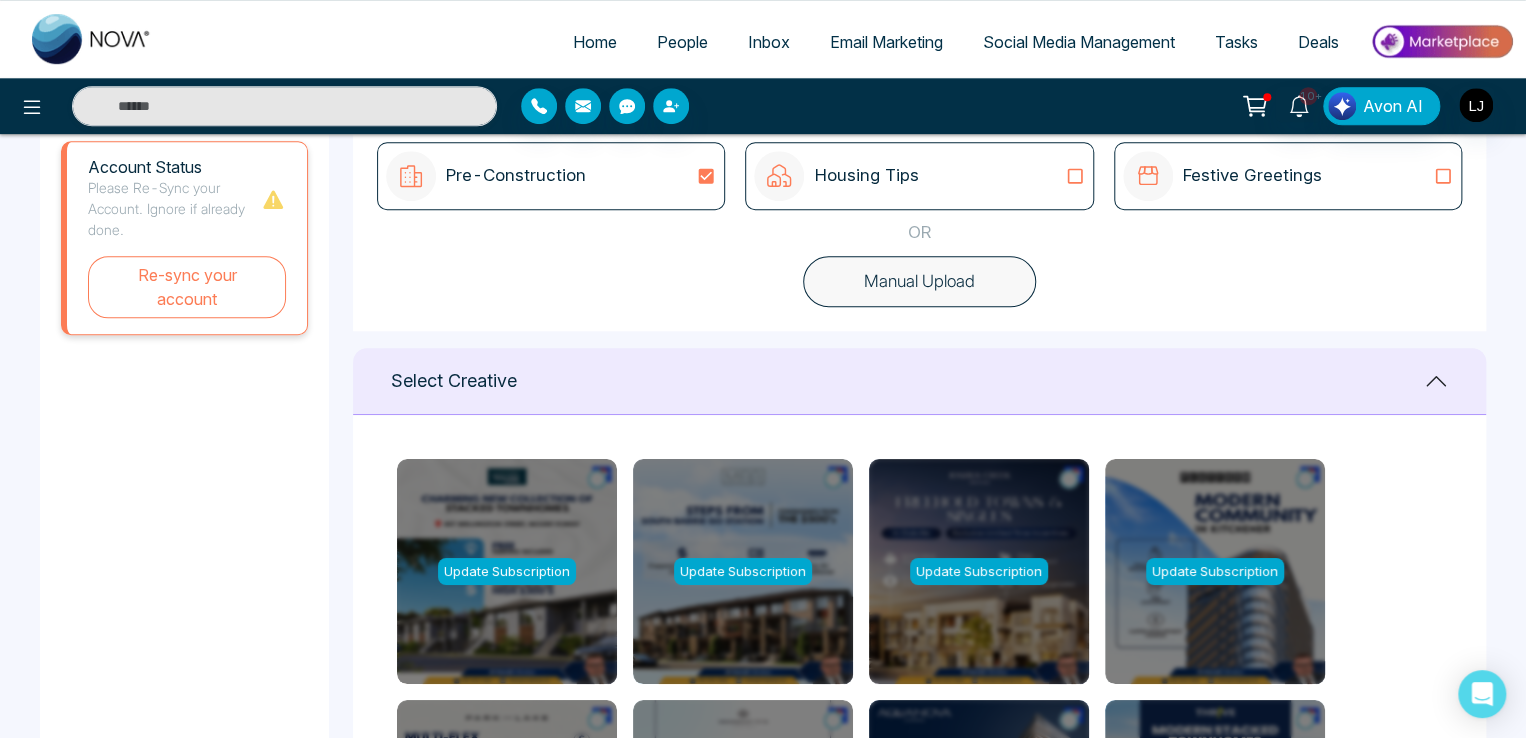 click on "Housing Tips" at bounding box center [919, 176] 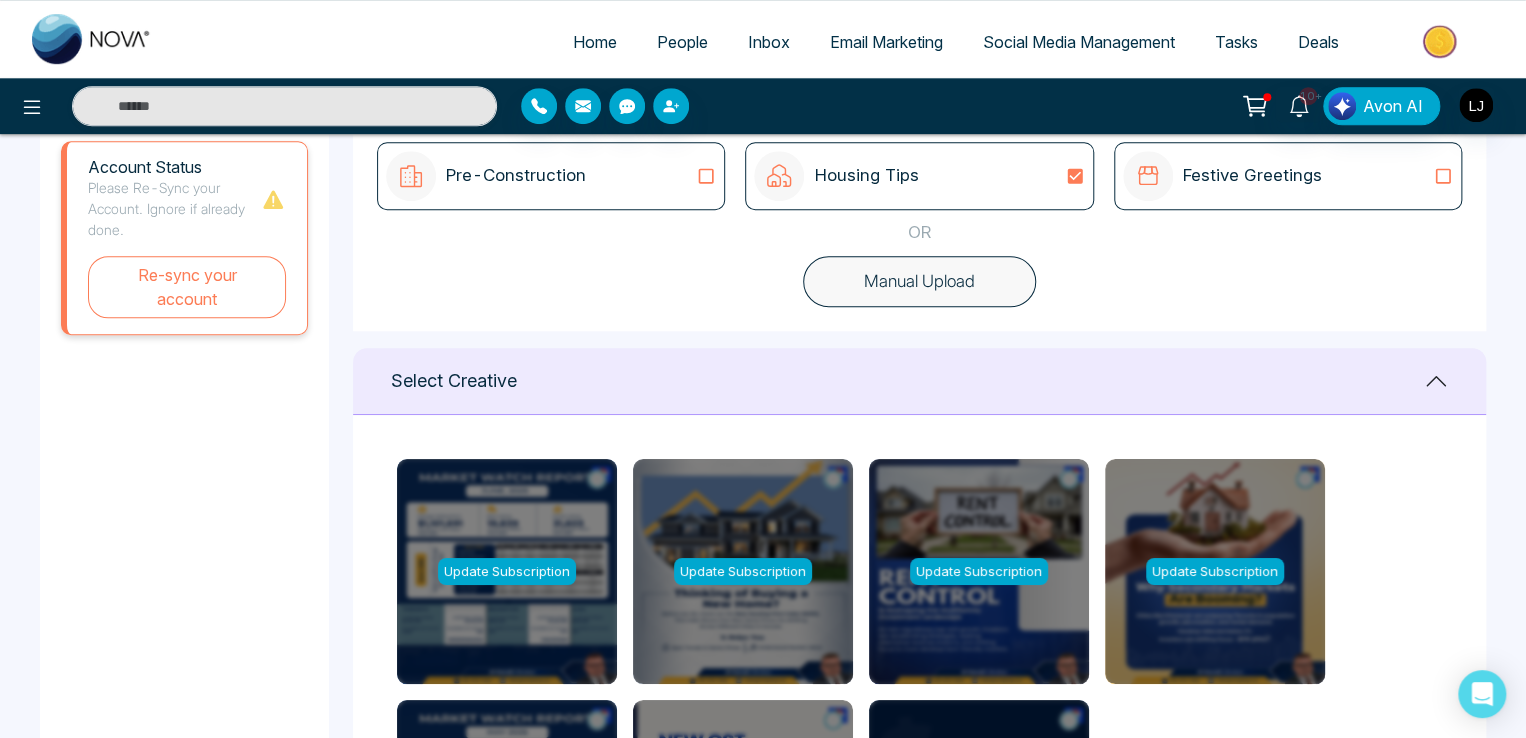 click on "Festive Greetings" at bounding box center (1252, 176) 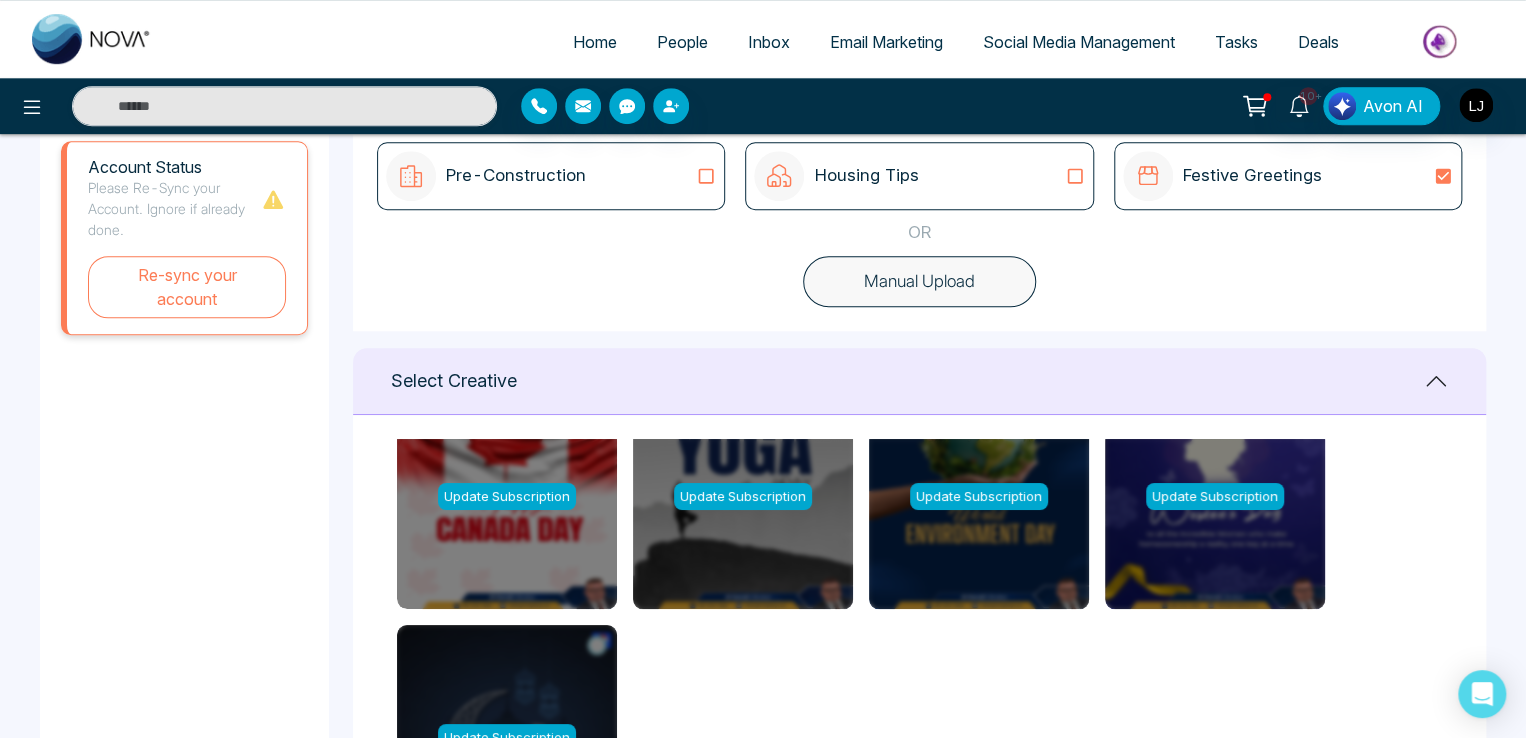 scroll, scrollTop: 154, scrollLeft: 0, axis: vertical 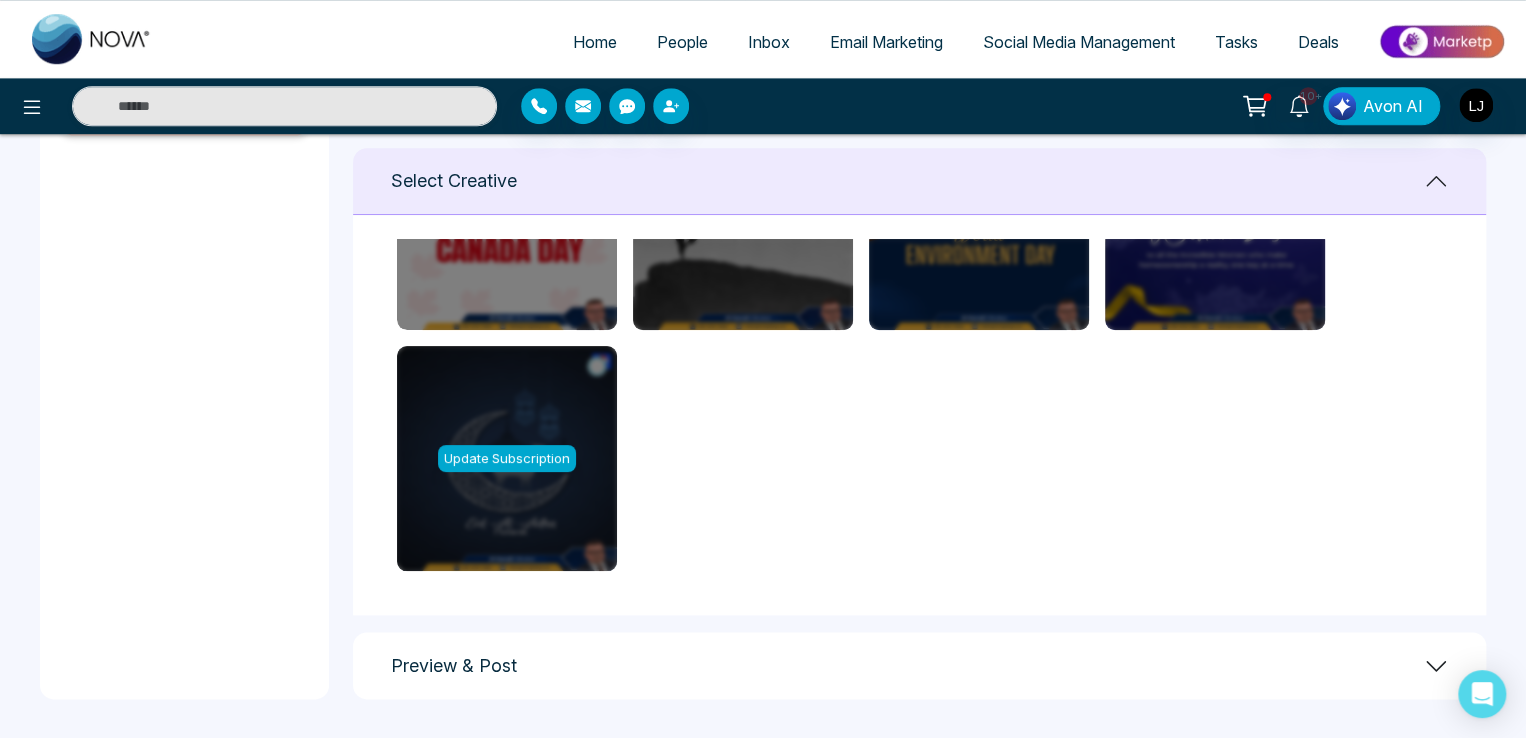 click on "Preview & Post" at bounding box center (919, 665) 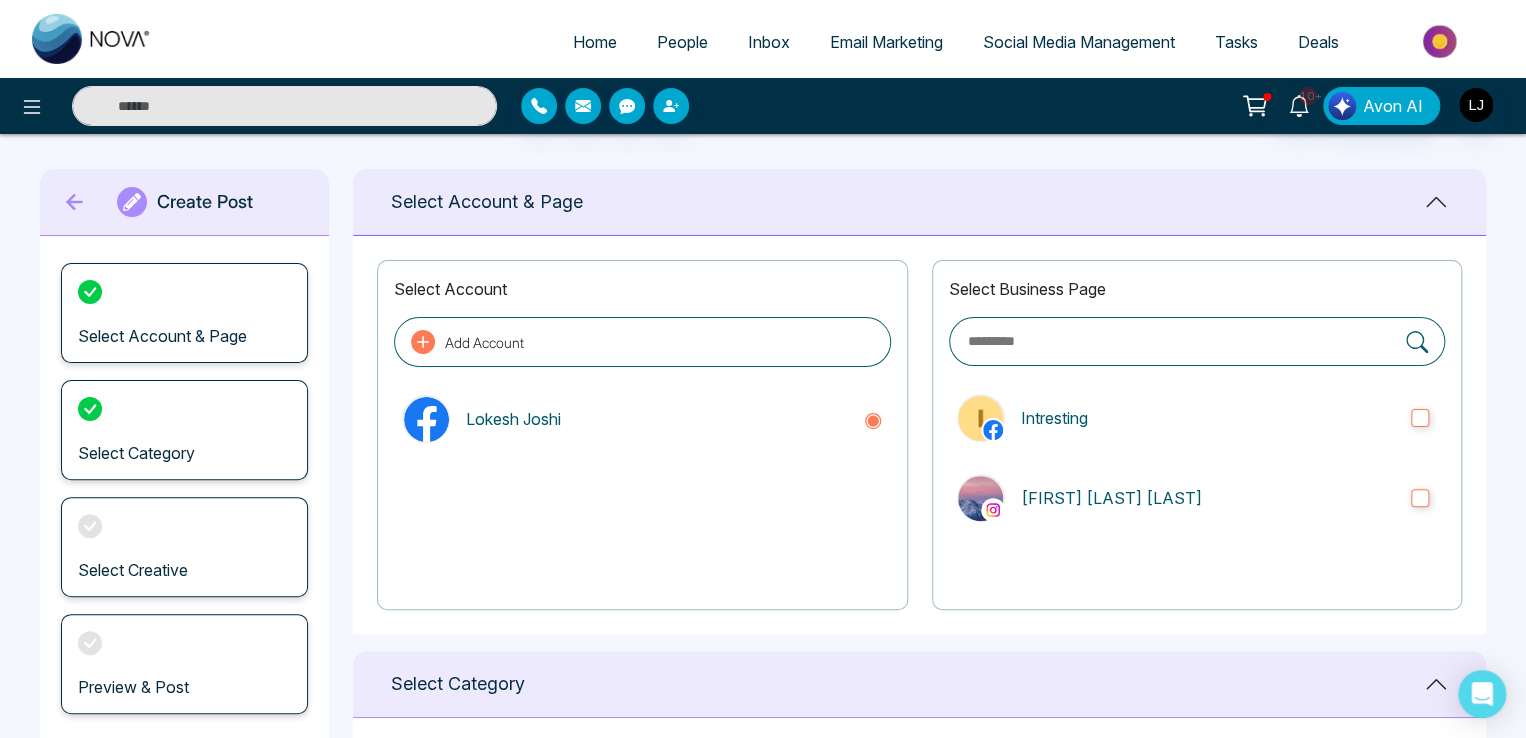 scroll, scrollTop: 0, scrollLeft: 0, axis: both 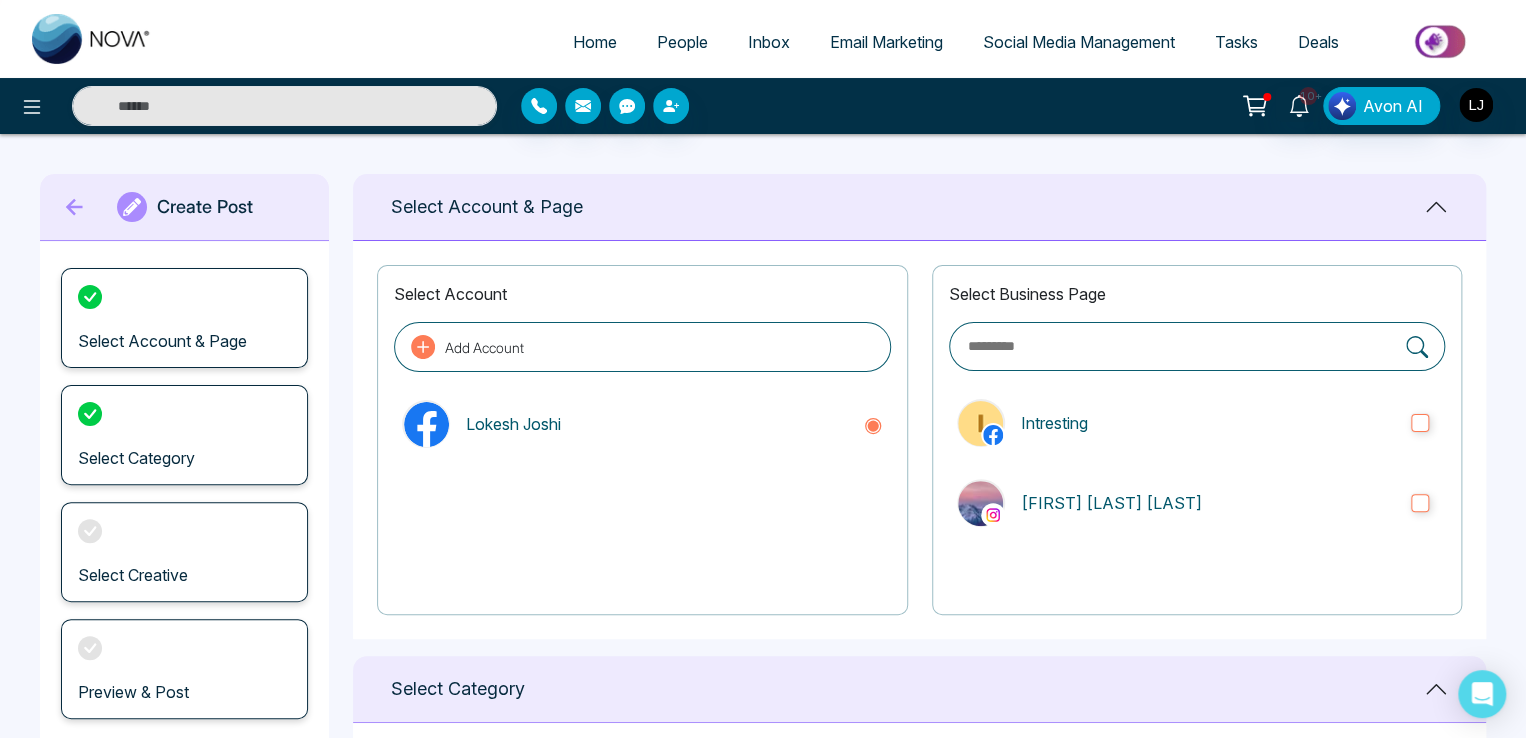 click 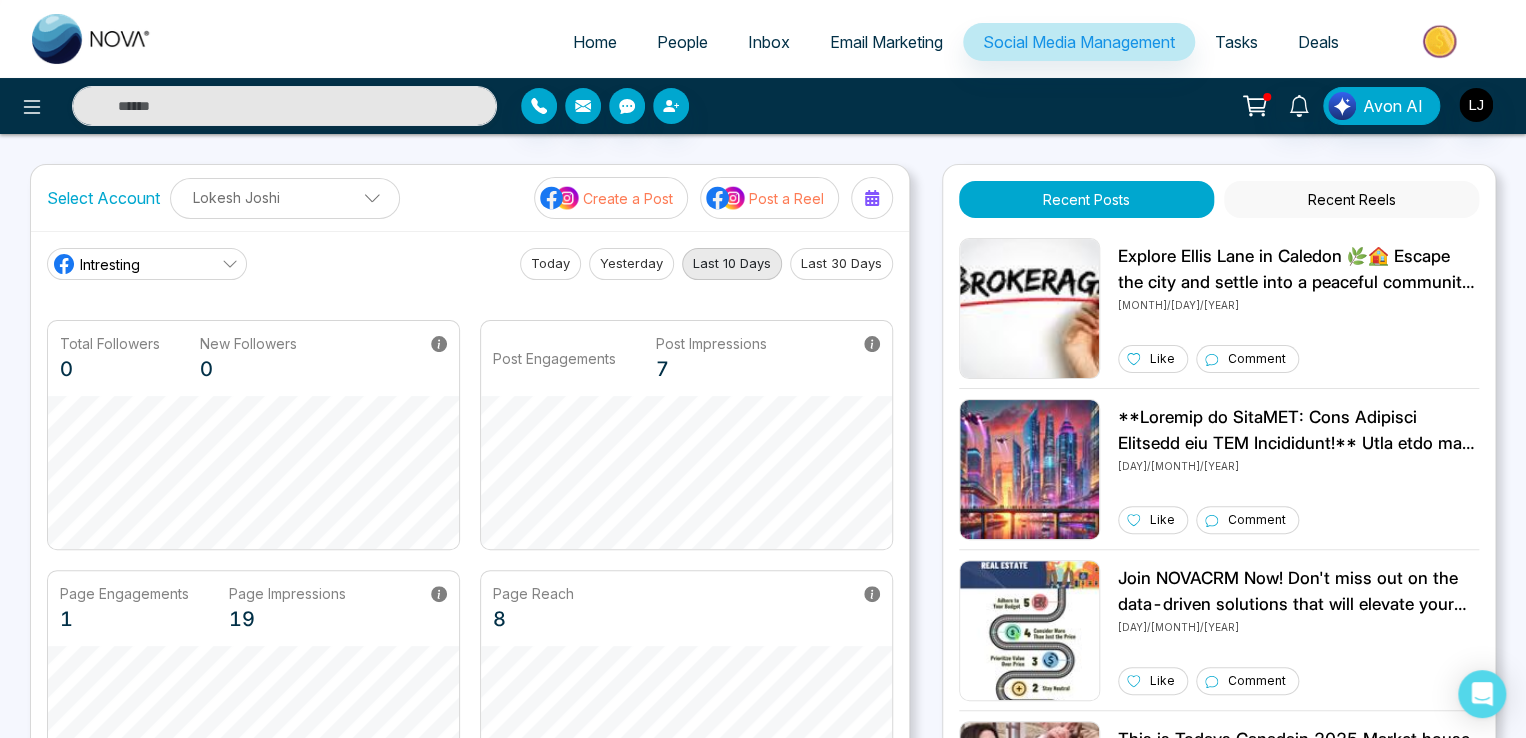 click on "Post a Reel" at bounding box center [769, 198] 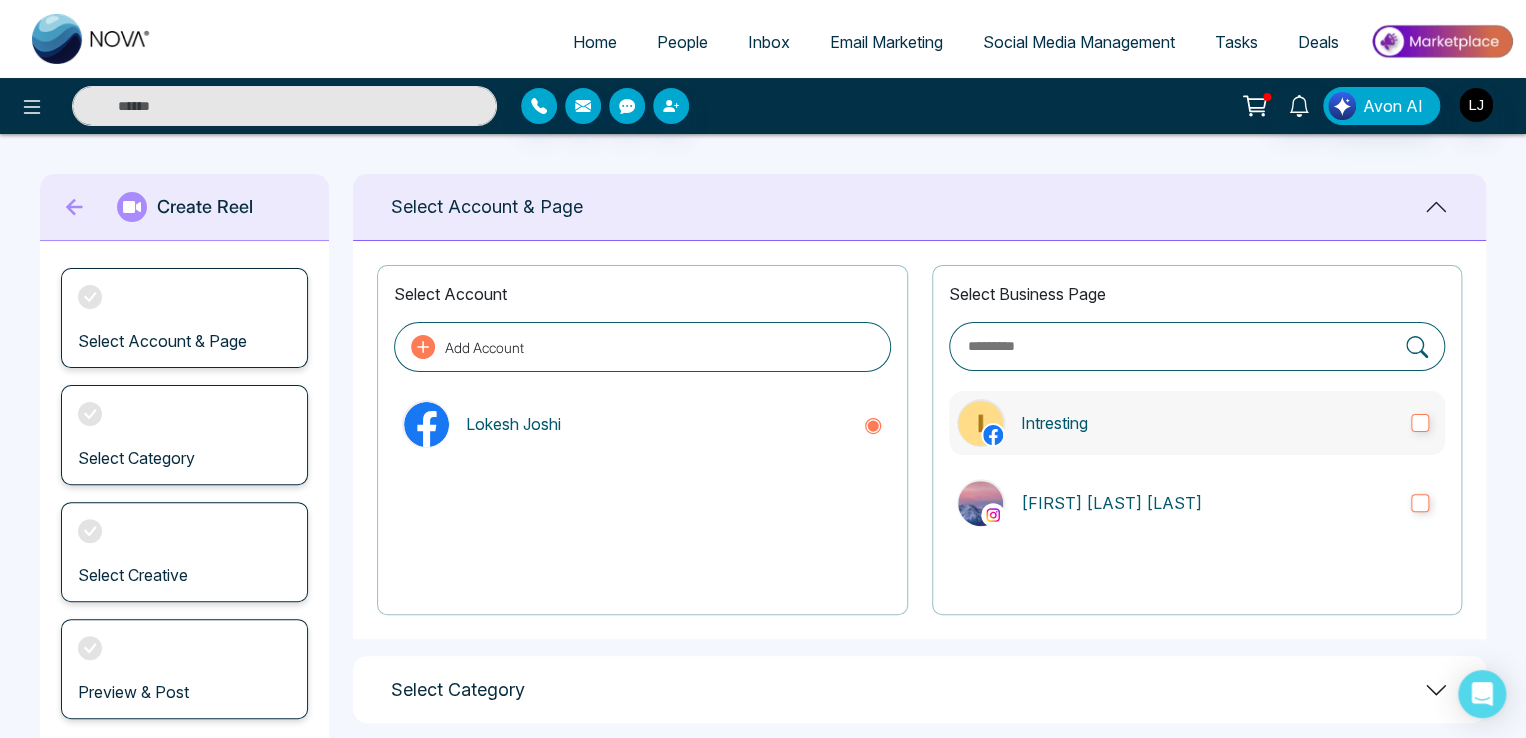 click on "Intresting" at bounding box center [1197, 423] 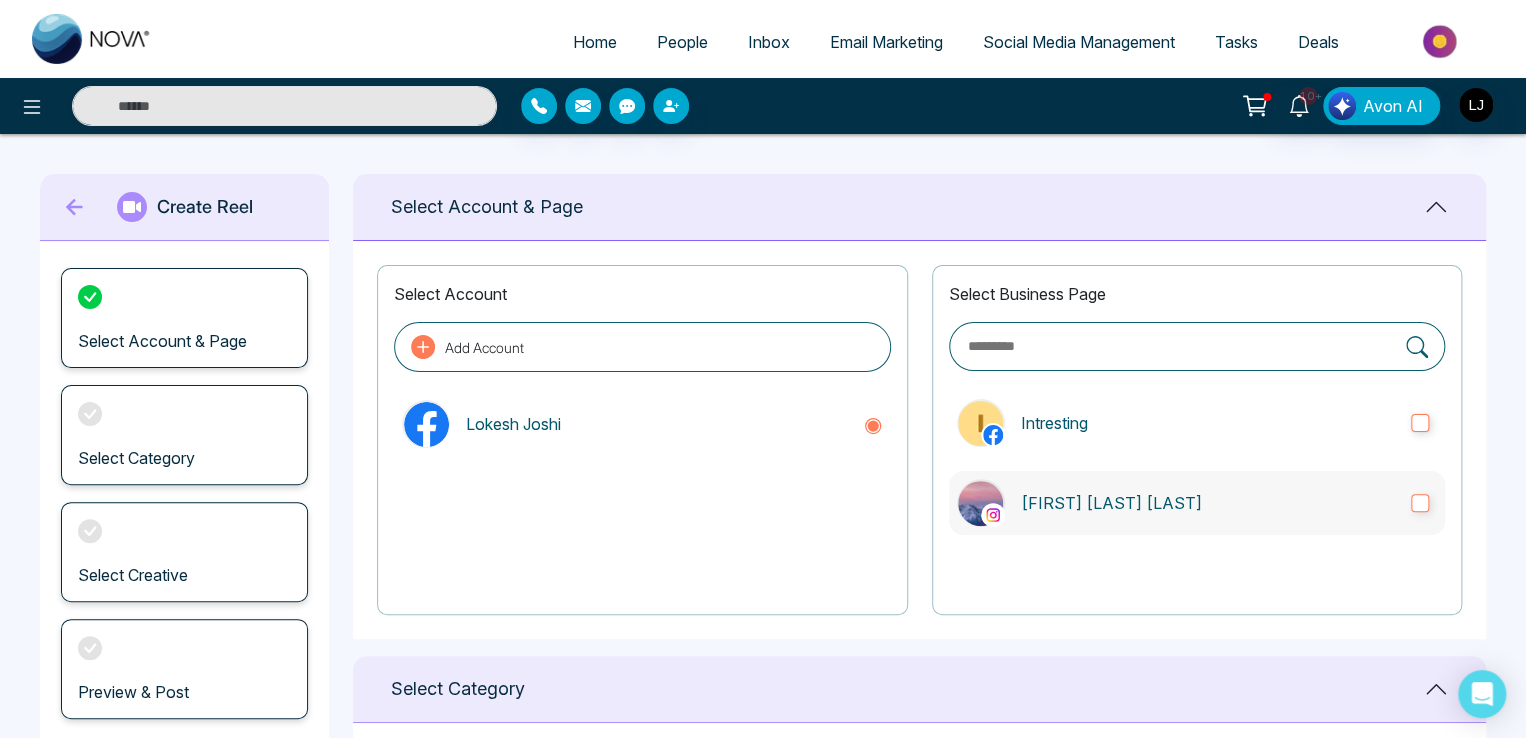 click on "Lokesh Avinash Joshi" at bounding box center [1197, 503] 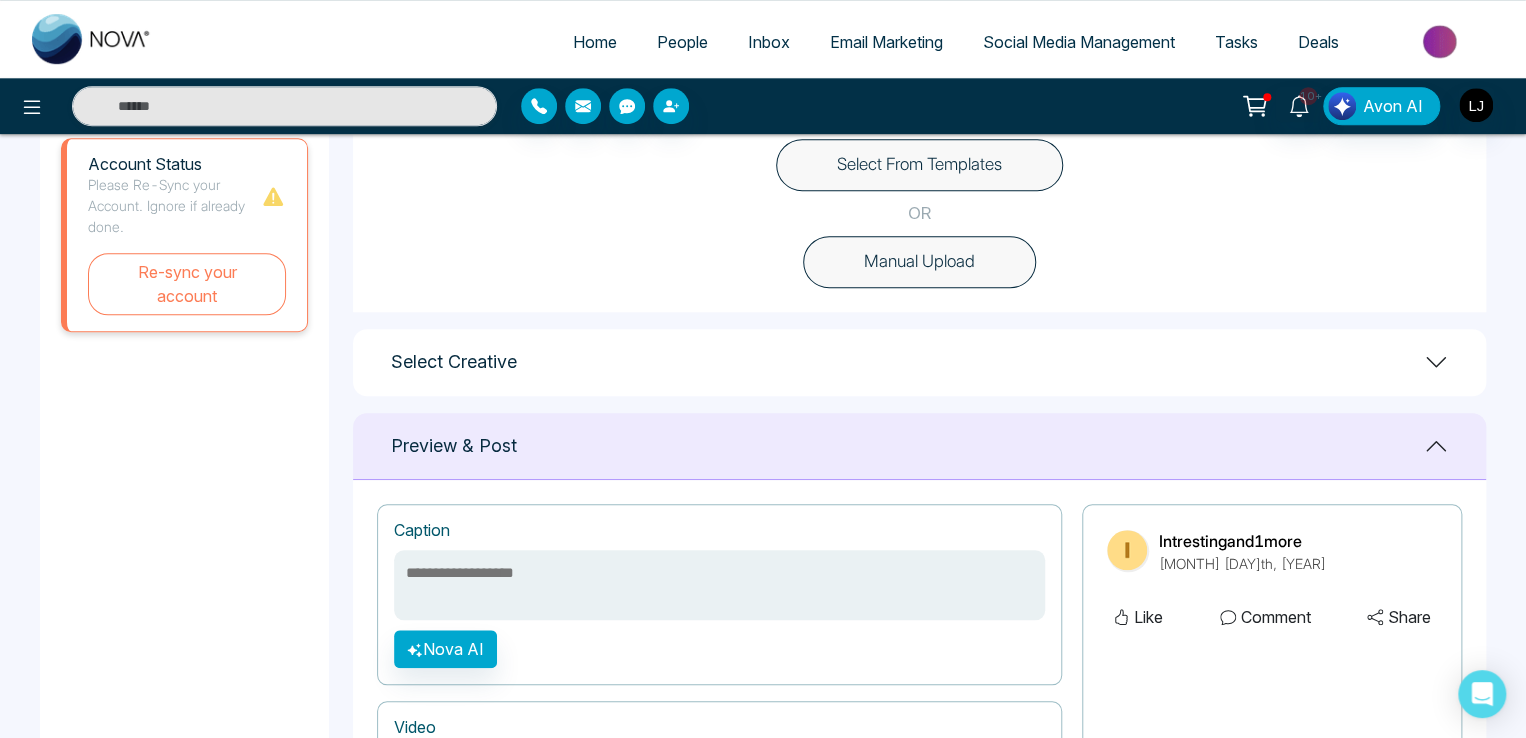scroll, scrollTop: 500, scrollLeft: 0, axis: vertical 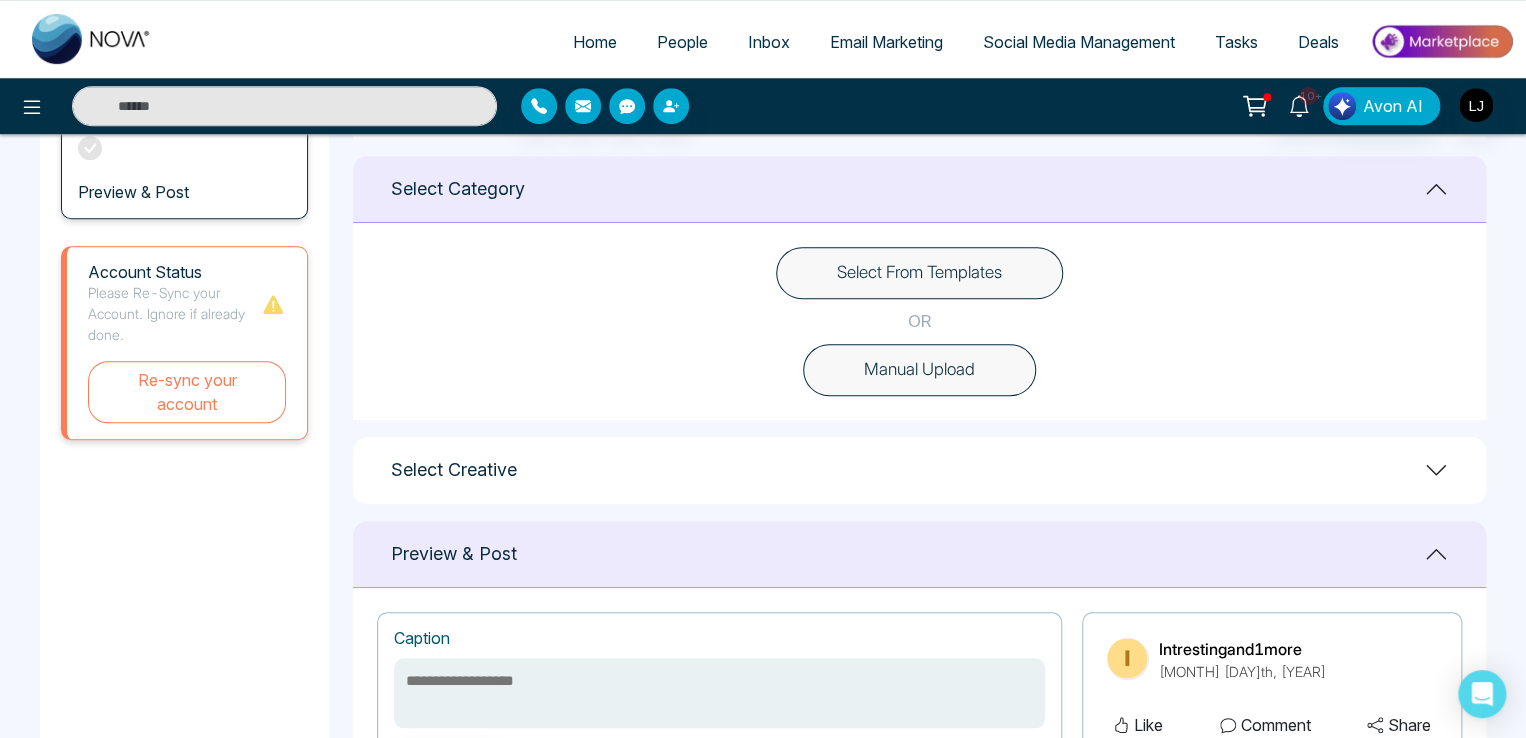 click on "Select From Templates" at bounding box center (919, 273) 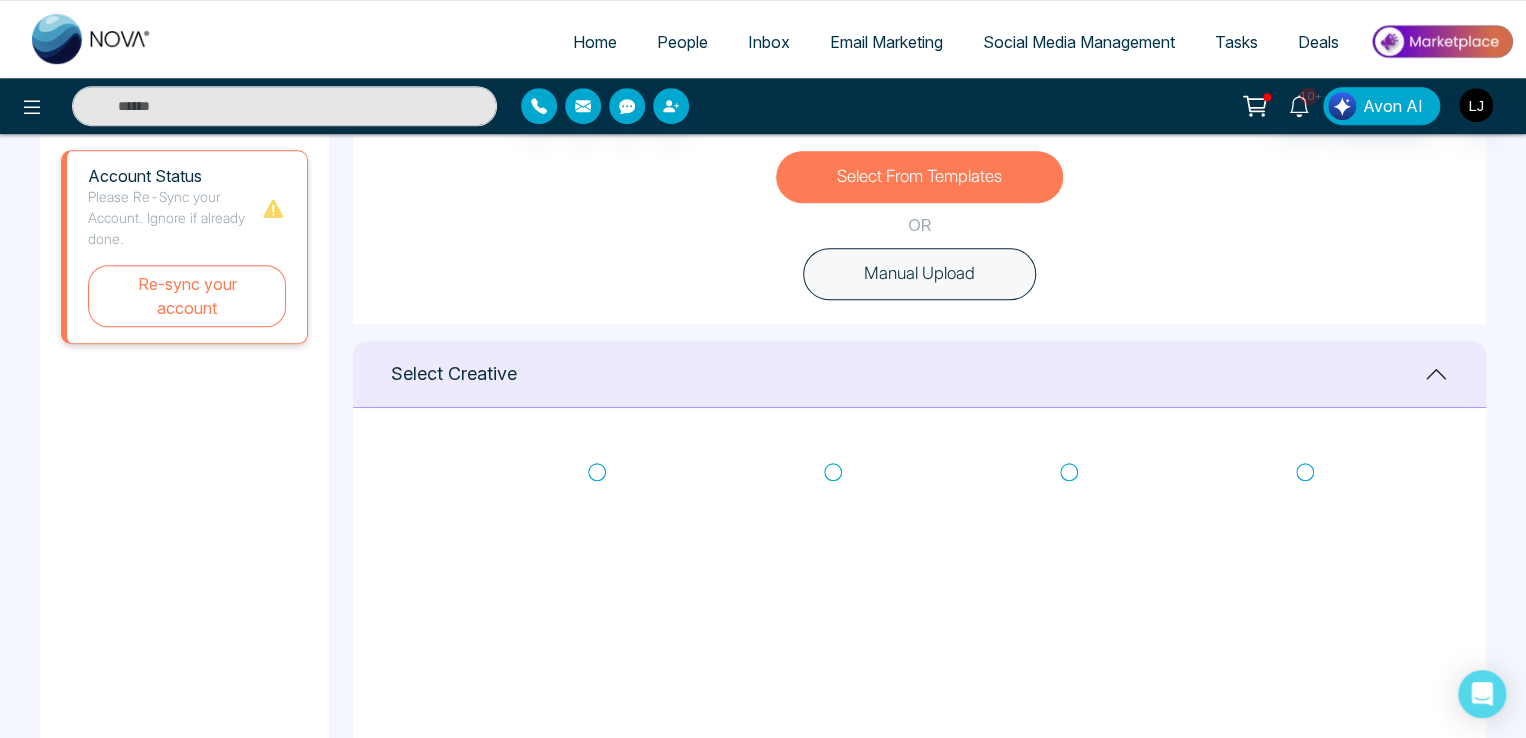 scroll, scrollTop: 700, scrollLeft: 0, axis: vertical 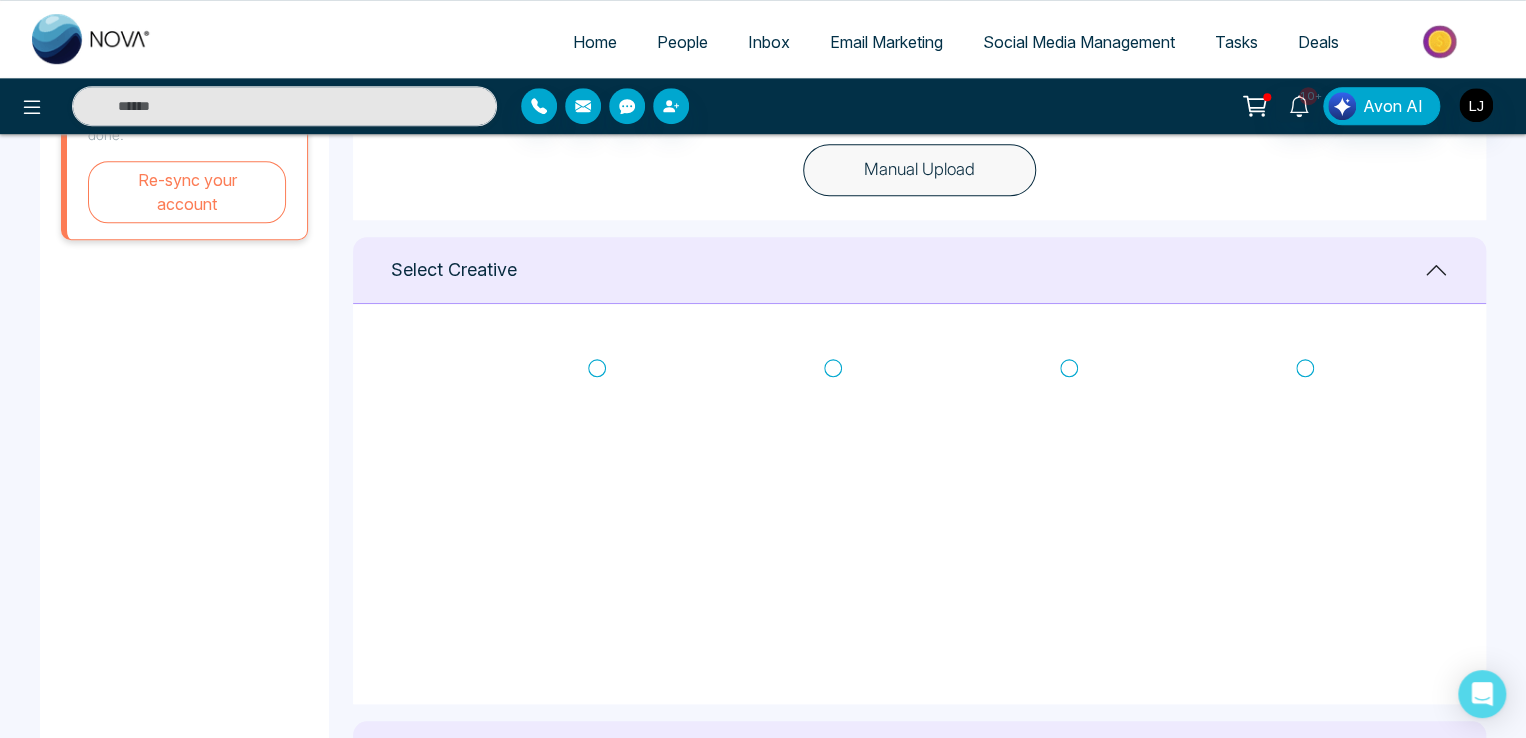 click 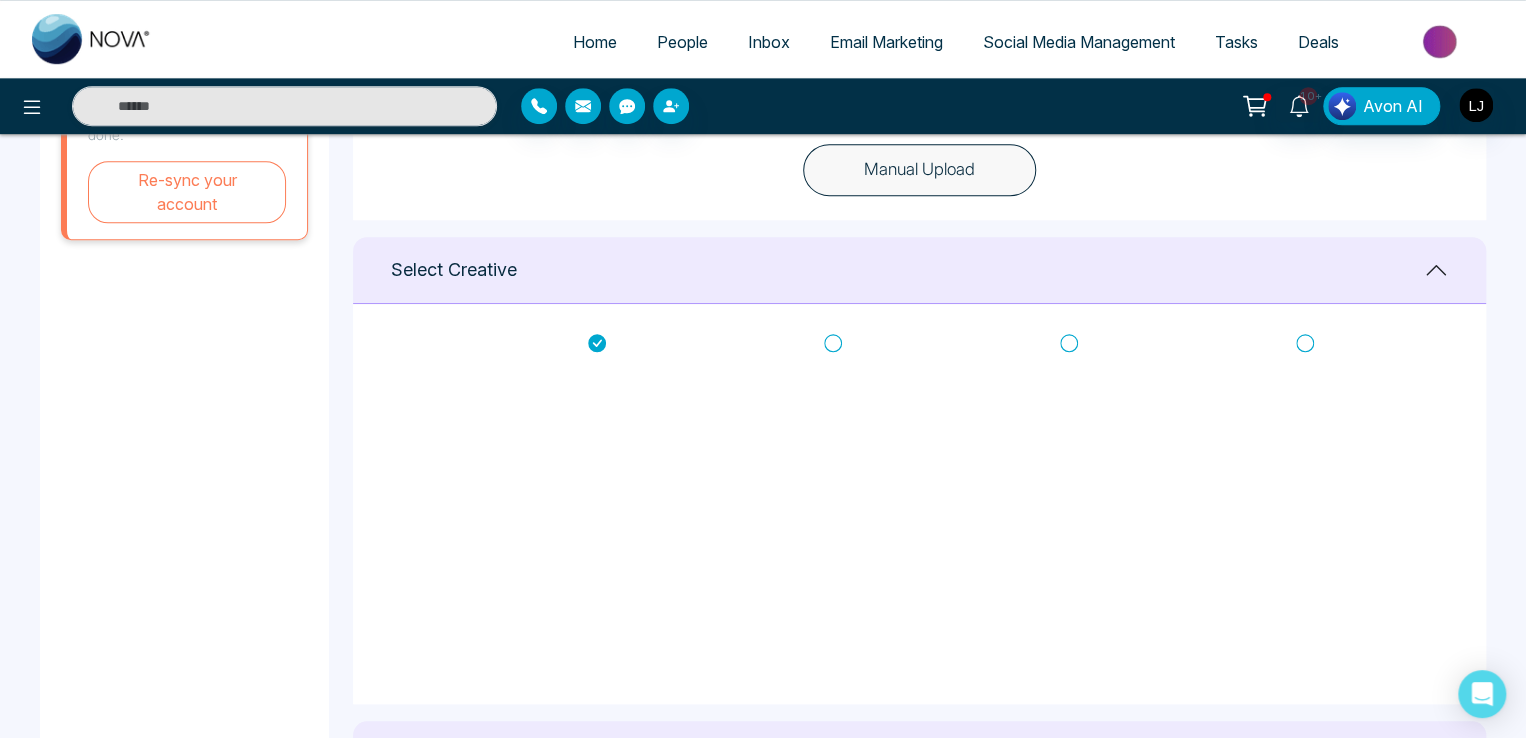 scroll, scrollTop: 0, scrollLeft: 0, axis: both 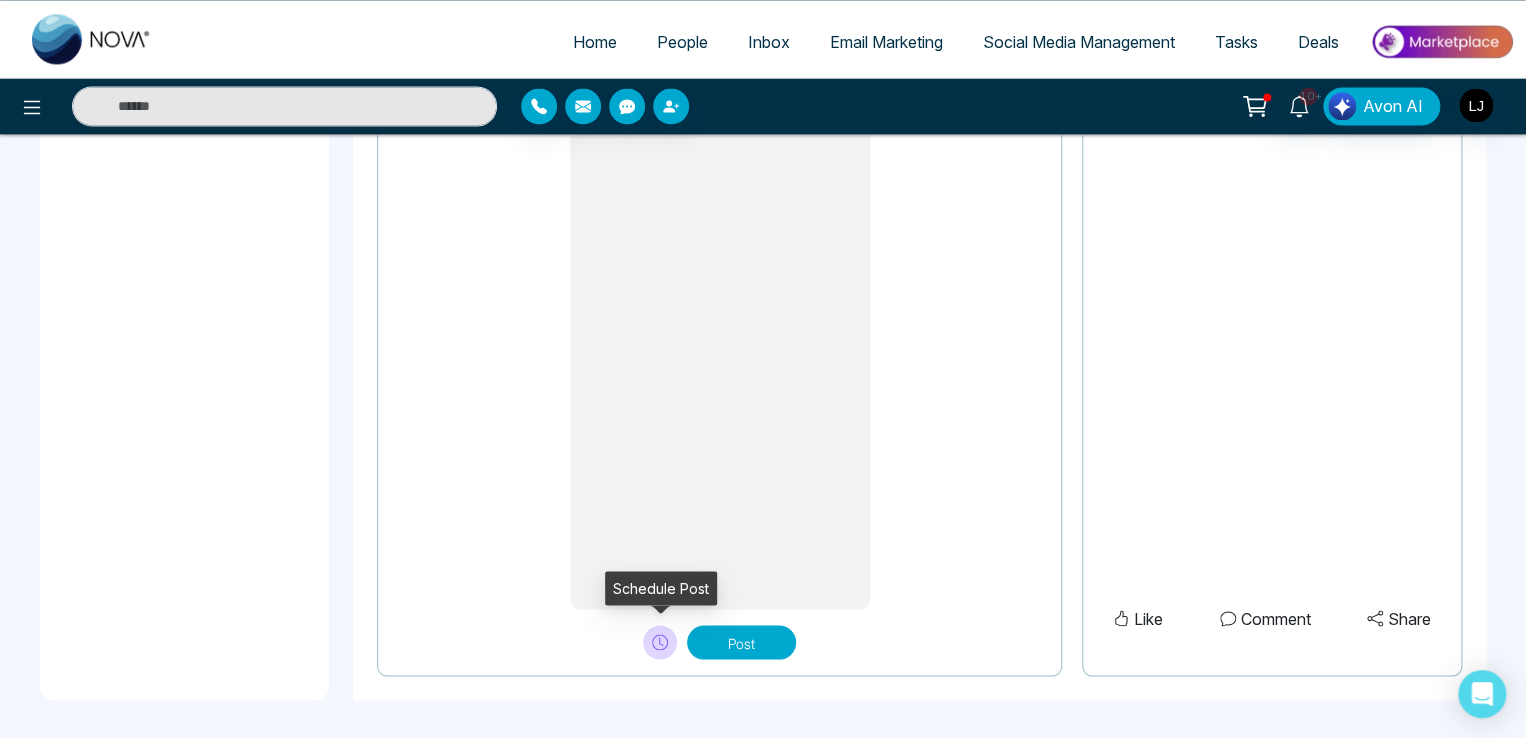 click 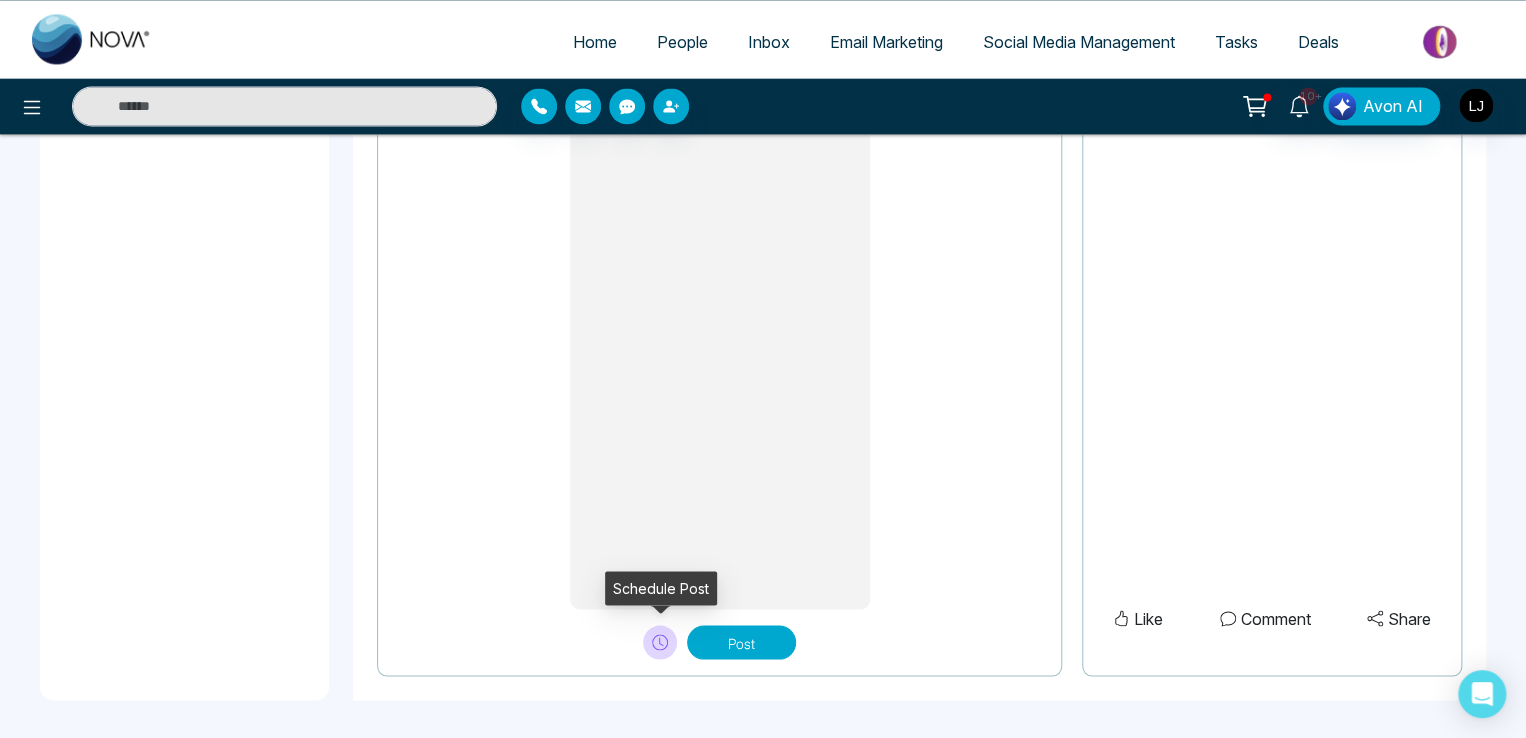 type on "**********" 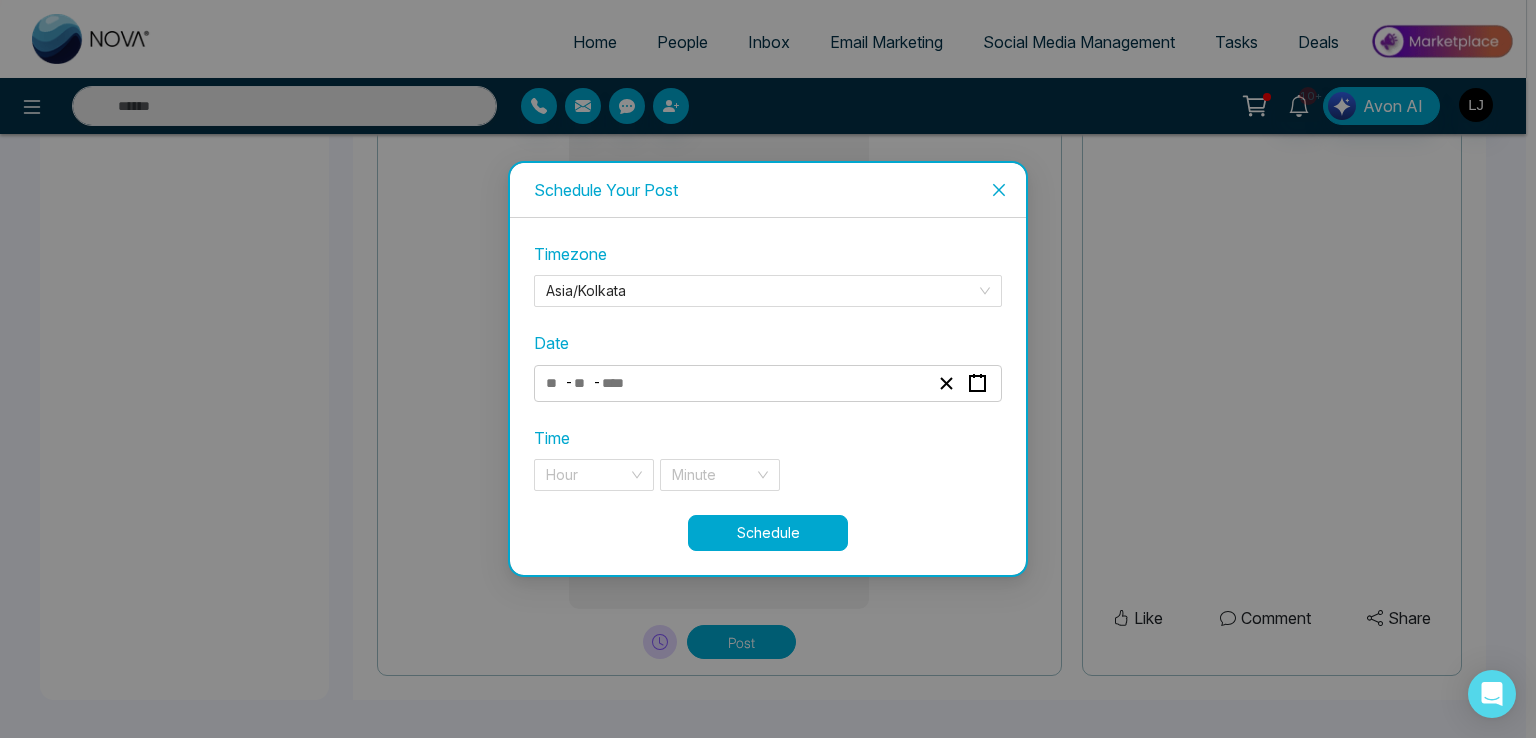 click at bounding box center [622, 383] 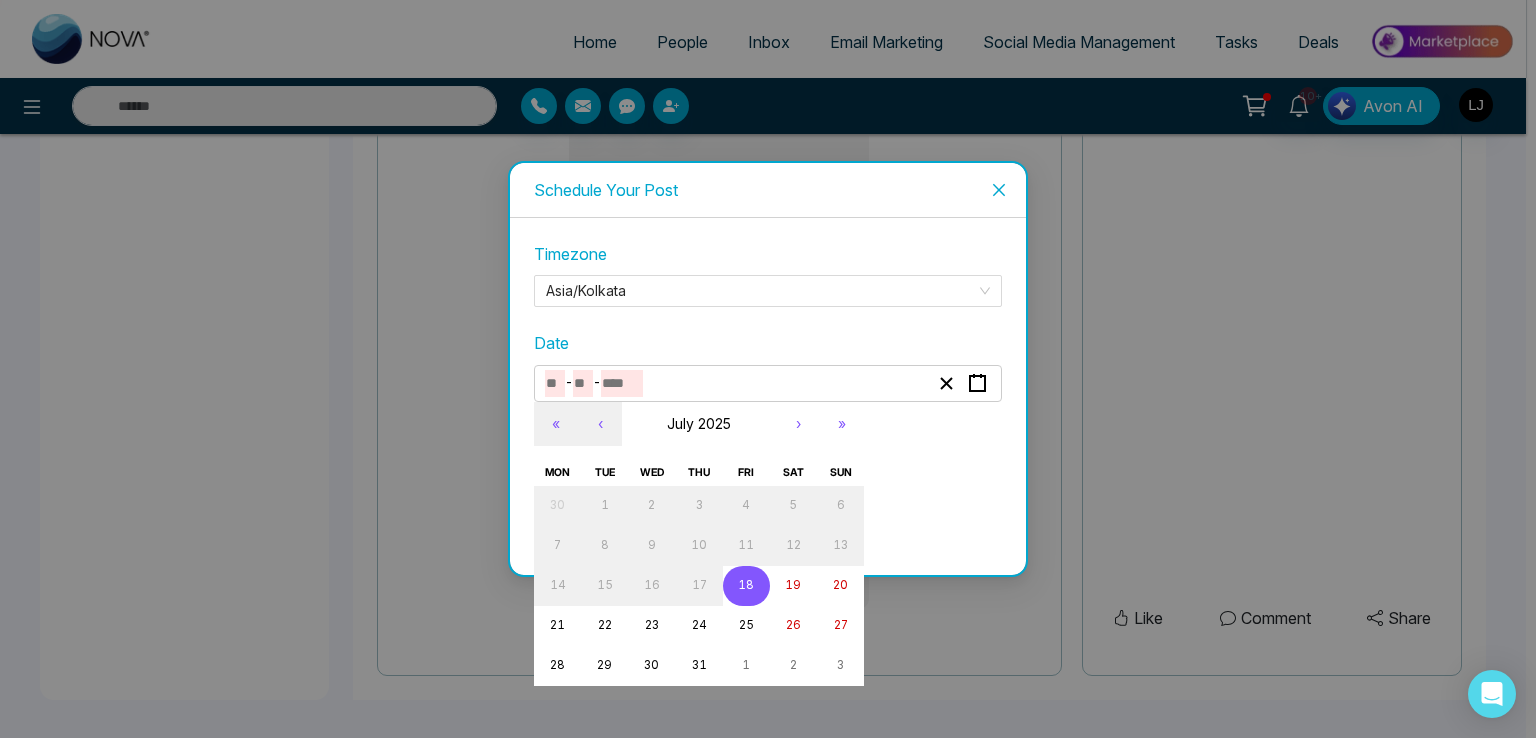 click on "18" at bounding box center [746, 585] 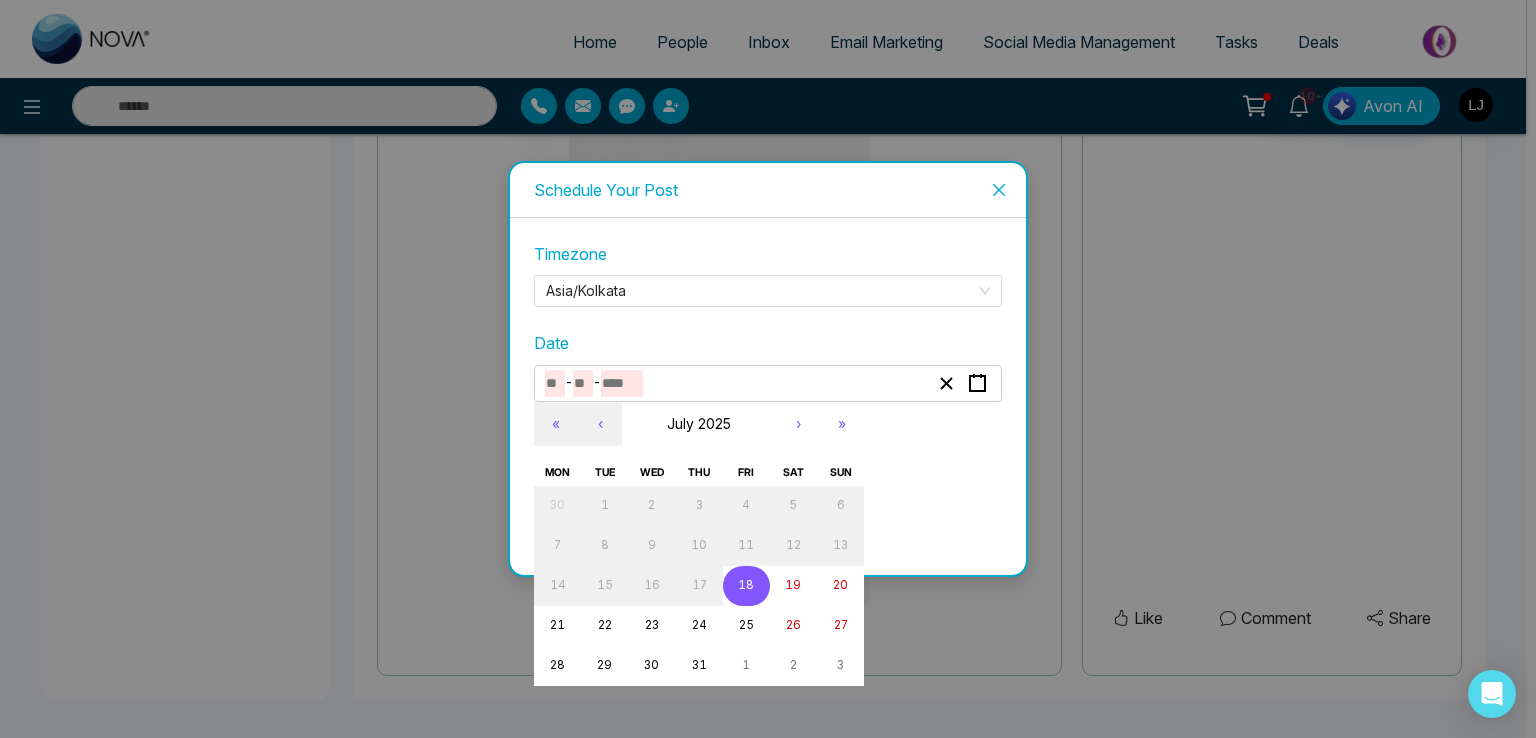 type on "*" 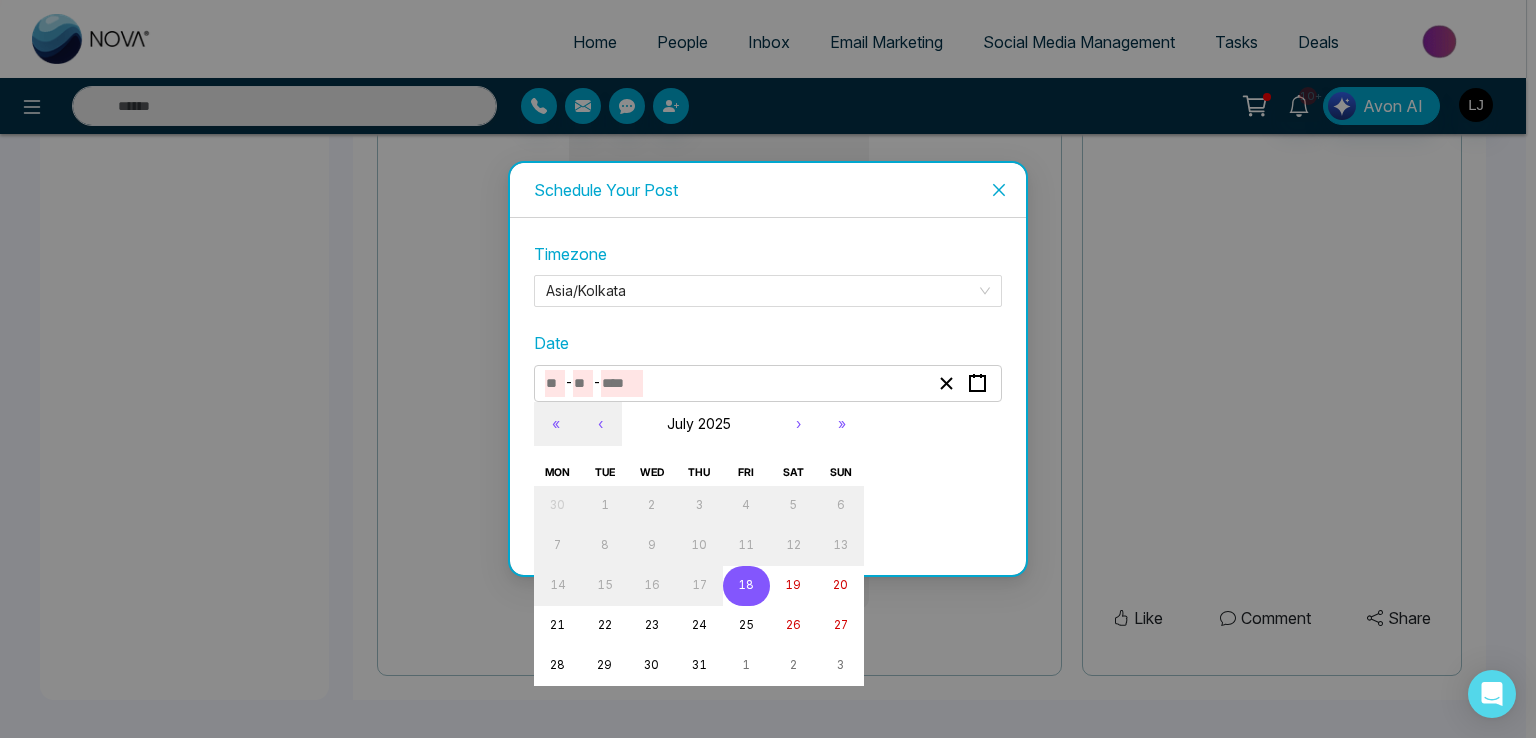 type on "**" 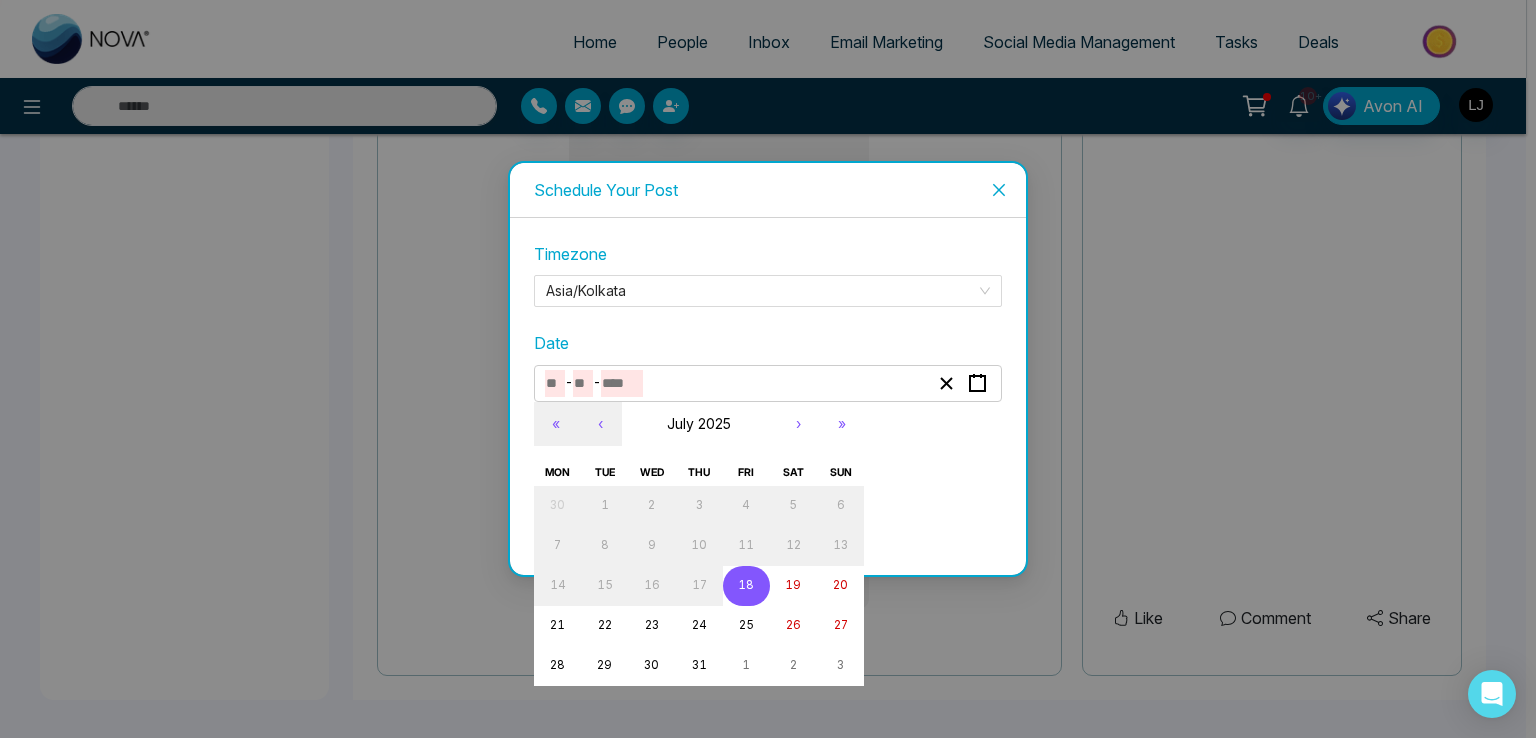 type on "****" 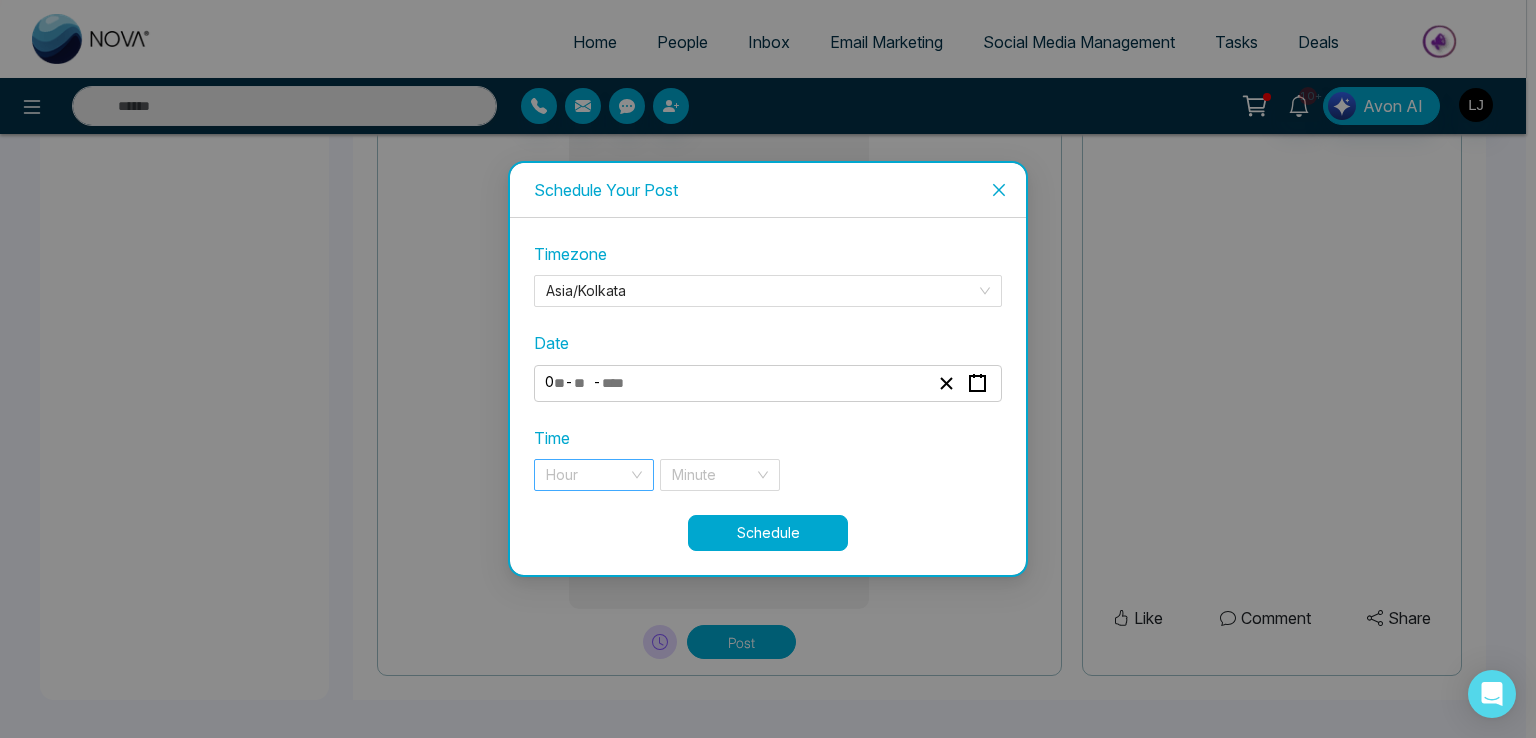 click at bounding box center [587, 475] 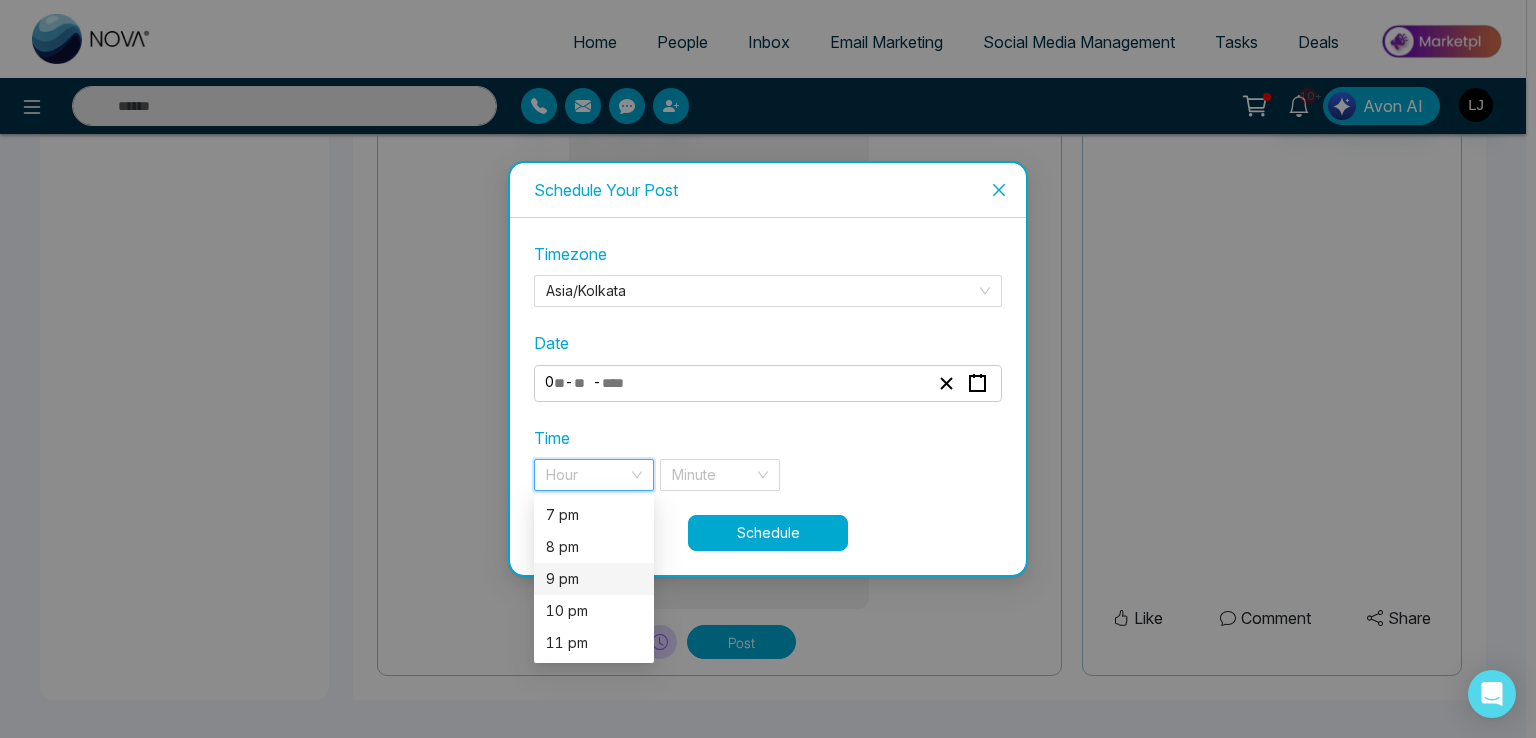 click on "9 pm" at bounding box center (594, 579) 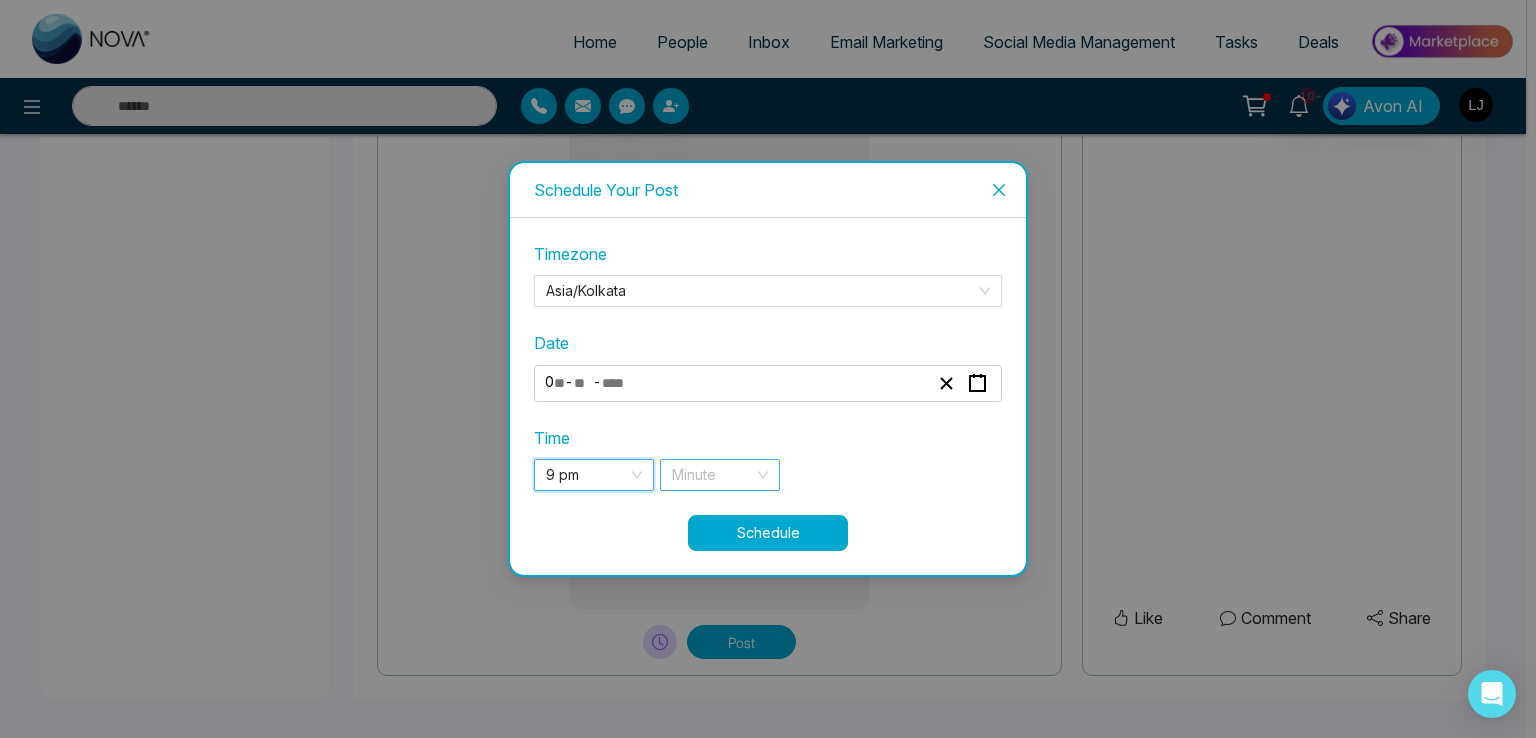 click at bounding box center [713, 475] 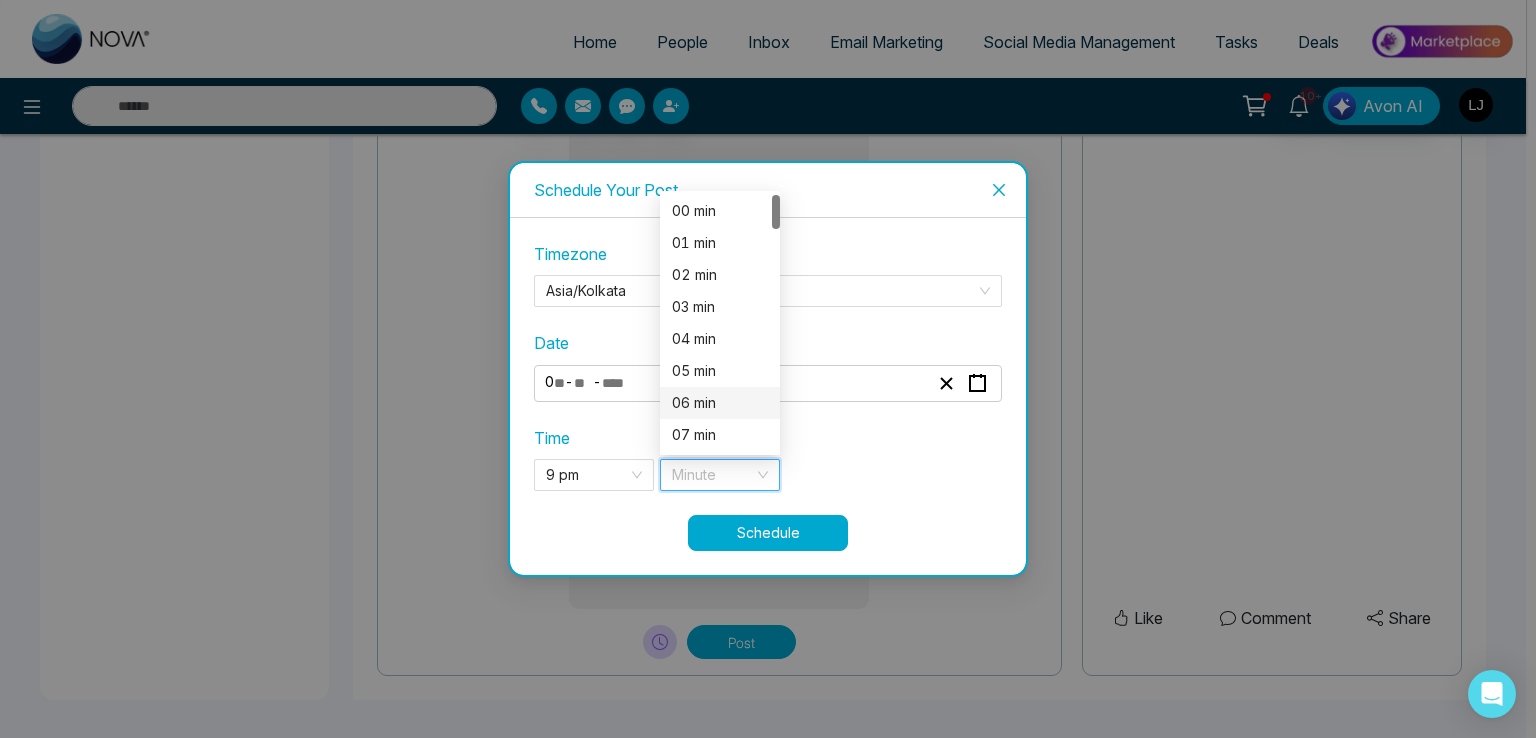click on "06 min" at bounding box center [720, 403] 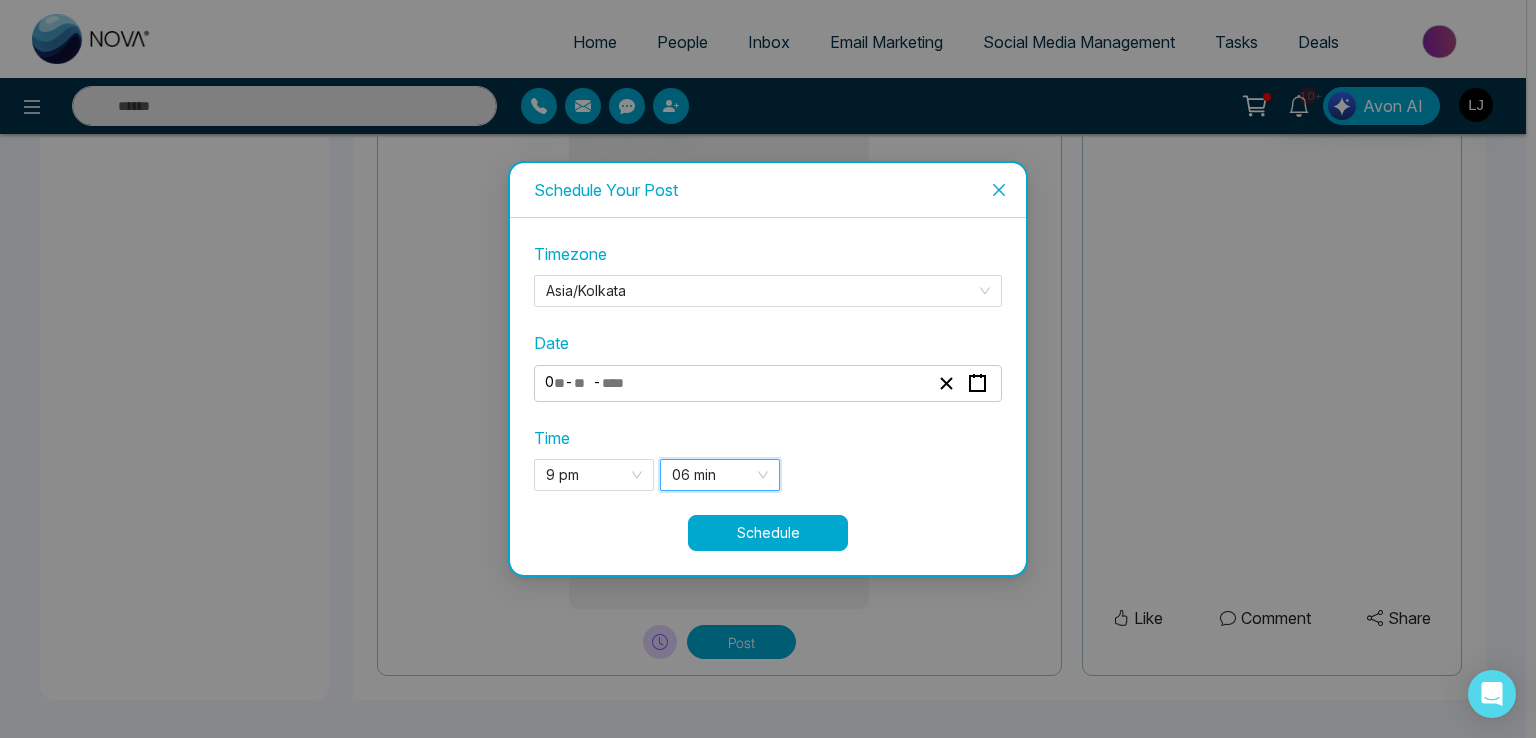 click on "Schedule" at bounding box center [768, 533] 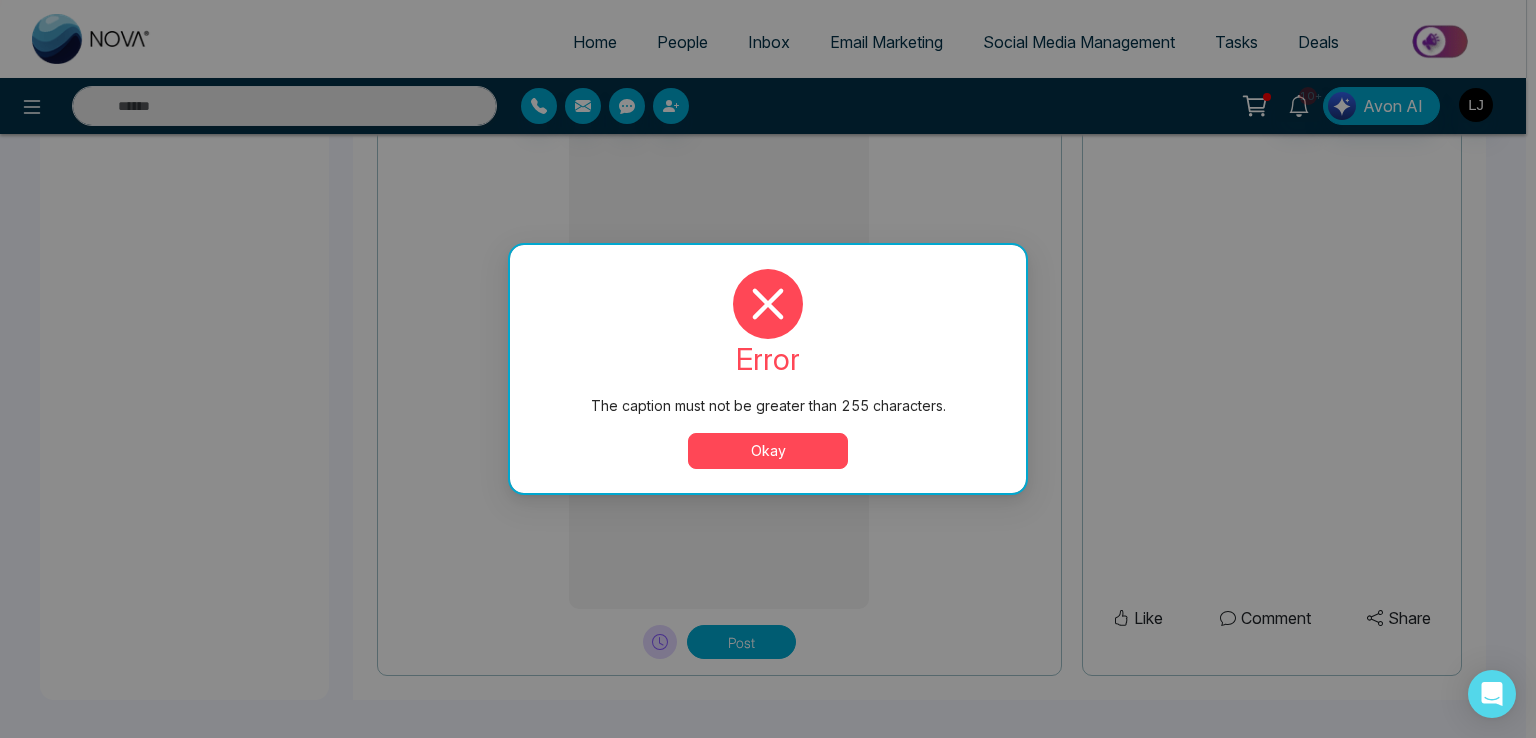 click on "Okay" at bounding box center [768, 451] 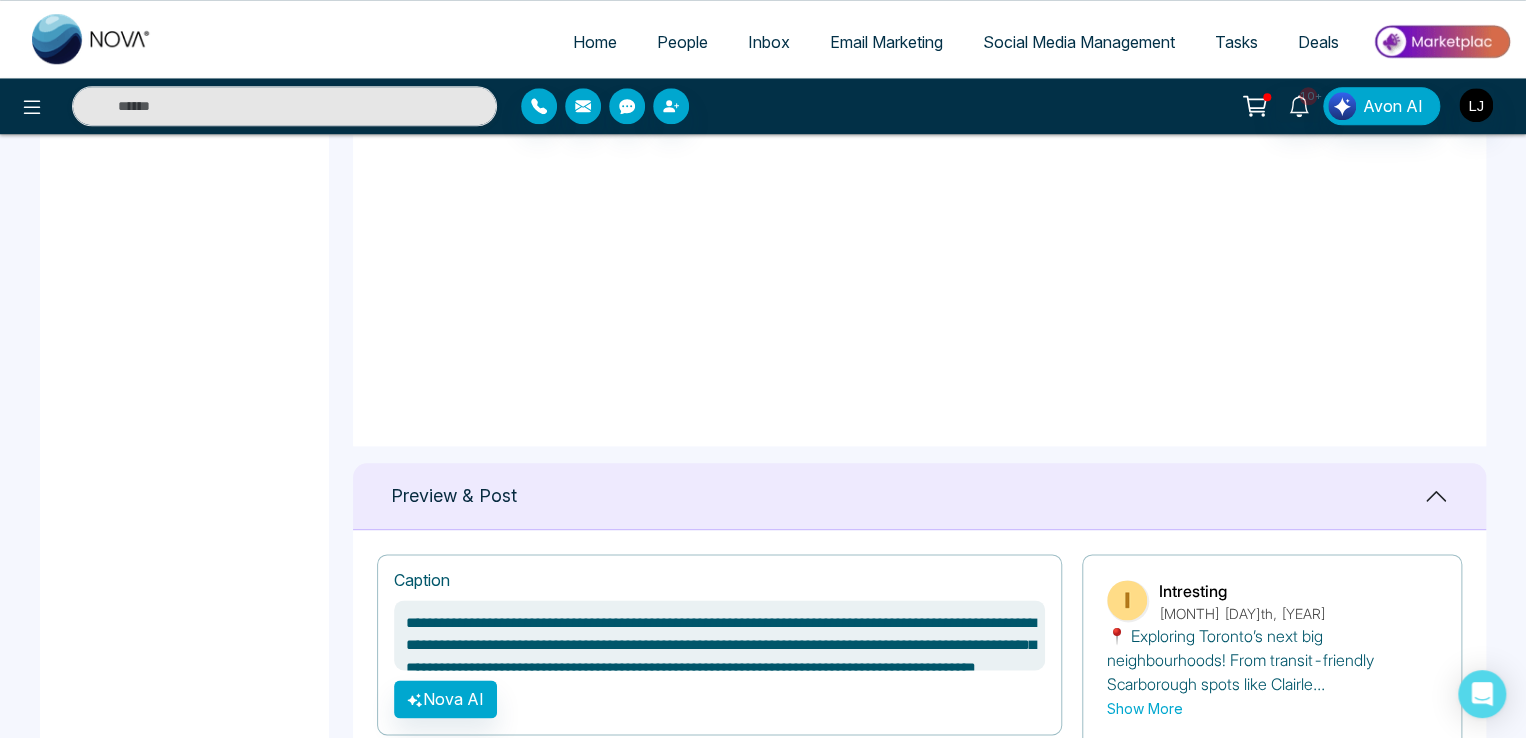 scroll, scrollTop: 677, scrollLeft: 0, axis: vertical 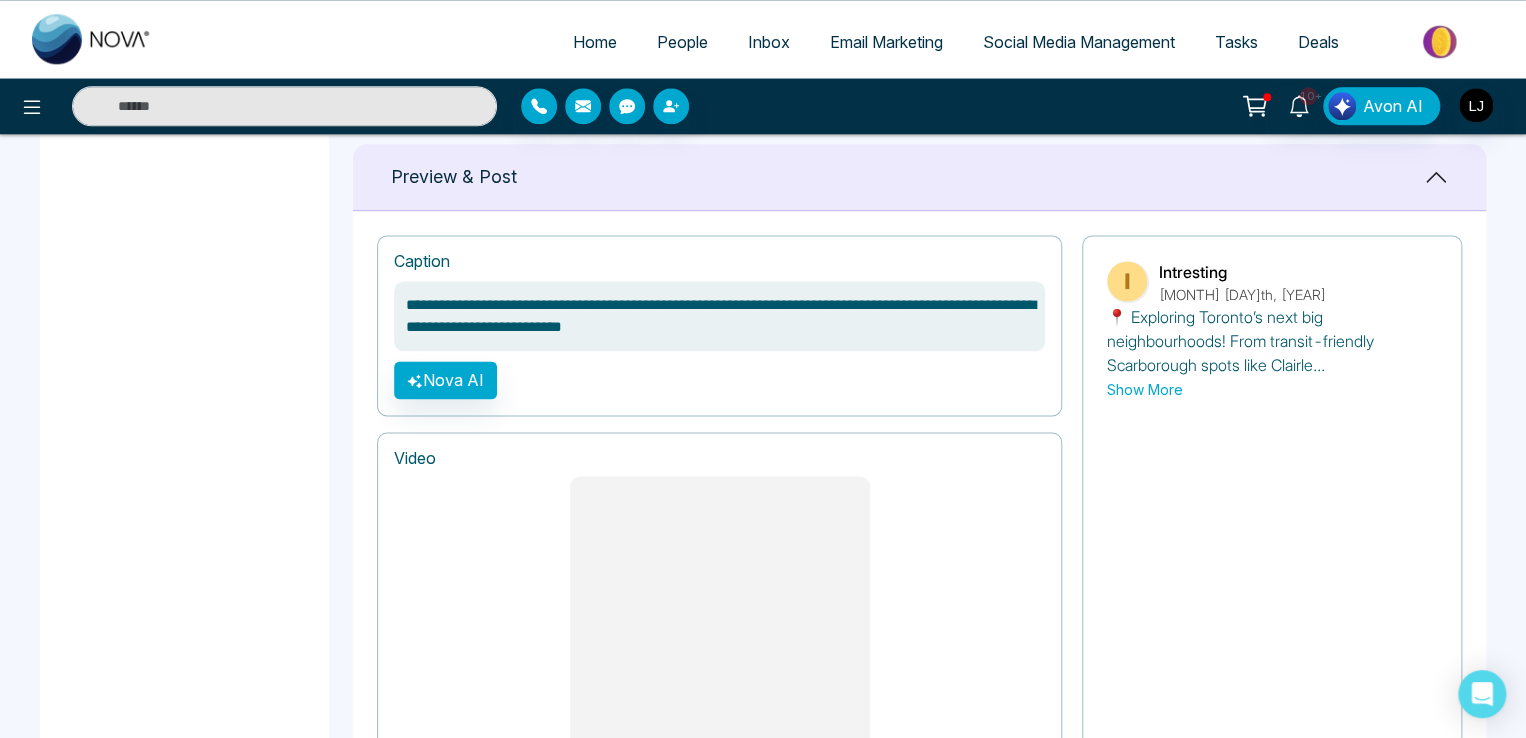 drag, startPoint x: 423, startPoint y: 304, endPoint x: 720, endPoint y: 305, distance: 297.00168 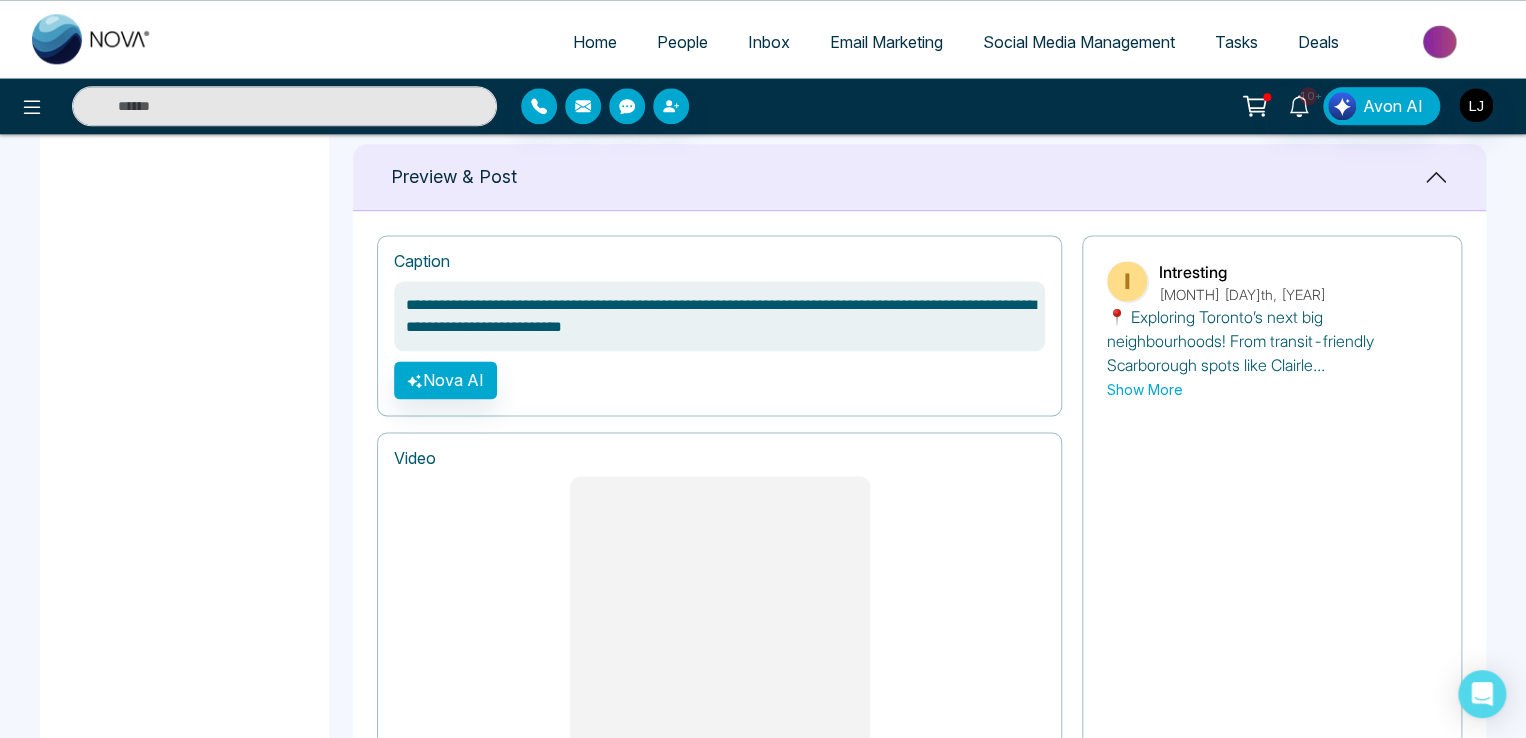 click on "**********" at bounding box center (719, 316) 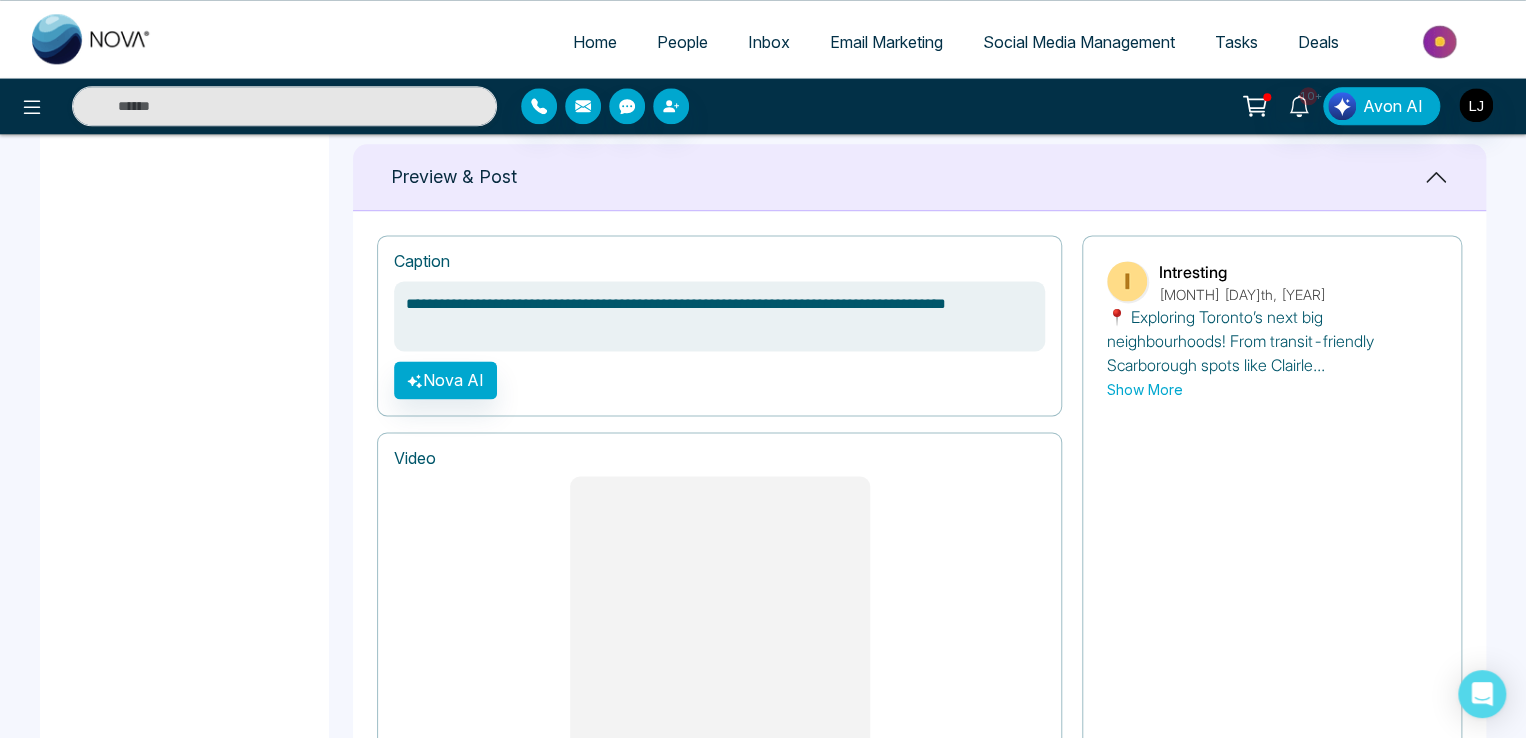 scroll, scrollTop: 0, scrollLeft: 0, axis: both 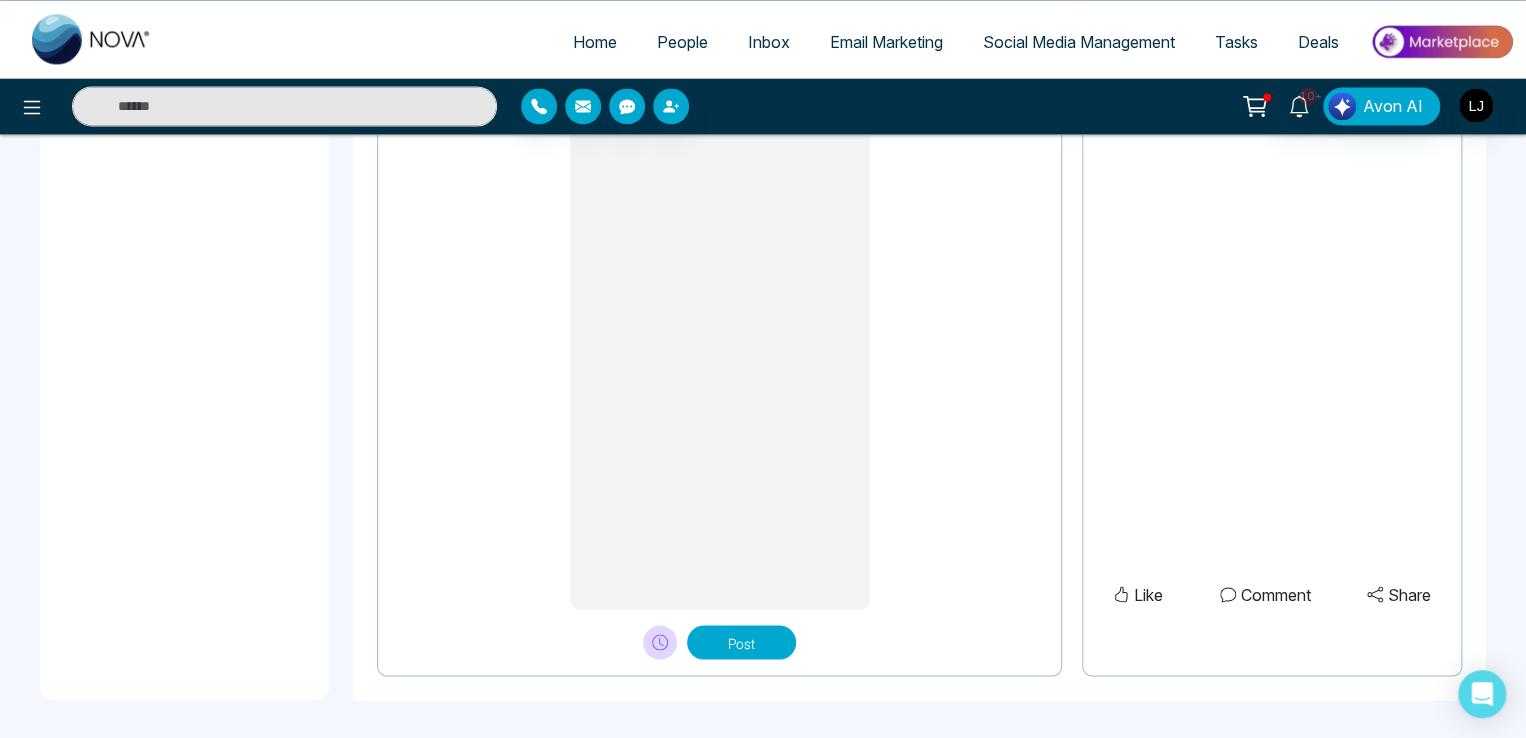 type on "**********" 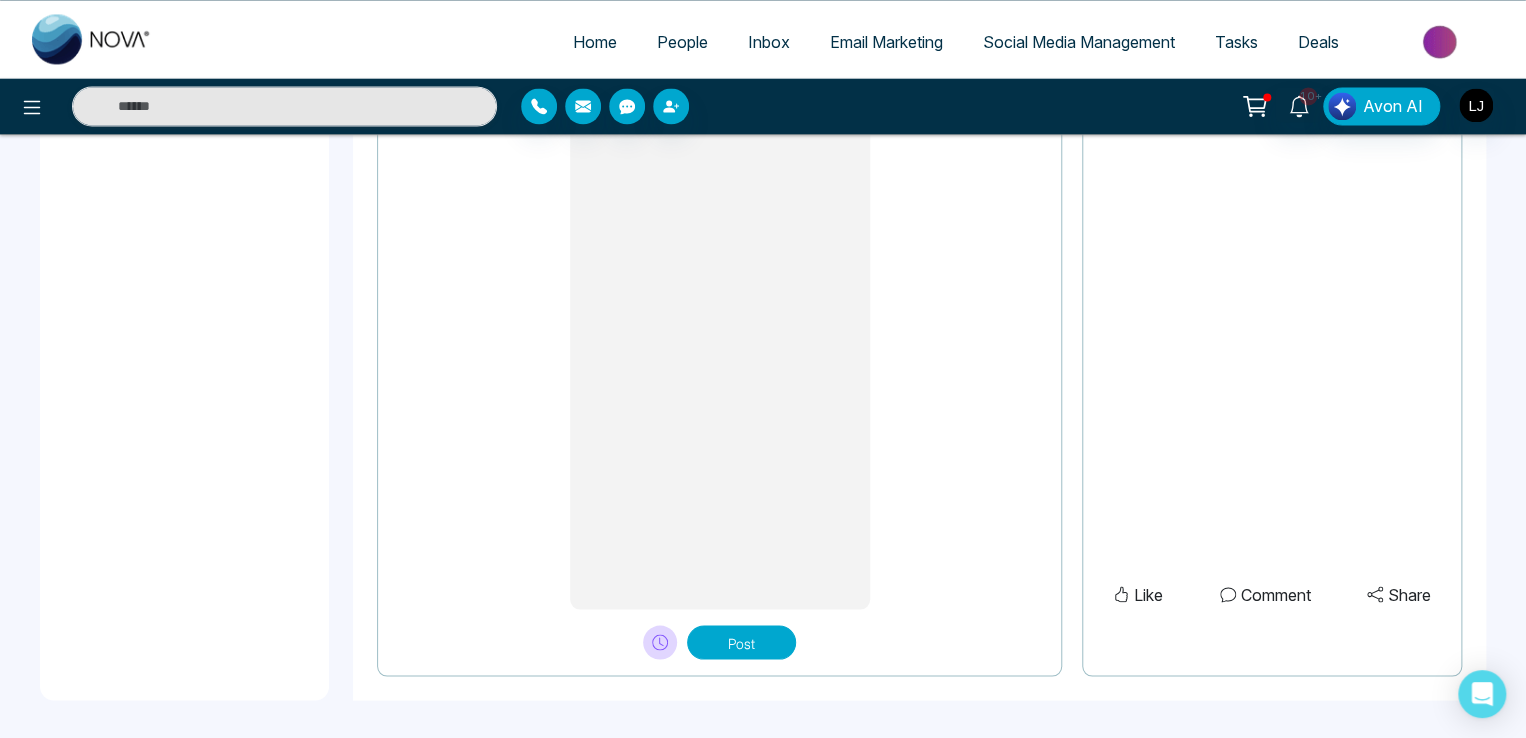 click 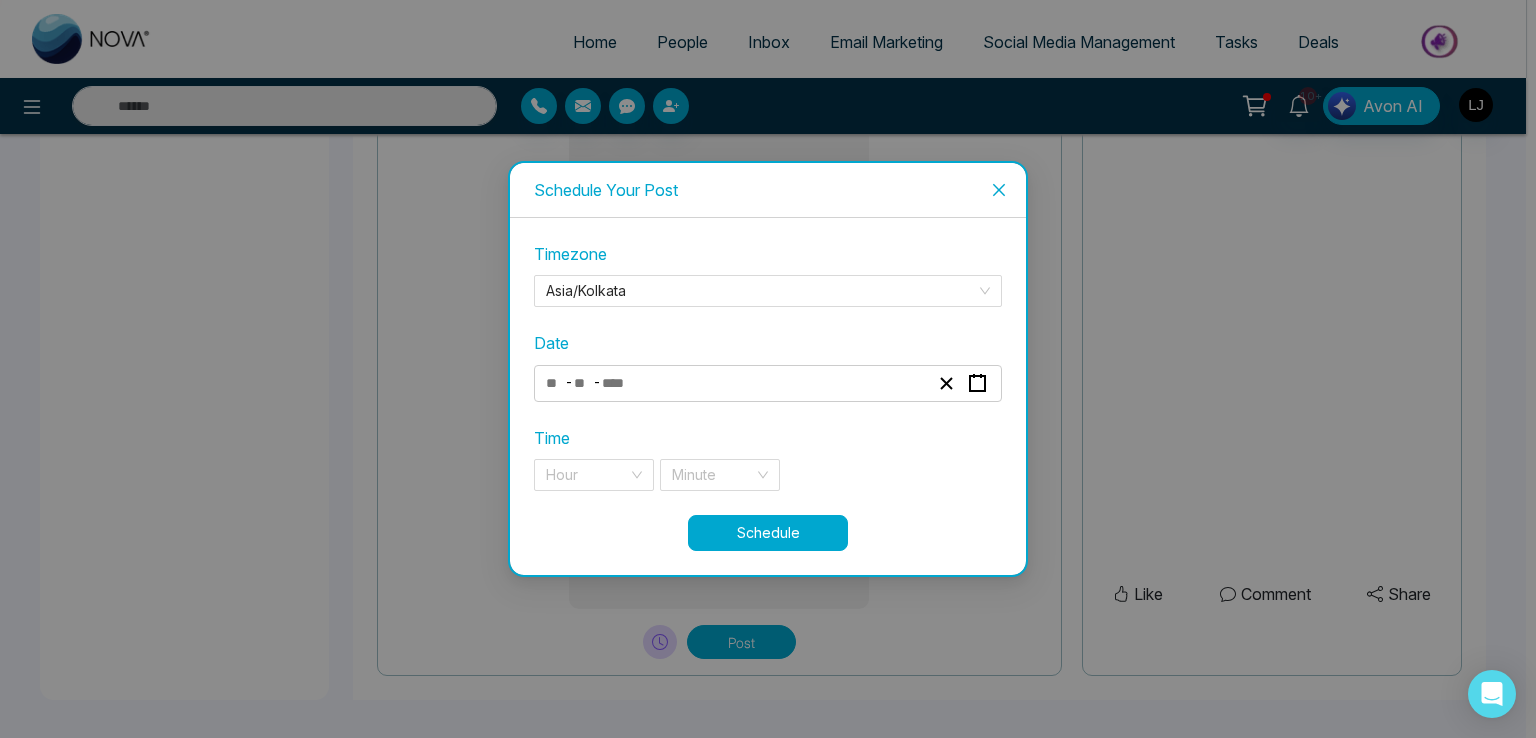 click at bounding box center [583, 383] 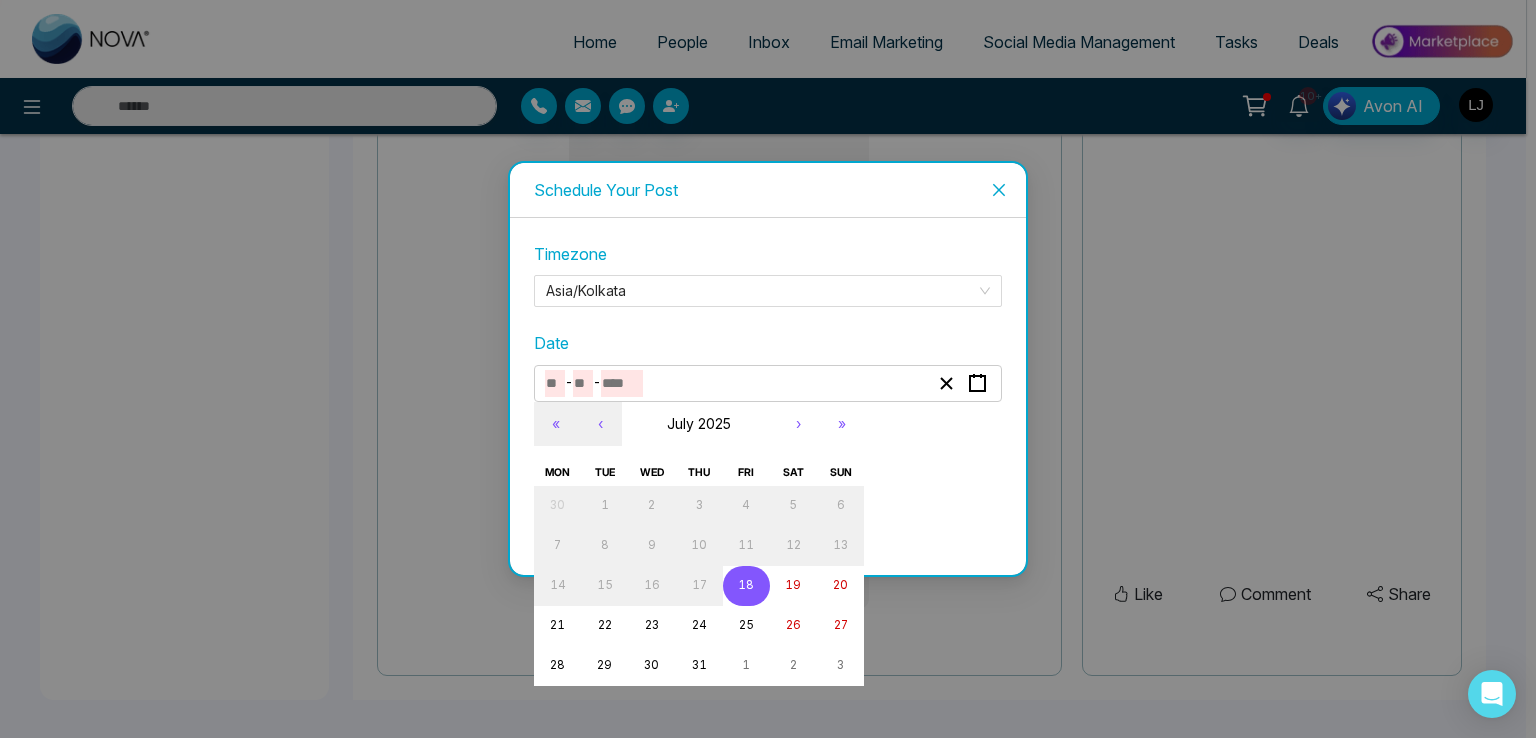 click on "18" at bounding box center [746, 585] 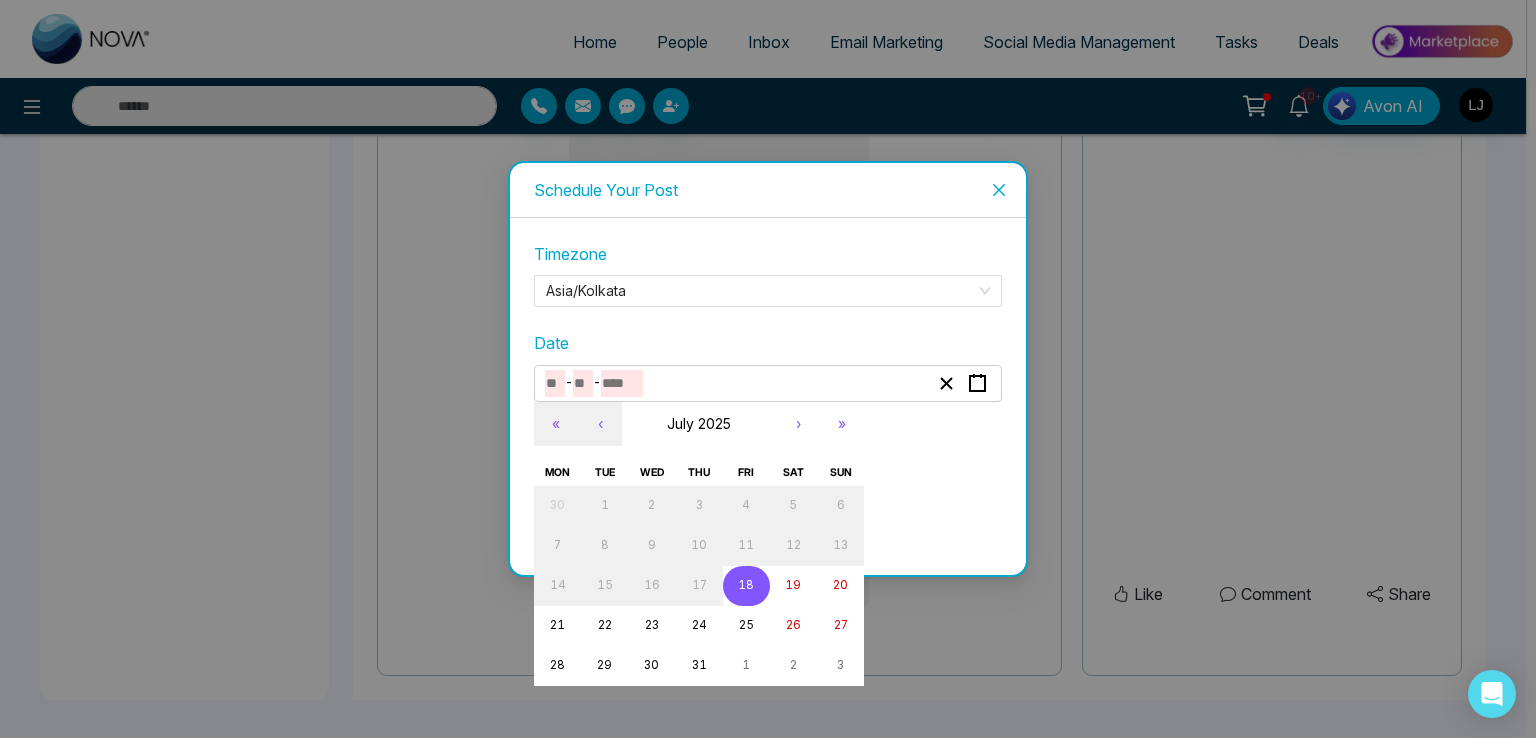 type on "*" 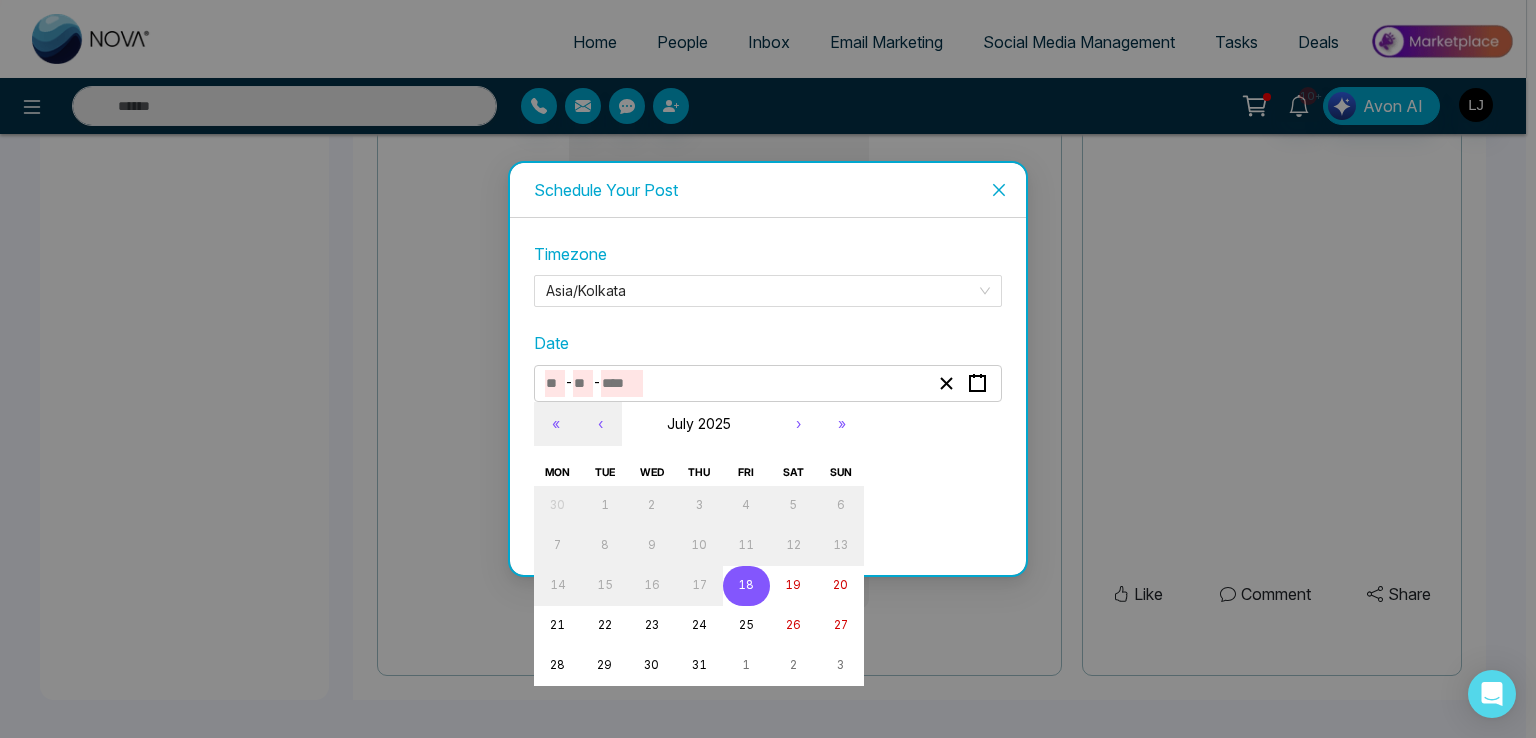 type on "**" 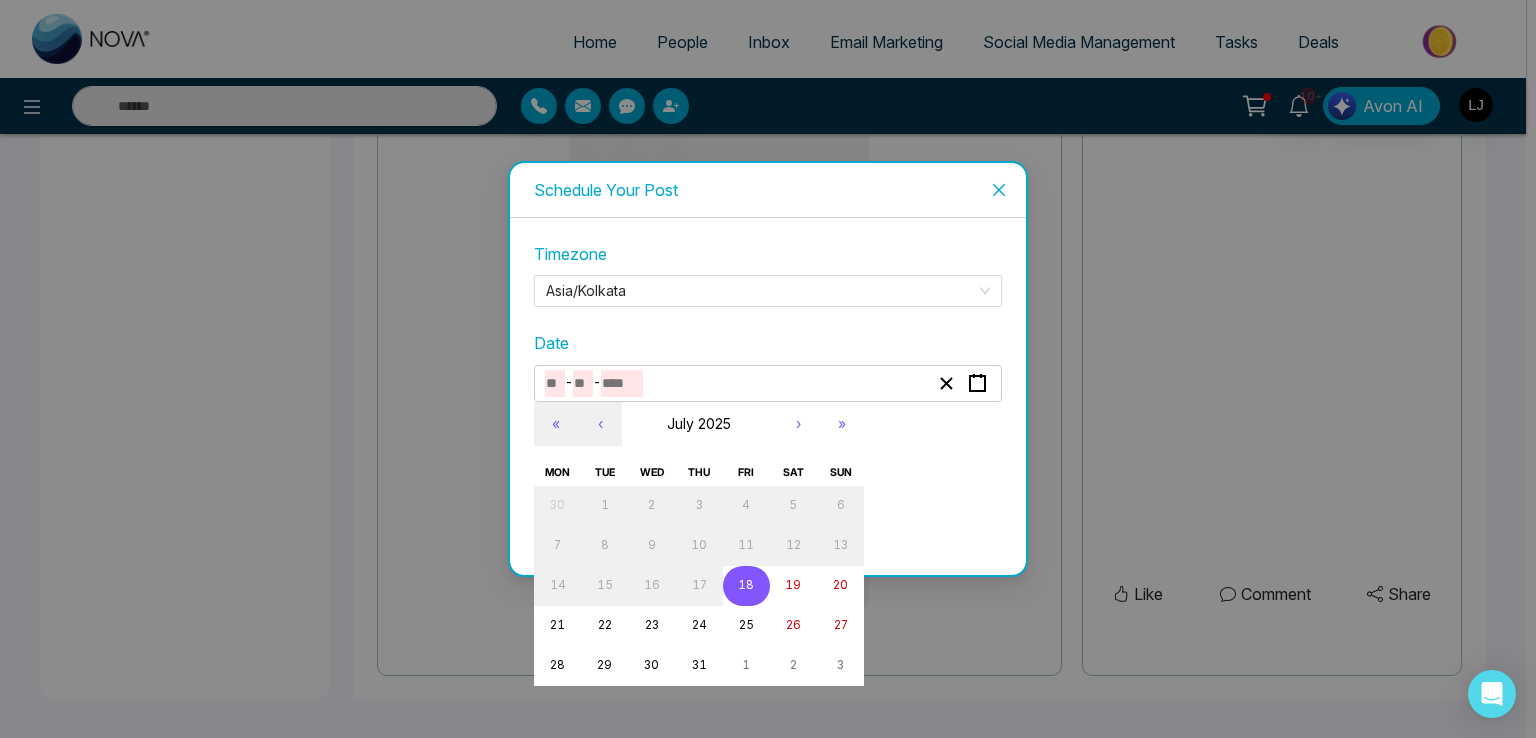 type on "****" 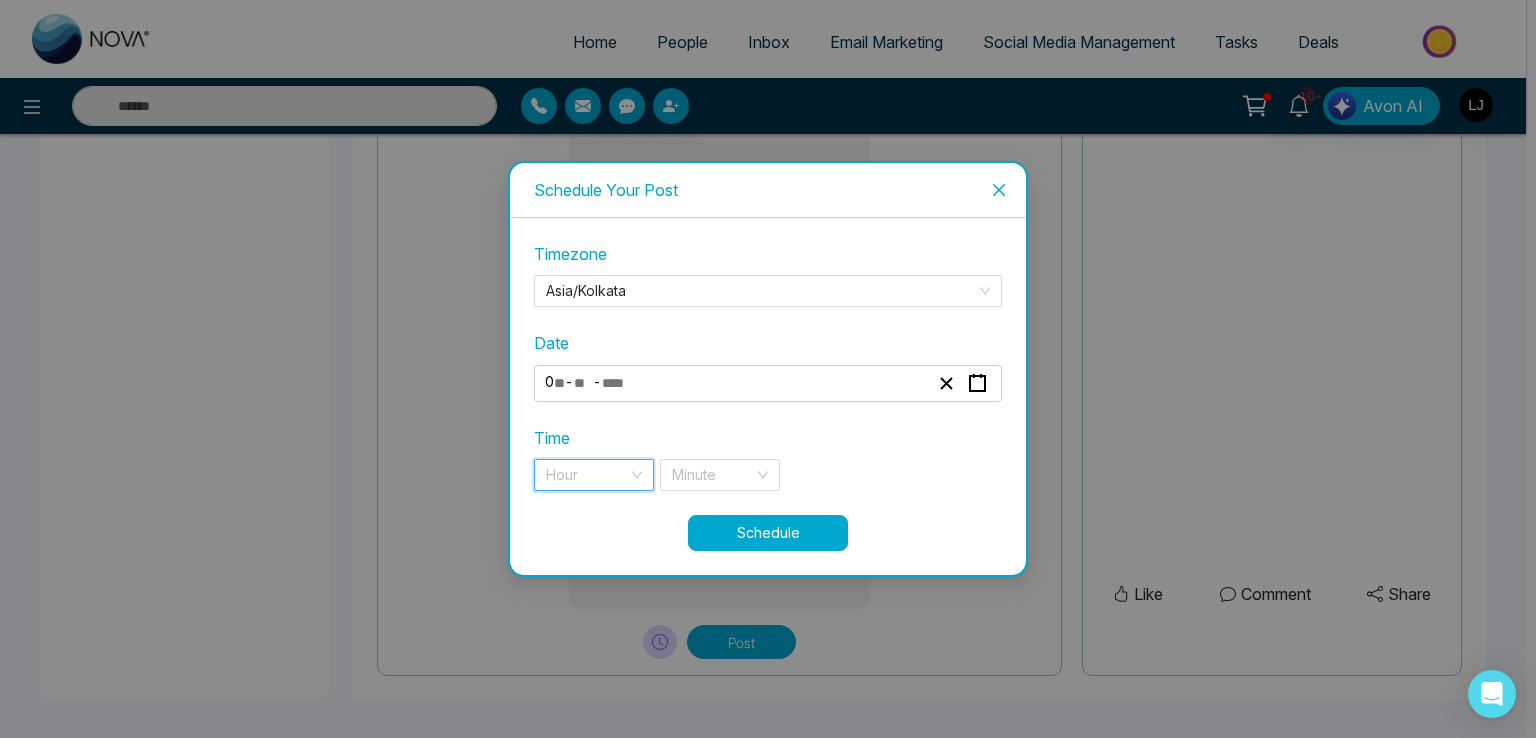click at bounding box center (587, 475) 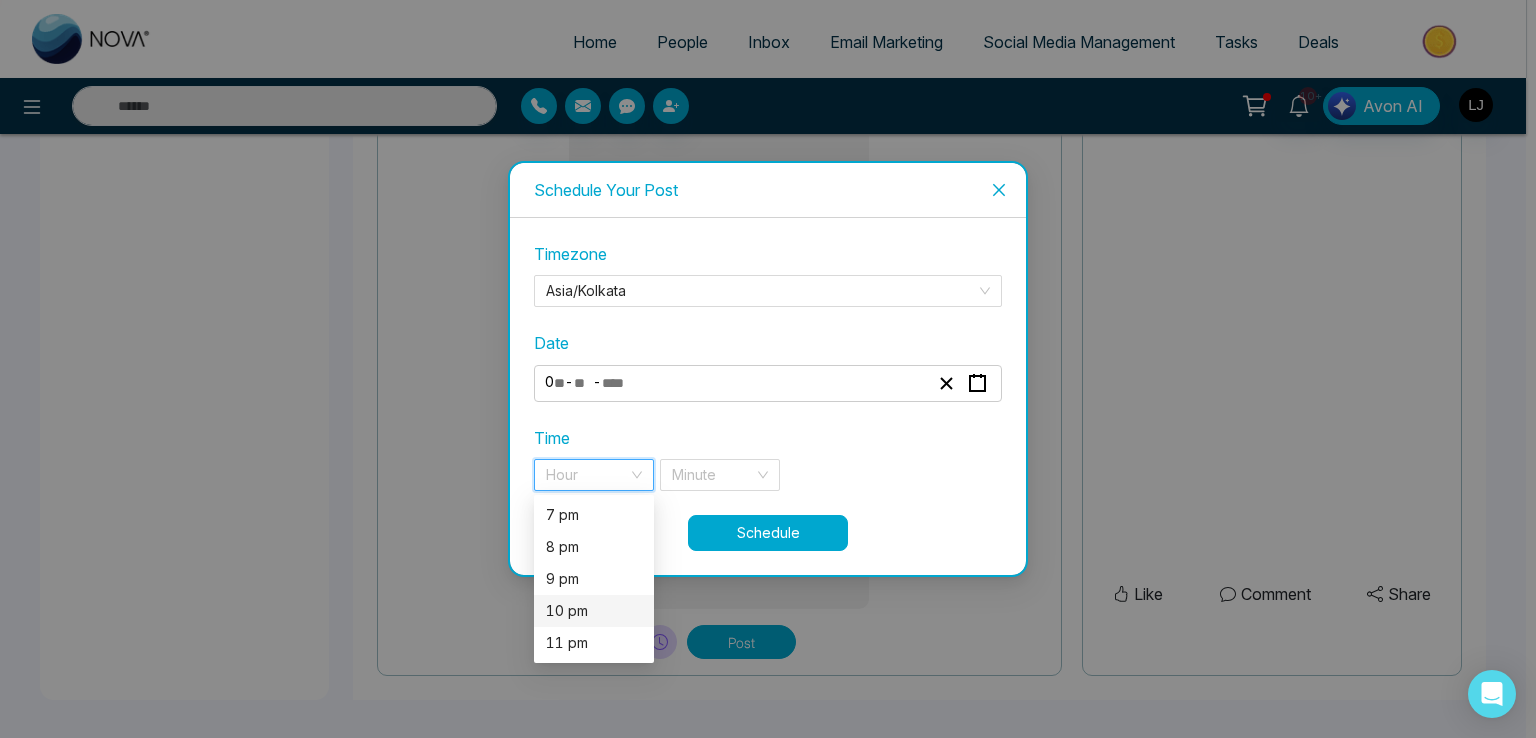 click on "10 pm" at bounding box center (594, 611) 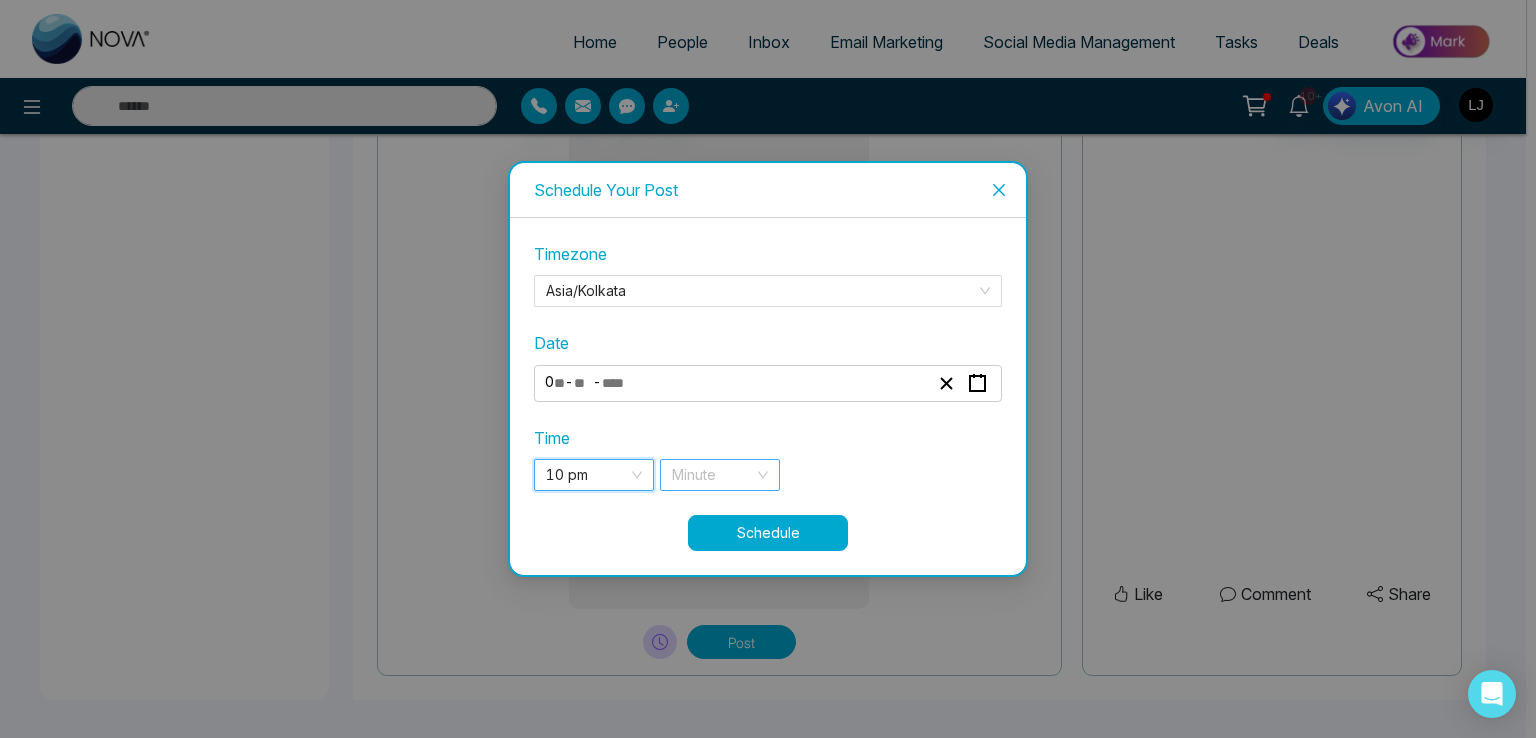 click at bounding box center [713, 475] 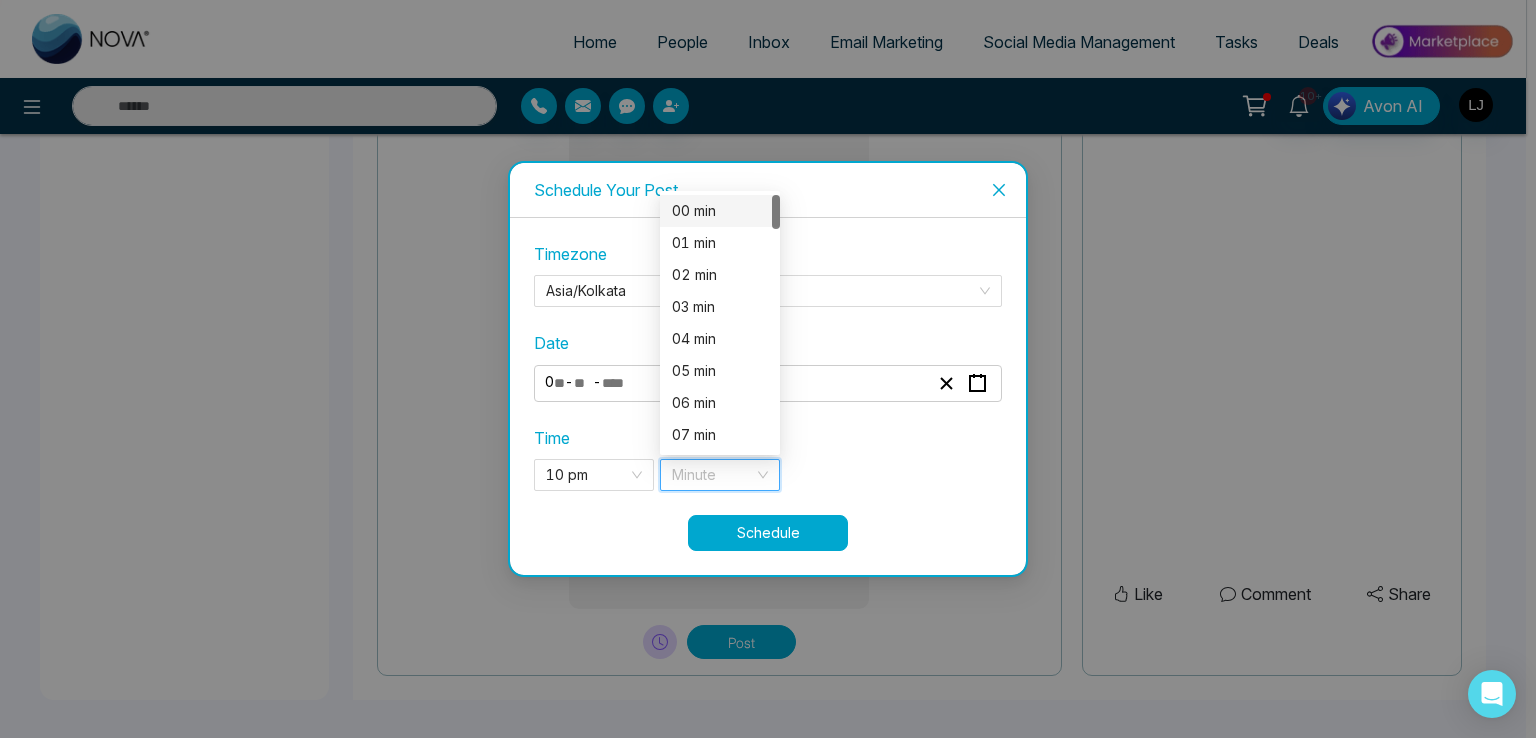 click on "00 min" at bounding box center (720, 211) 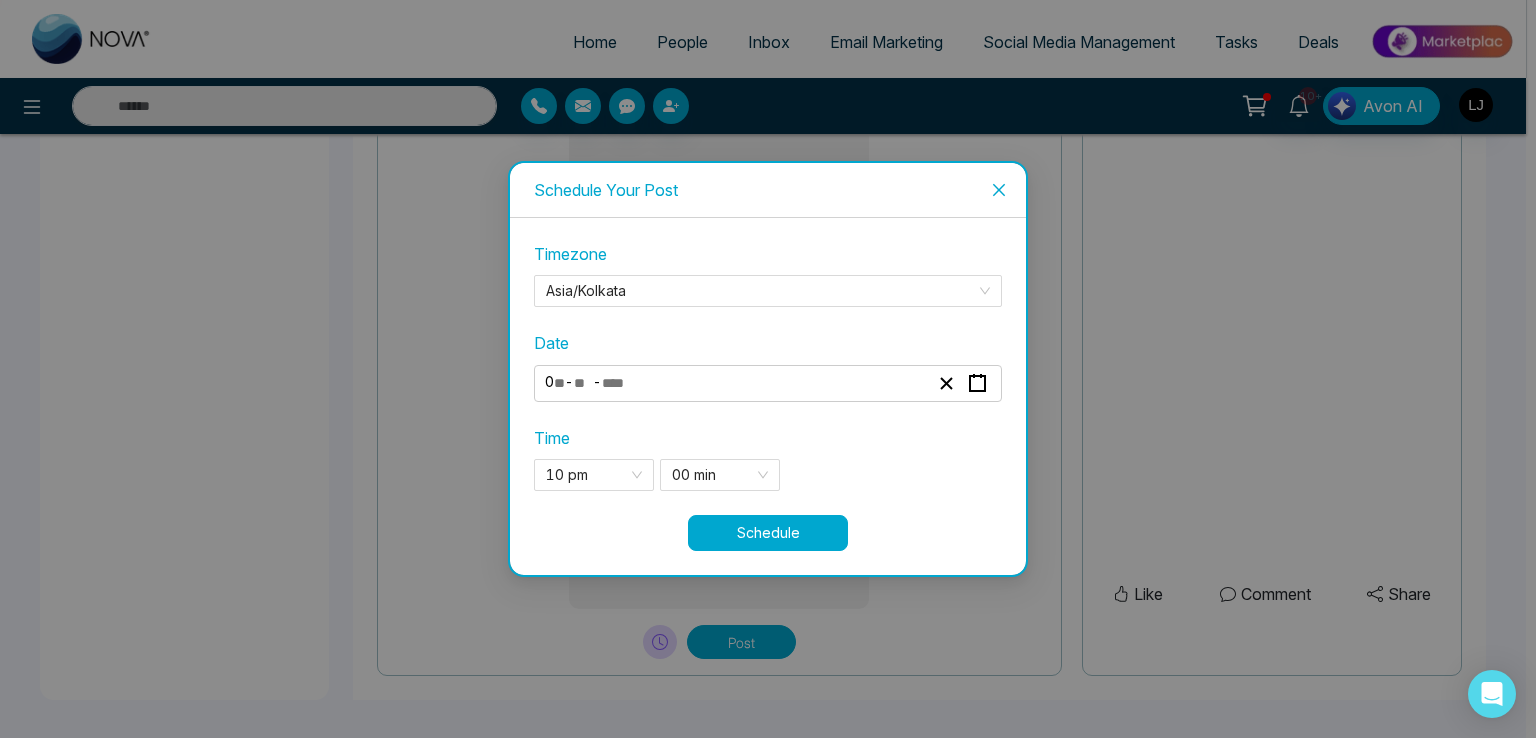 click on "Schedule" at bounding box center [768, 533] 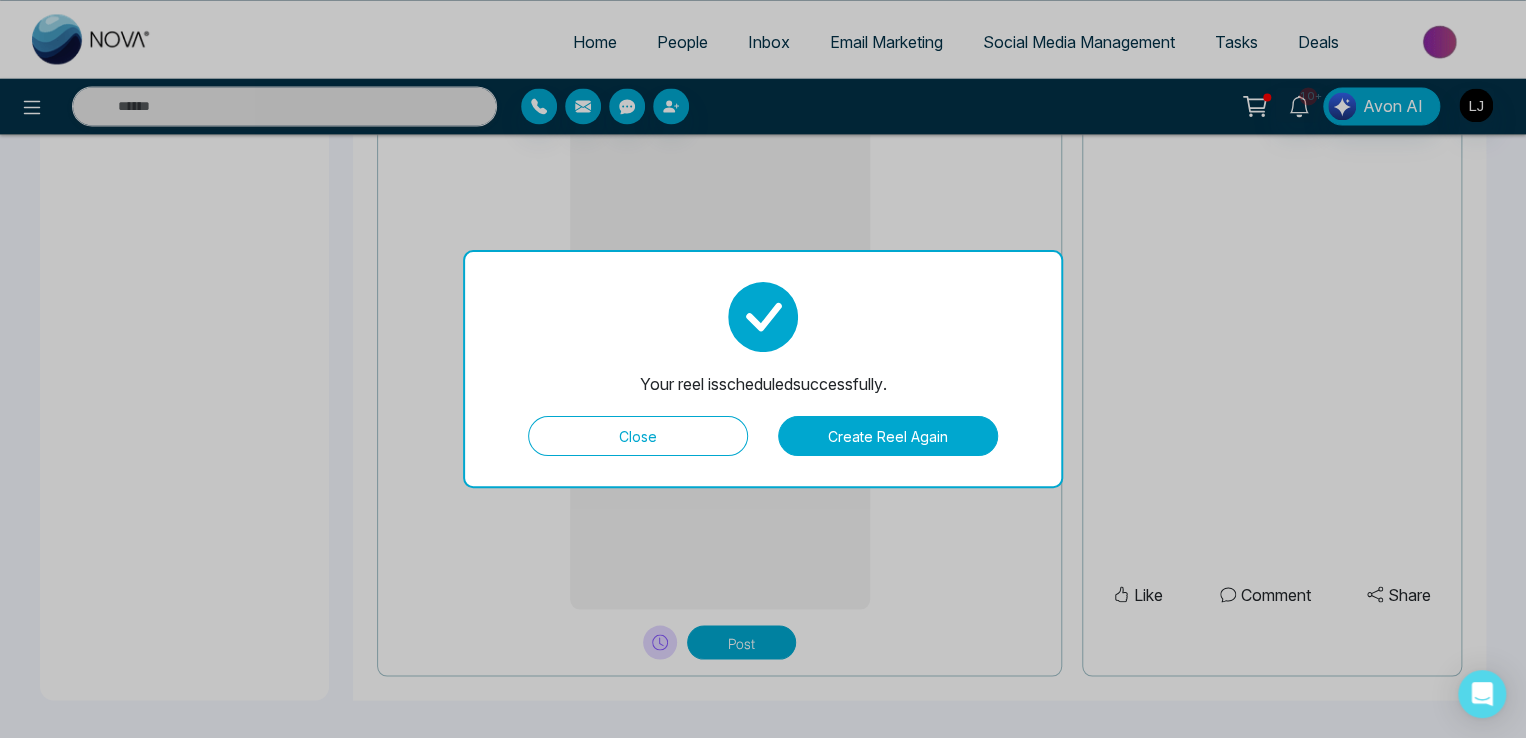 click on "Close" at bounding box center [638, 436] 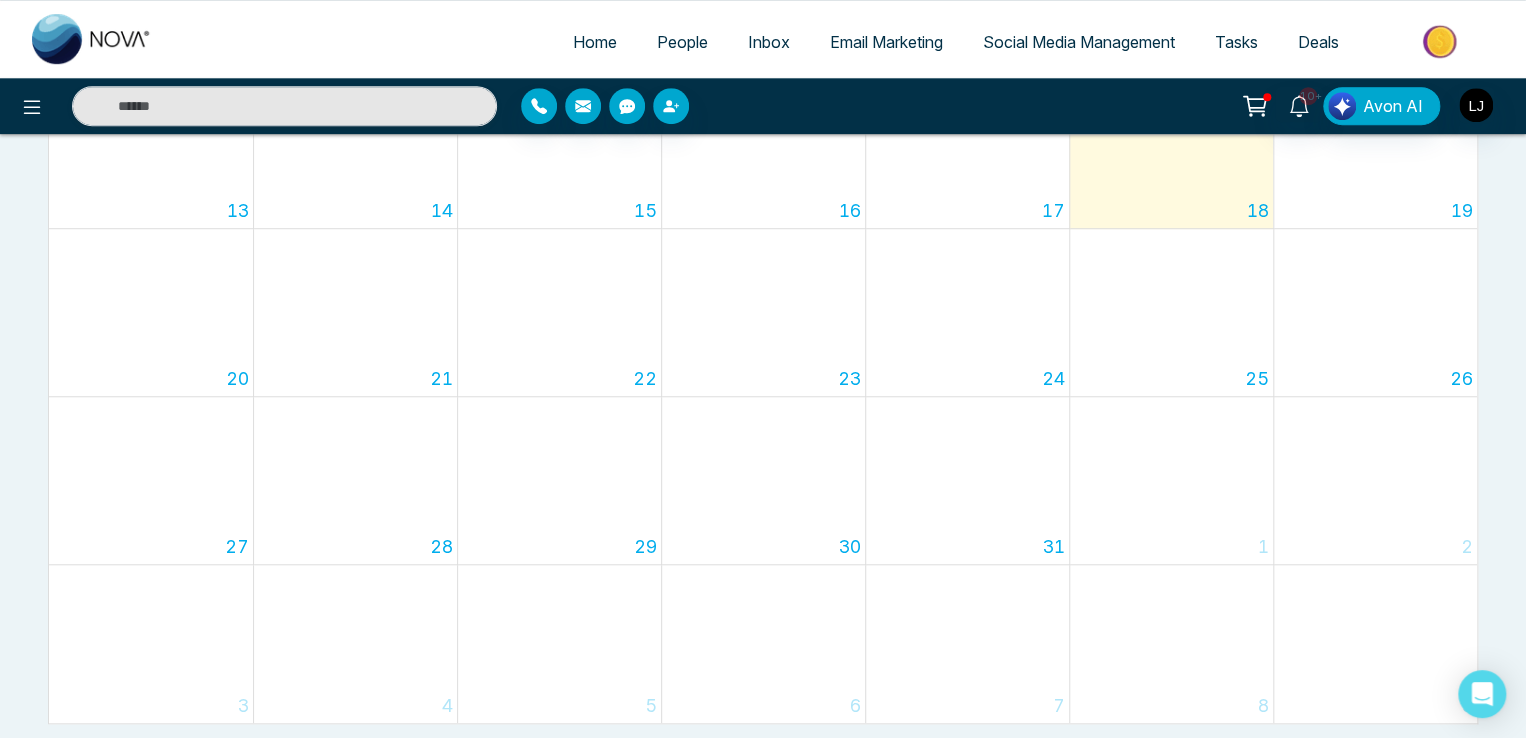 scroll, scrollTop: 0, scrollLeft: 0, axis: both 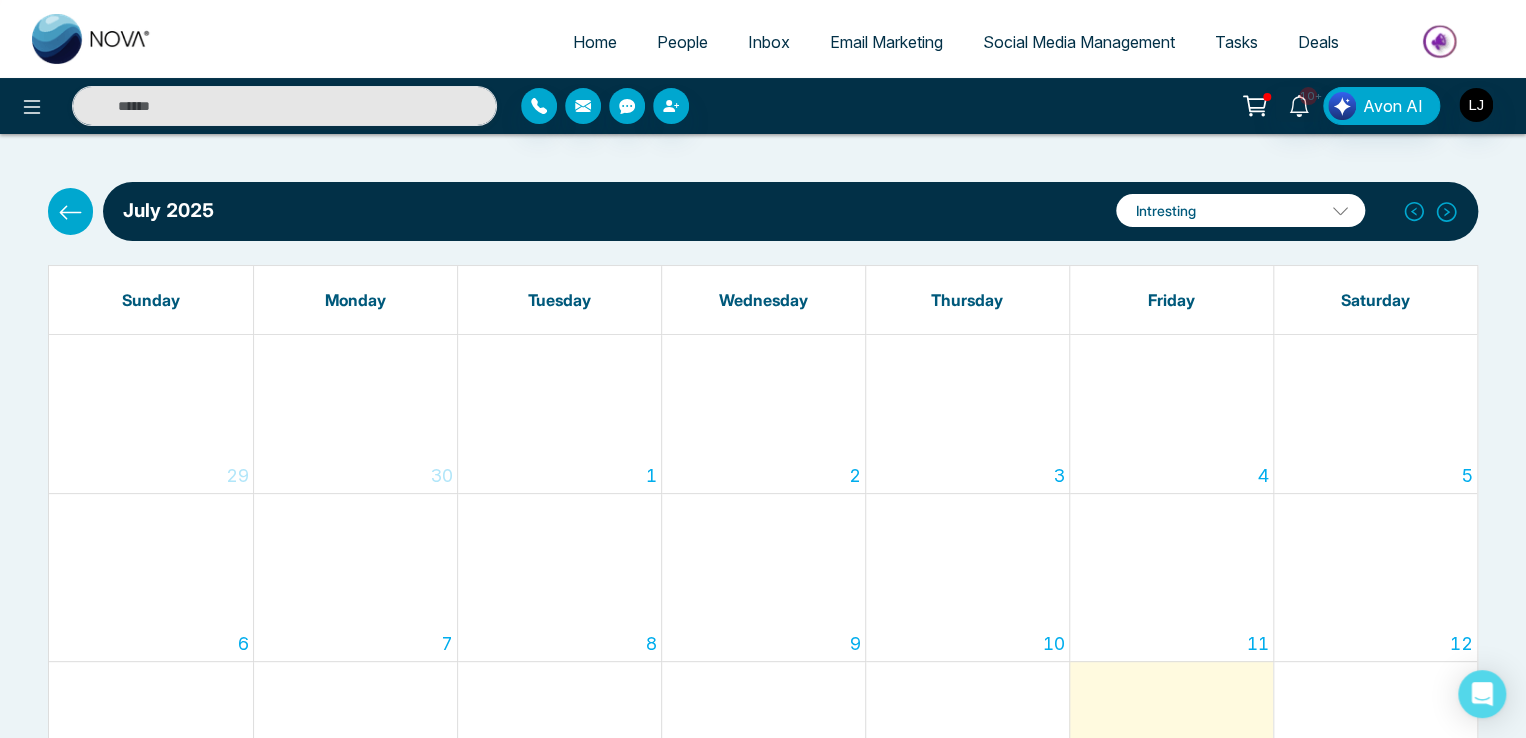 click on "Intresting" at bounding box center [1240, 210] 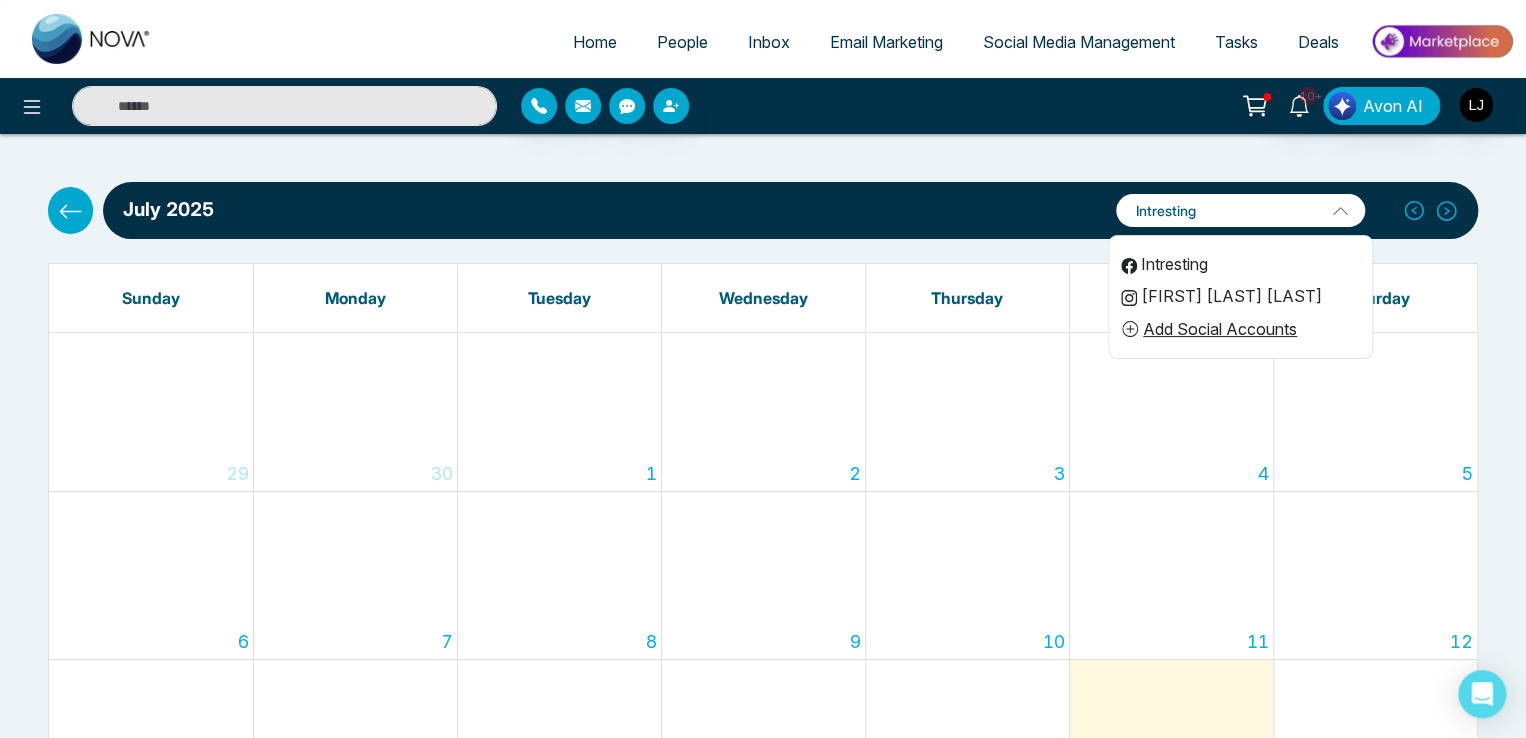 click on "Lokesh Avinash Joshi" at bounding box center [1240, 296] 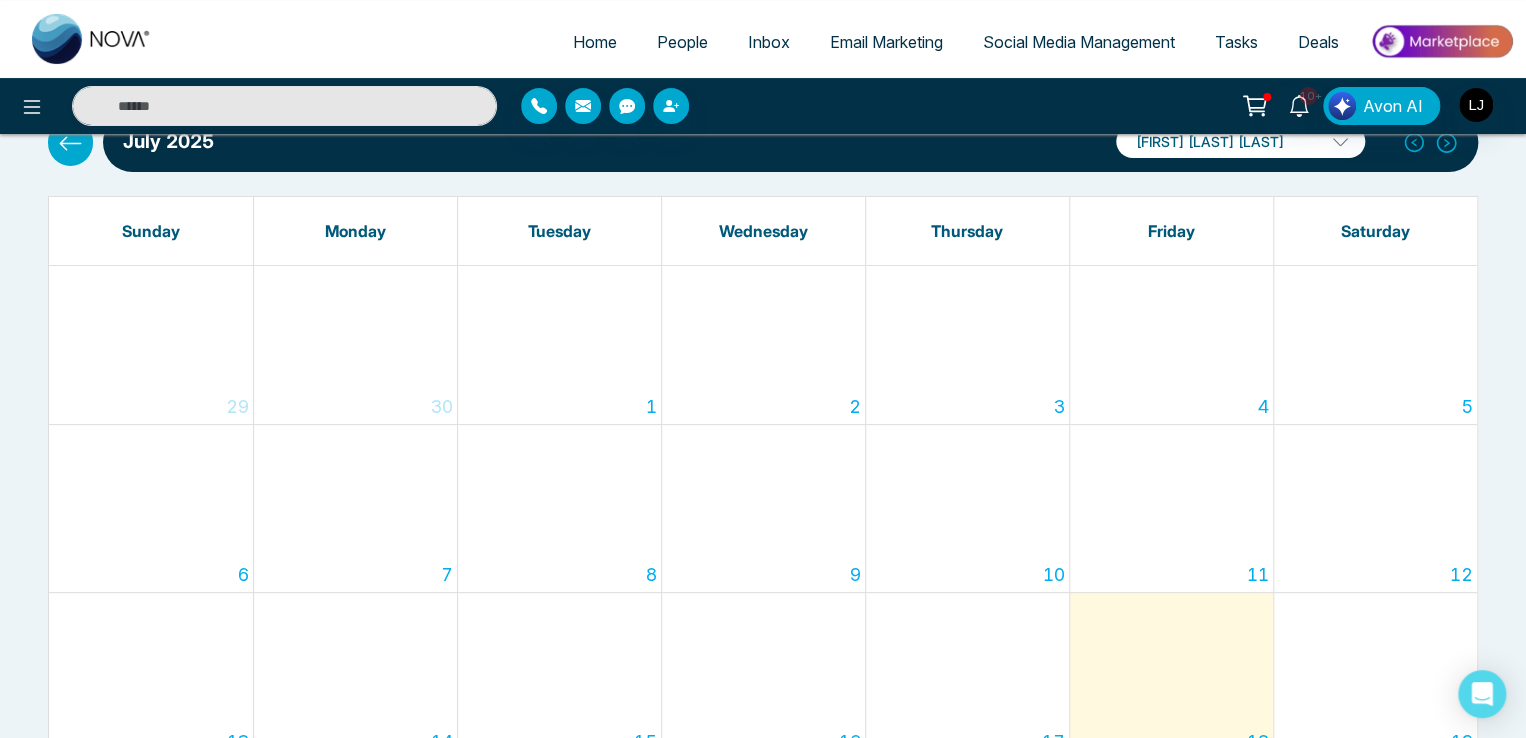 scroll, scrollTop: 0, scrollLeft: 0, axis: both 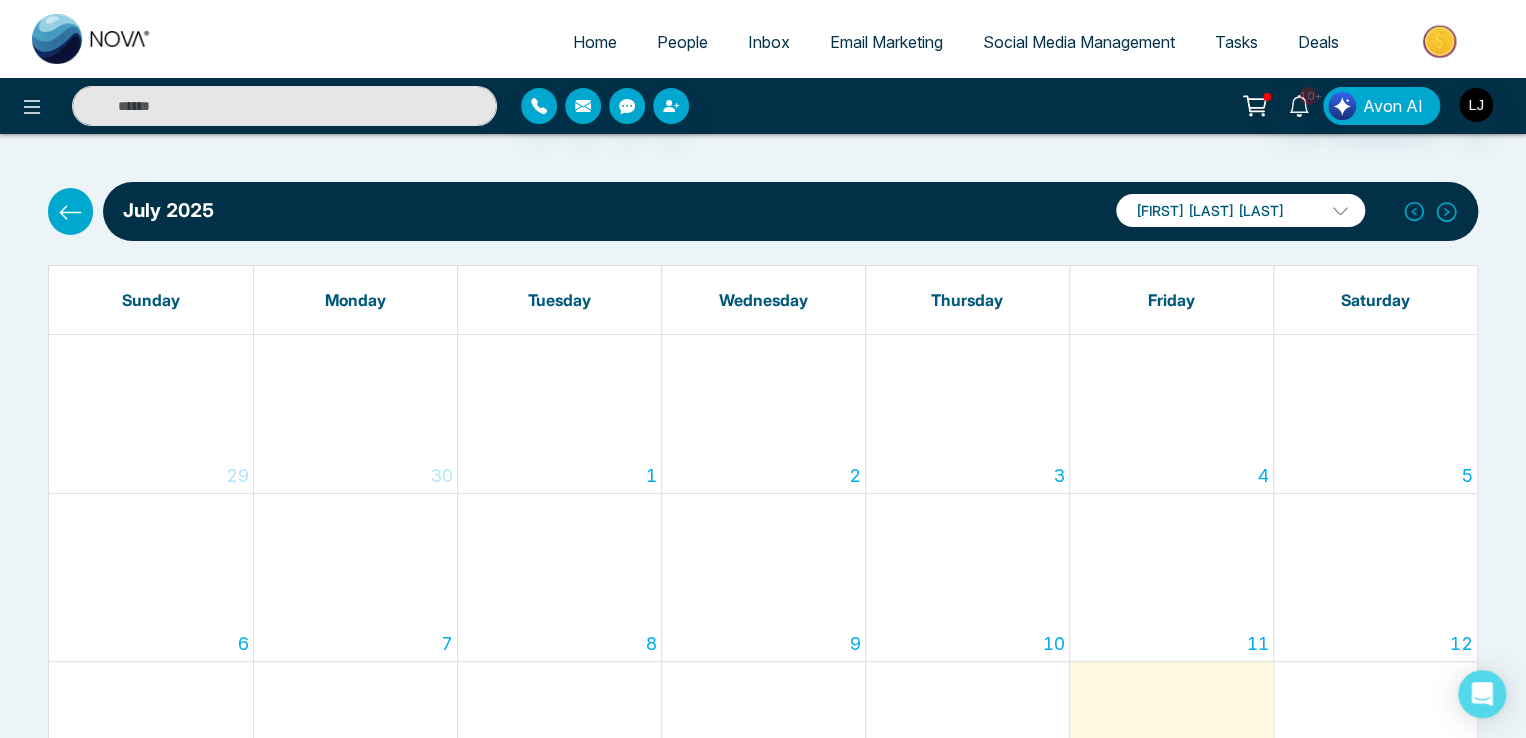 click at bounding box center [70, 211] 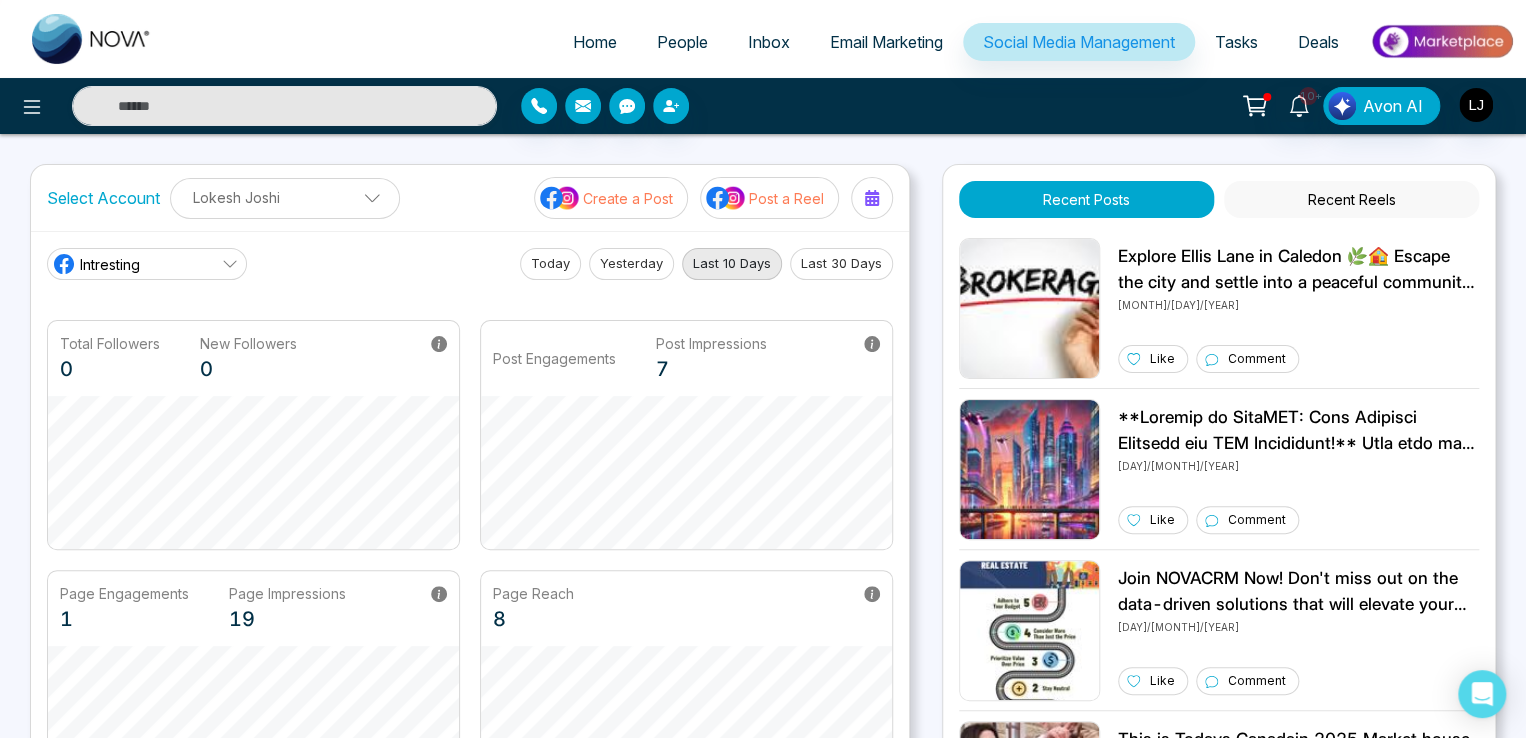 click on "Post a Reel" at bounding box center [786, 198] 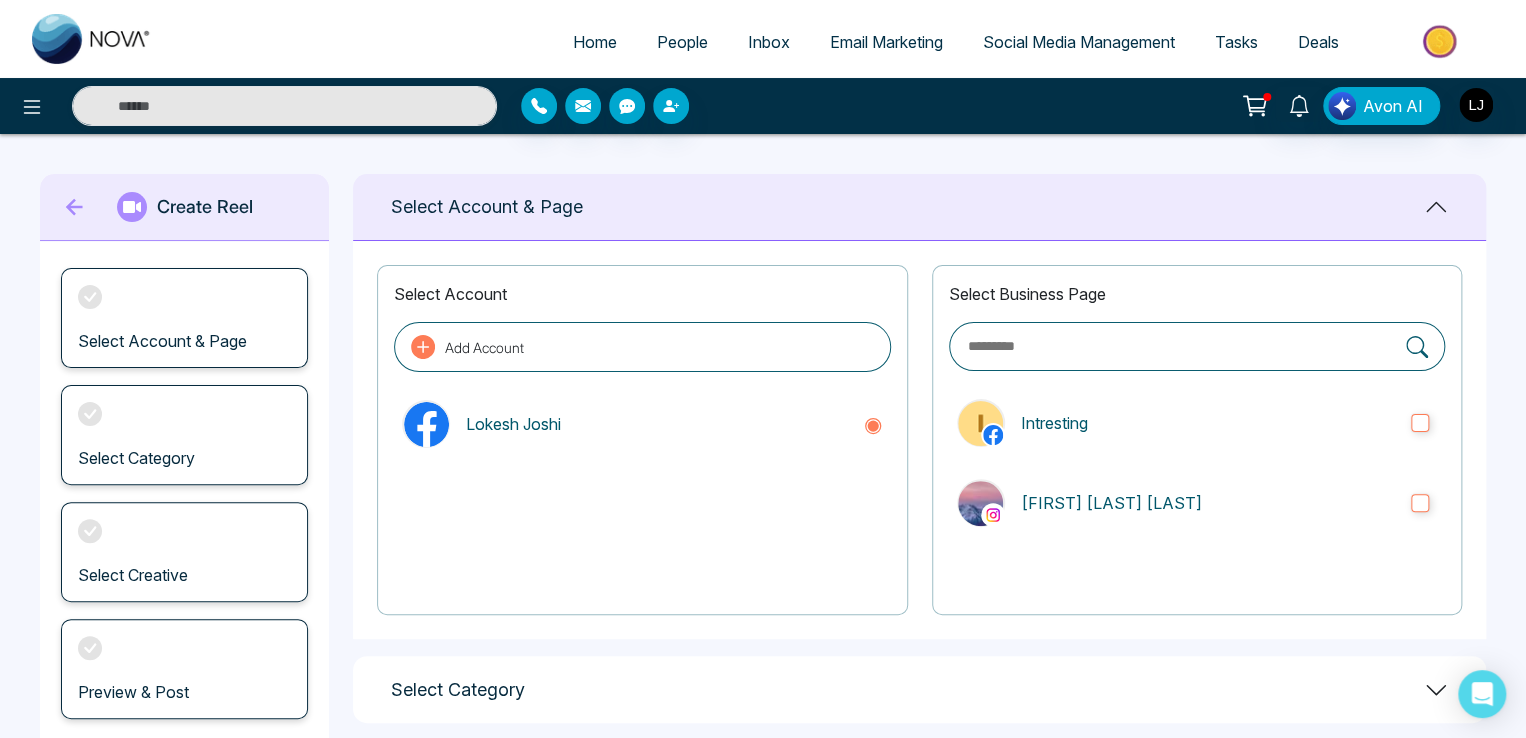 scroll, scrollTop: 272, scrollLeft: 0, axis: vertical 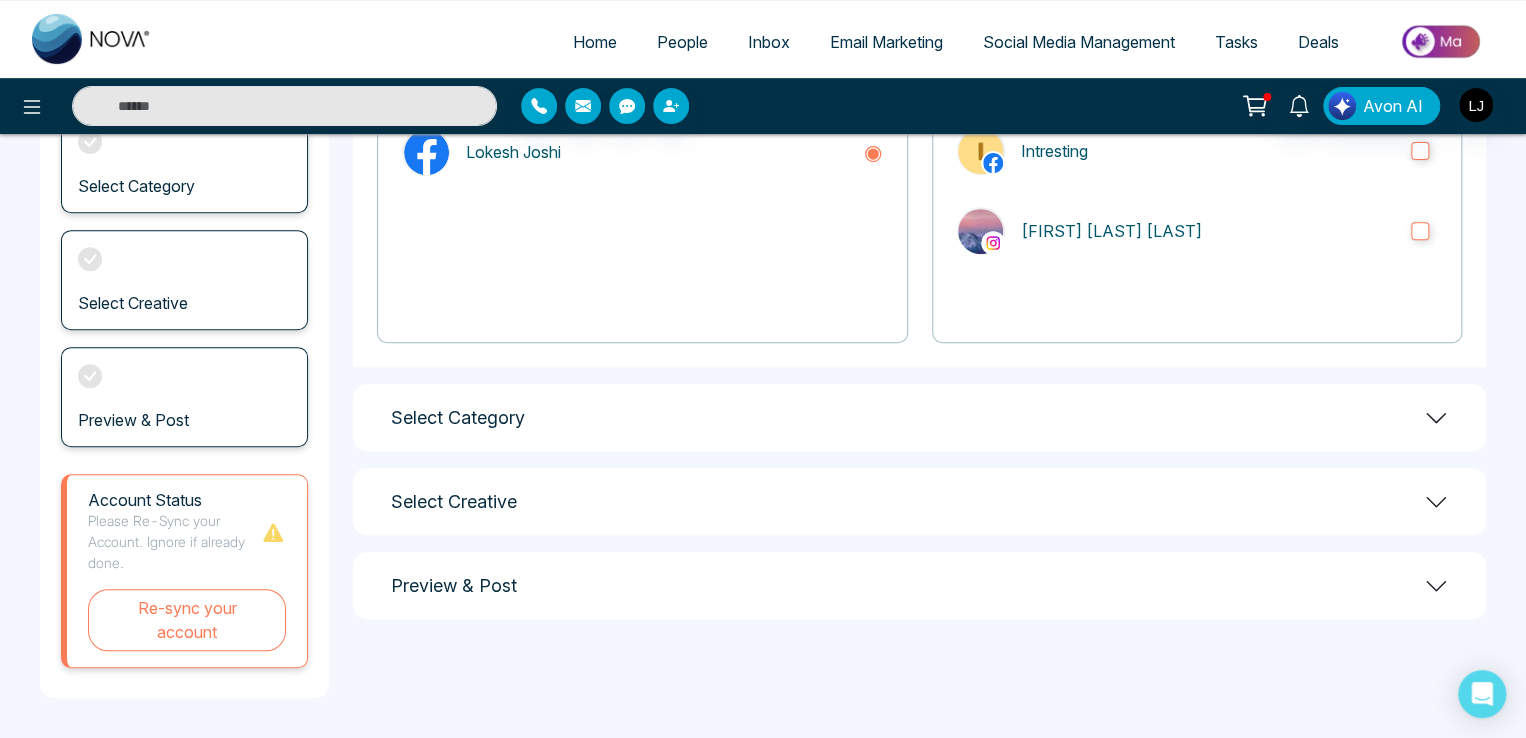 click on "Preview & Post" at bounding box center [919, 585] 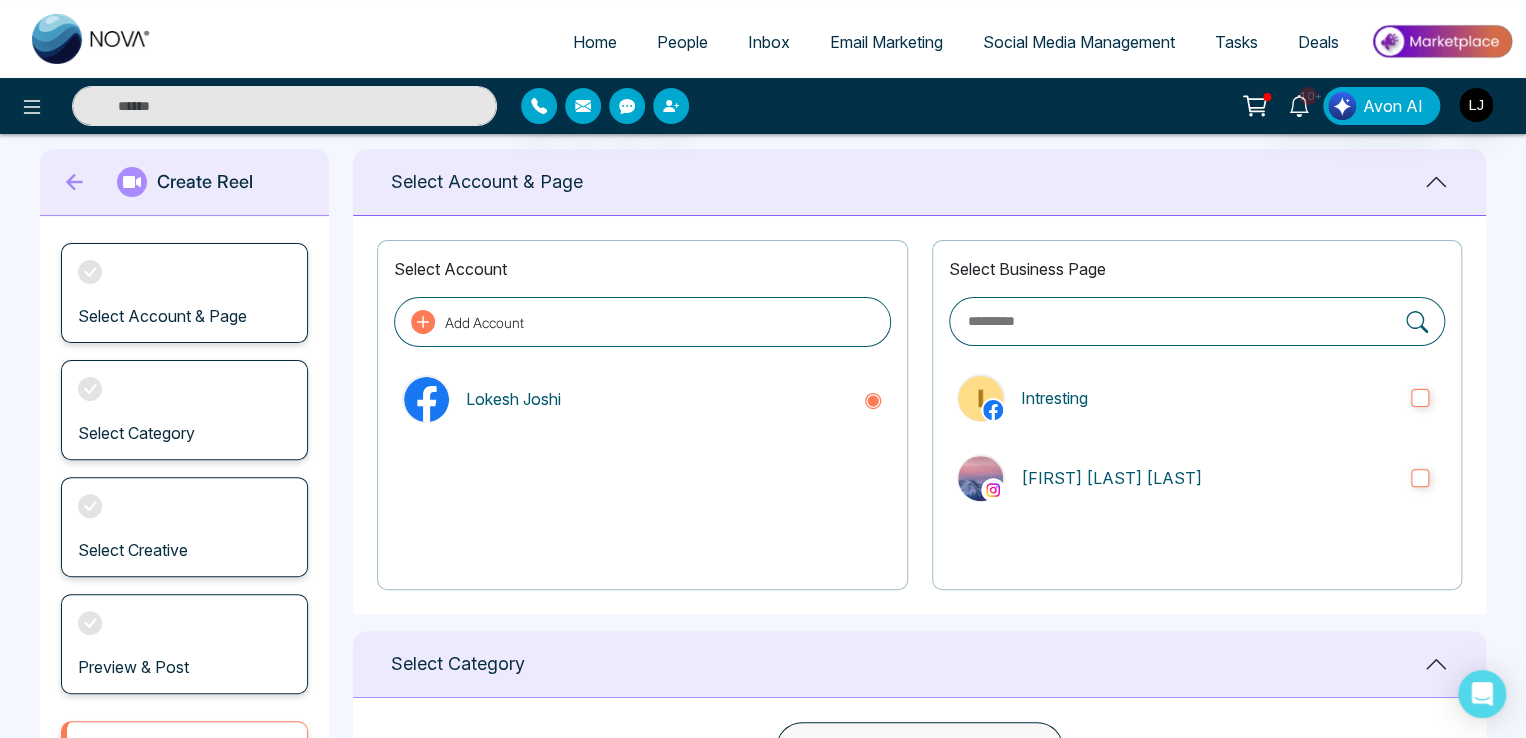 scroll, scrollTop: 0, scrollLeft: 0, axis: both 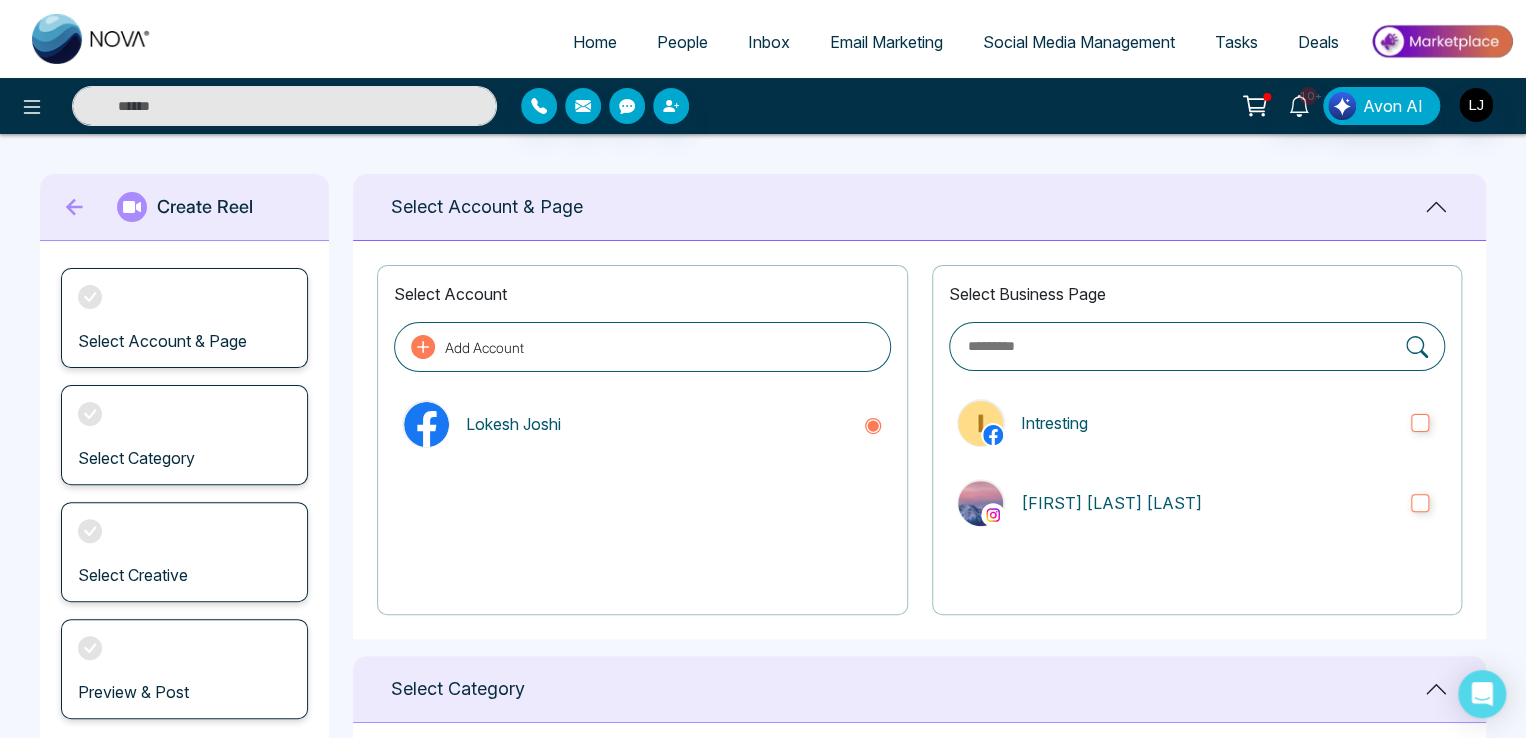 click 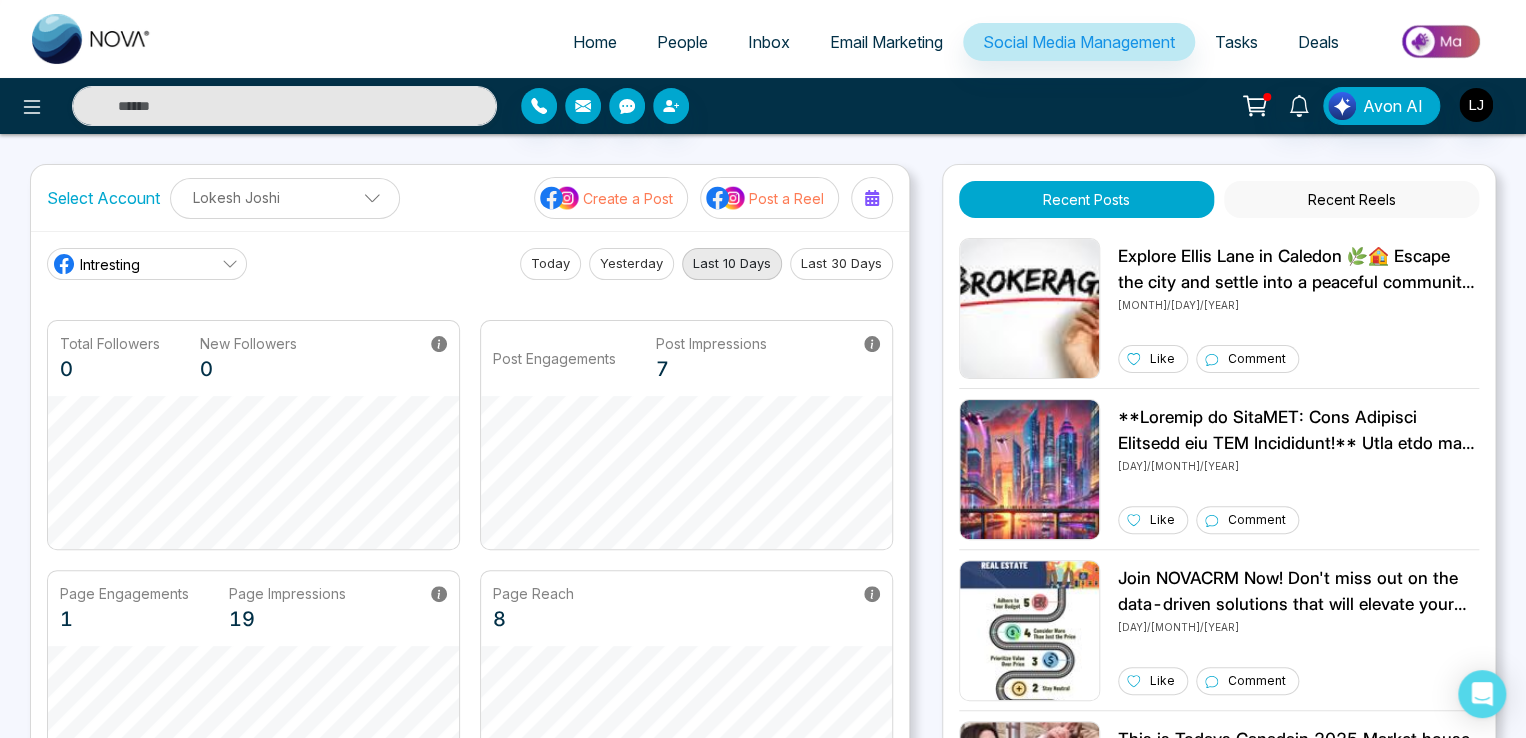 click at bounding box center (872, 198) 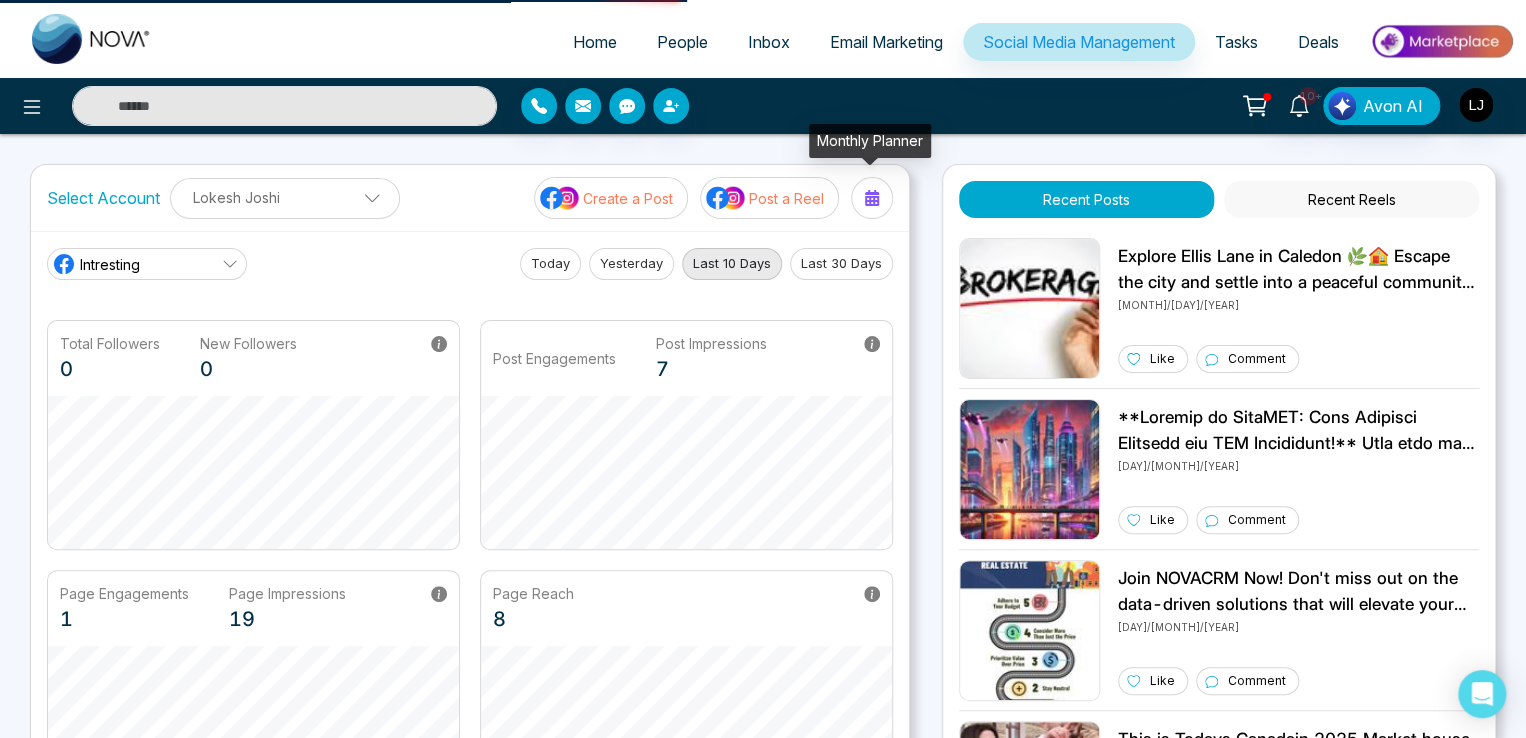 click at bounding box center [872, 198] 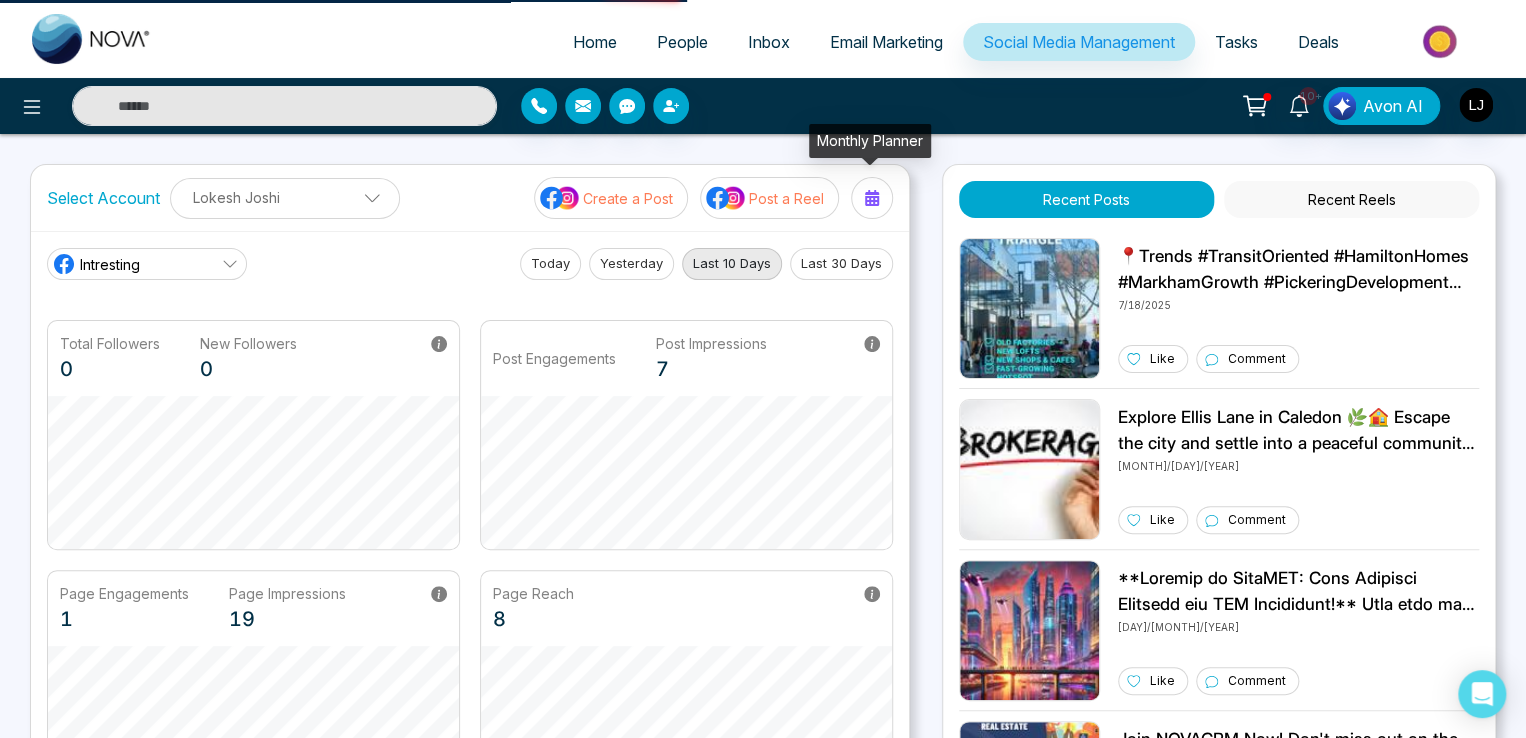 click 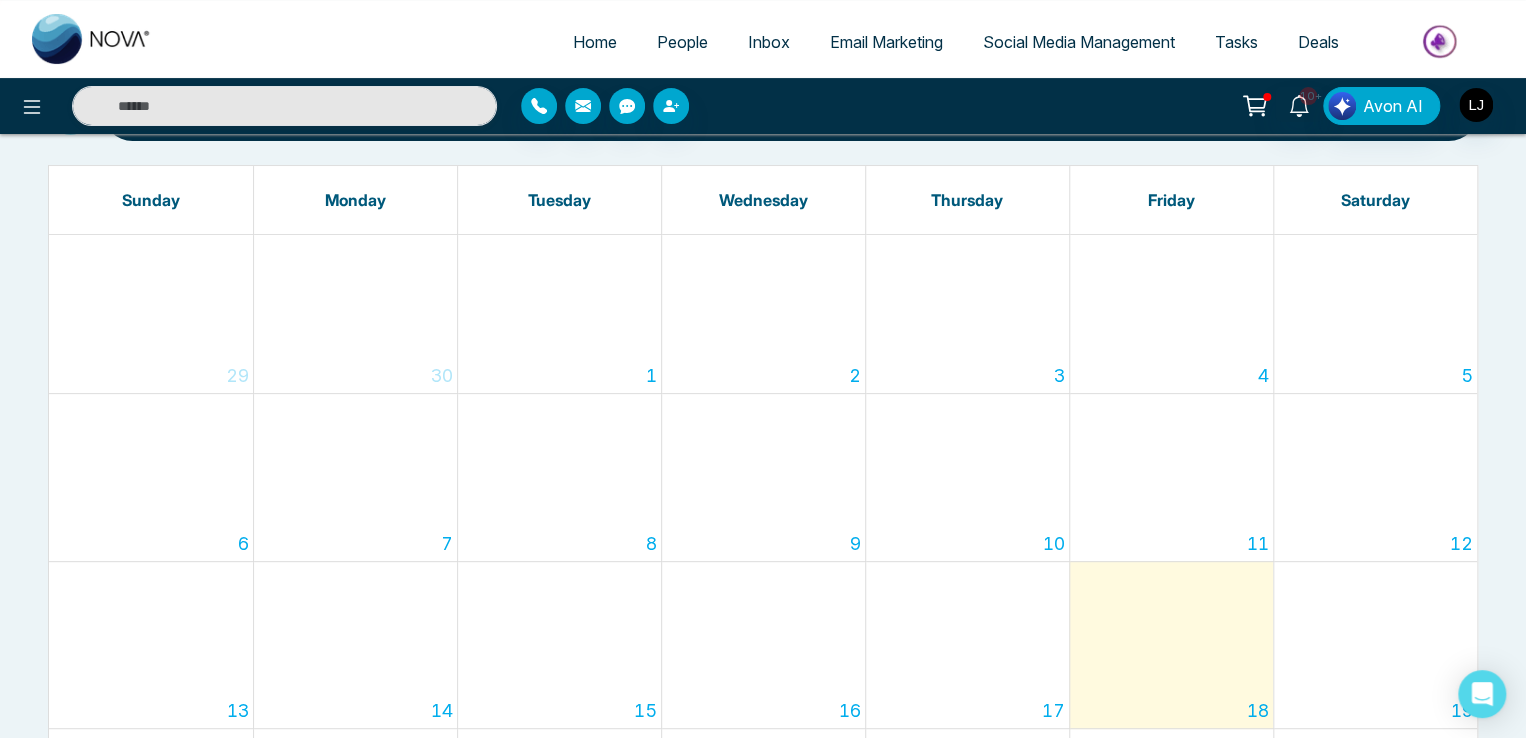 scroll, scrollTop: 0, scrollLeft: 0, axis: both 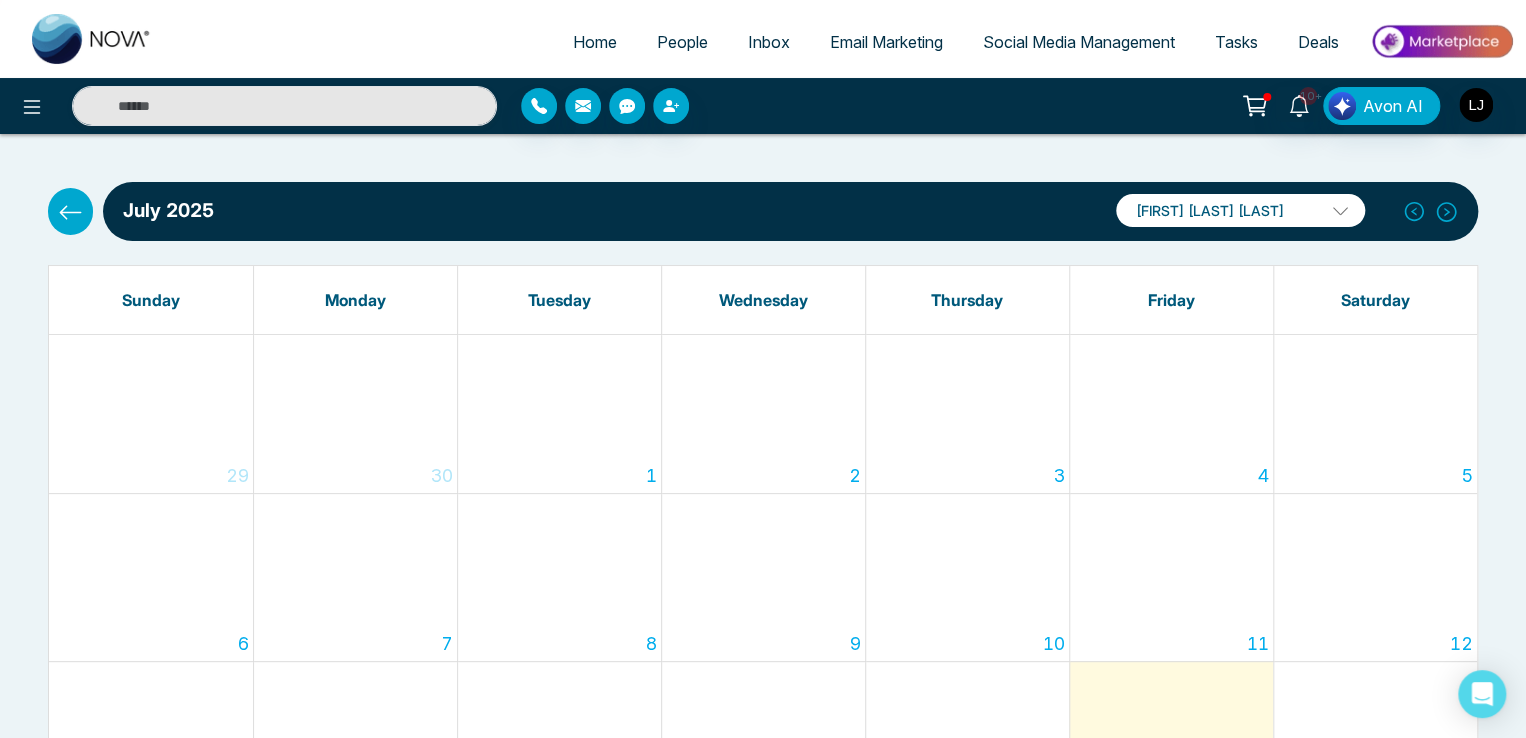 click on "Social Media Management" at bounding box center (1079, 42) 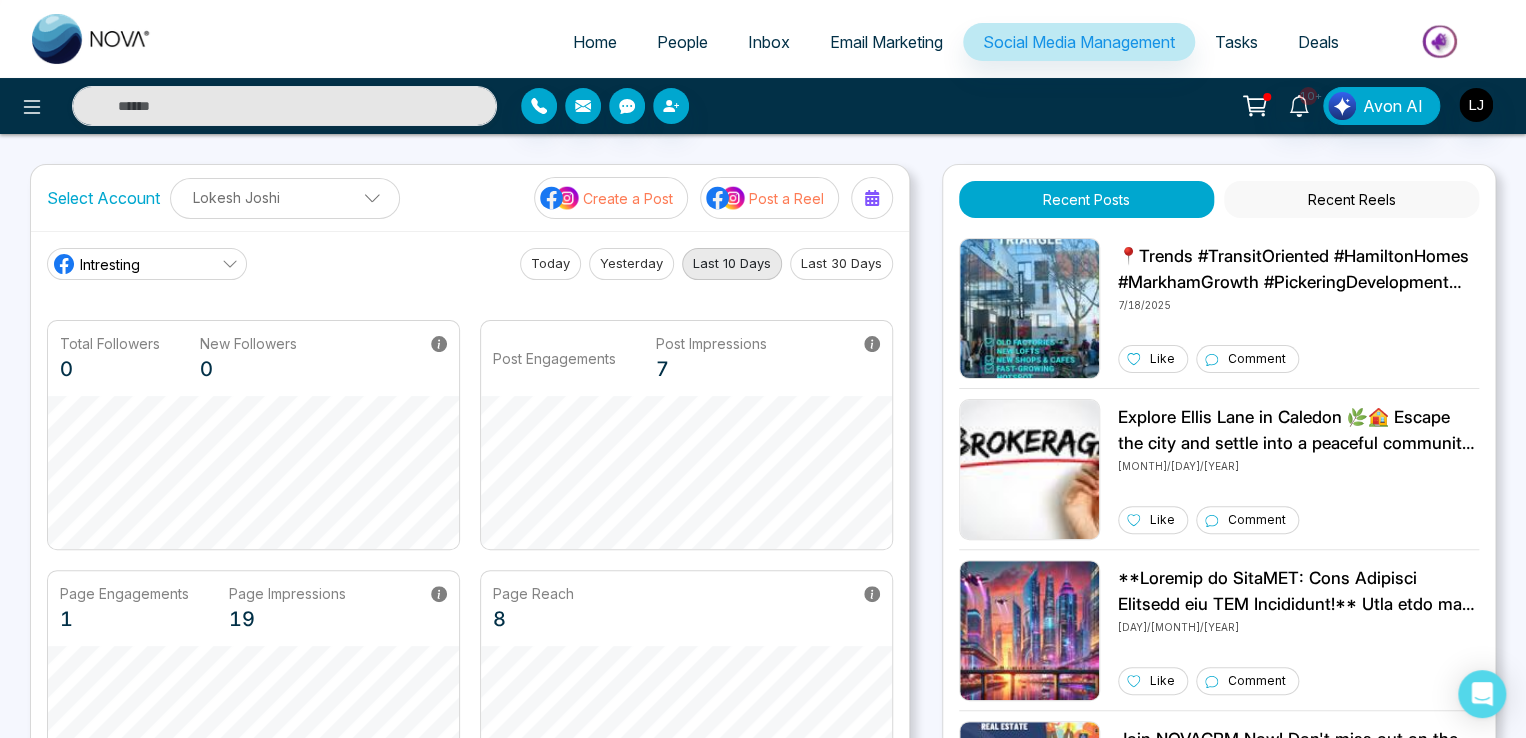 drag, startPoint x: 390, startPoint y: 273, endPoint x: 352, endPoint y: 245, distance: 47.201694 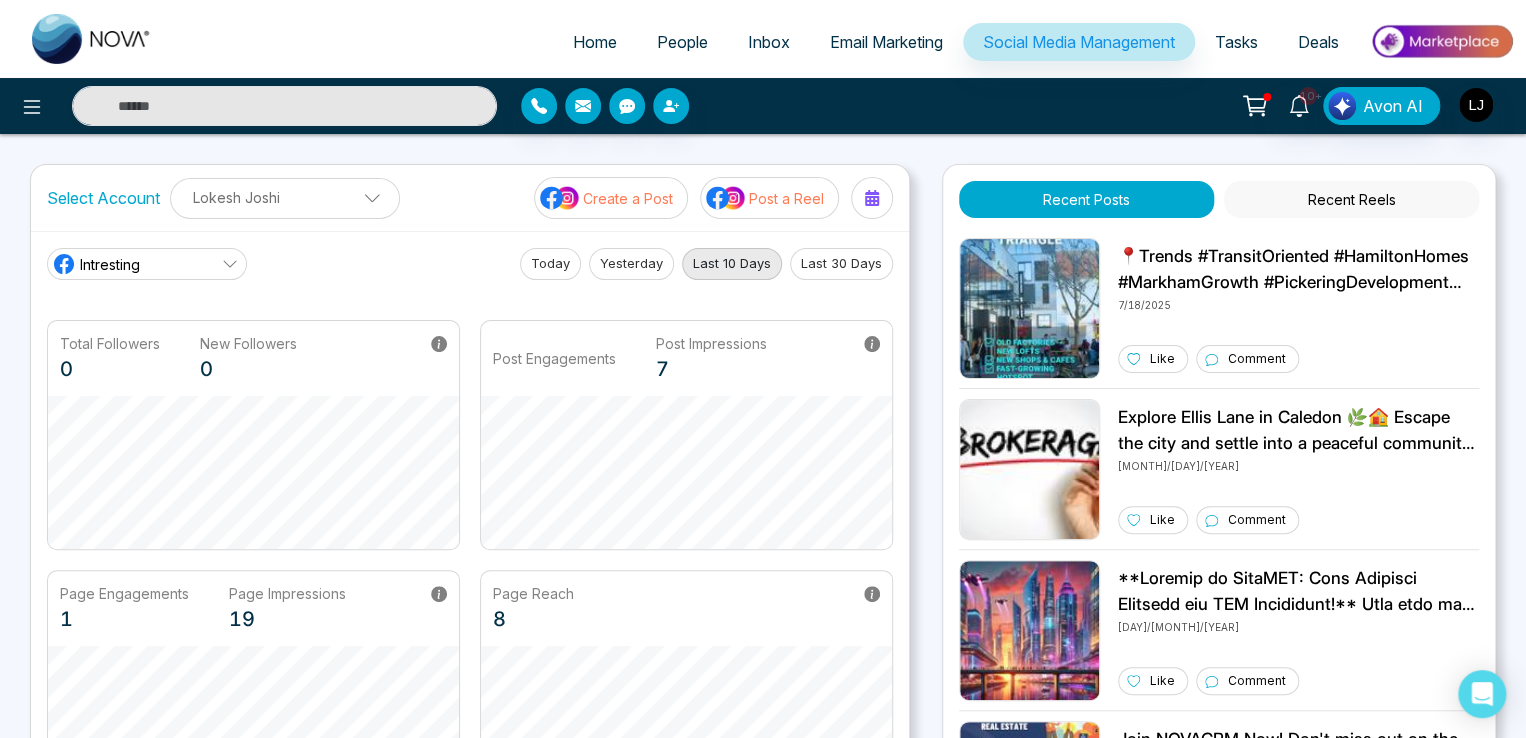 click on "Intresting Today Yesterday Last 10 Days Last 30 Days Total Followers 0 New Followers 0 Post Engagements Post Impressions 7 Page Engagements 1 Page Impressions 19 Page Reach 8" at bounding box center (470, 523) 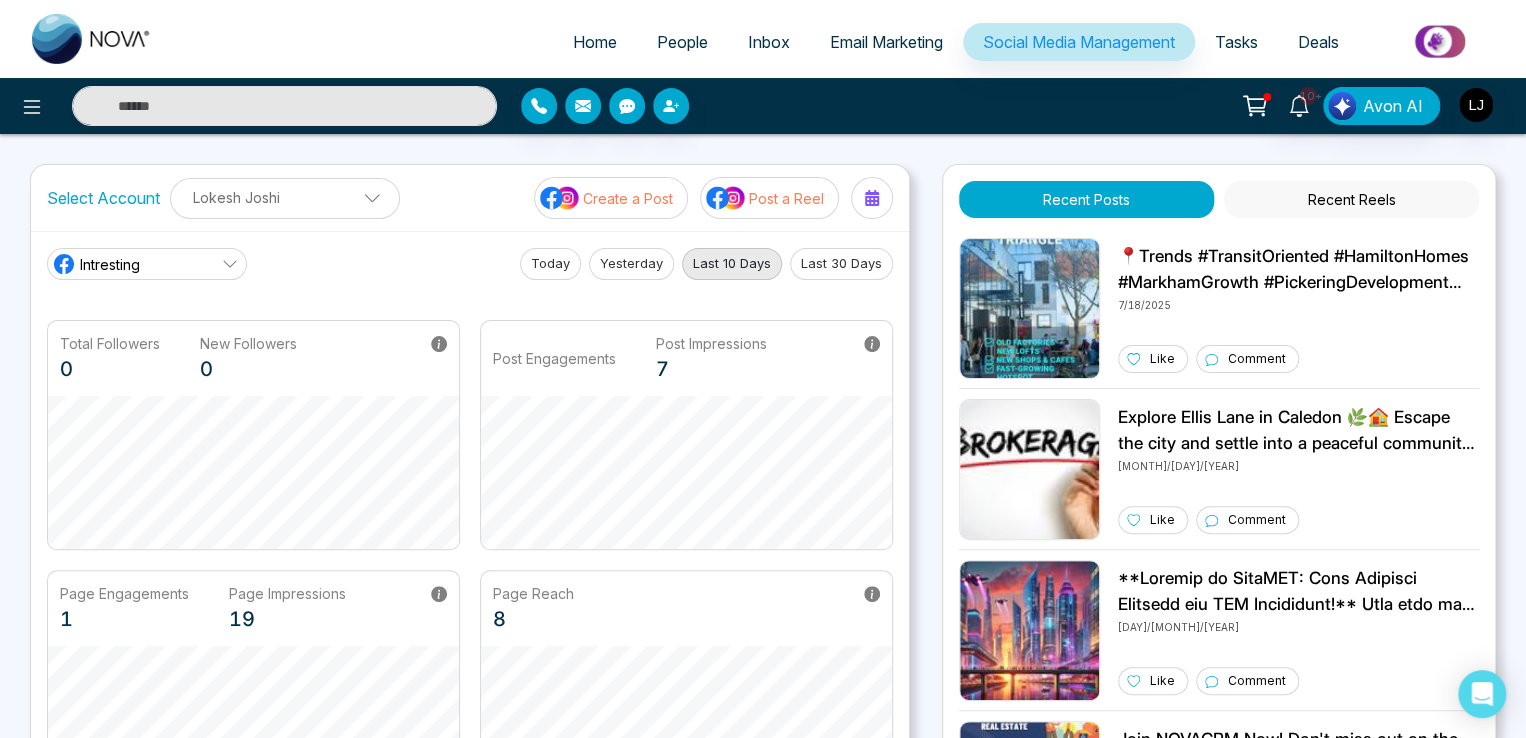 click on "Post a Reel" at bounding box center [786, 198] 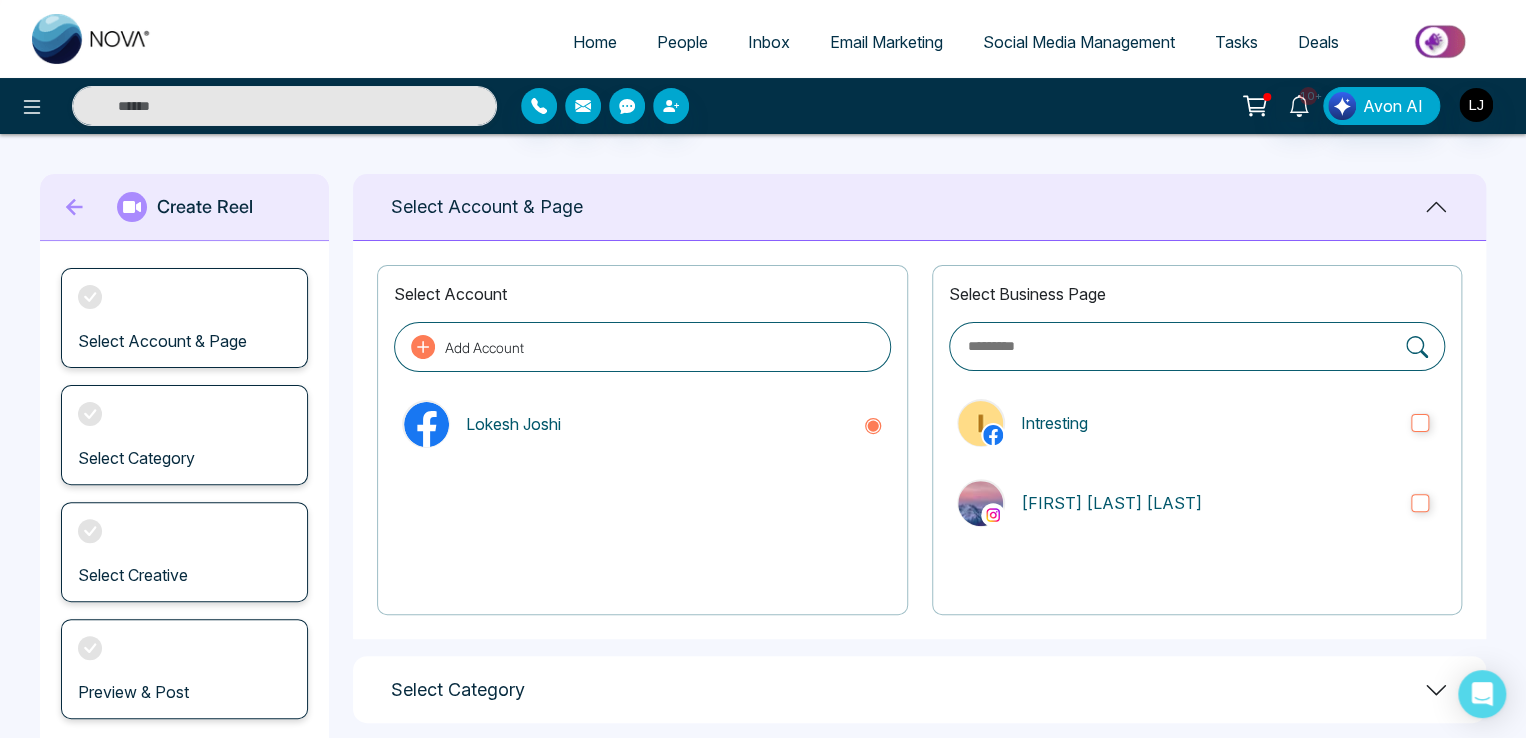 click on "Home People Inbox Email Marketing Social Media Management Tasks Deals" at bounding box center (843, 43) 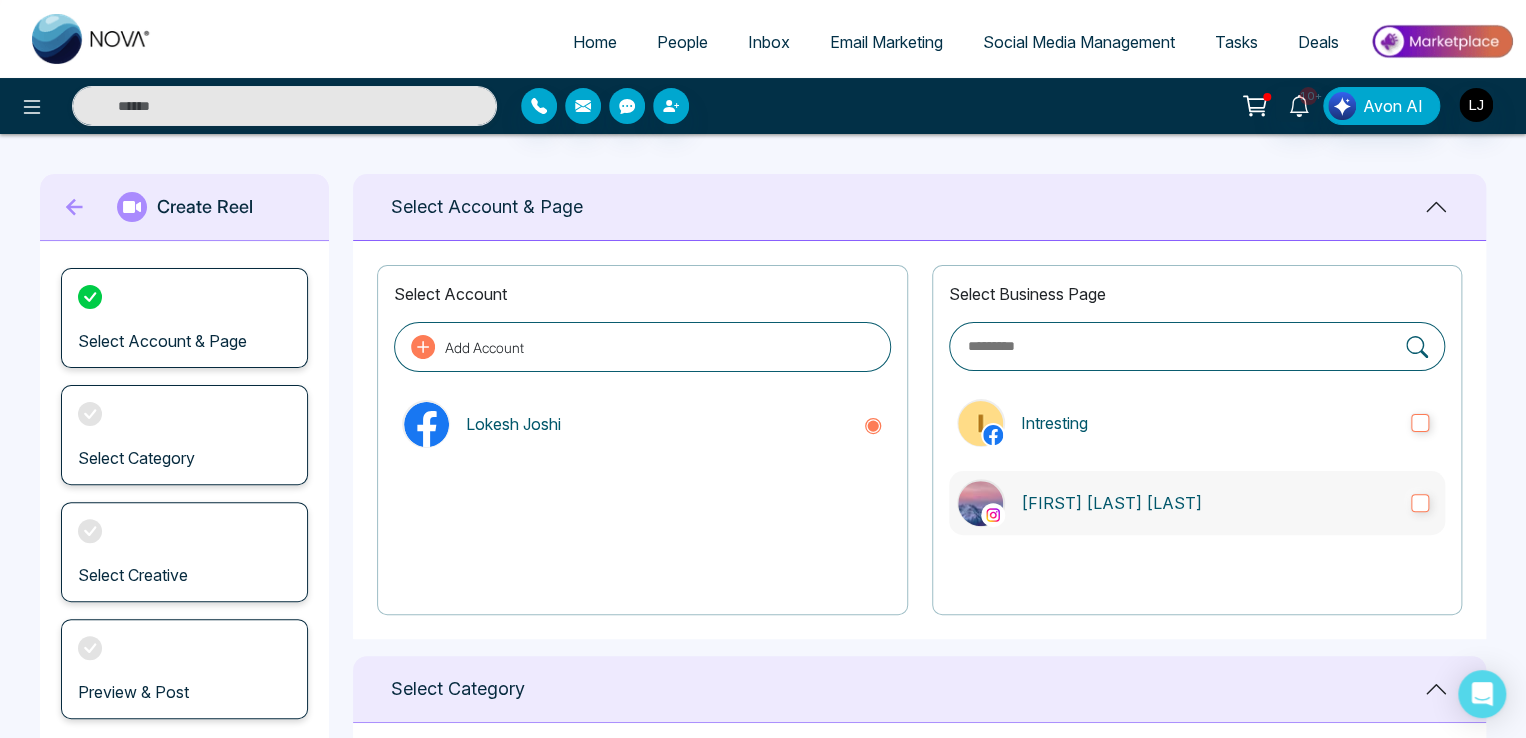 click on "Lokesh Avinash Joshi" at bounding box center (1197, 503) 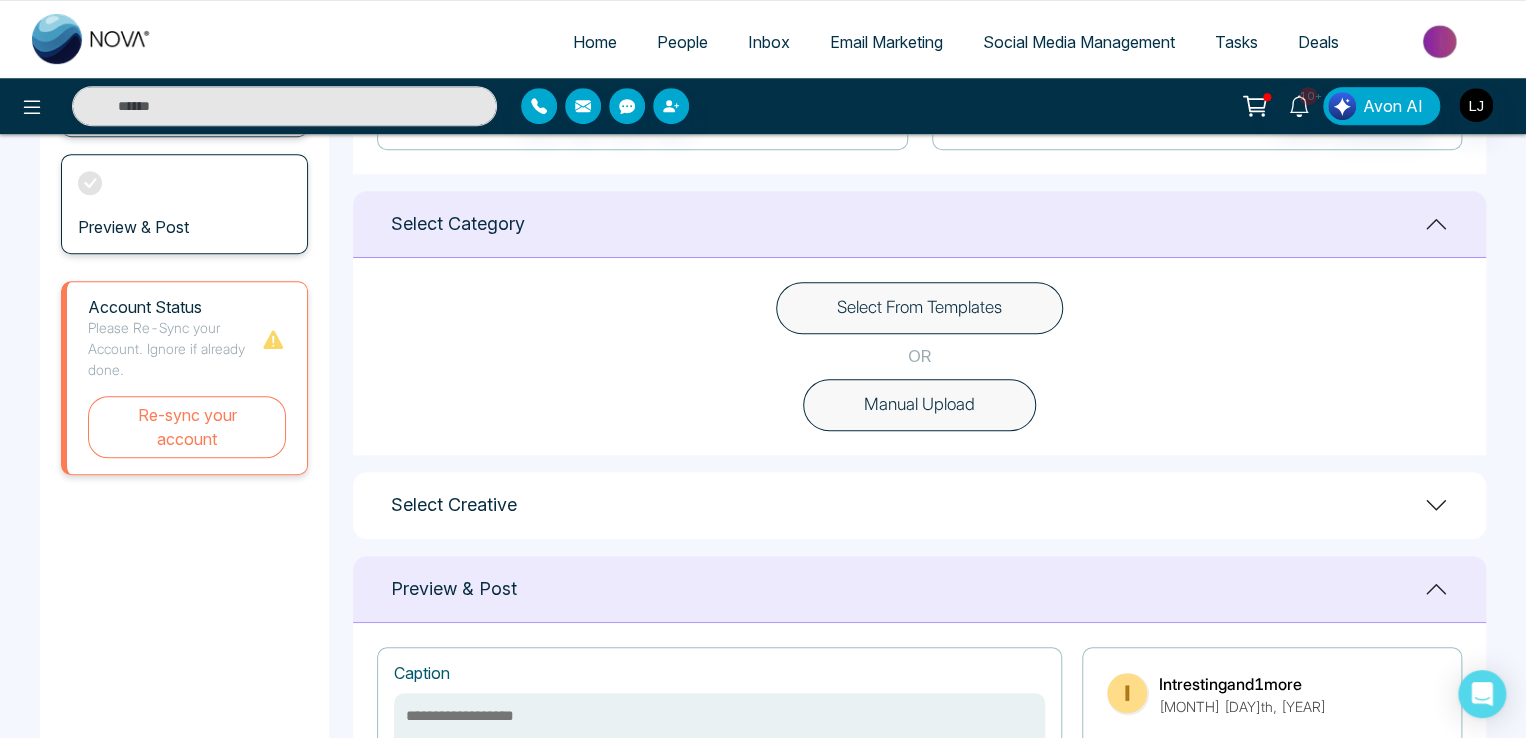 scroll, scrollTop: 500, scrollLeft: 0, axis: vertical 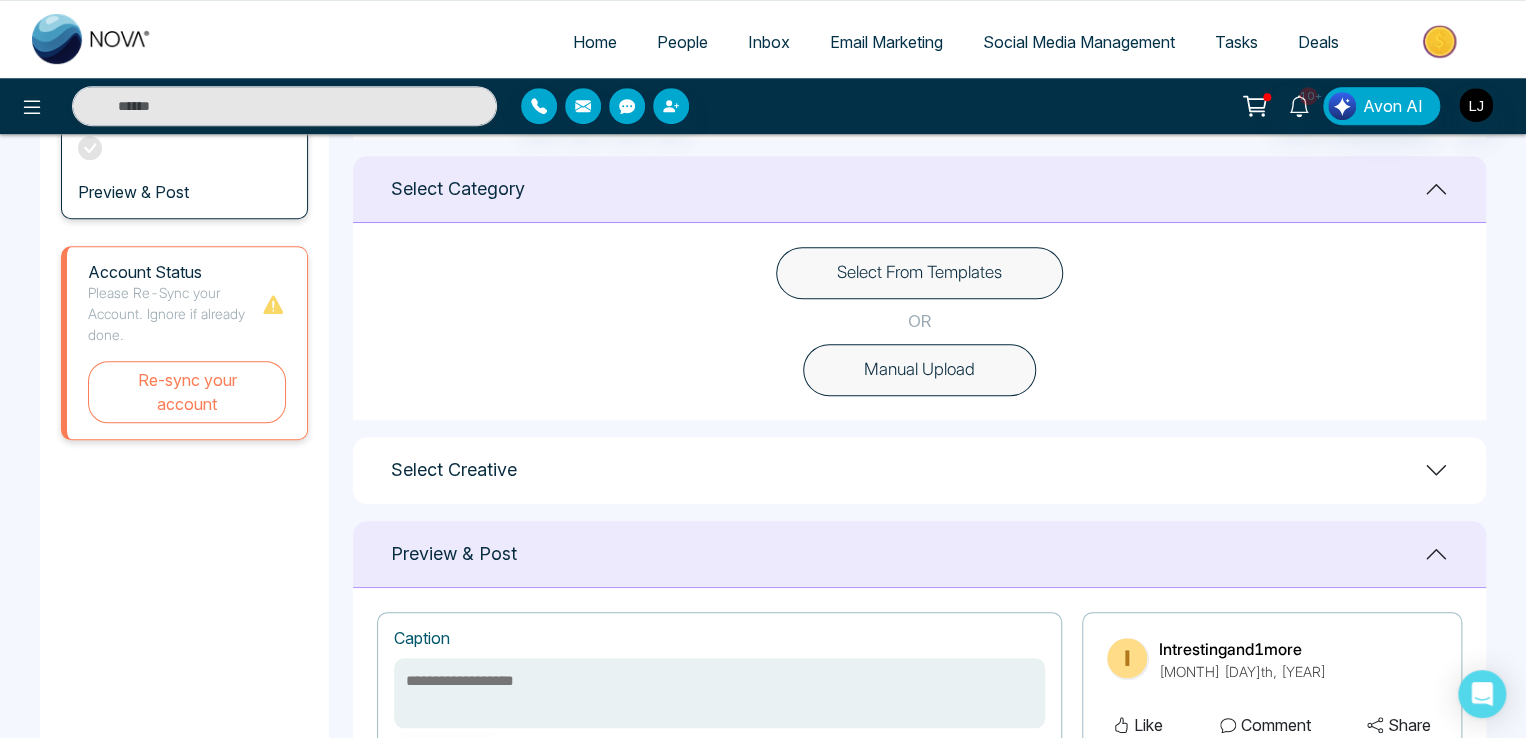 click on "Select From Templates" at bounding box center [919, 273] 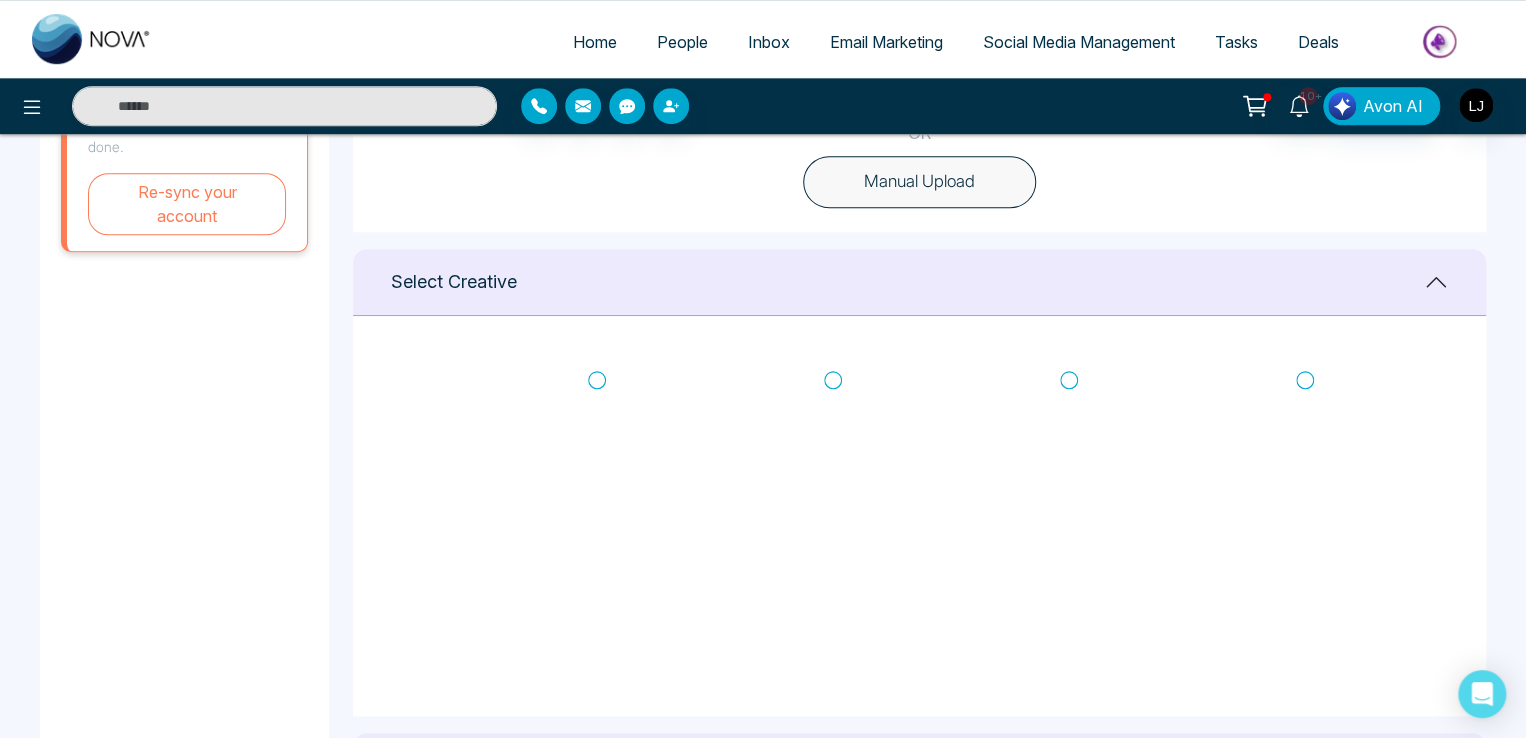 scroll, scrollTop: 700, scrollLeft: 0, axis: vertical 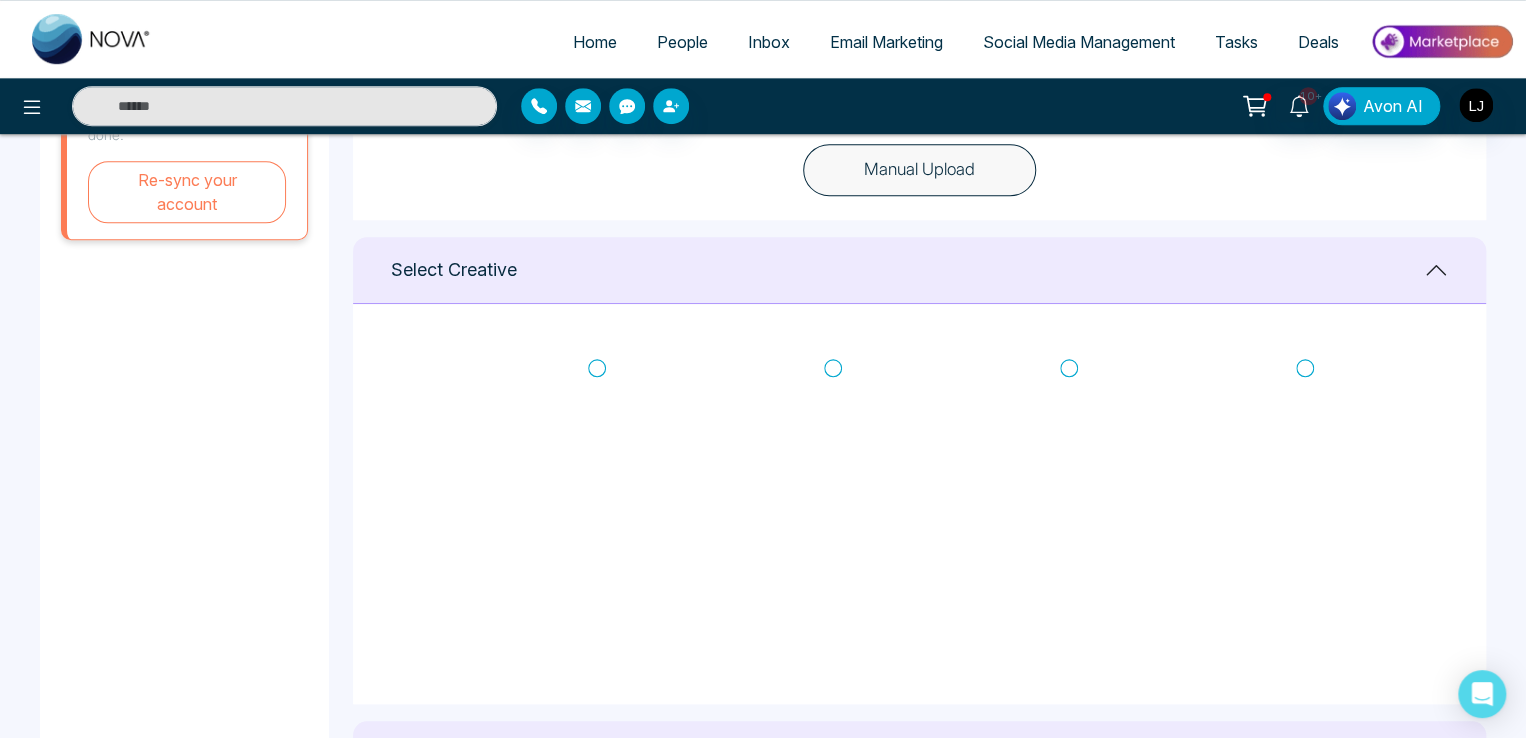 click 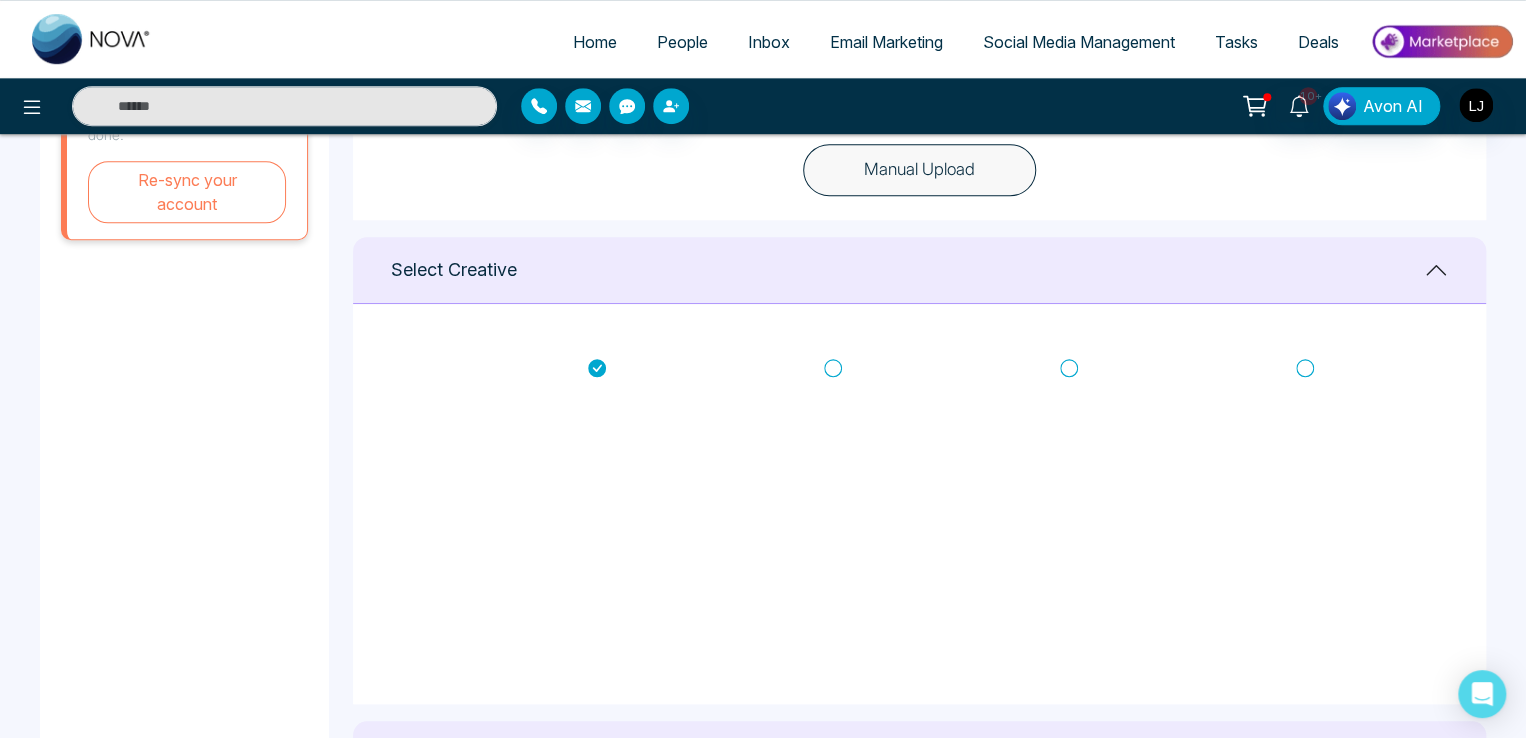 scroll, scrollTop: 79, scrollLeft: 0, axis: vertical 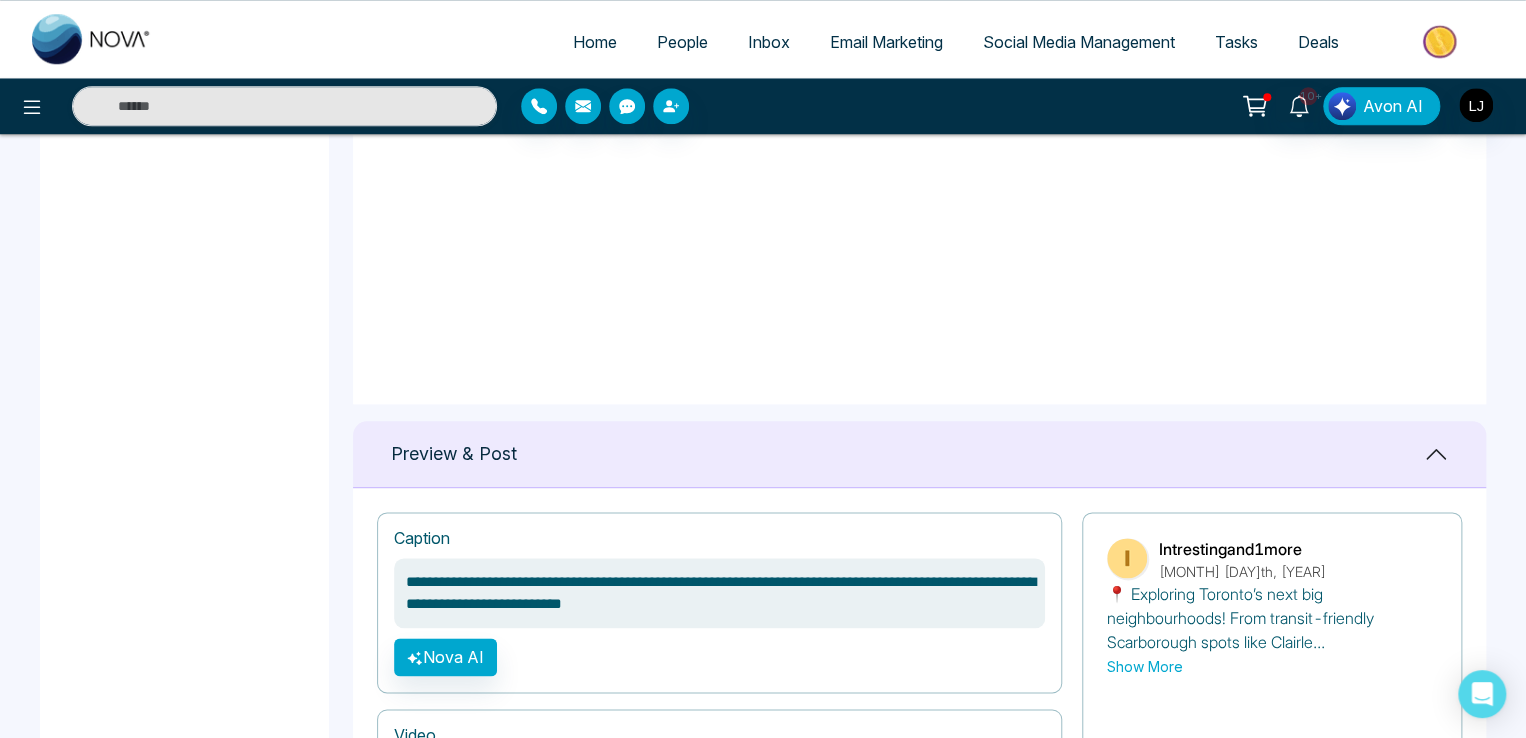drag, startPoint x: 414, startPoint y: 565, endPoint x: 486, endPoint y: 557, distance: 72.443085 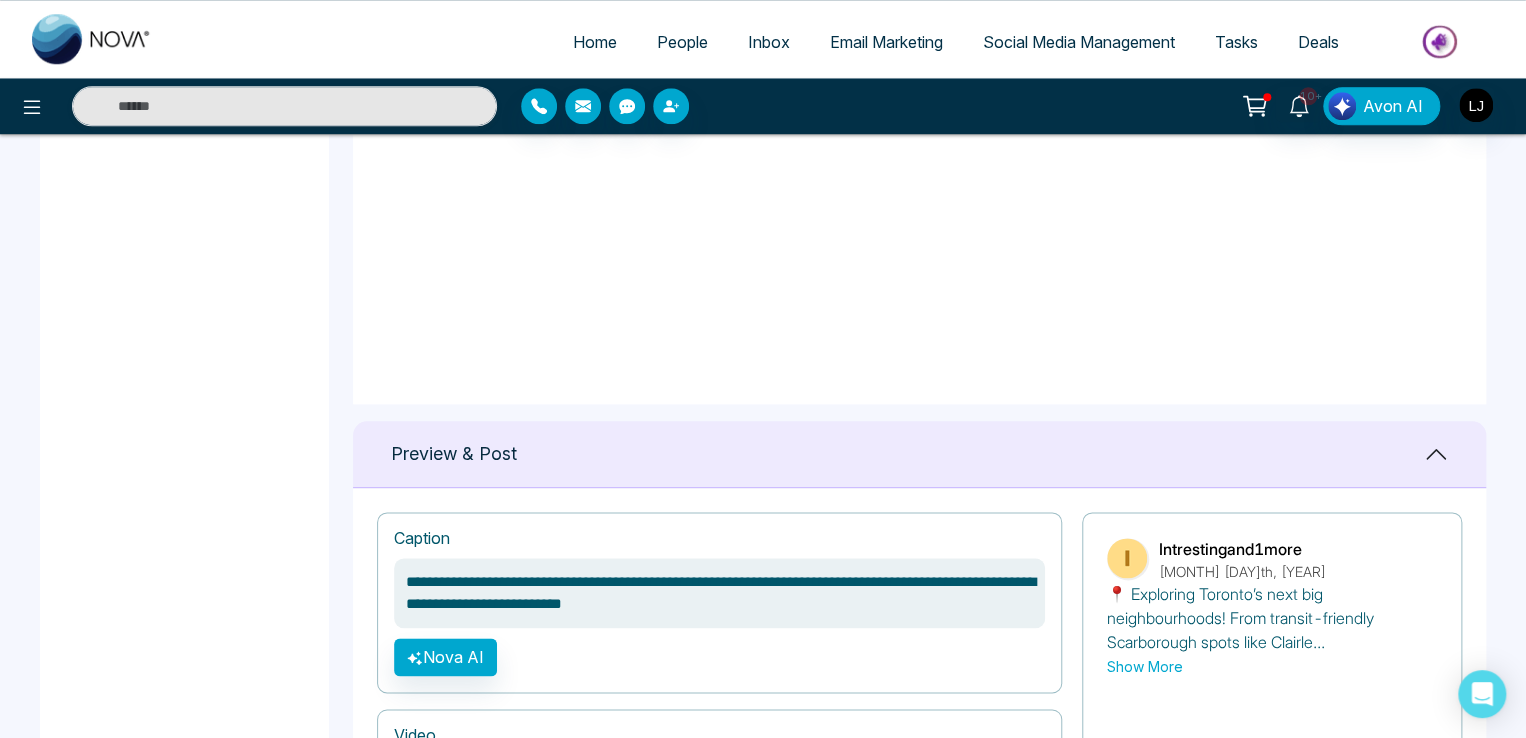 click on "**********" at bounding box center (719, 593) 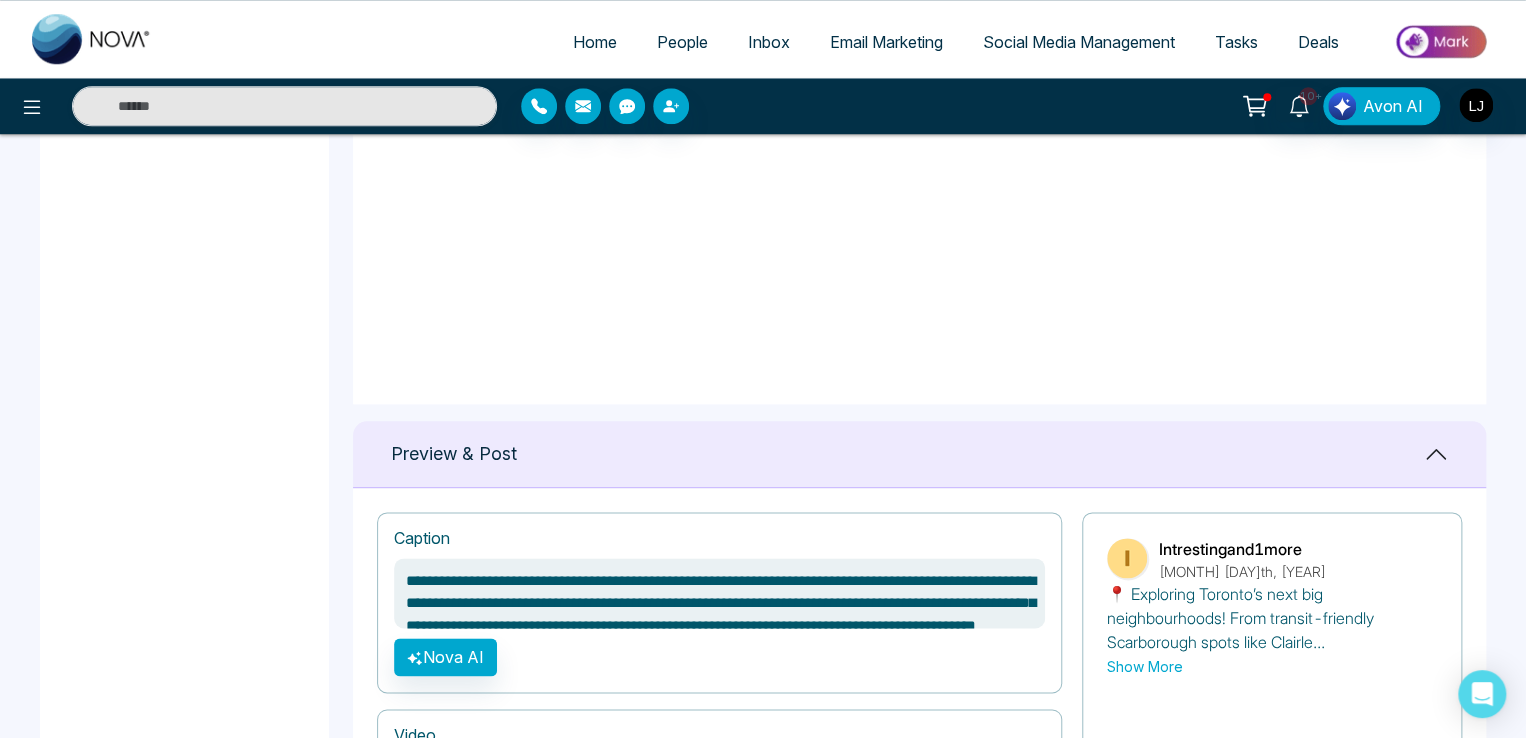 scroll, scrollTop: 0, scrollLeft: 0, axis: both 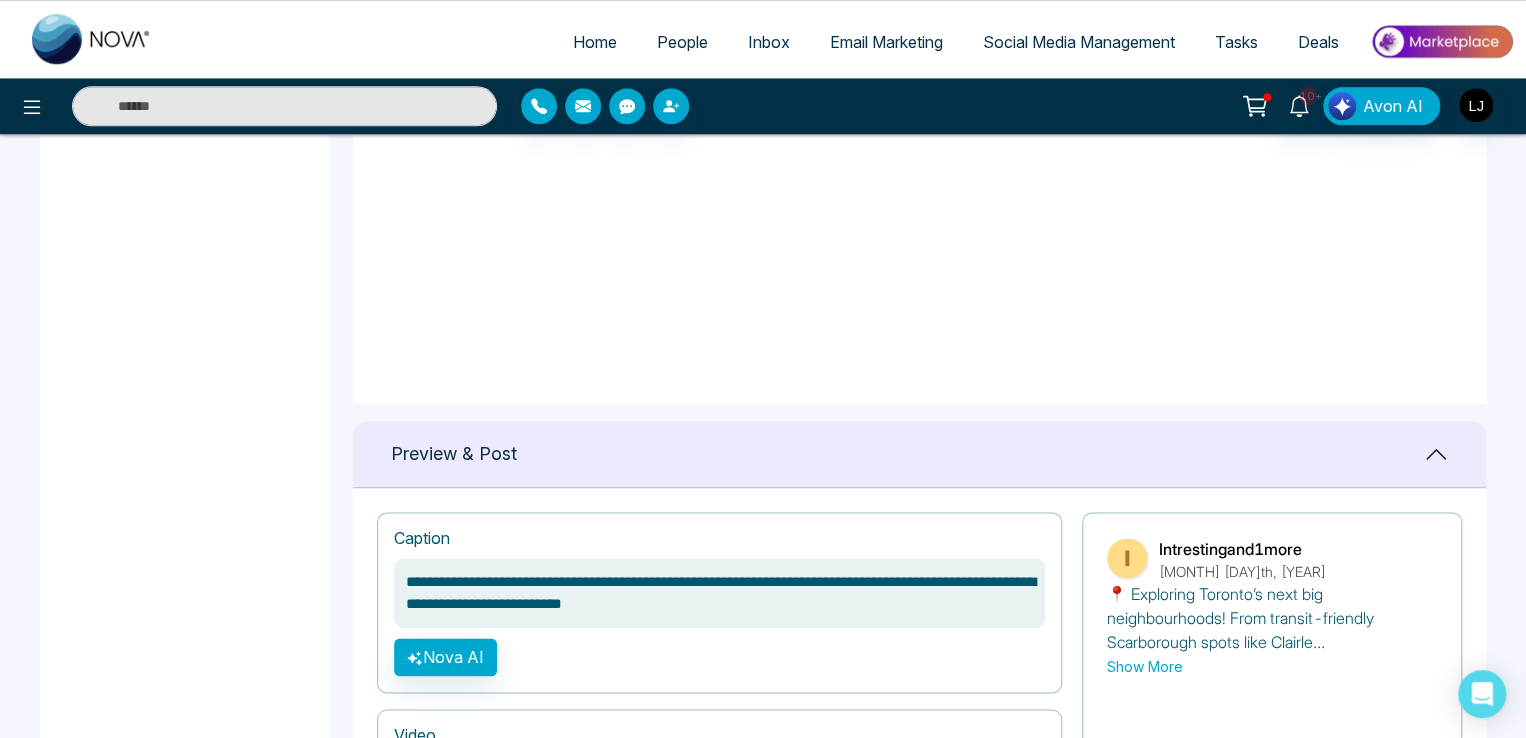 click on "**********" at bounding box center (719, 593) 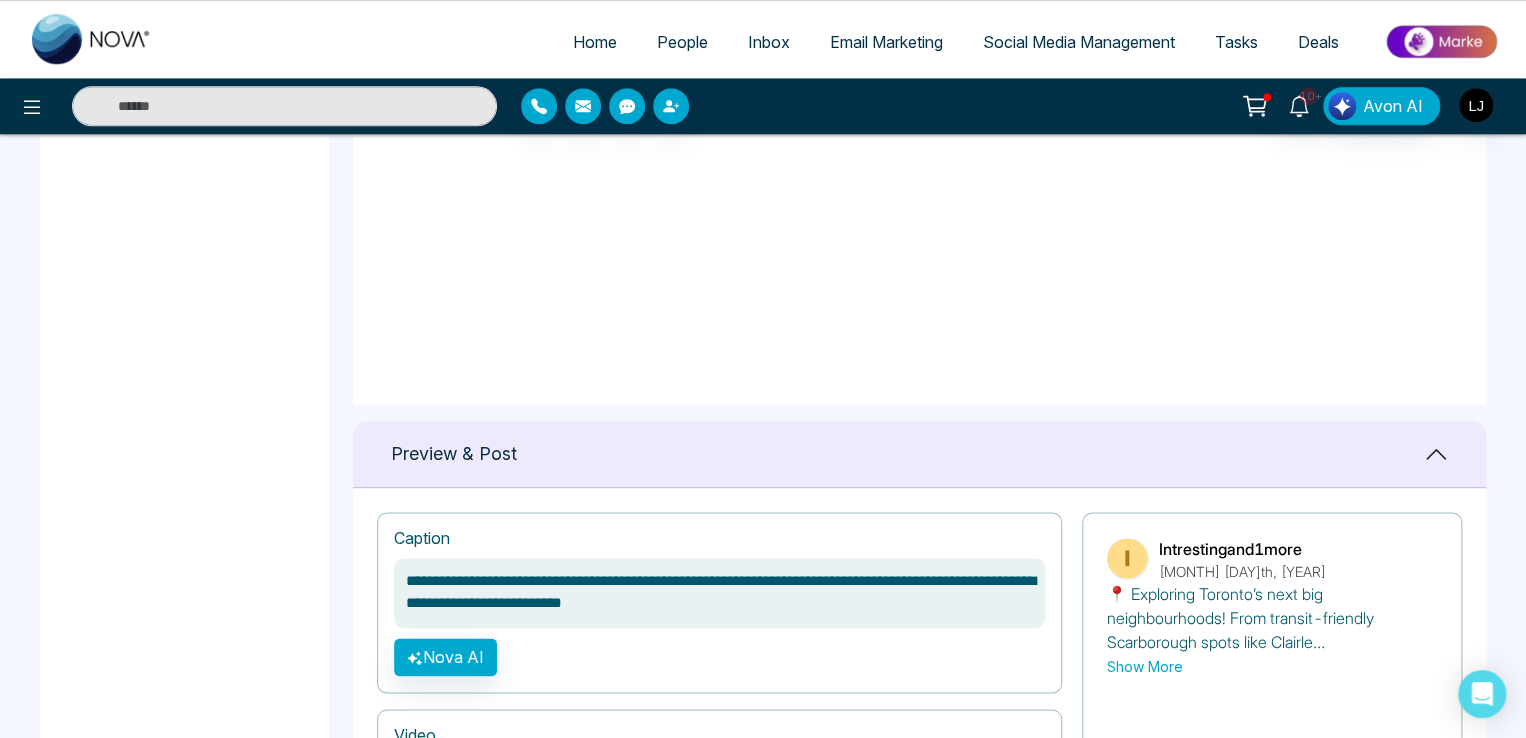 scroll, scrollTop: 0, scrollLeft: 0, axis: both 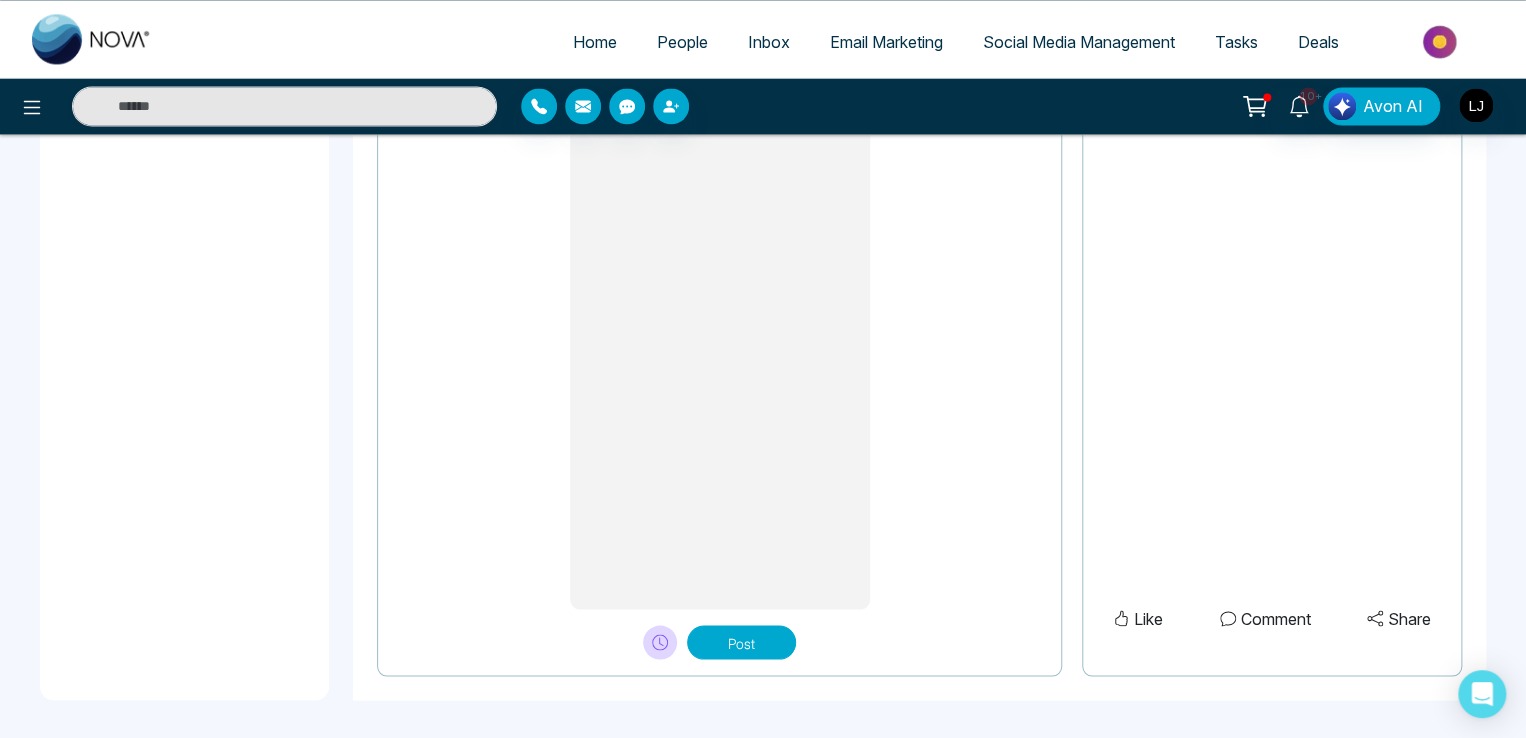 type on "**********" 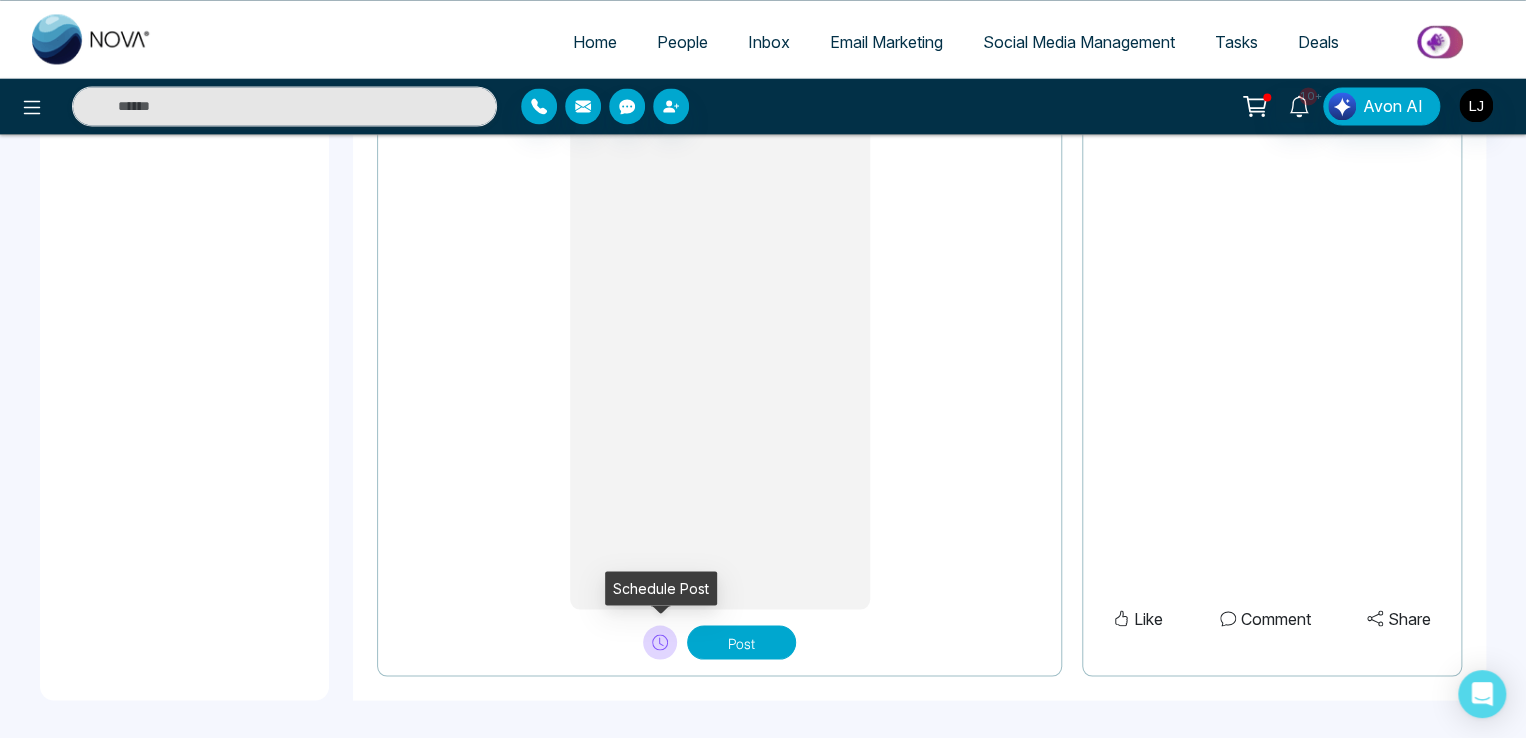 click 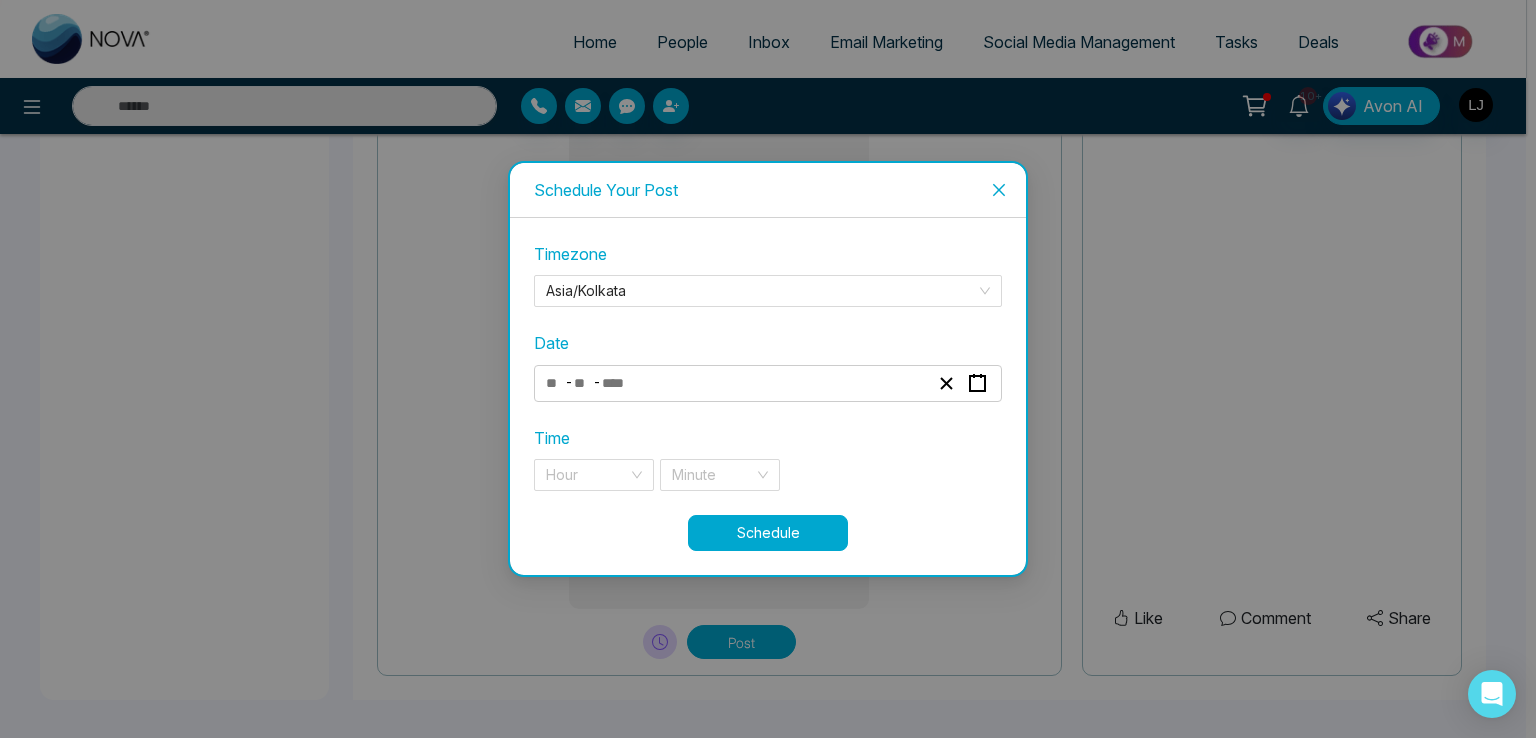click at bounding box center [583, 383] 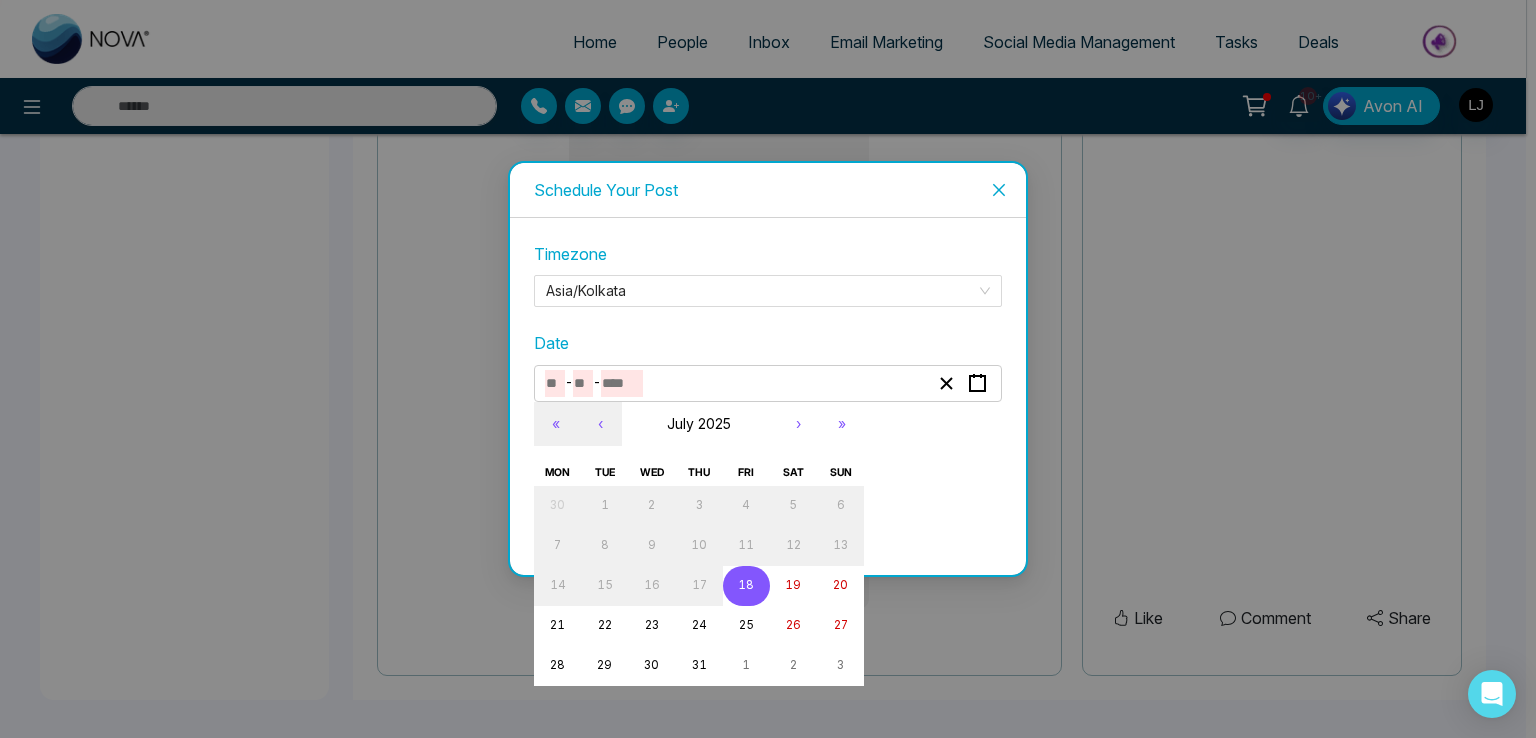 click on "18" at bounding box center [746, 585] 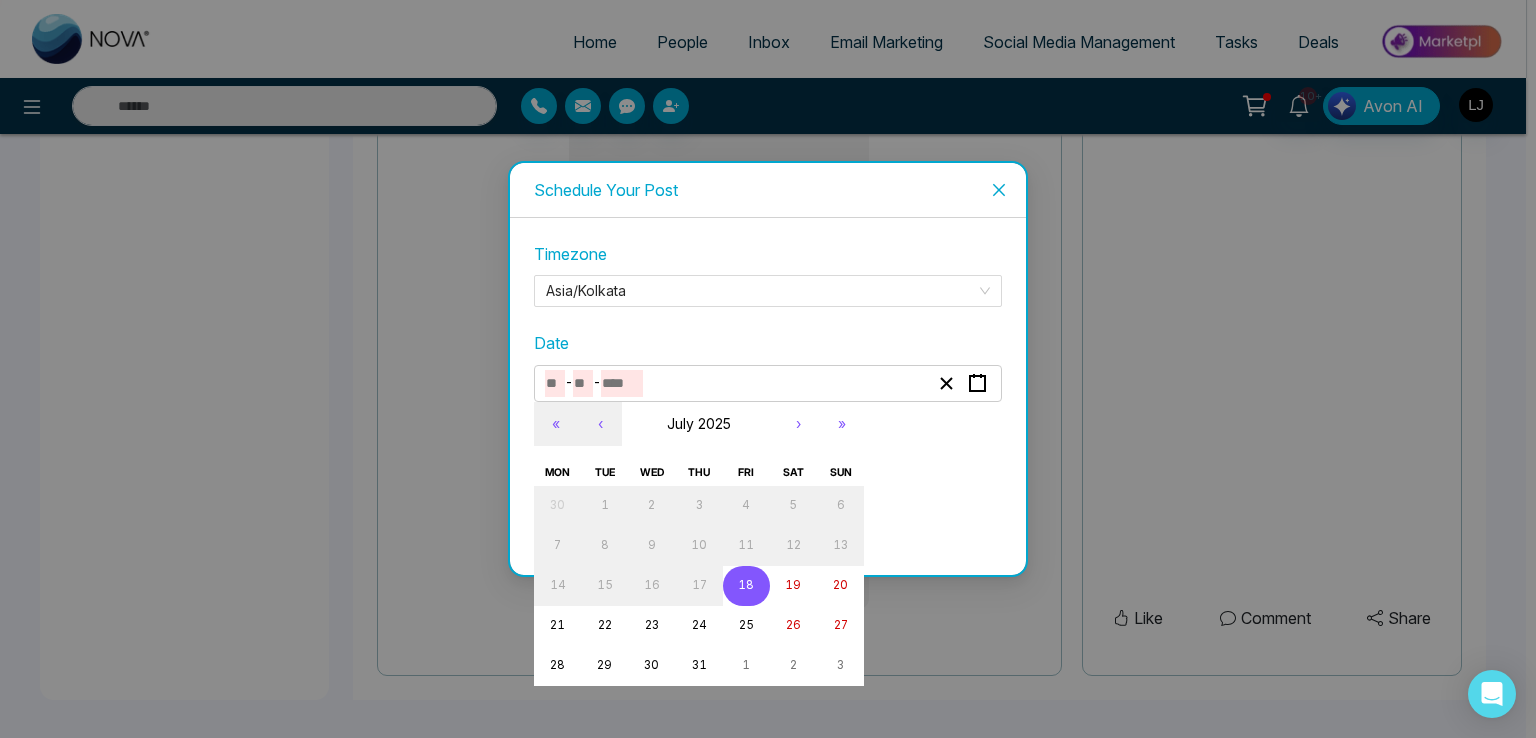 type on "*" 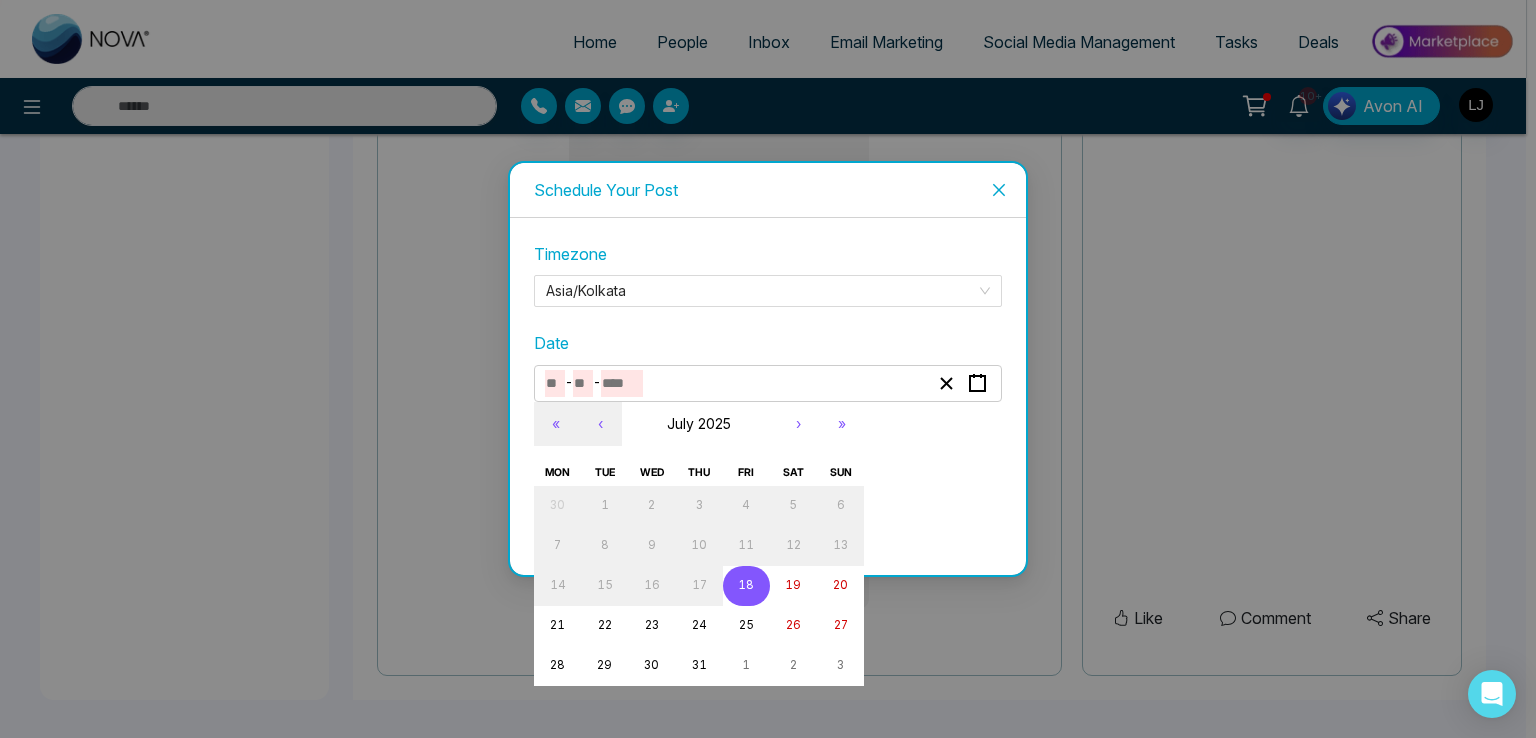 type on "**" 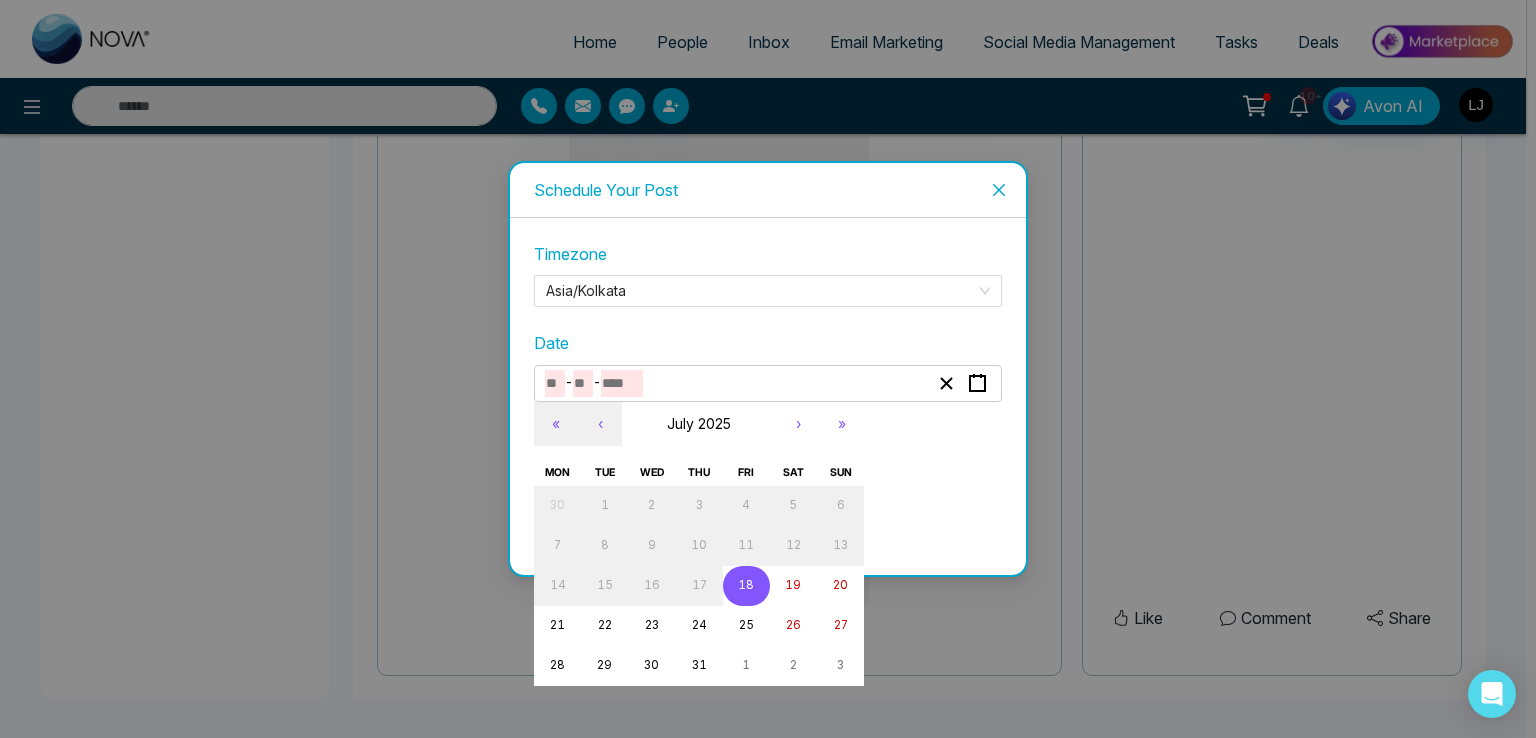 type on "****" 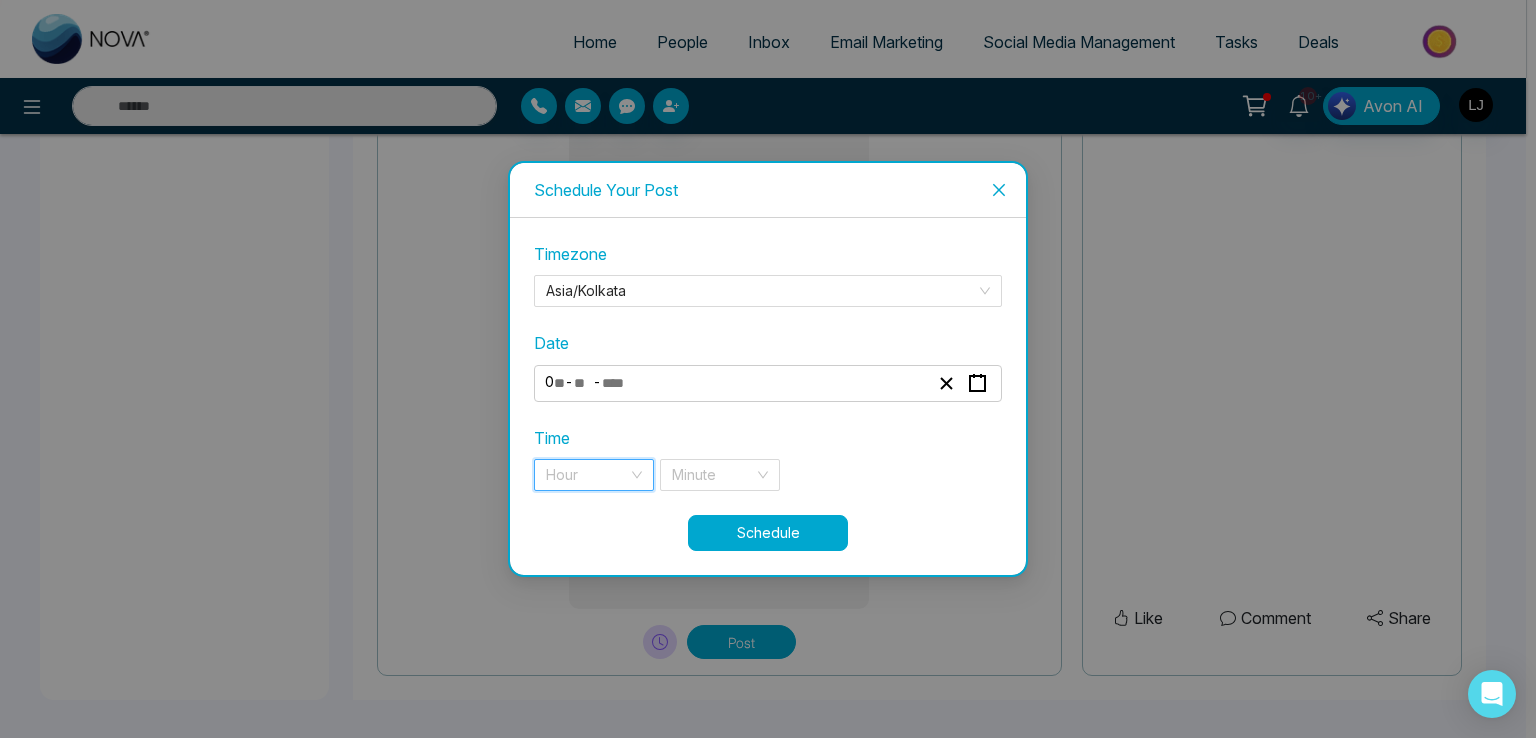 click at bounding box center (587, 475) 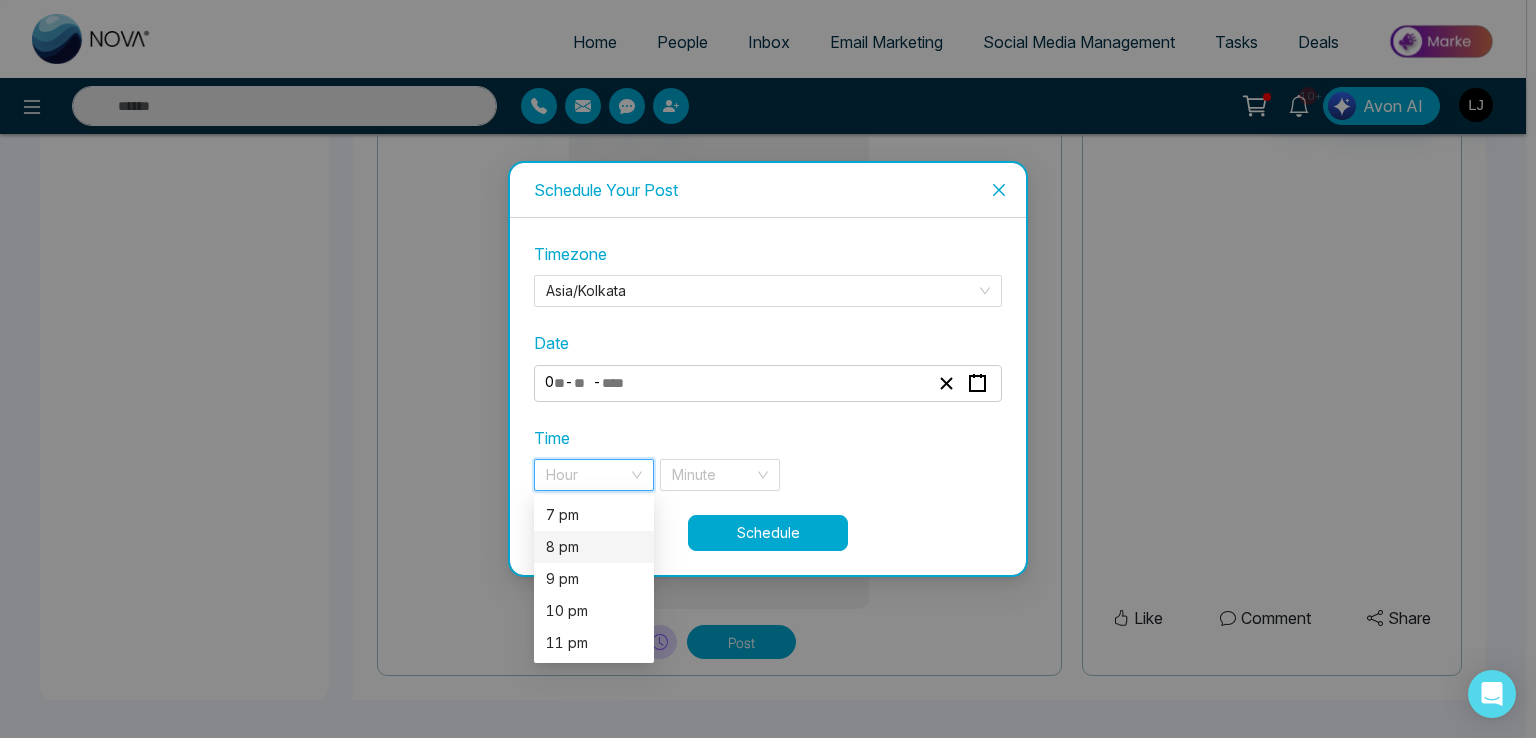 click on "8 pm" at bounding box center (594, 547) 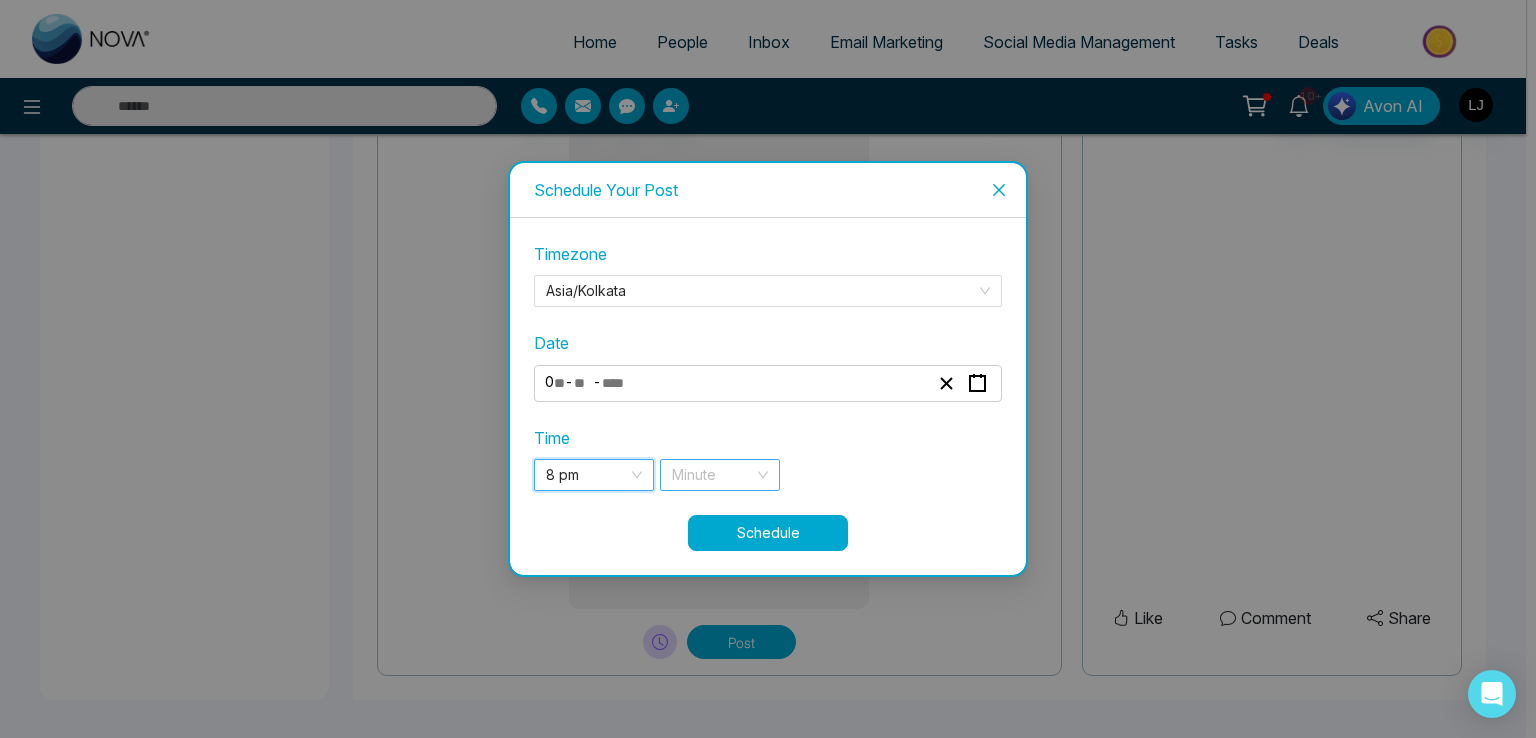 click at bounding box center (713, 475) 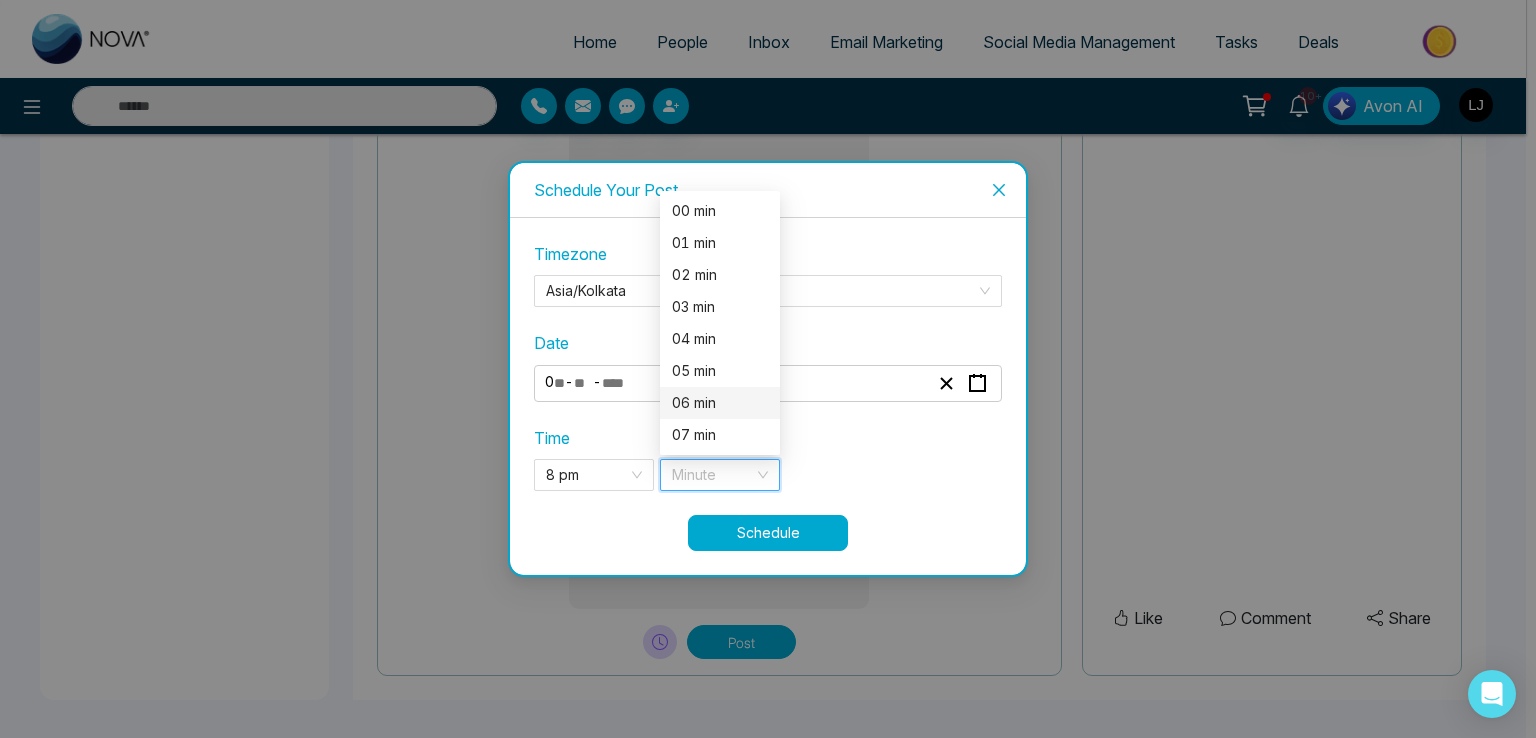 click on "06 min" at bounding box center [720, 403] 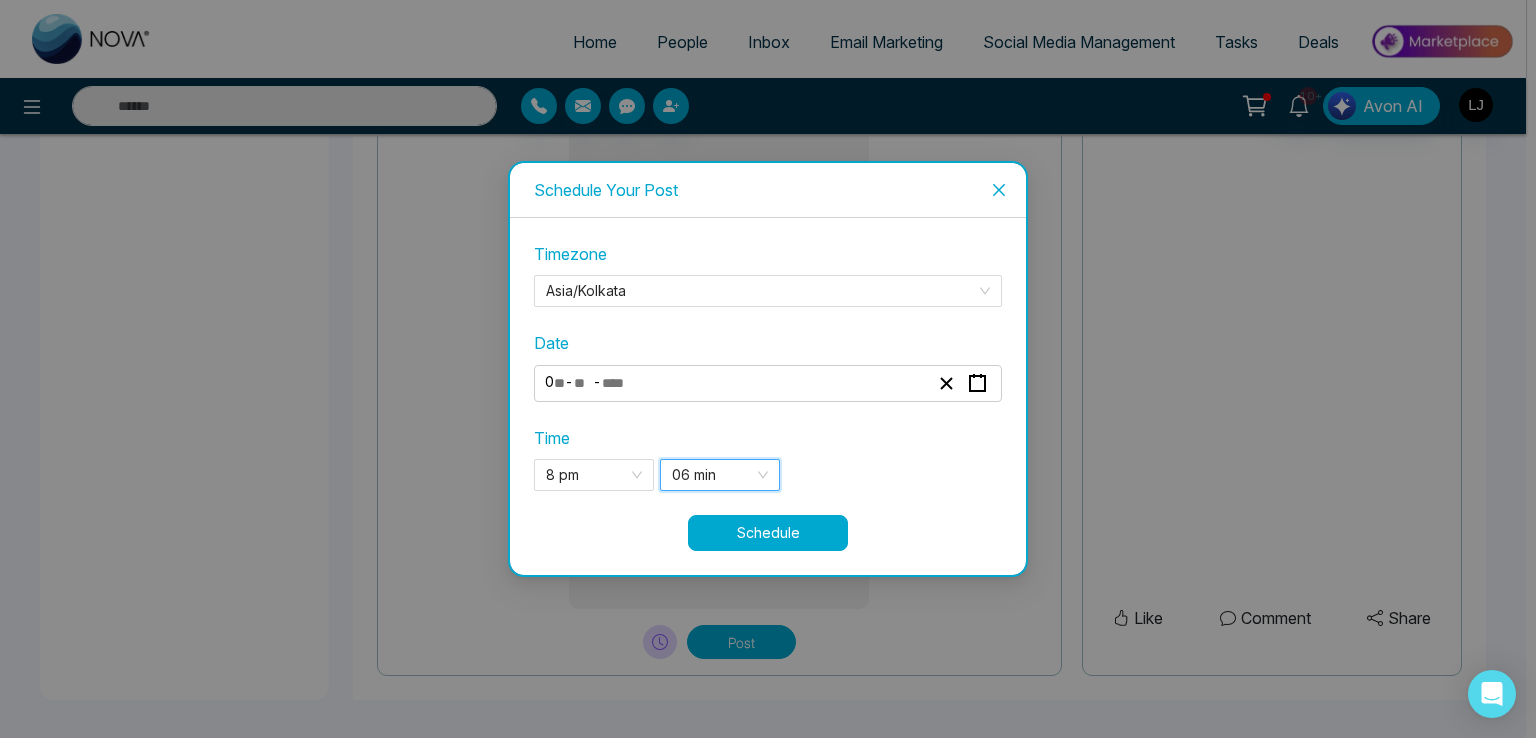 click on "Schedule" at bounding box center (768, 533) 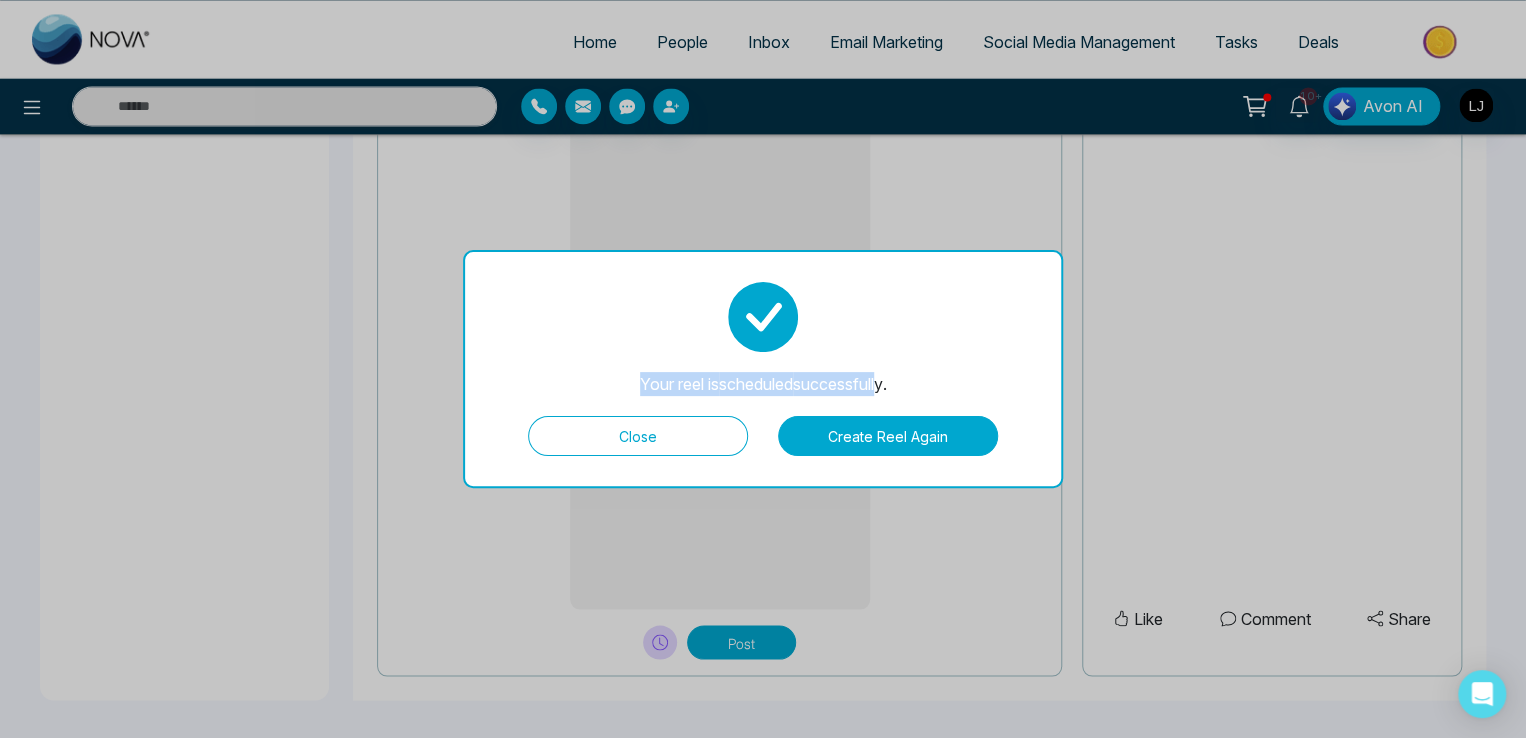 drag, startPoint x: 628, startPoint y: 381, endPoint x: 879, endPoint y: 381, distance: 251 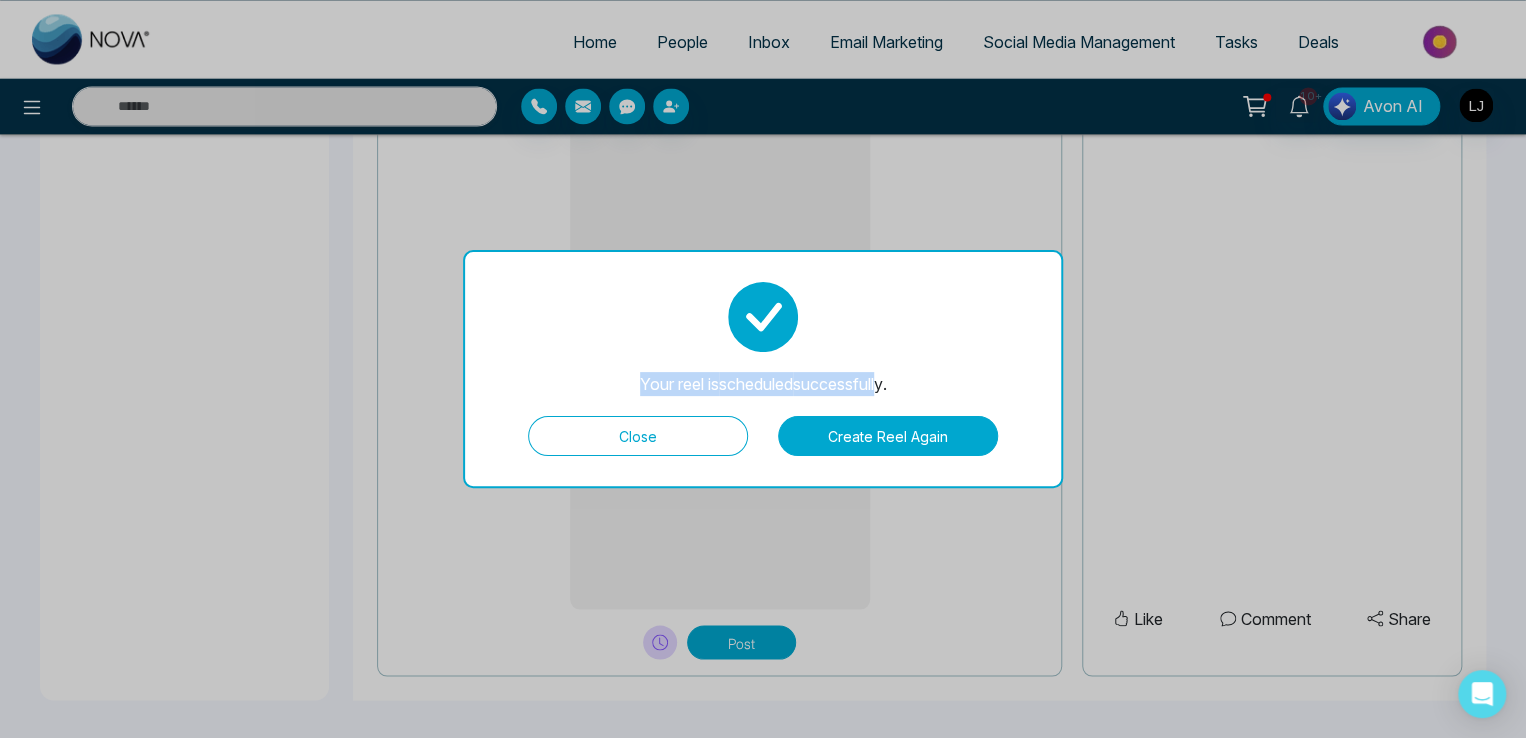click on "Your reel is  scheduled  successfully. Close Create Reel Again" at bounding box center [763, 369] 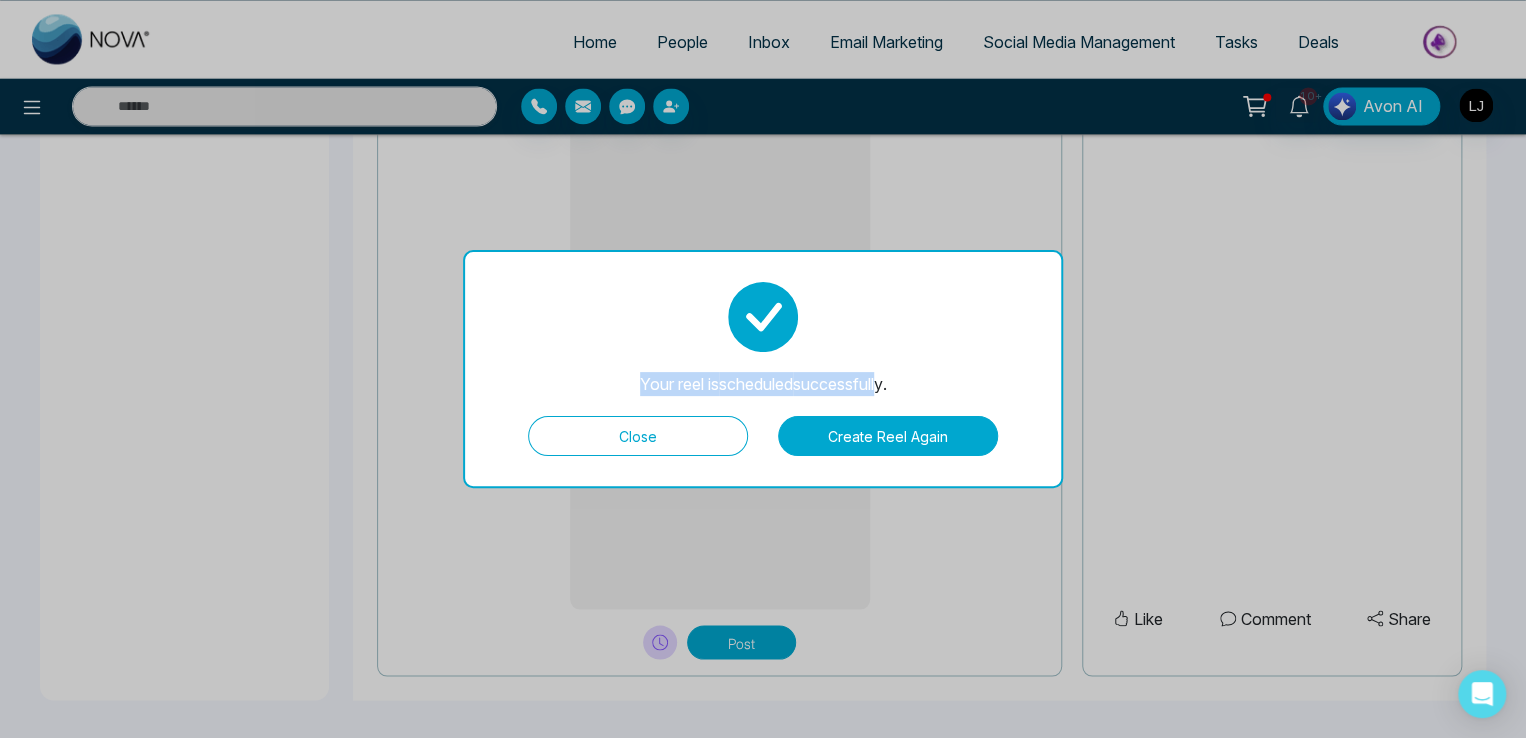 click on "Close" at bounding box center (638, 436) 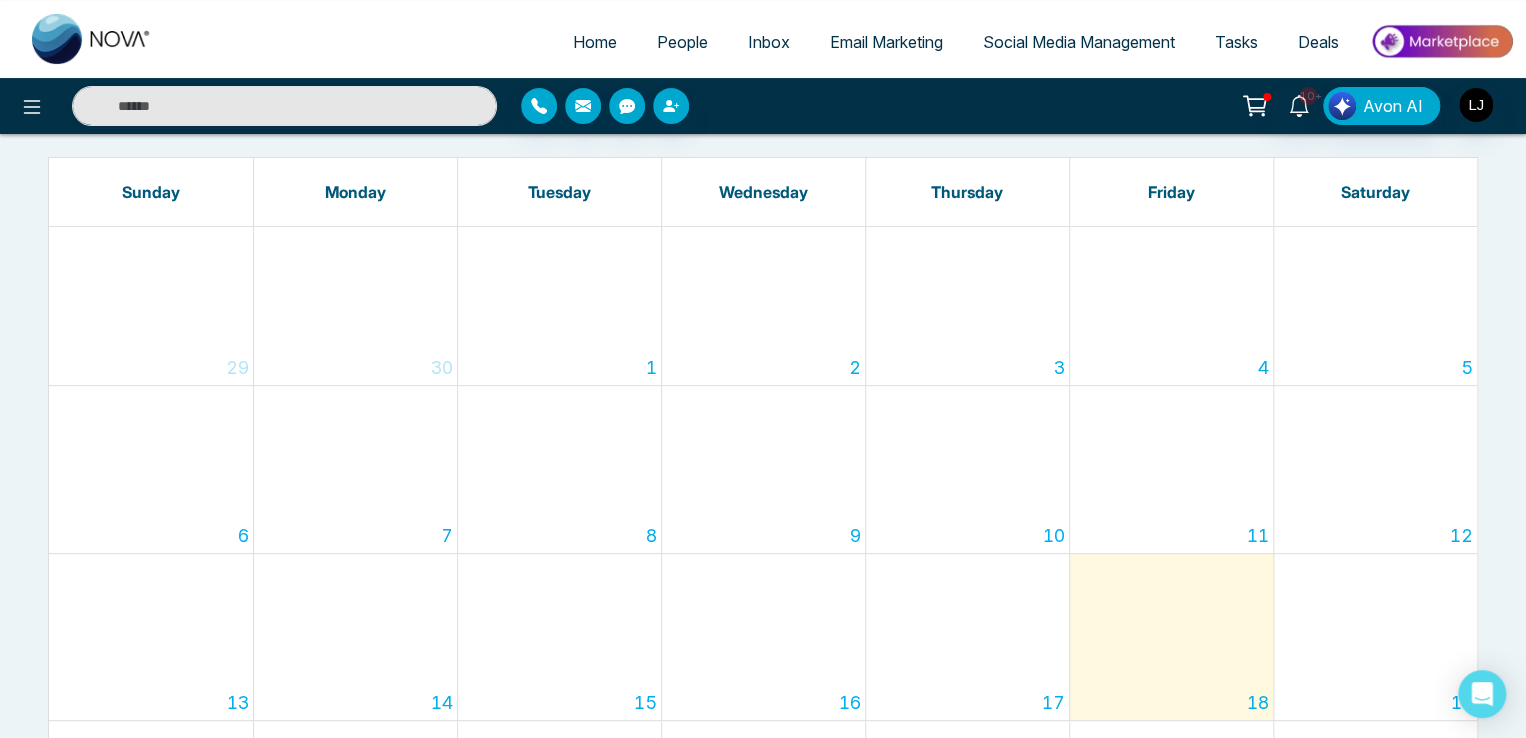 scroll, scrollTop: 0, scrollLeft: 0, axis: both 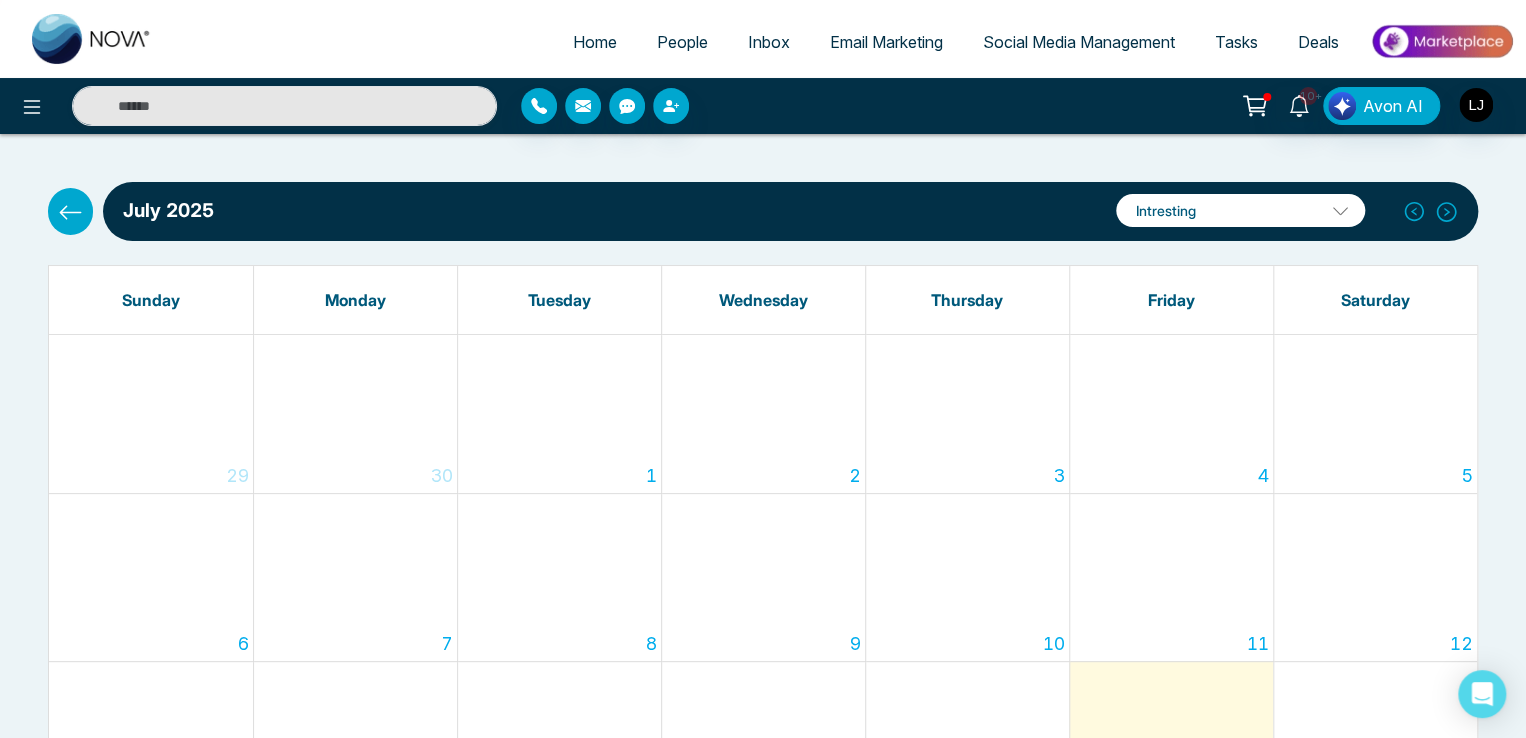 click on "Intresting" at bounding box center [1240, 210] 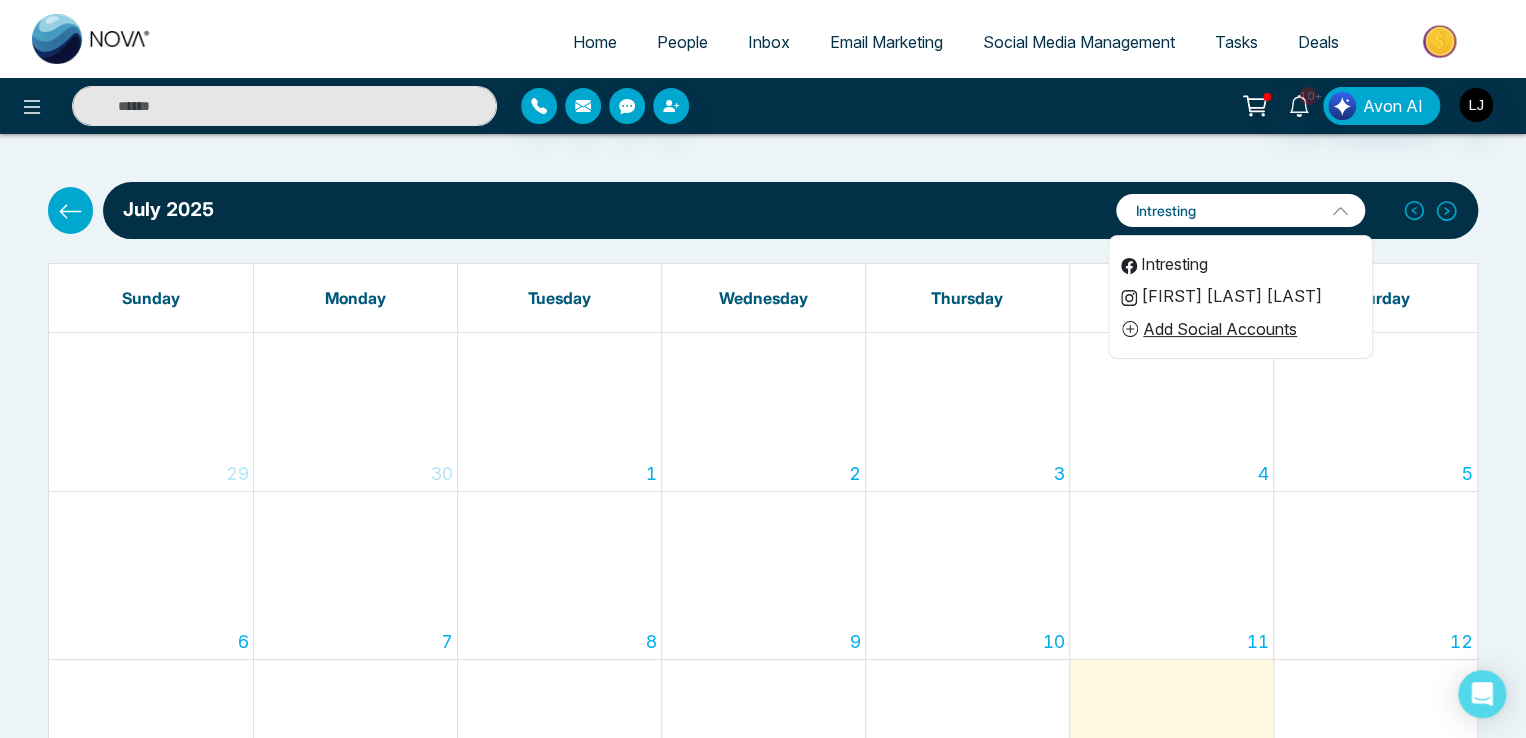 click on "Lokesh Avinash Joshi" at bounding box center [1240, 296] 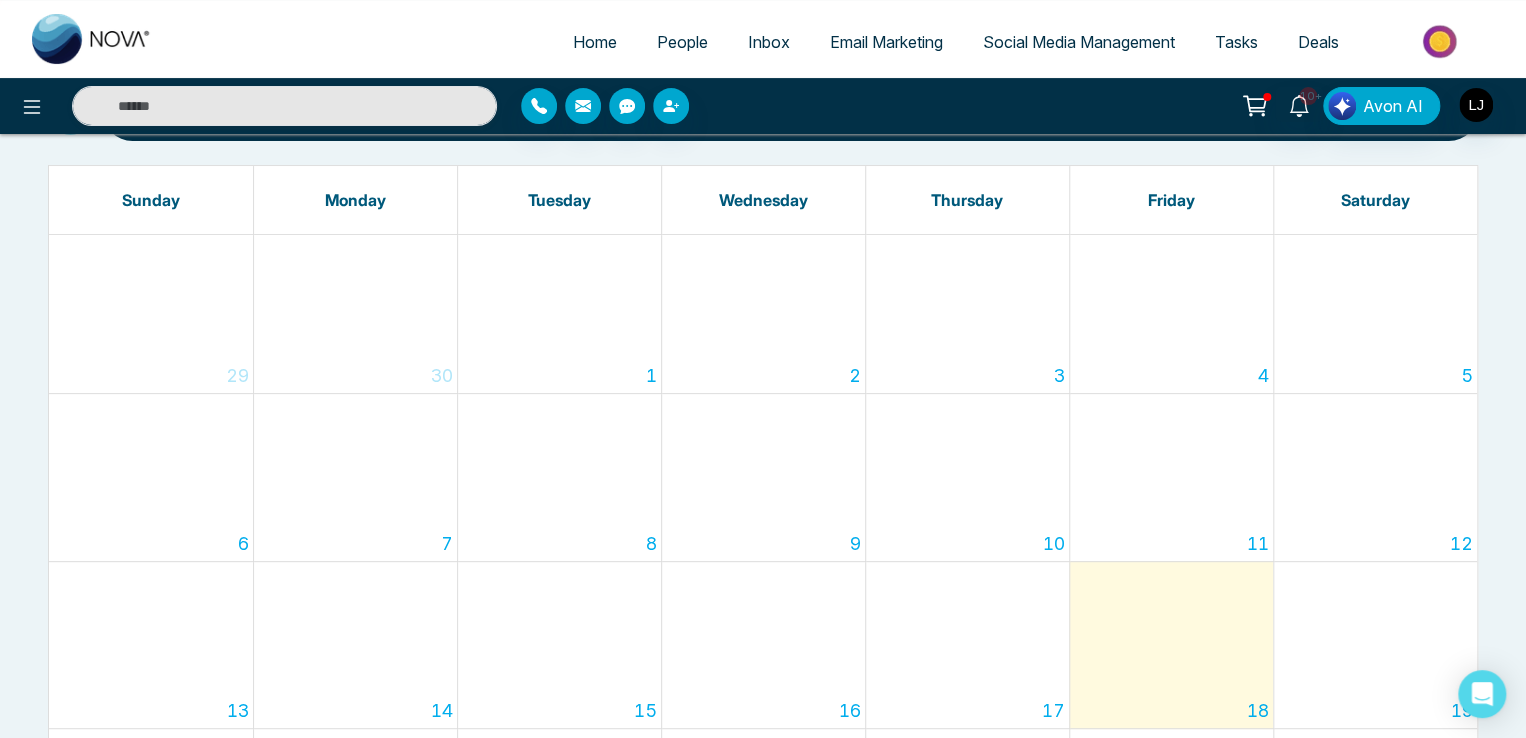scroll, scrollTop: 0, scrollLeft: 0, axis: both 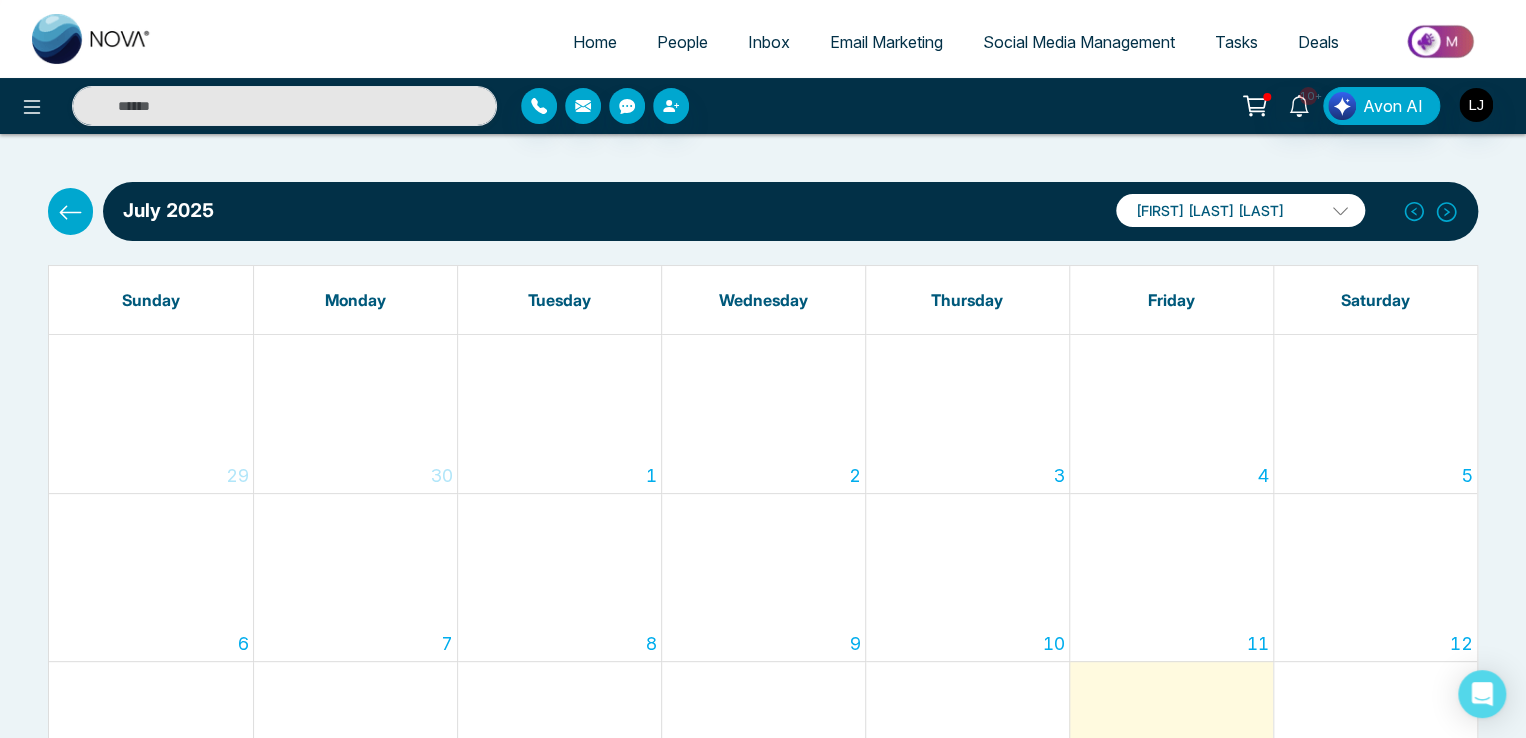 click on "Lokesh Avinash Joshi" at bounding box center [1240, 210] 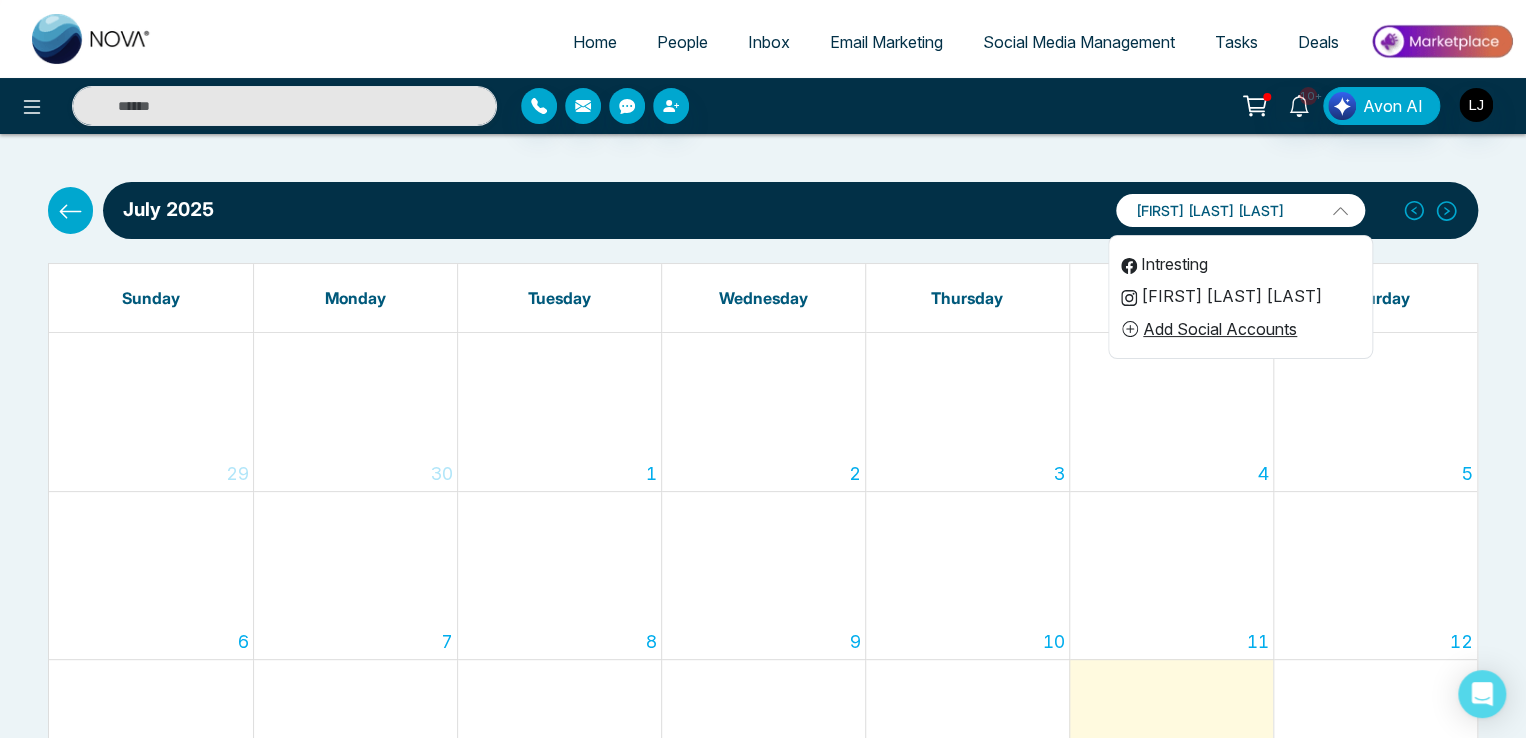 click on "Intresting" at bounding box center (1240, 264) 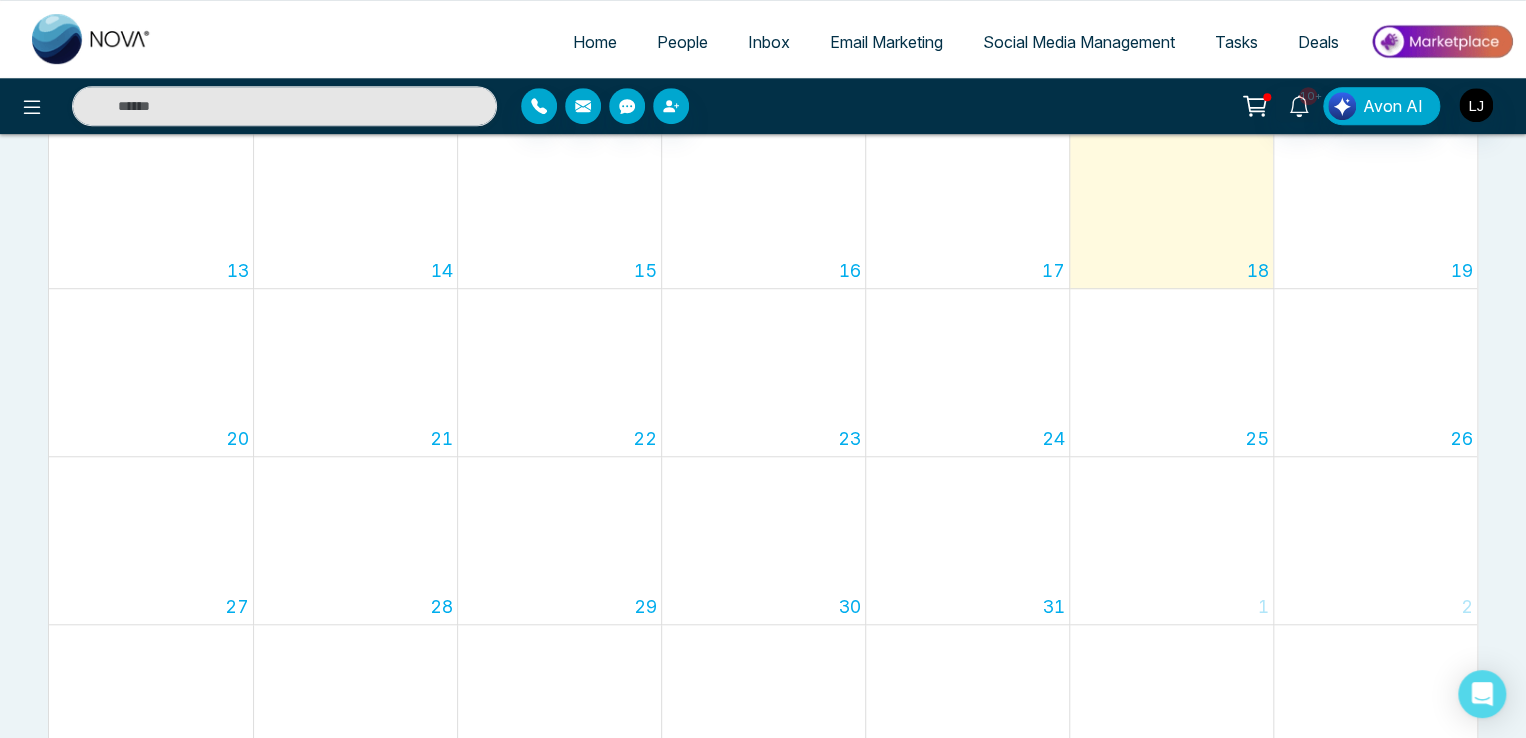 scroll, scrollTop: 300, scrollLeft: 0, axis: vertical 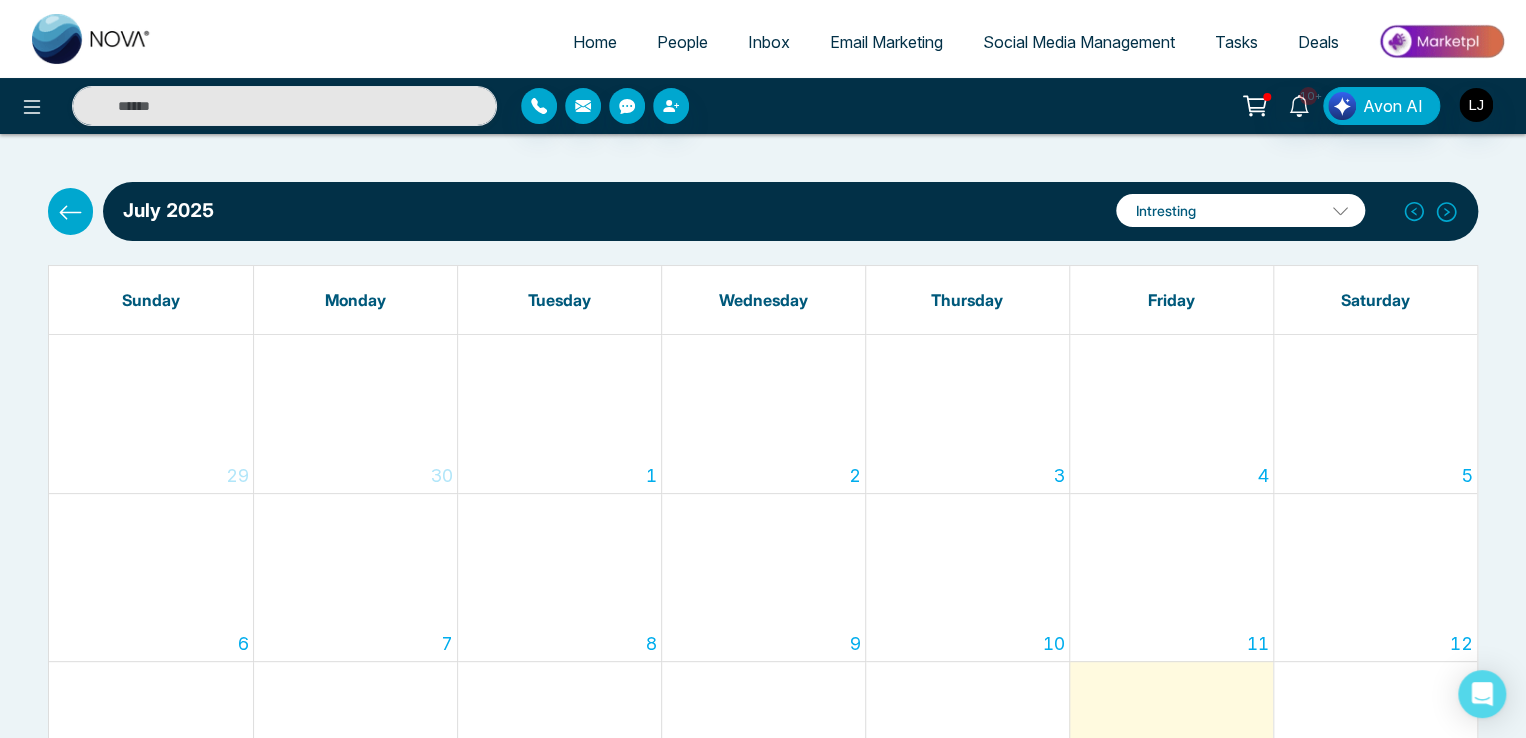 click on "Intresting" at bounding box center [1240, 210] 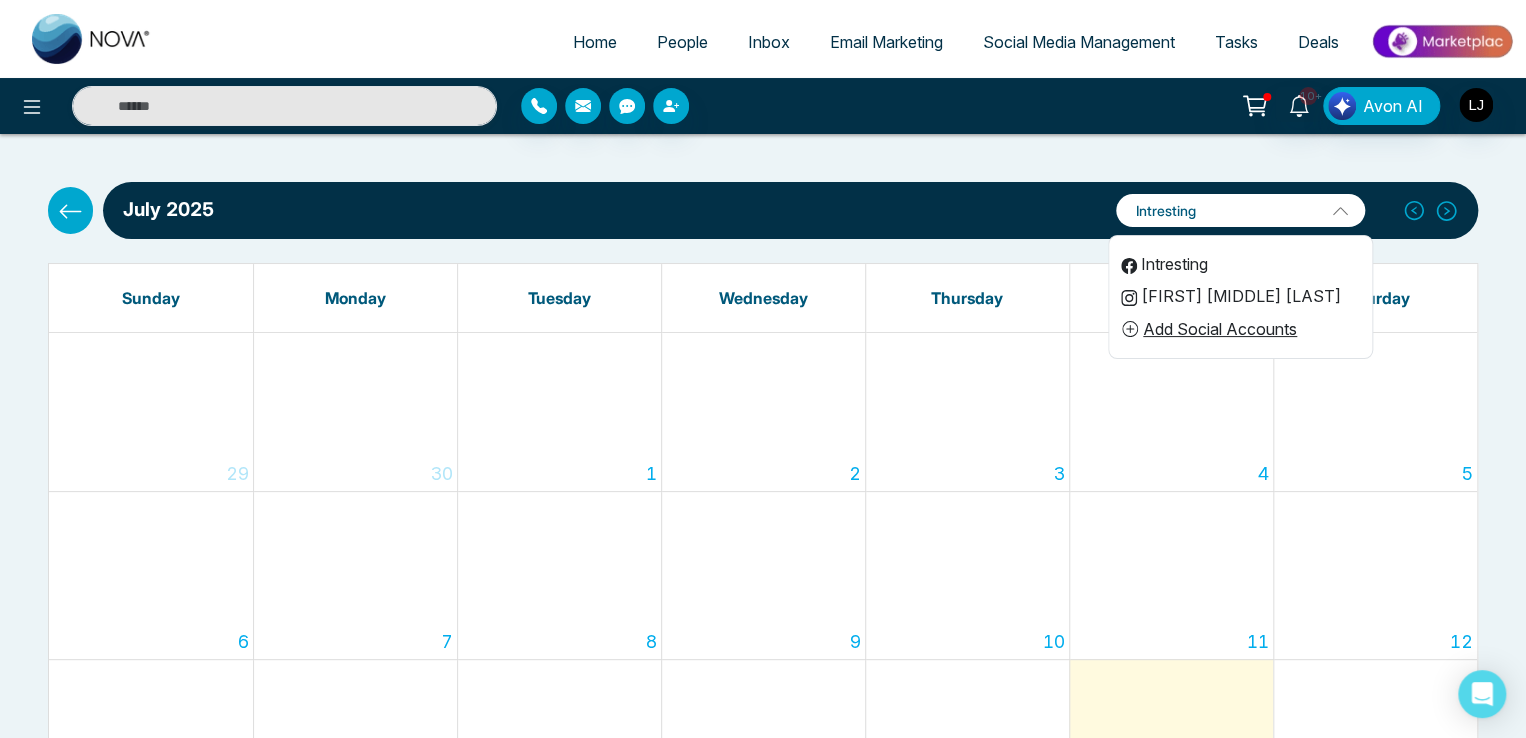 click on "[FIRST] [LAST] [LAST]" at bounding box center (1240, 296) 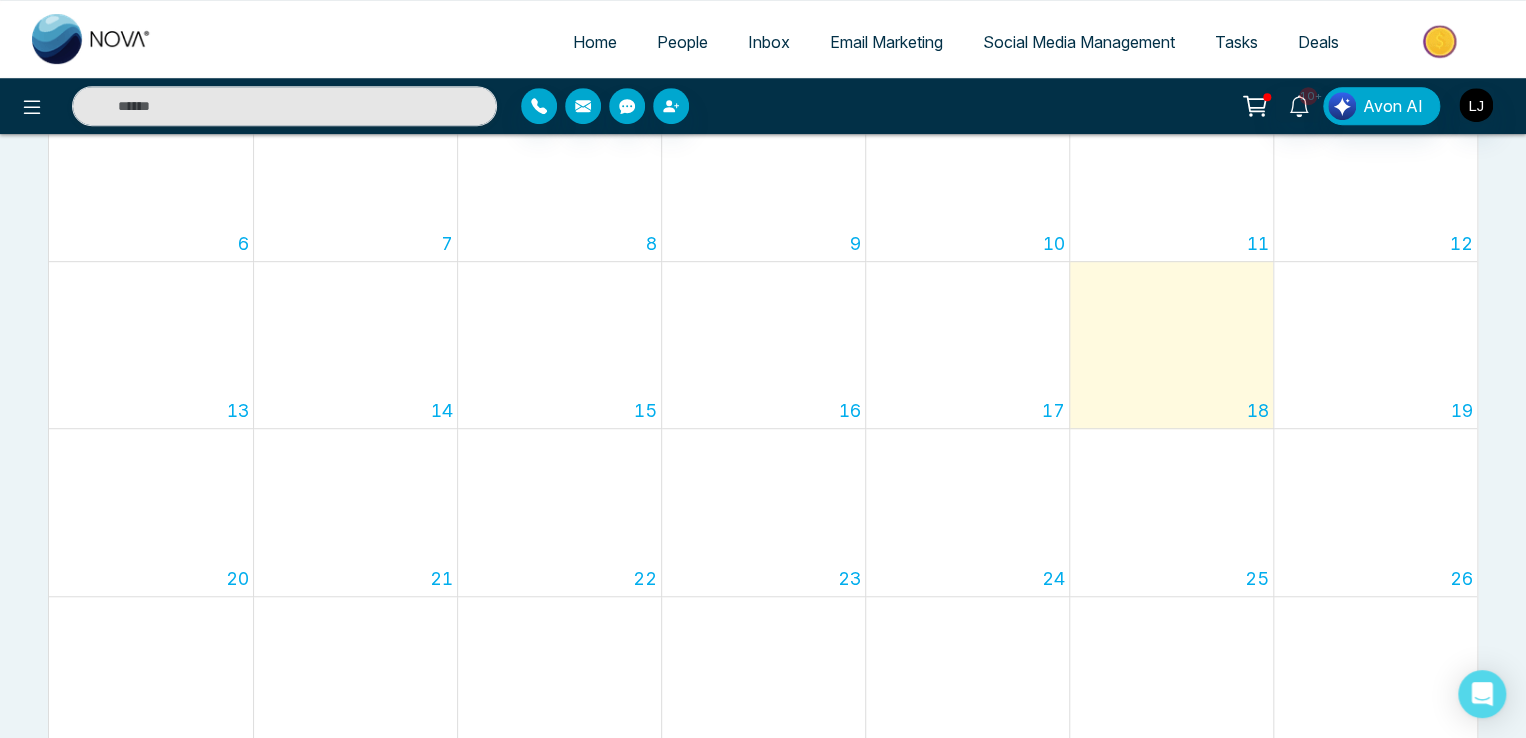 scroll, scrollTop: 0, scrollLeft: 0, axis: both 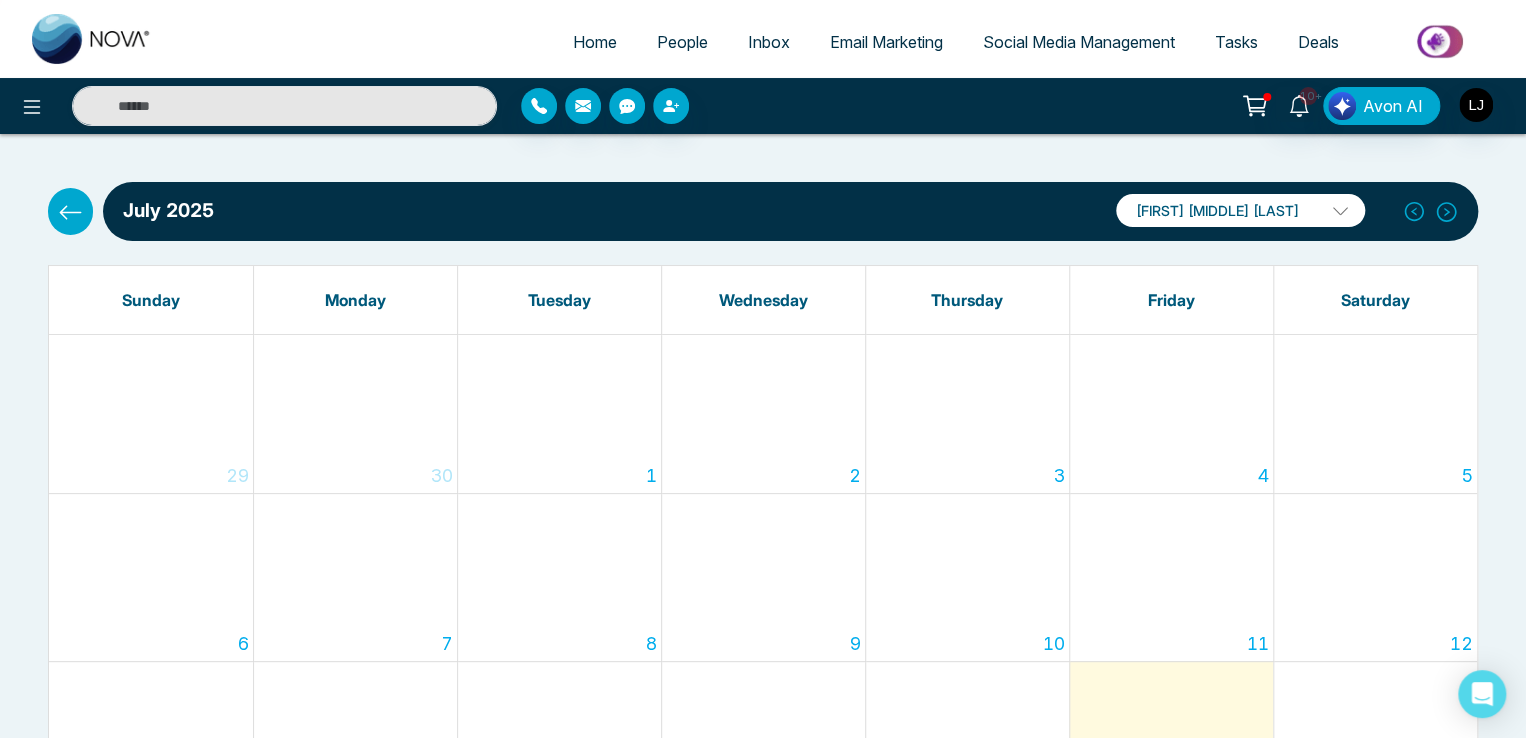 click on "Home" at bounding box center (595, 42) 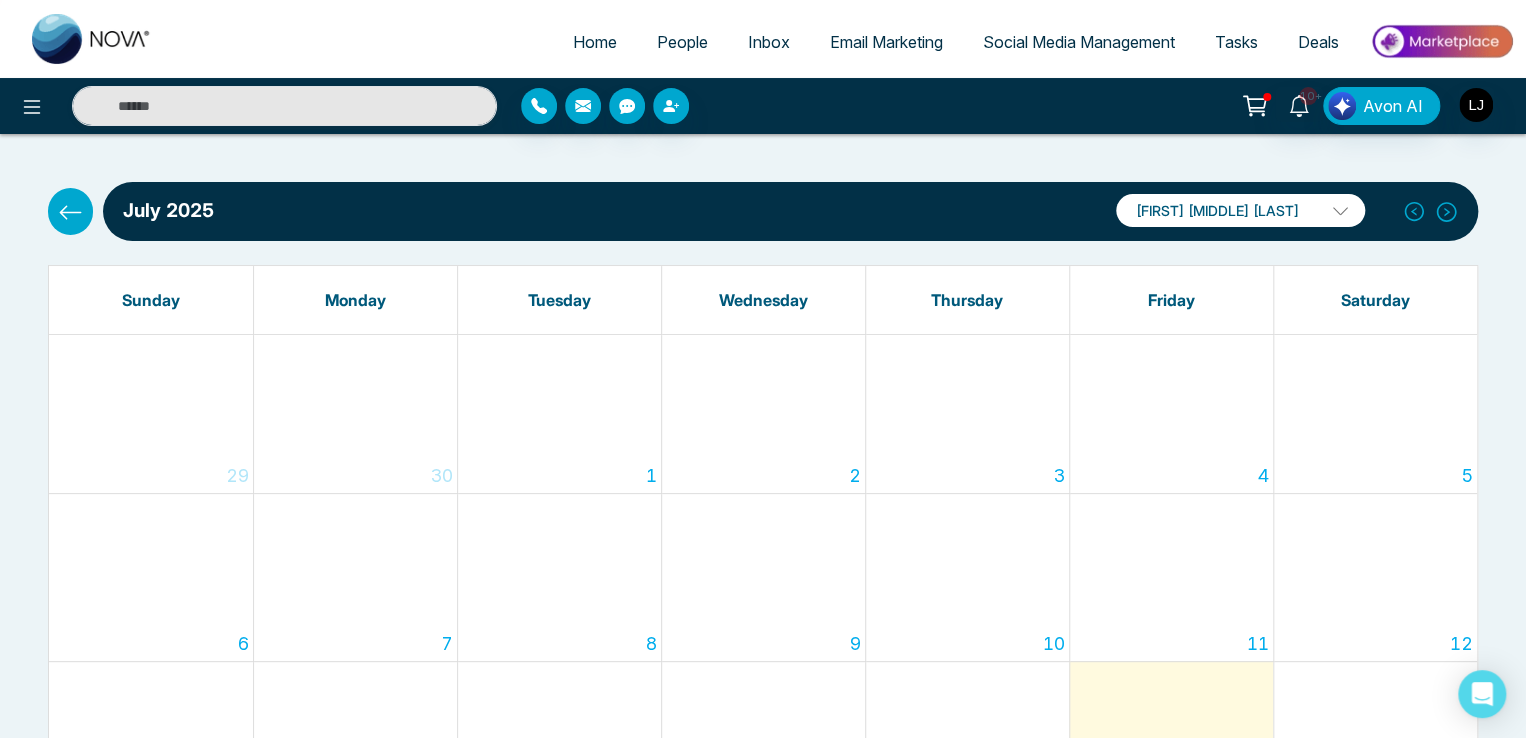 select on "*" 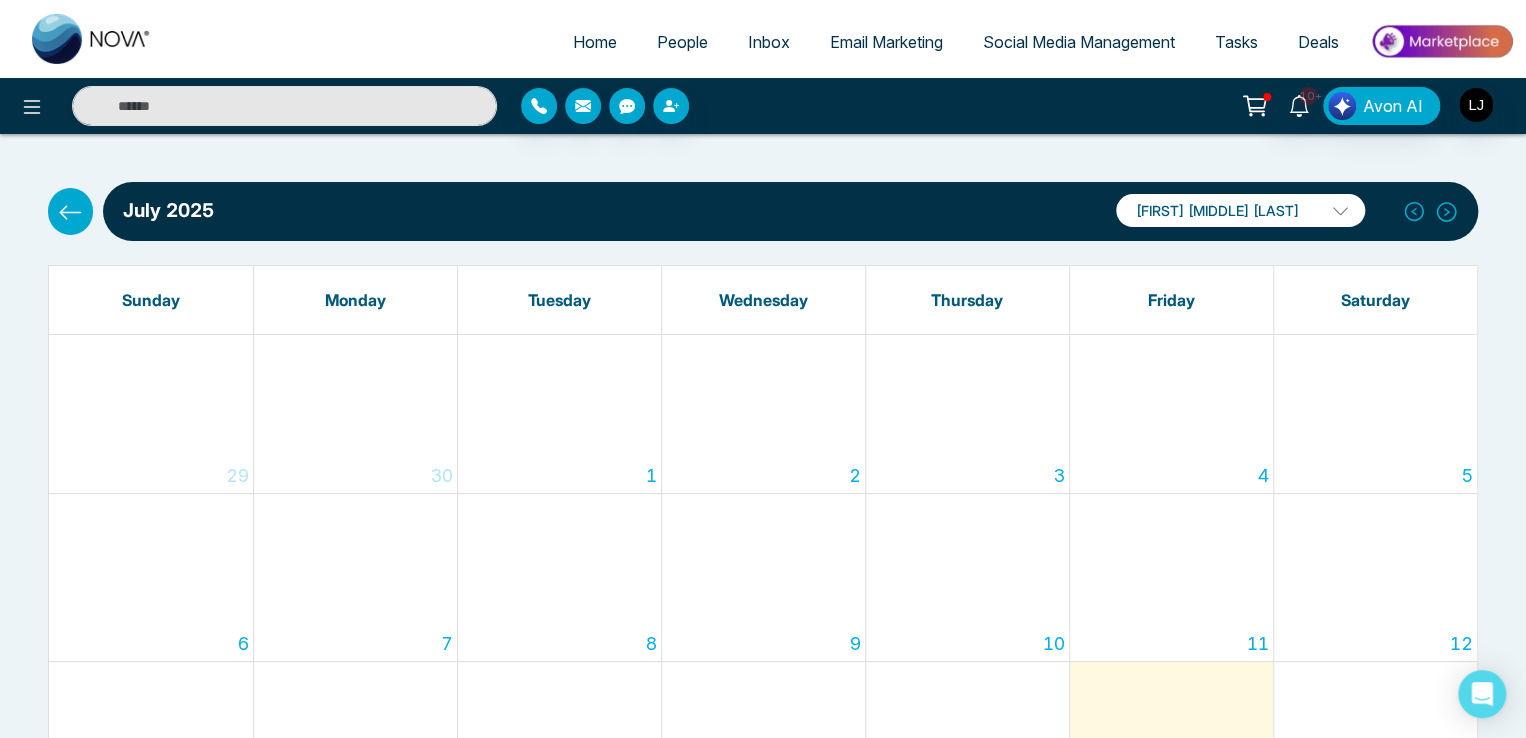 select on "*" 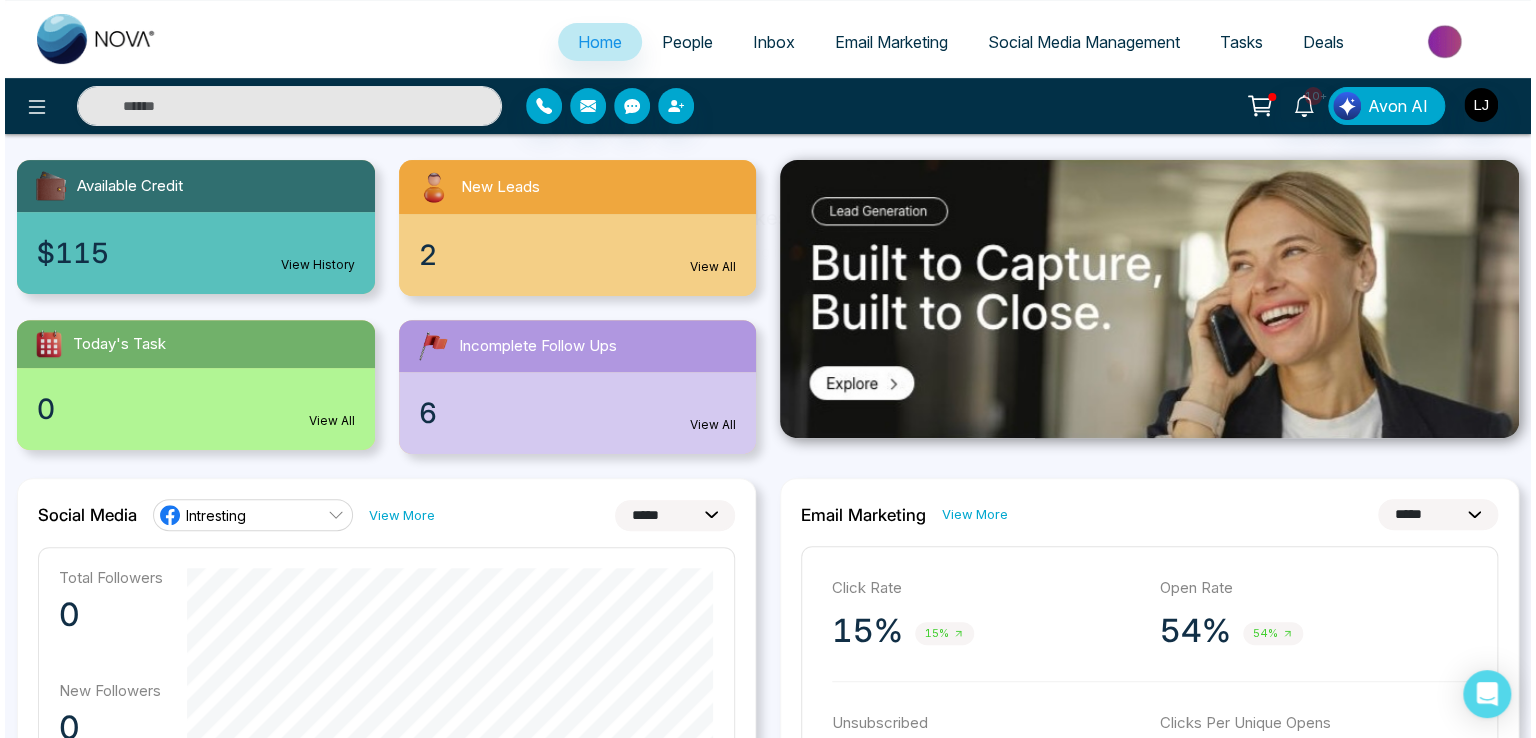 scroll, scrollTop: 200, scrollLeft: 0, axis: vertical 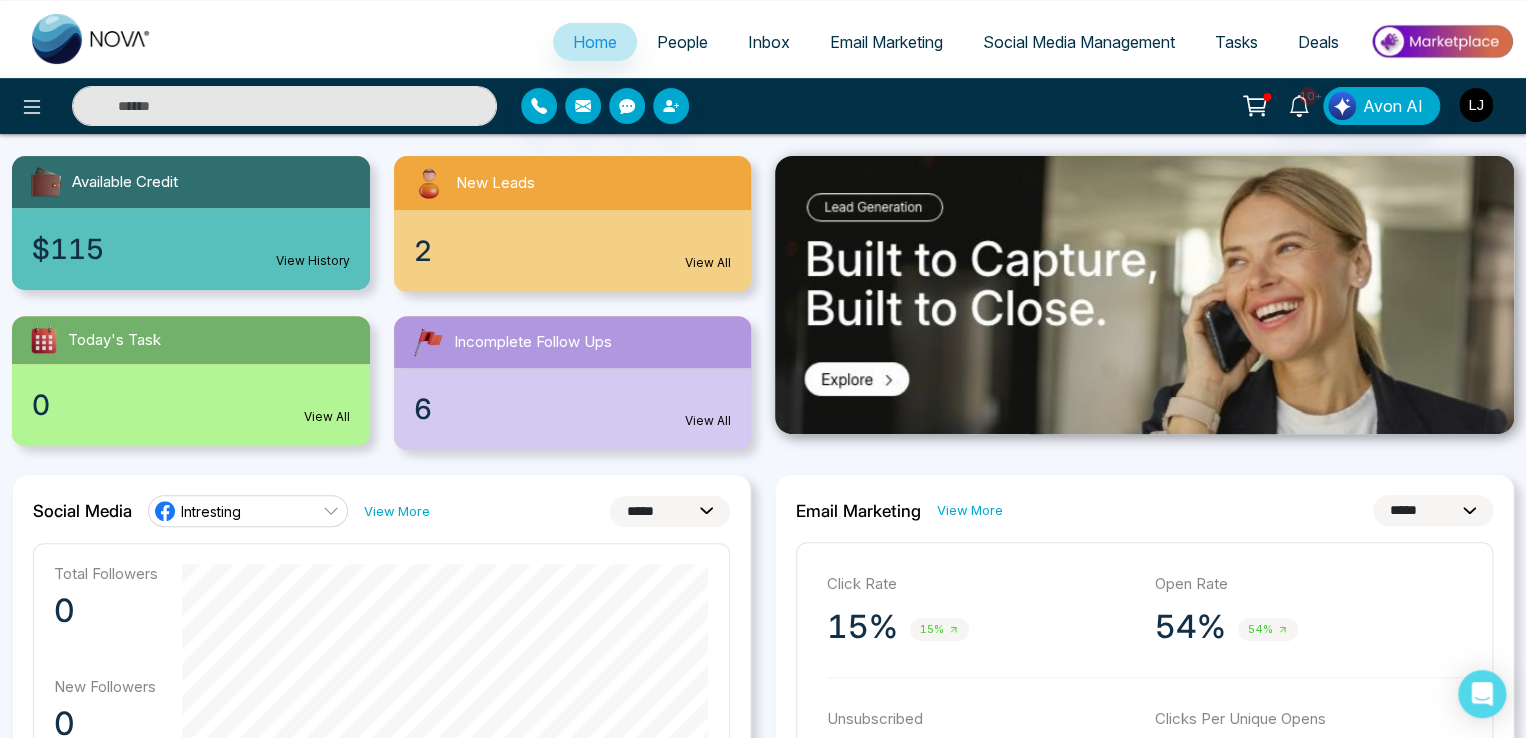 click at bounding box center (1476, 105) 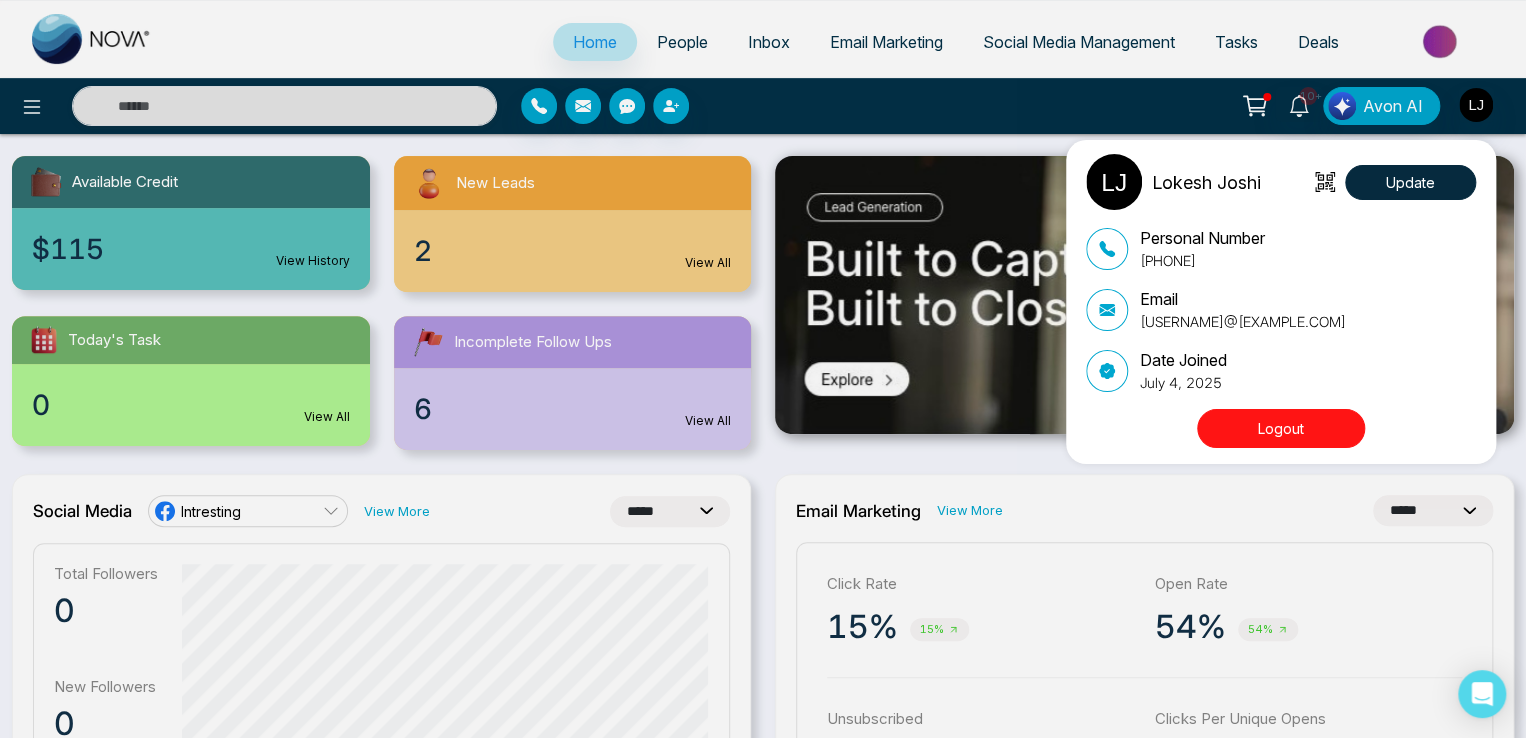 click on "Lokesh Joshi Update Personal Number +918421020309 Email lokeshjoshi6454@gmail.com Date Joined July 4, 2025 Logout" at bounding box center [763, 369] 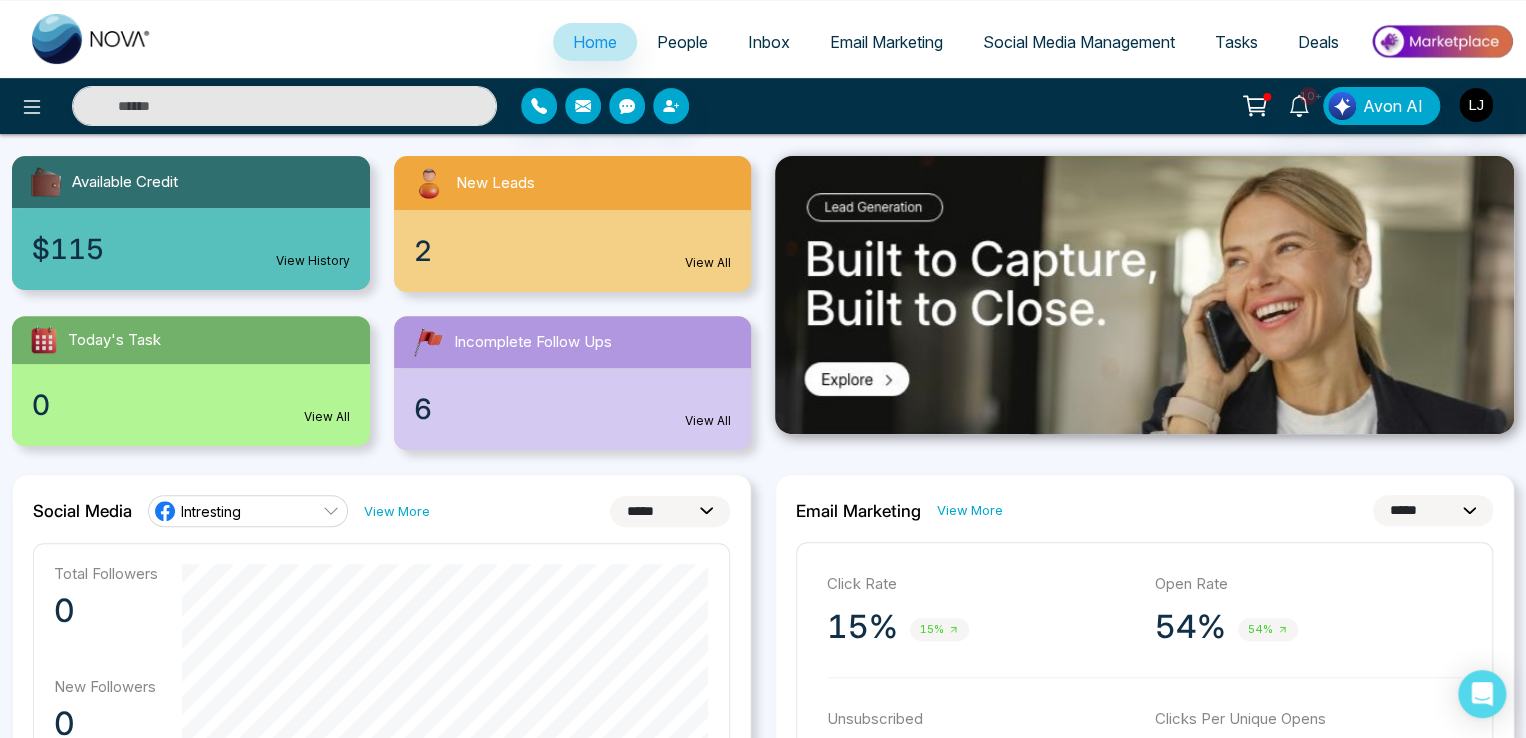 click 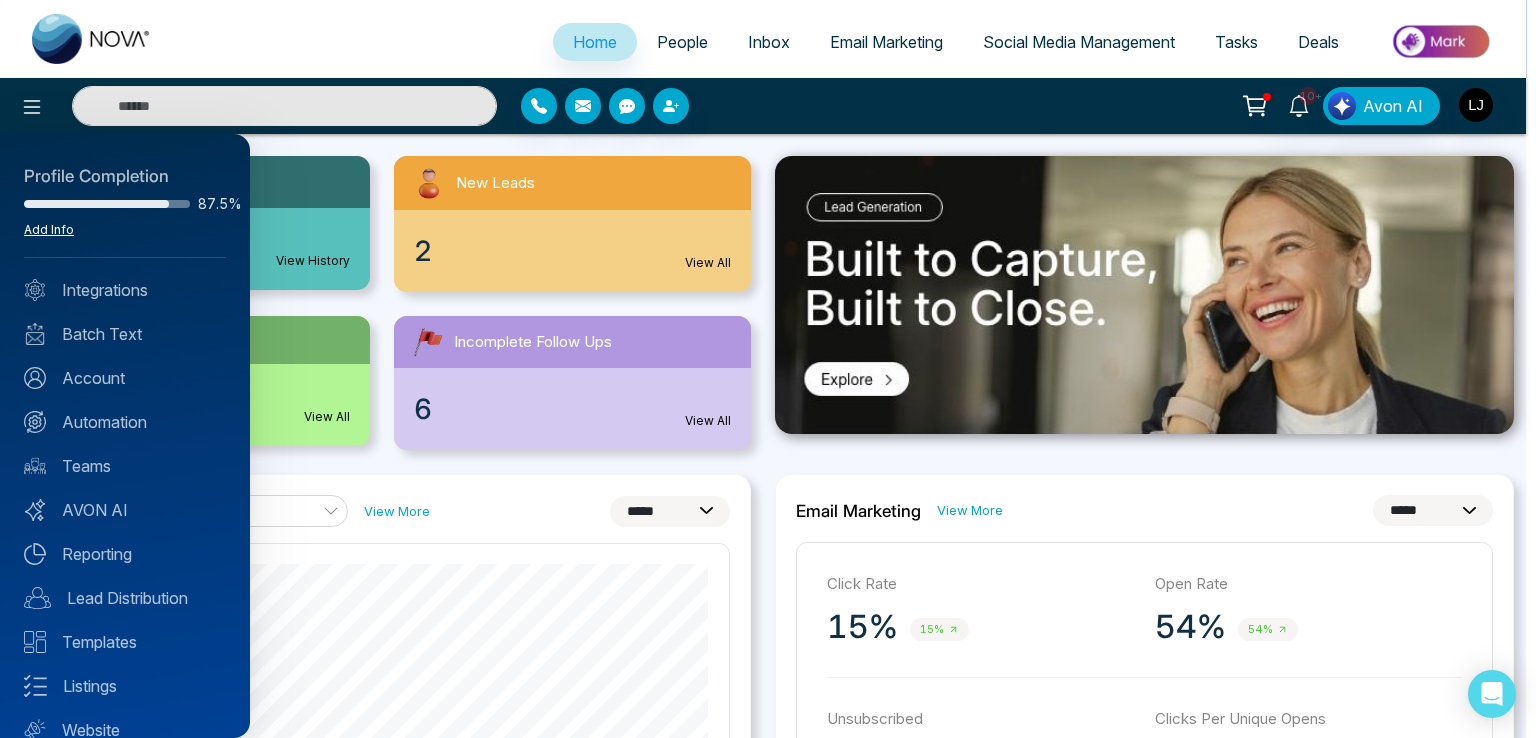click on "Add Info" at bounding box center [49, 229] 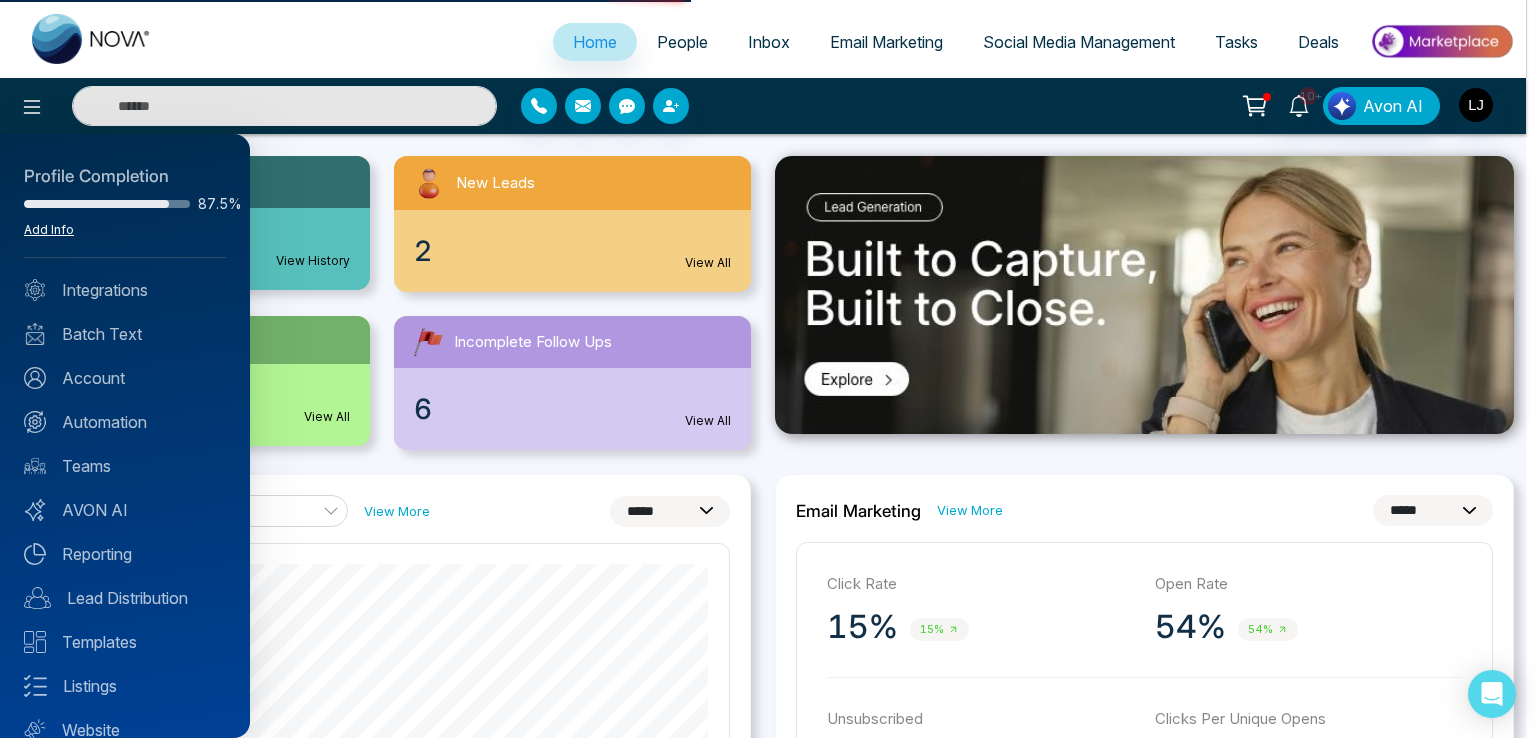 scroll, scrollTop: 0, scrollLeft: 0, axis: both 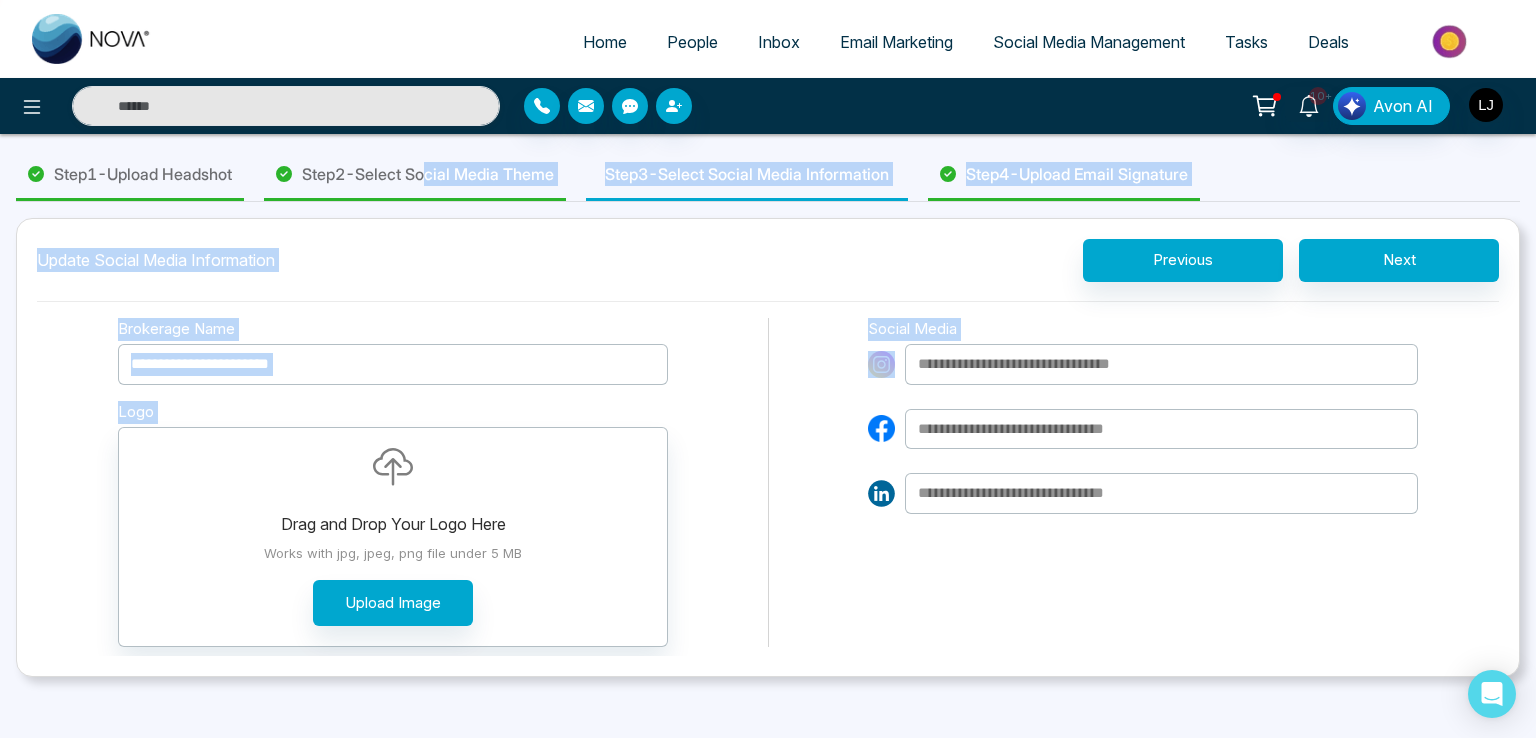drag, startPoint x: 452, startPoint y: 162, endPoint x: 799, endPoint y: 381, distance: 410.32913 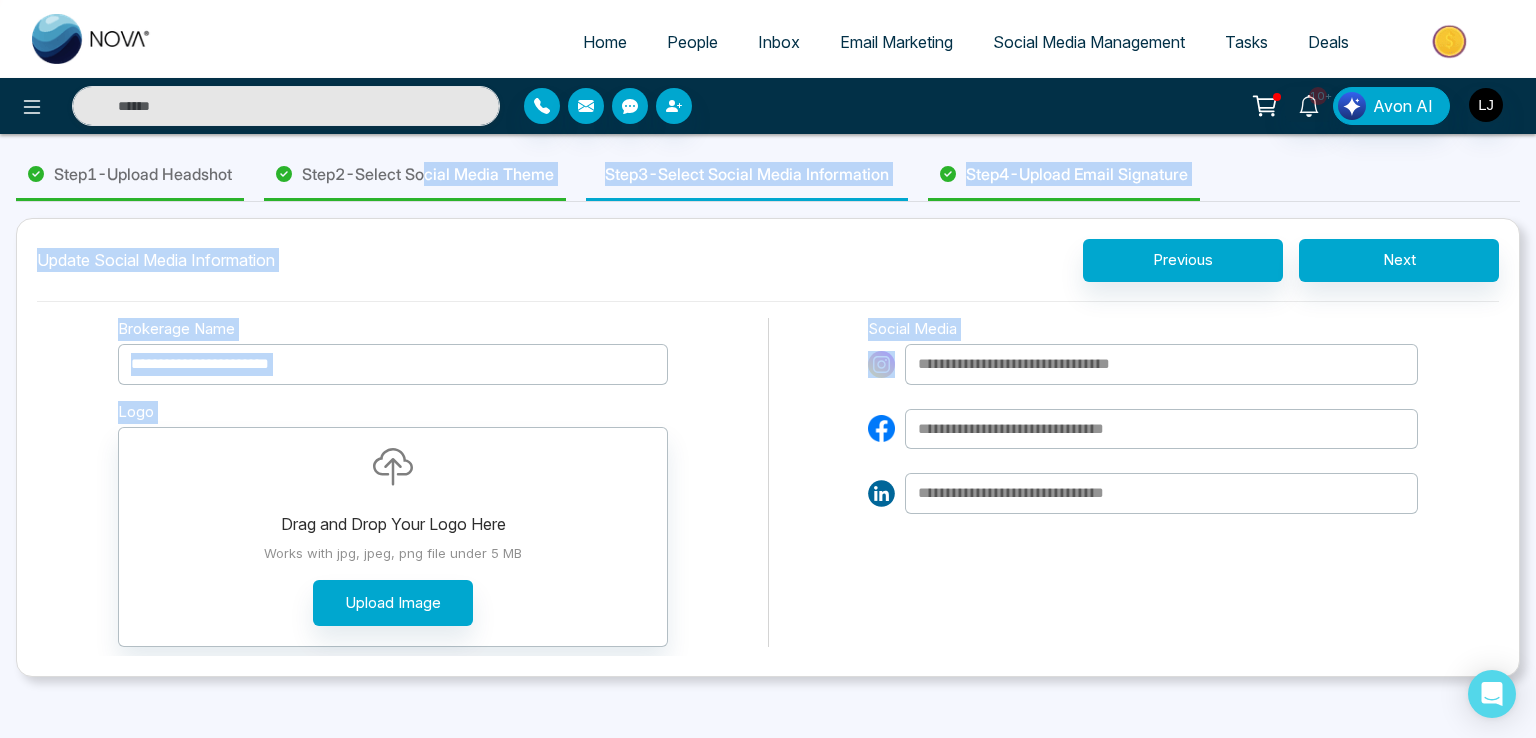click on "**********" at bounding box center [768, 413] 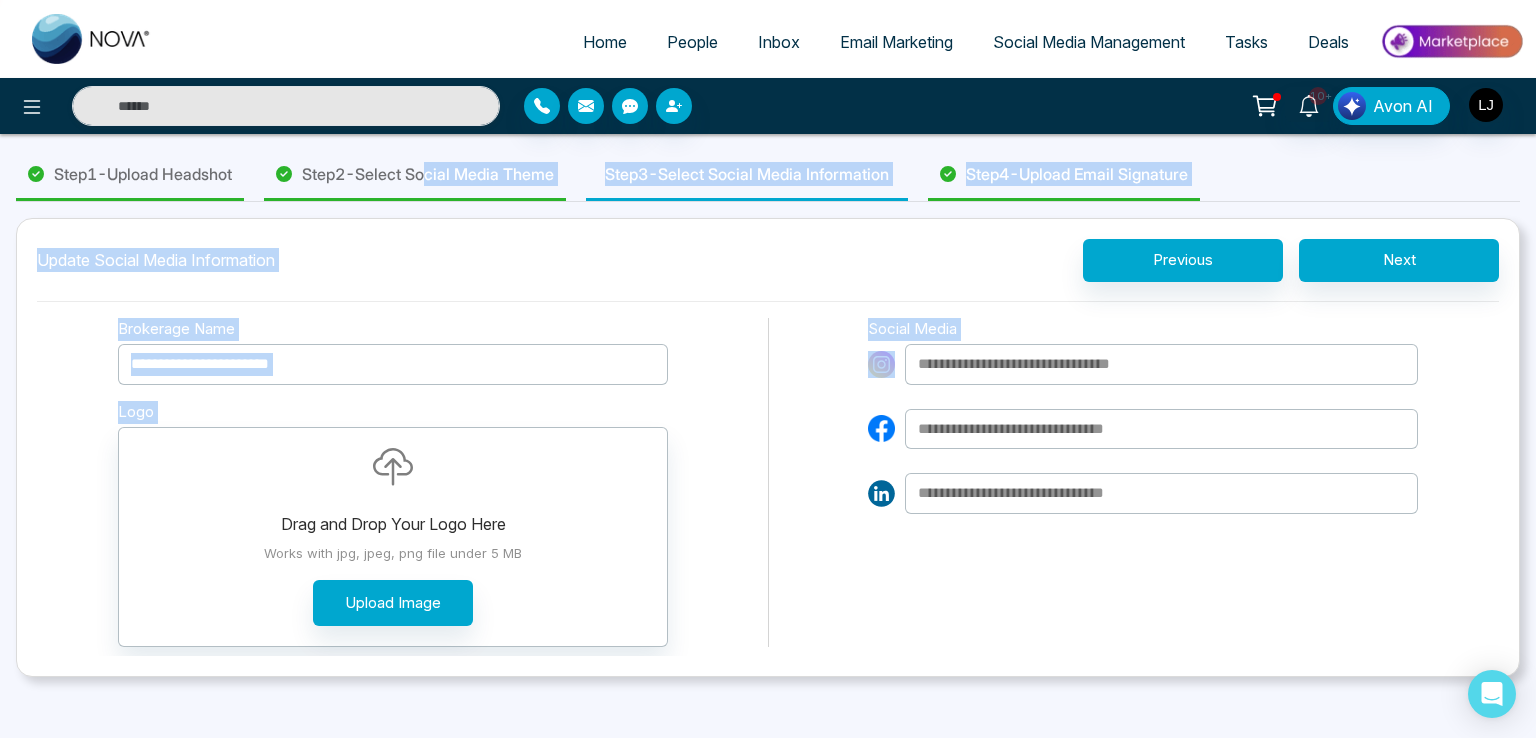 click on "**********" at bounding box center (768, 483) 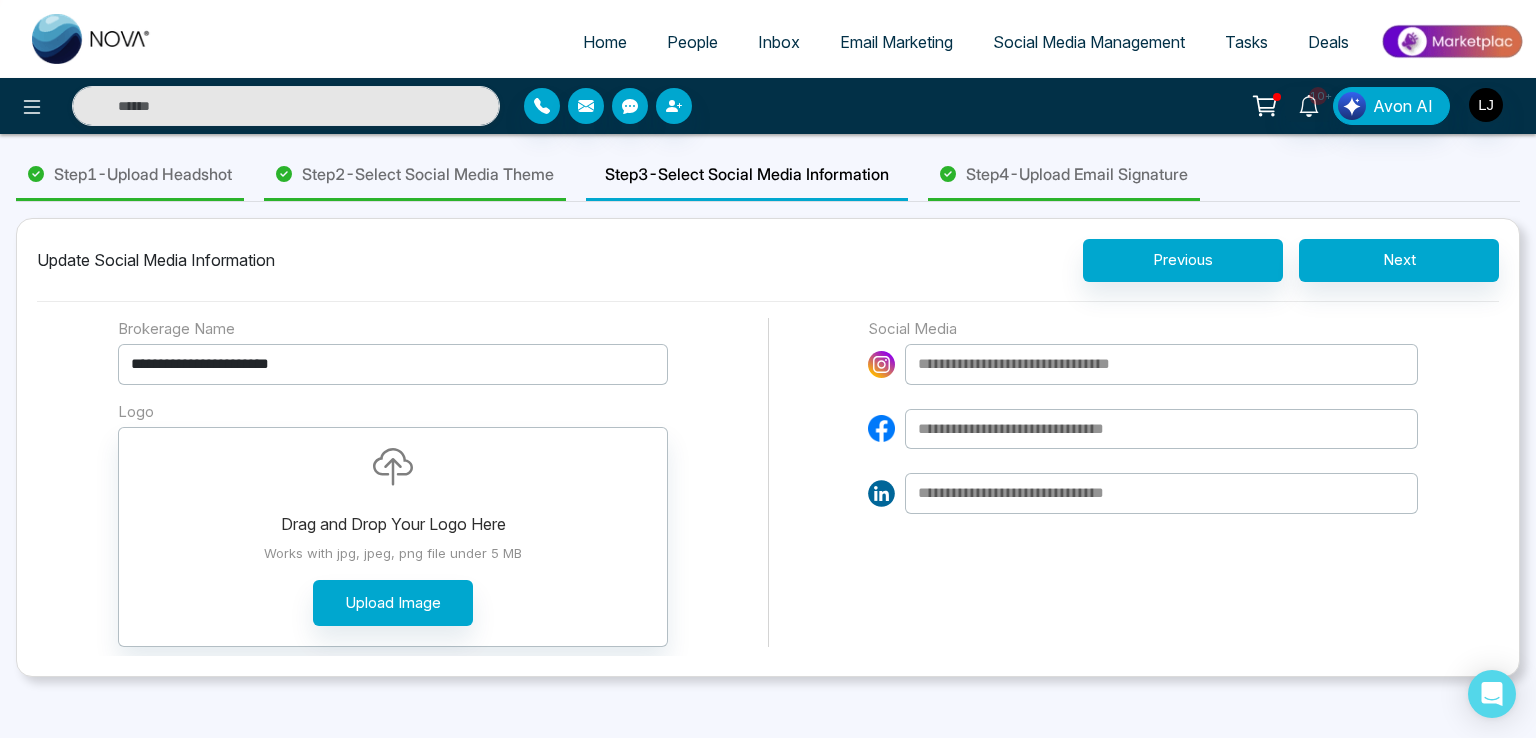 click at bounding box center [1161, 364] 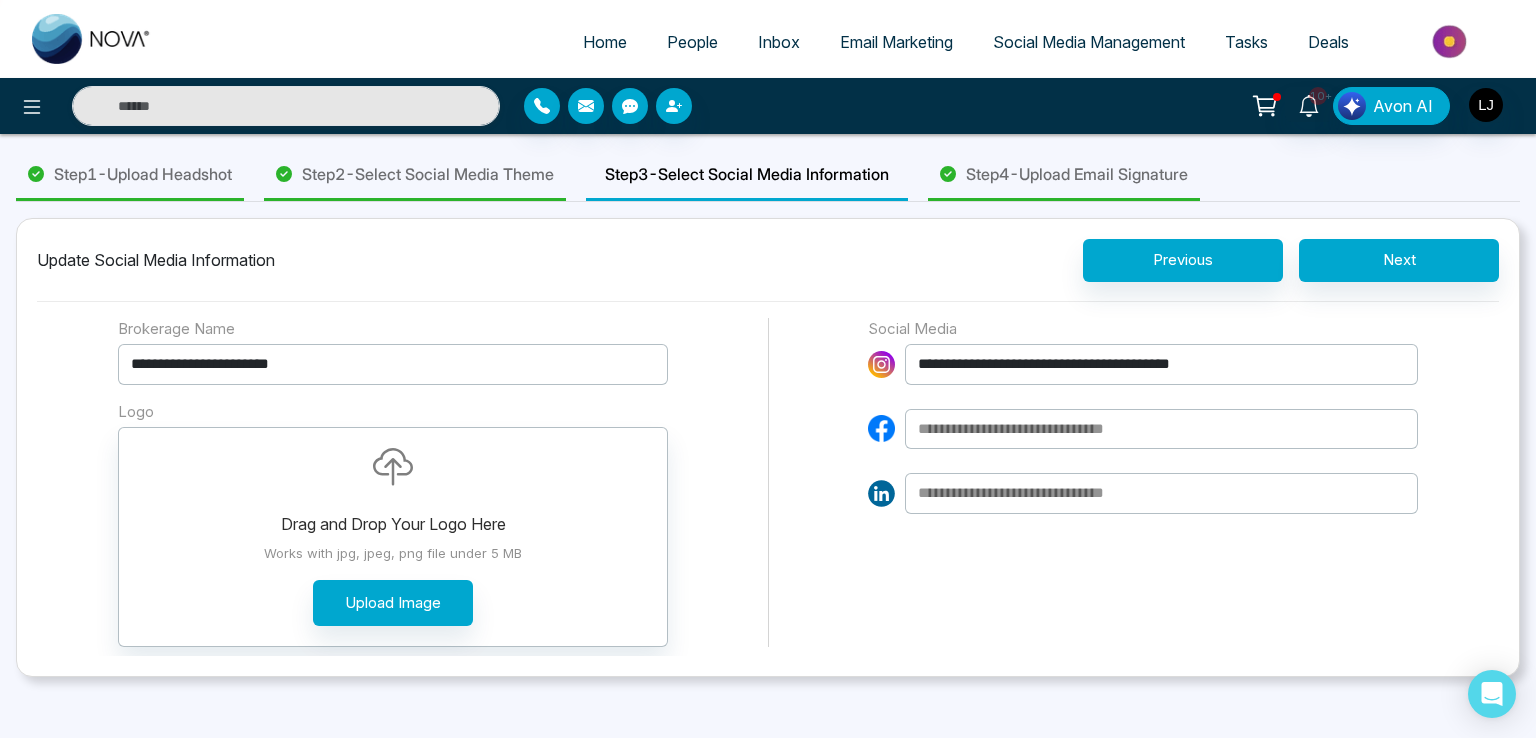 drag, startPoint x: 1252, startPoint y: 360, endPoint x: 1112, endPoint y: 357, distance: 140.03214 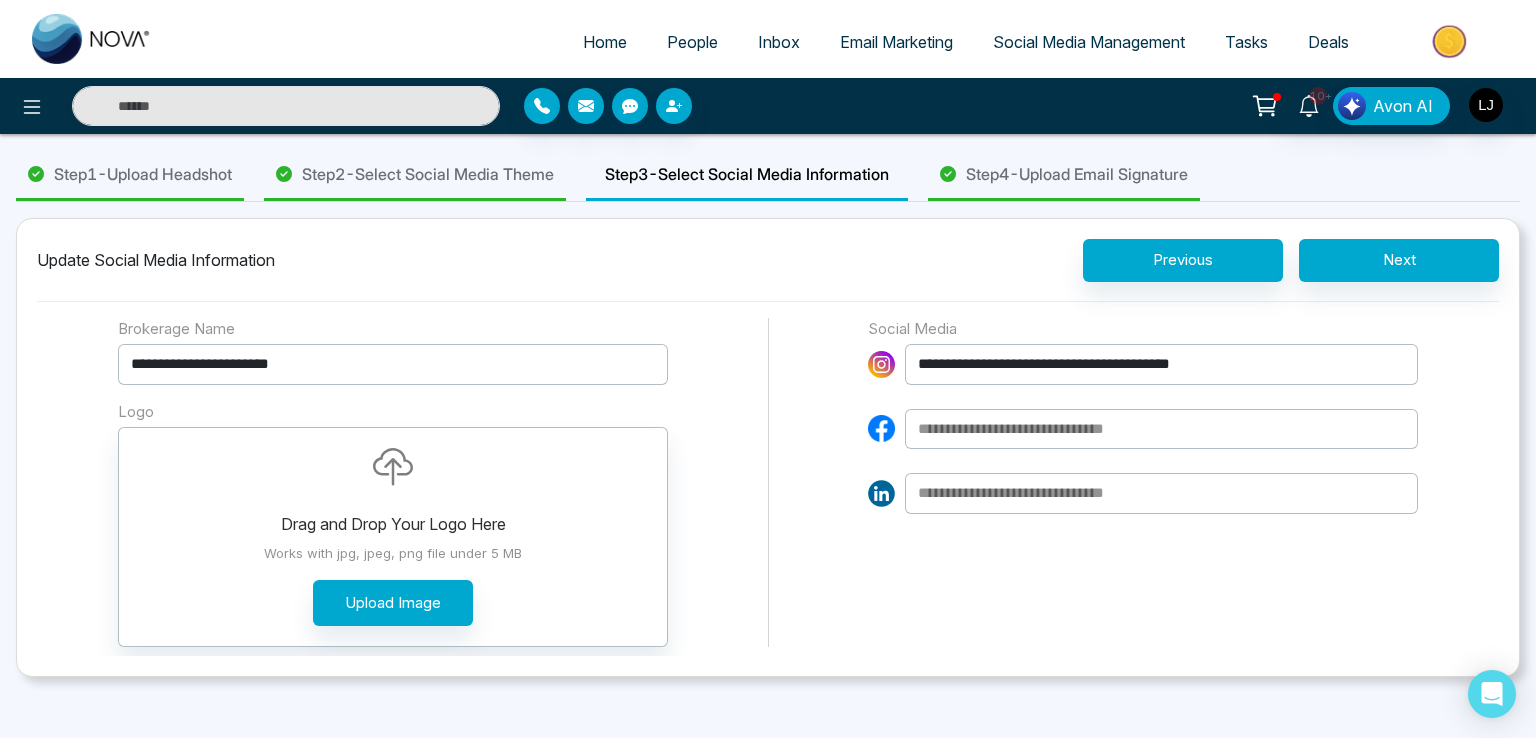 click on "**********" at bounding box center [1161, 364] 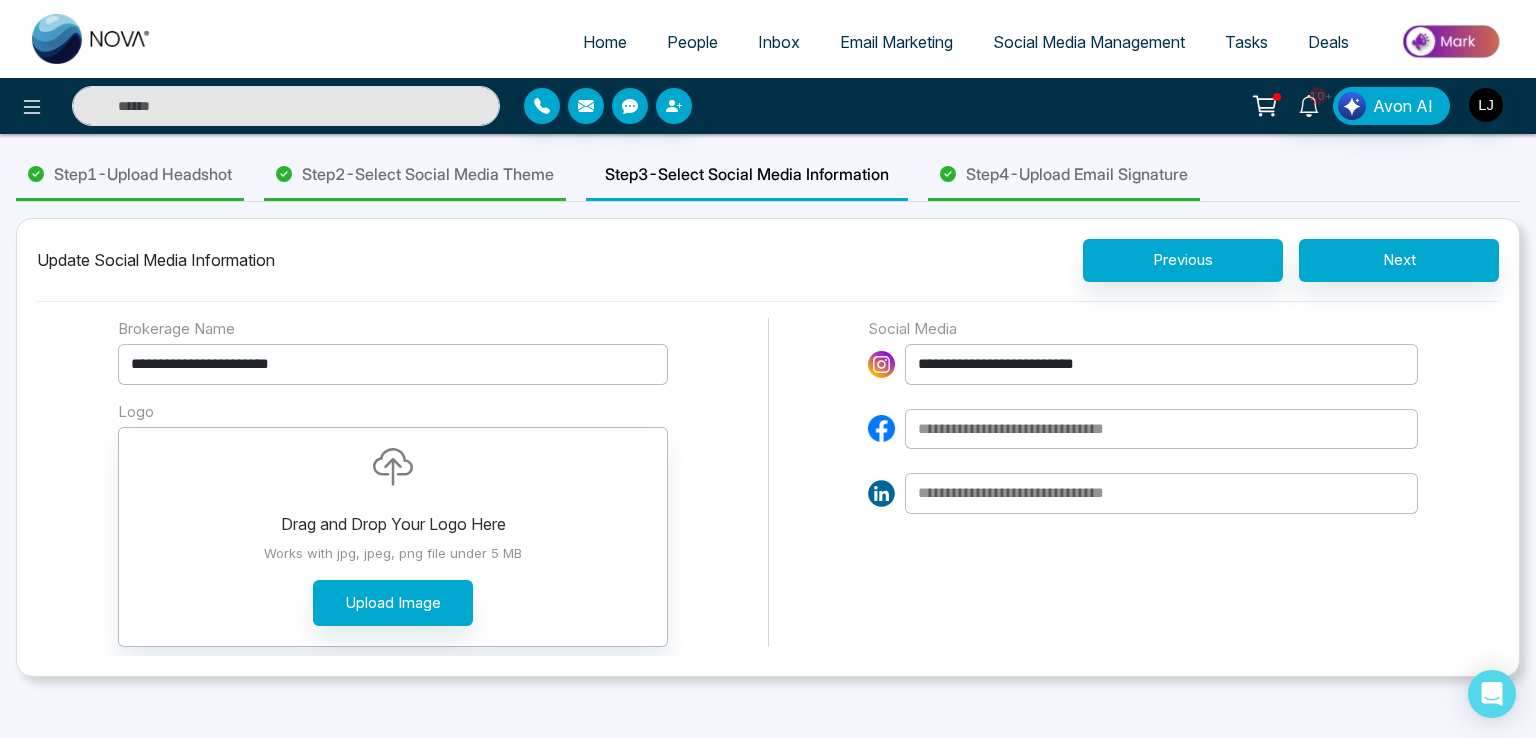 click on "**********" at bounding box center [768, 483] 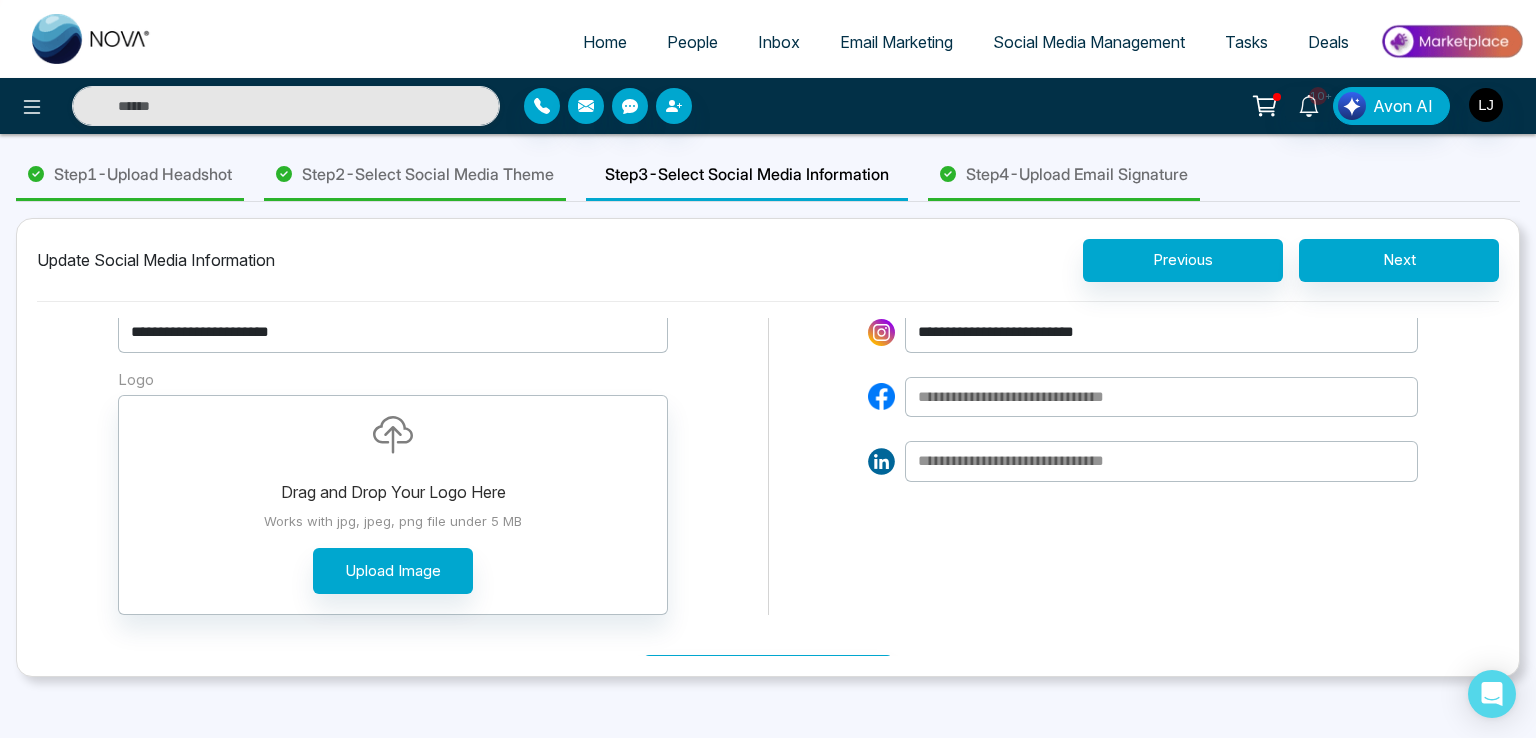 scroll, scrollTop: 89, scrollLeft: 0, axis: vertical 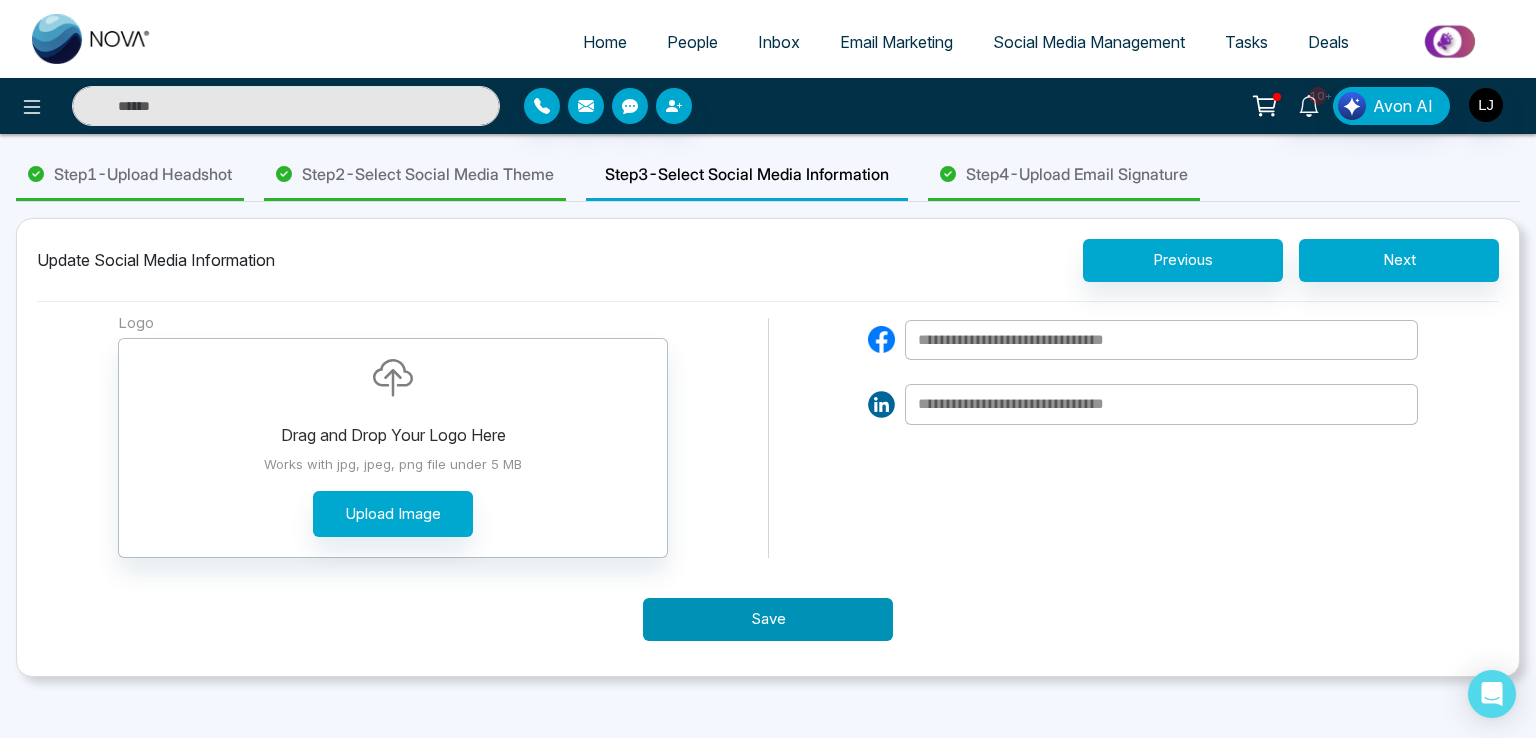 click on "Save" at bounding box center (768, 619) 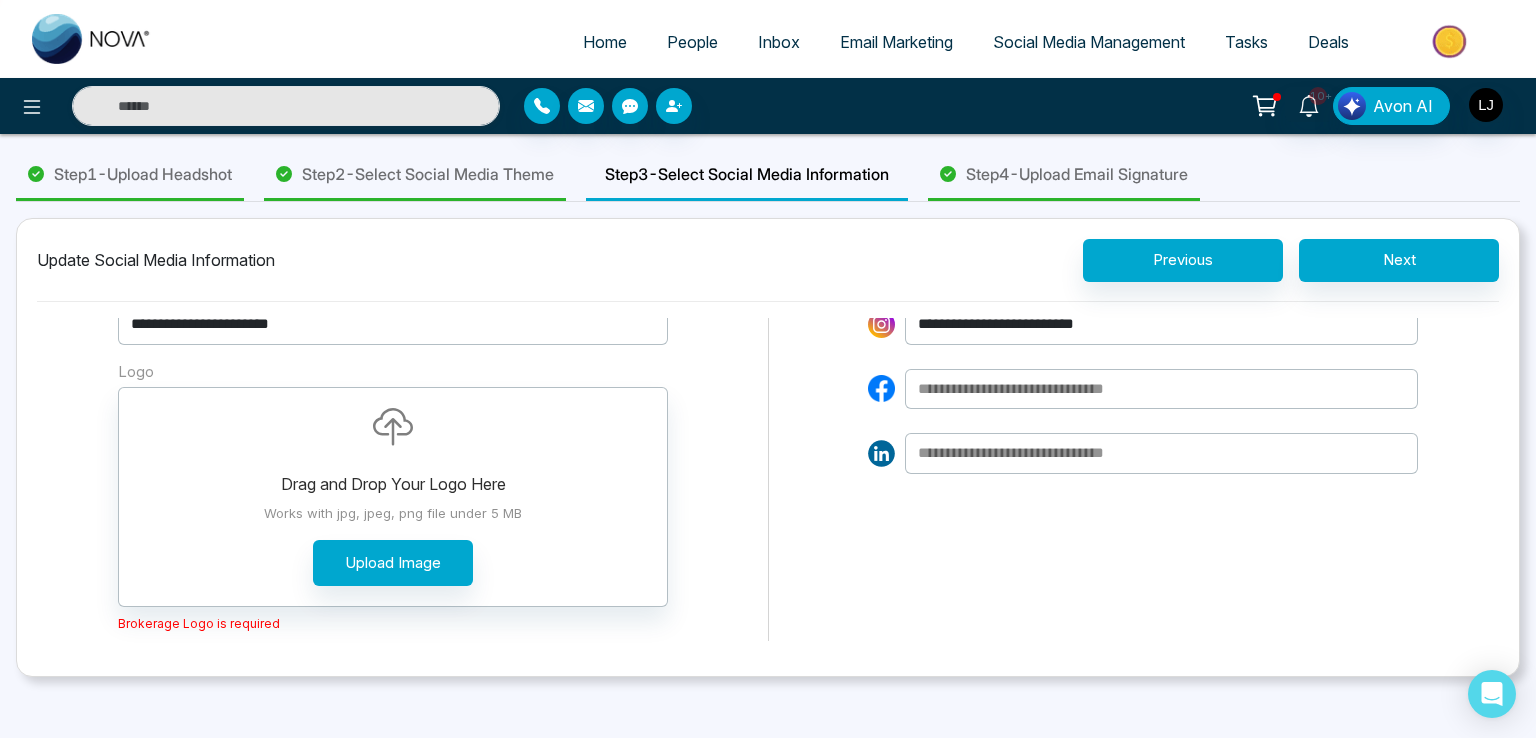 scroll, scrollTop: 0, scrollLeft: 0, axis: both 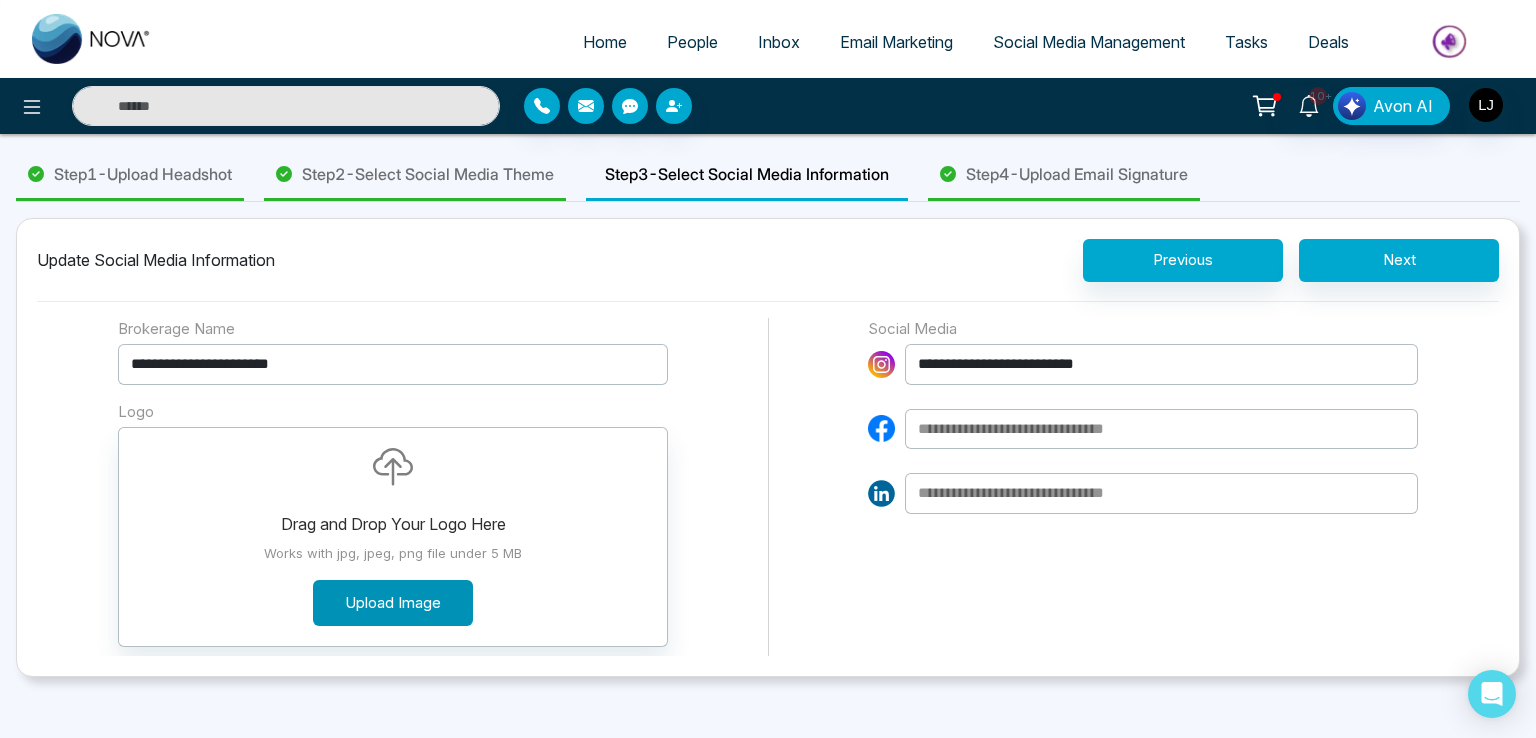 click on "Upload Image" at bounding box center (393, 603) 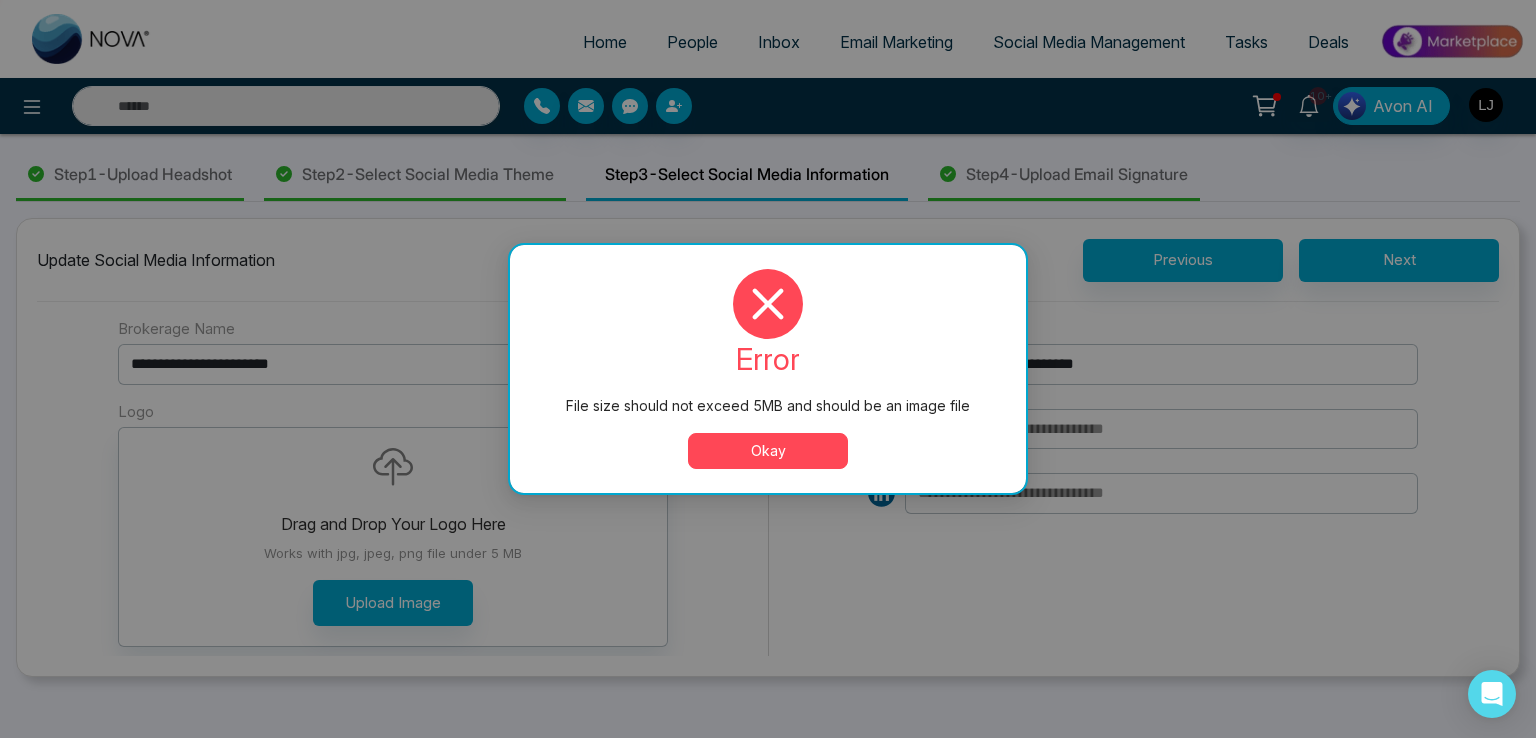 click on "Okay" at bounding box center [768, 451] 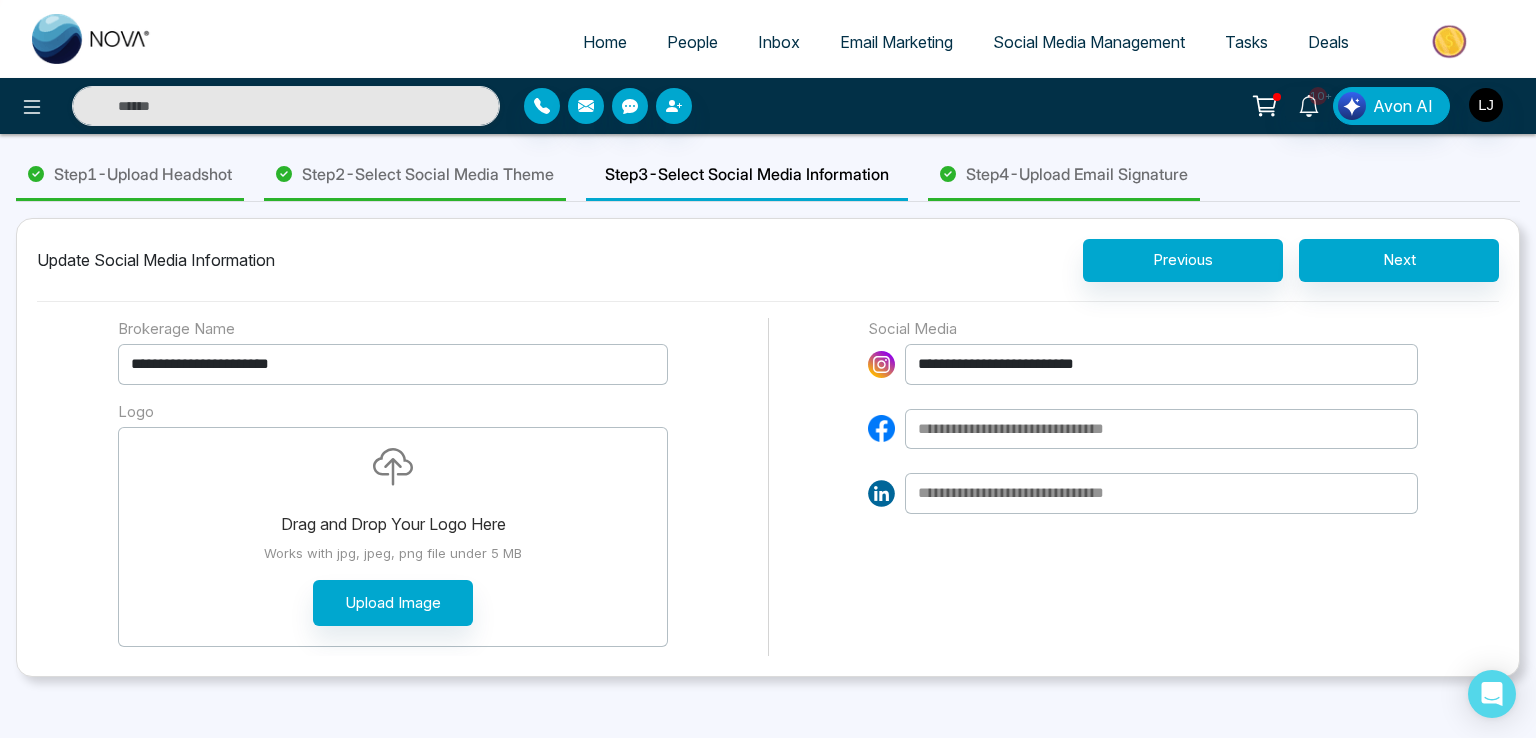 click on "Drag and Drop Your Logo Here Works with jpg, jpeg, png file under 5 MB Upload Image" at bounding box center (393, 537) 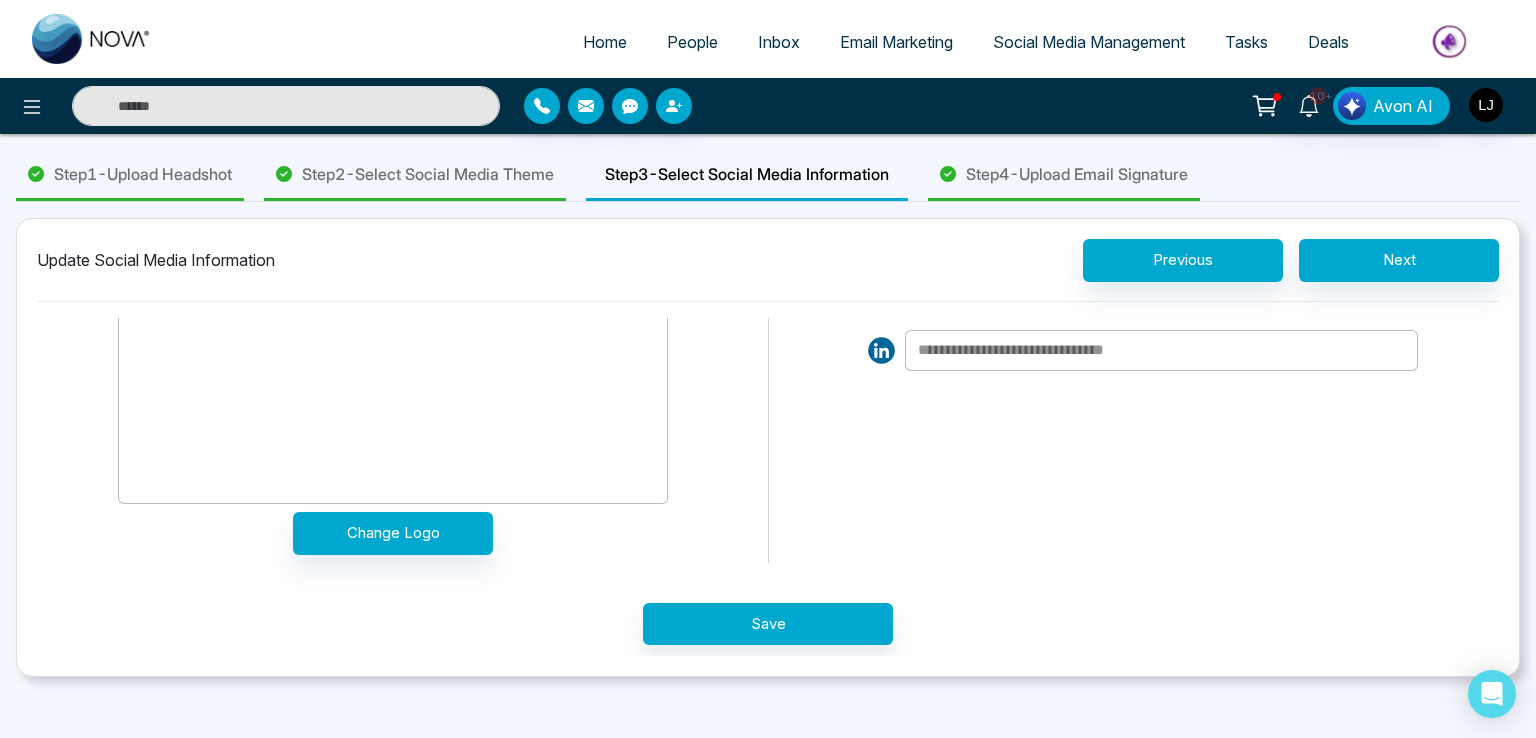 scroll, scrollTop: 148, scrollLeft: 0, axis: vertical 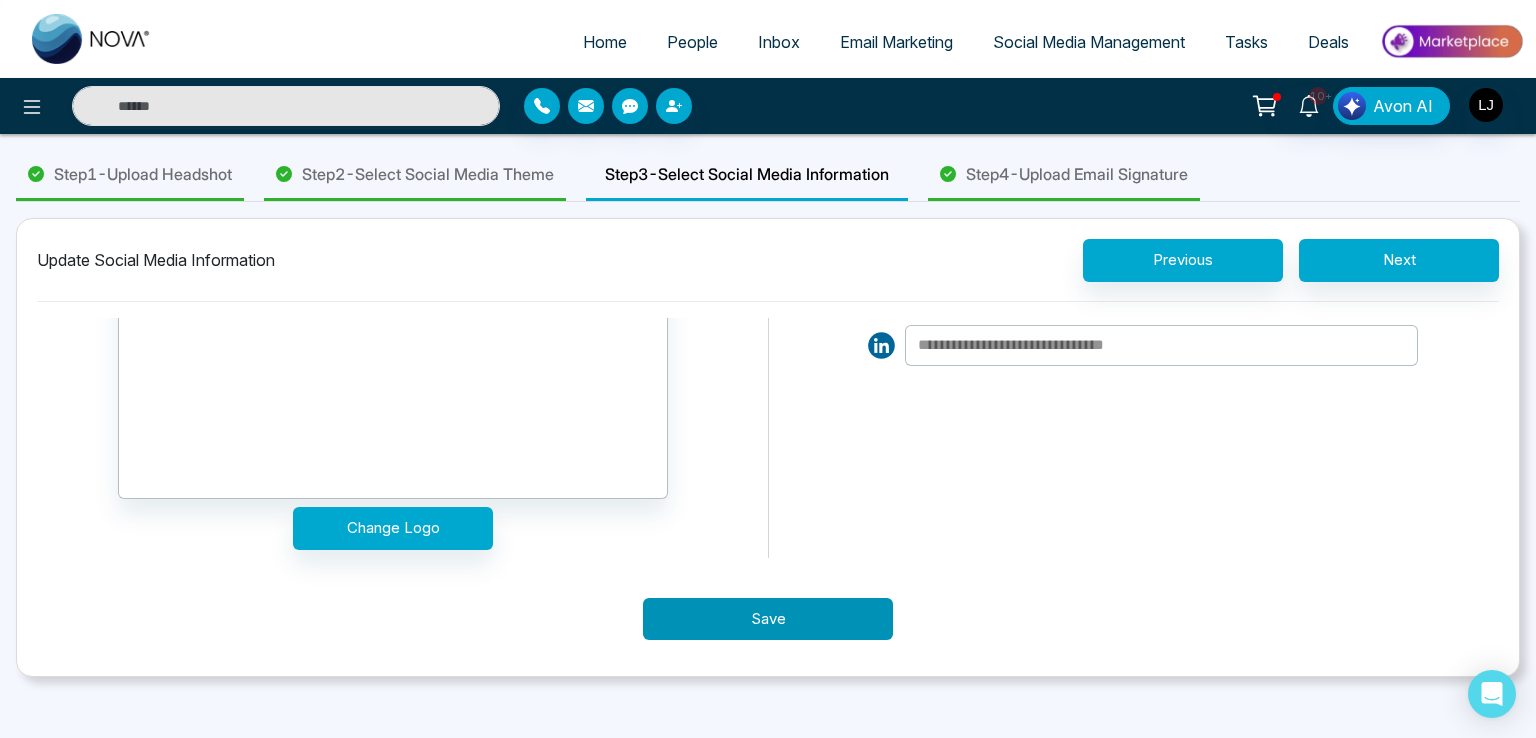 click on "Save" at bounding box center [768, 619] 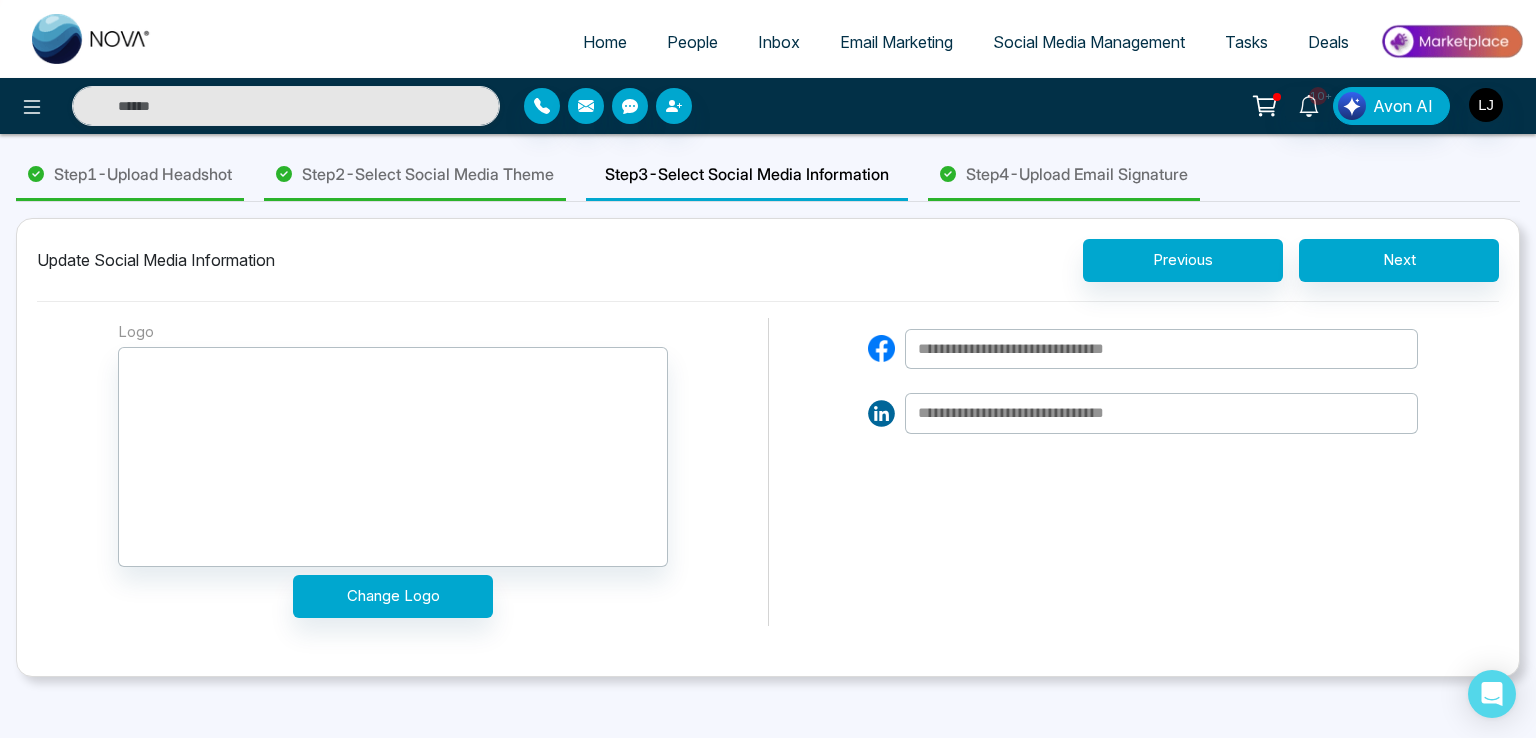 scroll, scrollTop: 148, scrollLeft: 0, axis: vertical 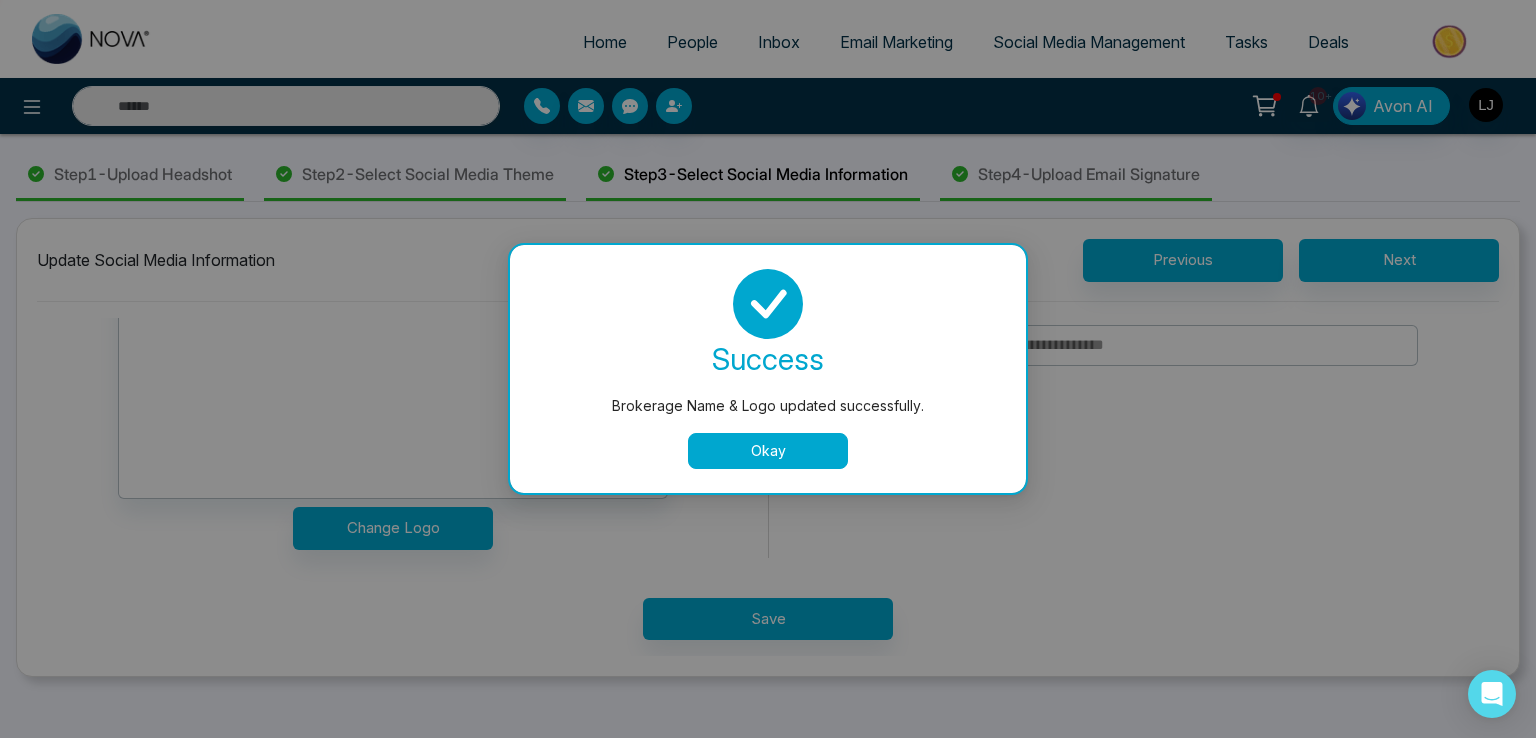 click on "Okay" at bounding box center [768, 451] 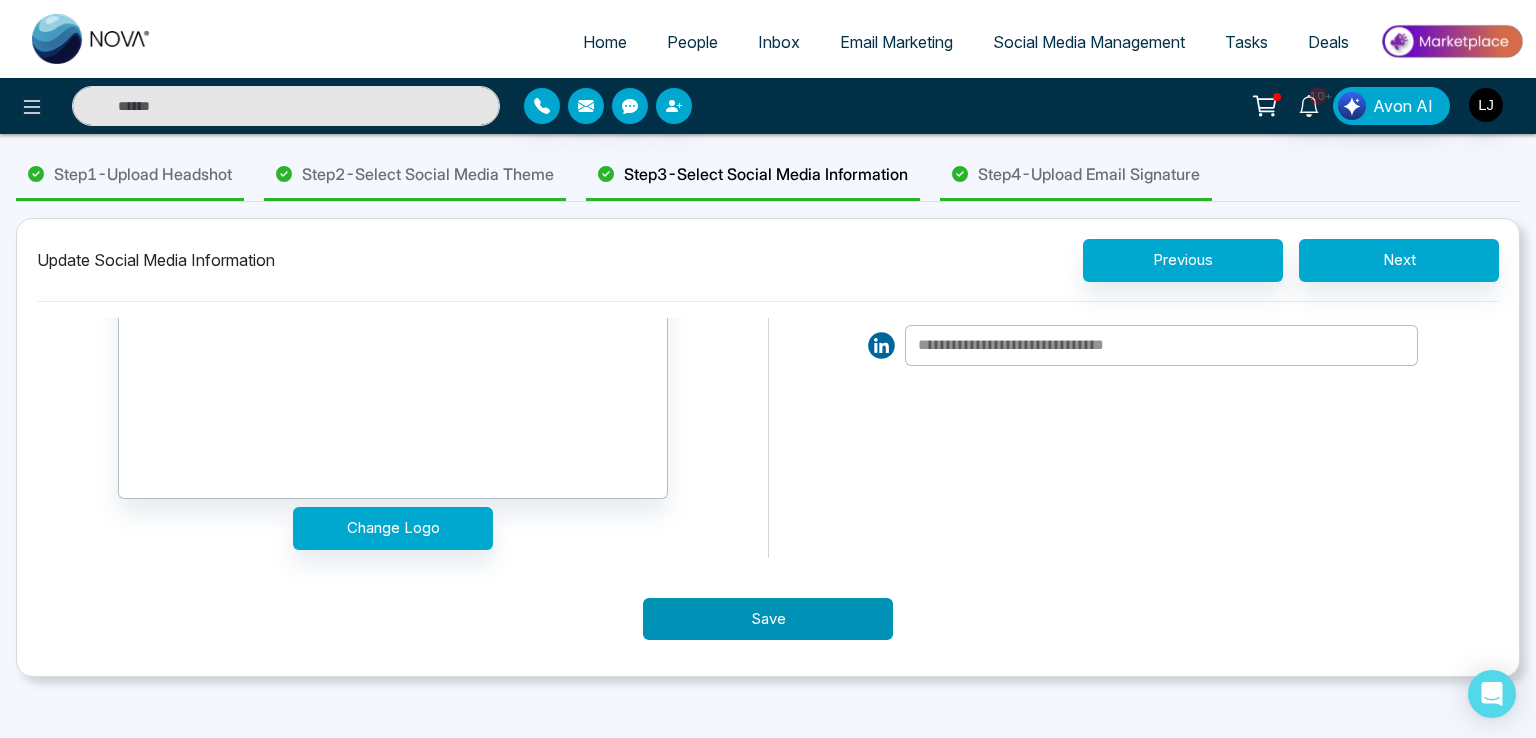click on "Save" at bounding box center (768, 619) 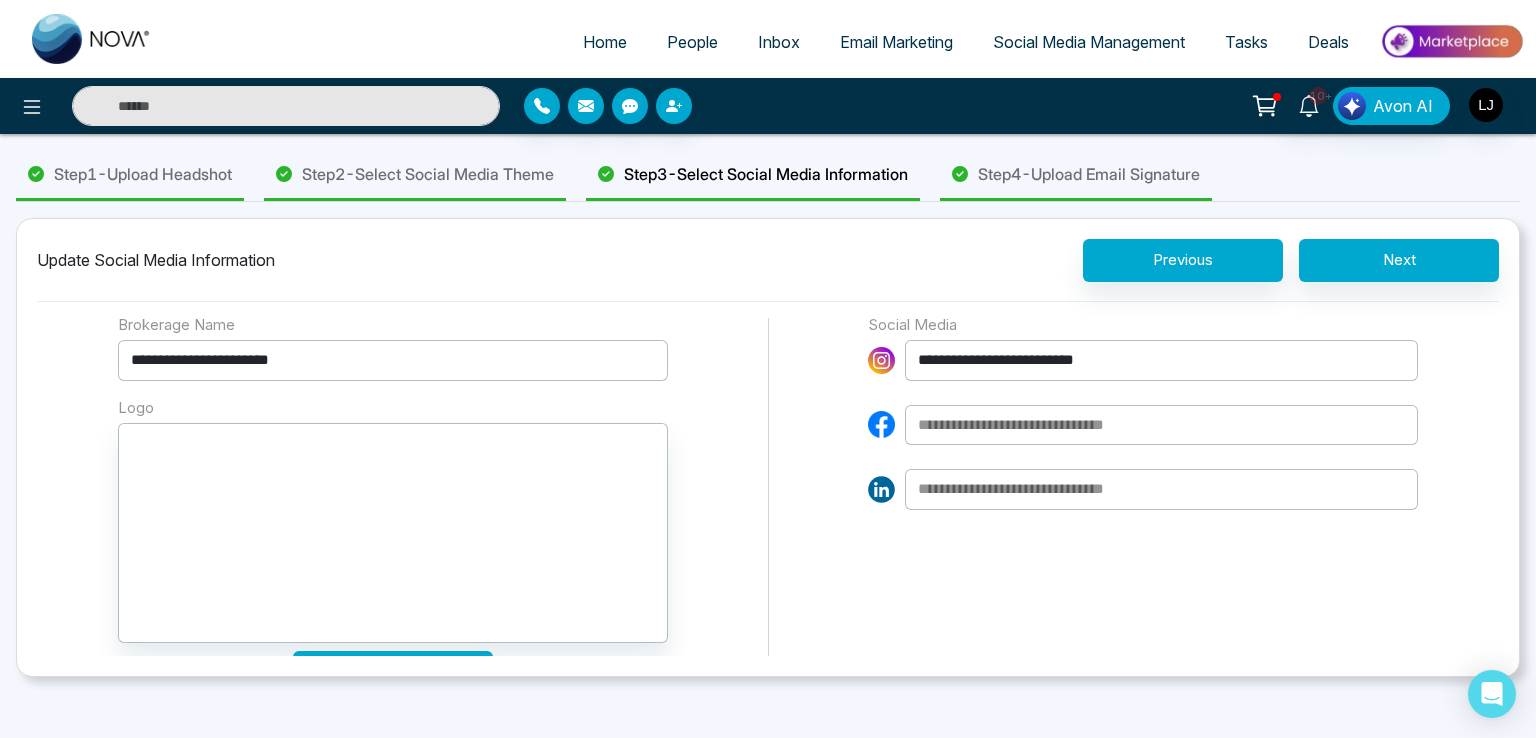 scroll, scrollTop: 0, scrollLeft: 0, axis: both 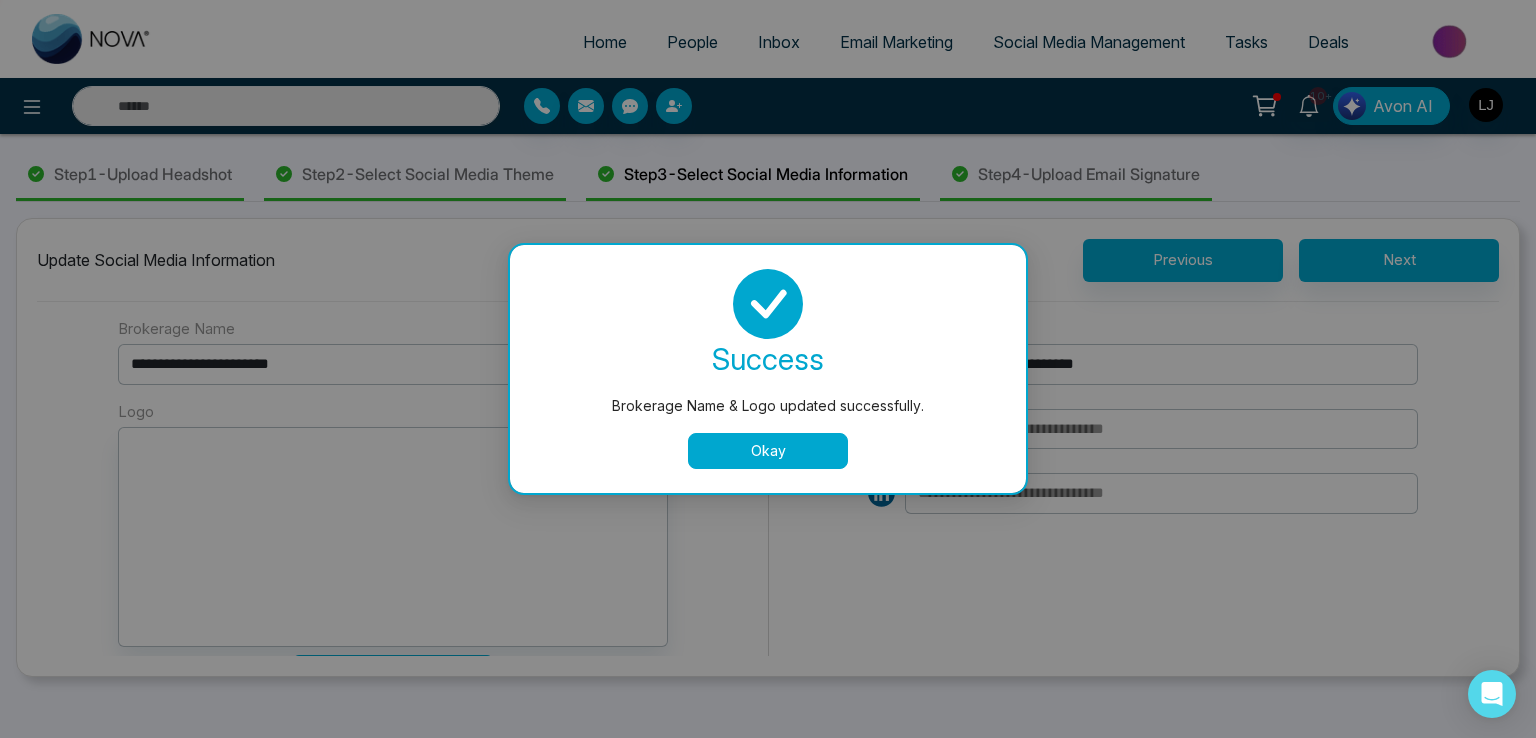 click on "Okay" at bounding box center (768, 451) 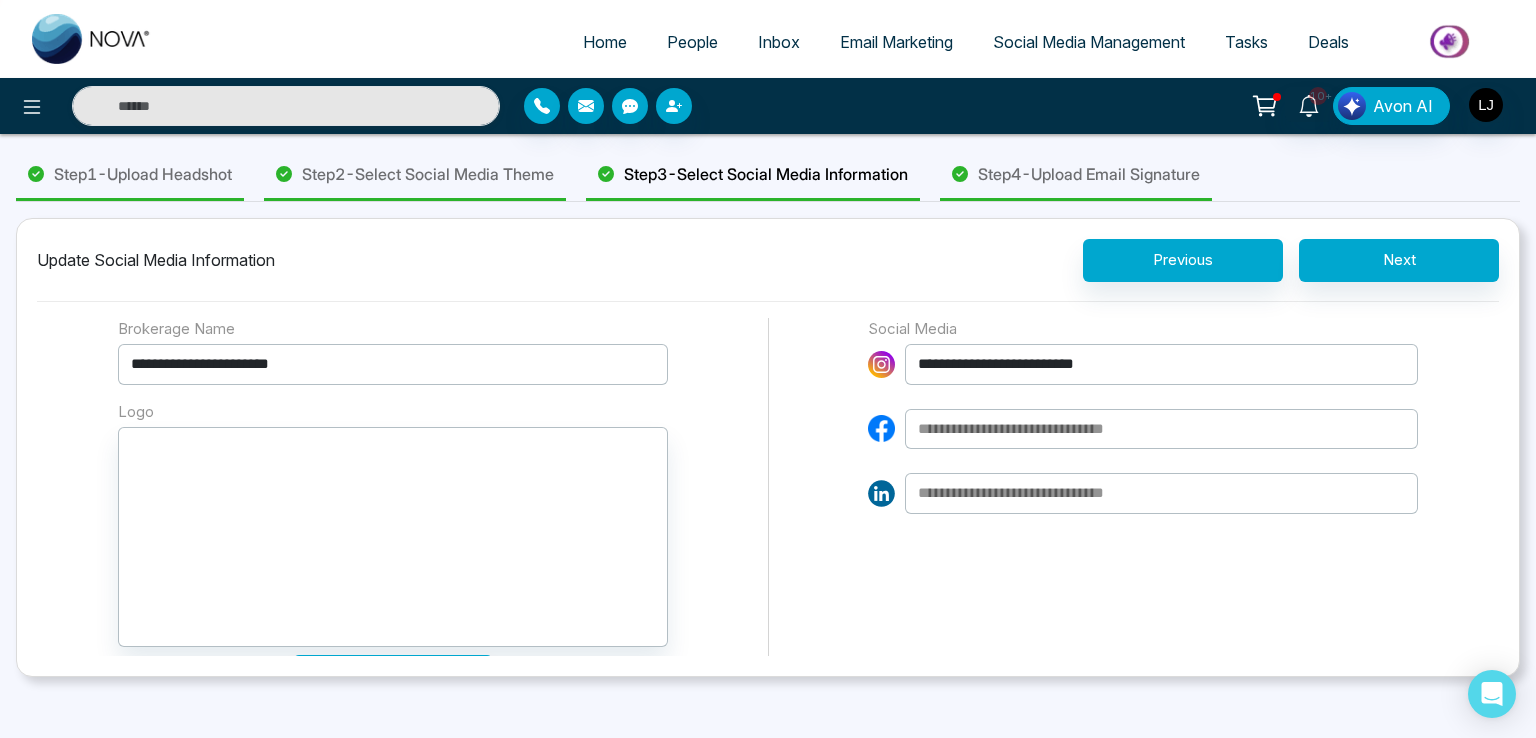 click on "**********" at bounding box center (1161, 364) 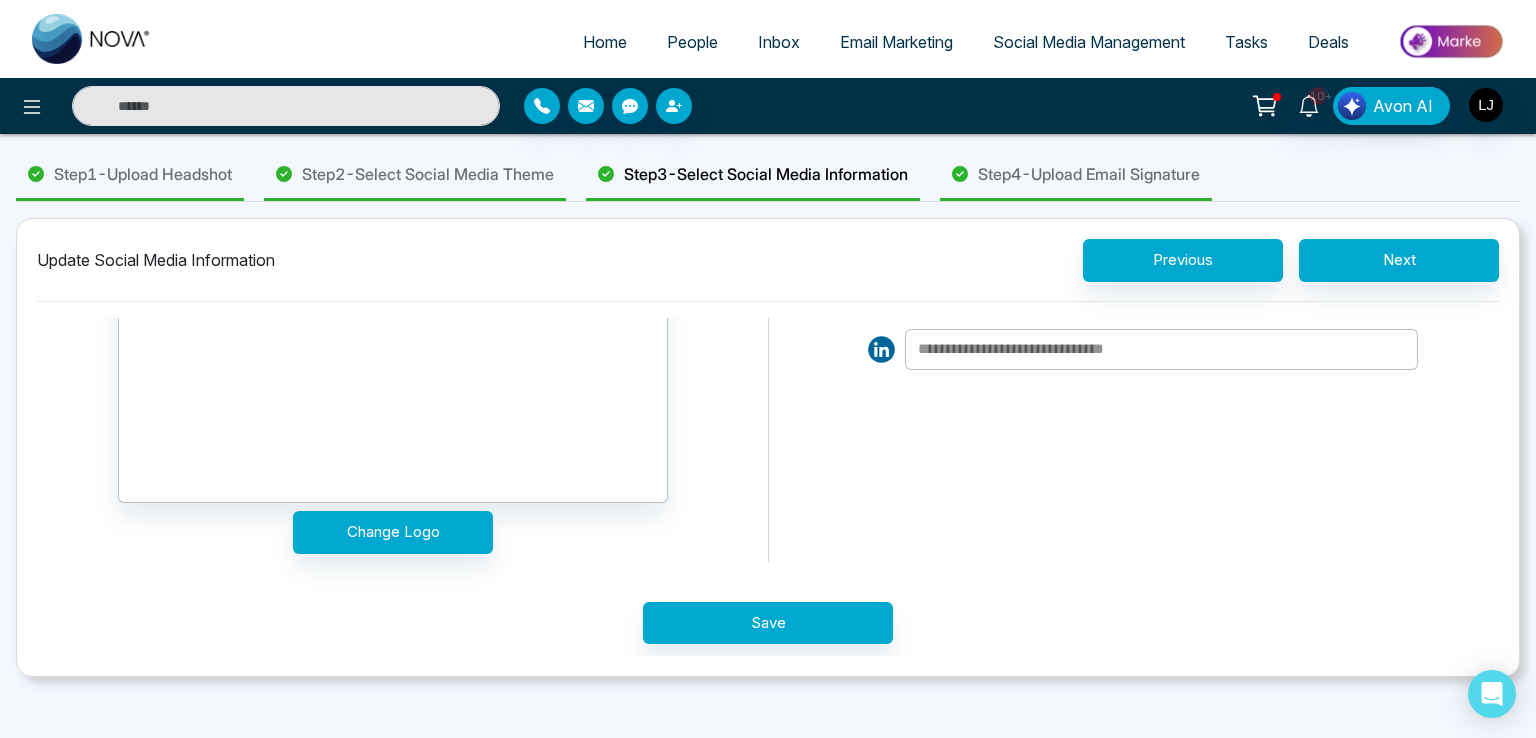 scroll, scrollTop: 148, scrollLeft: 0, axis: vertical 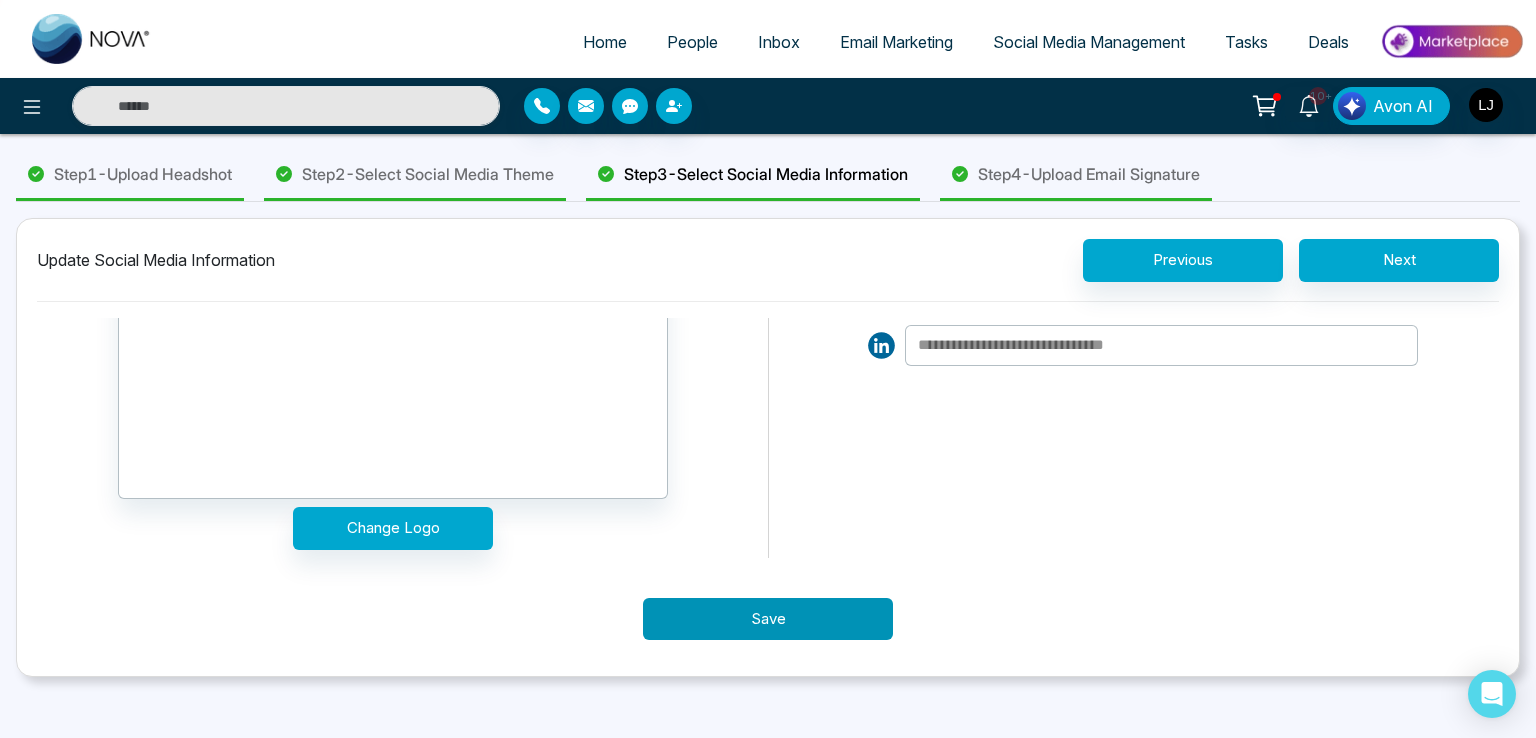 click on "Save" at bounding box center [768, 619] 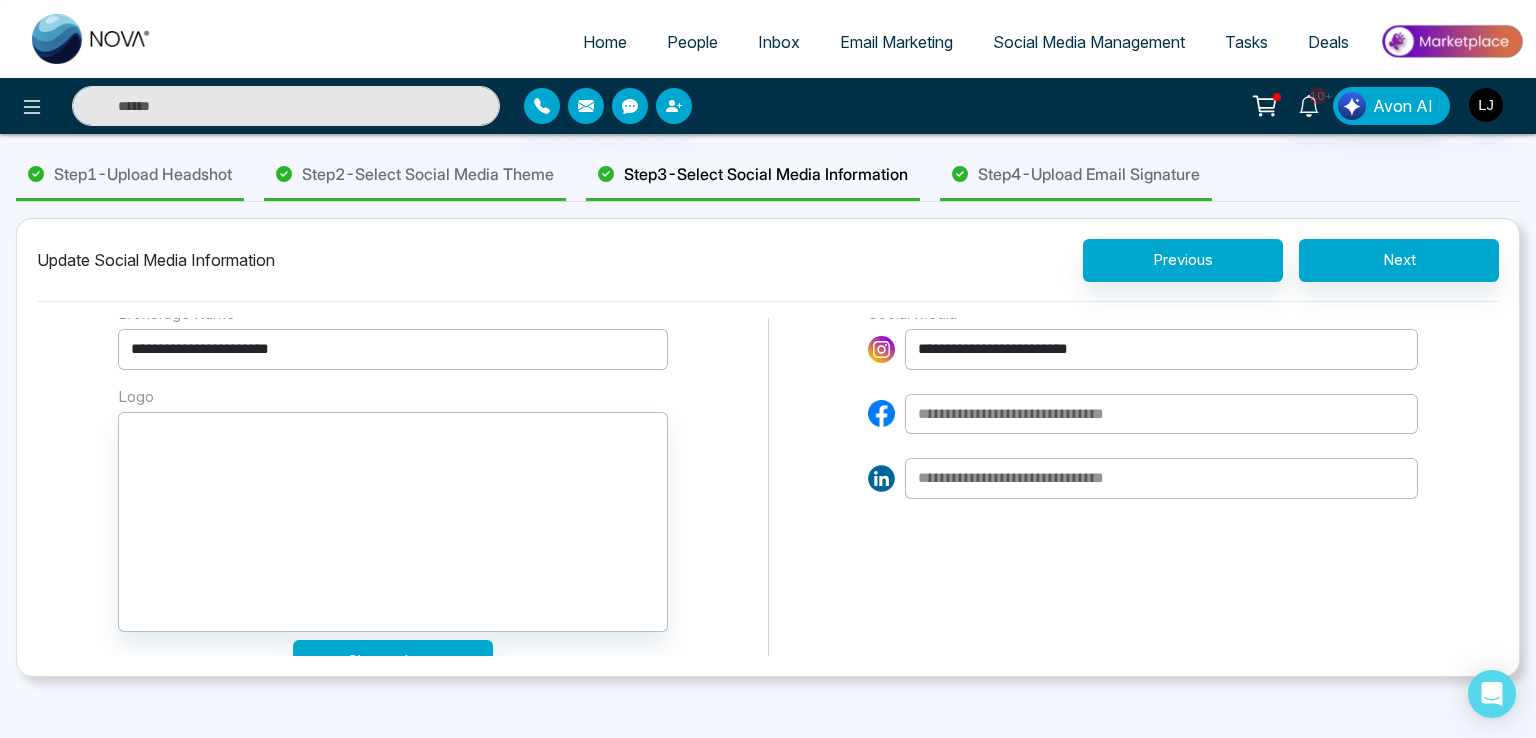 scroll, scrollTop: 0, scrollLeft: 0, axis: both 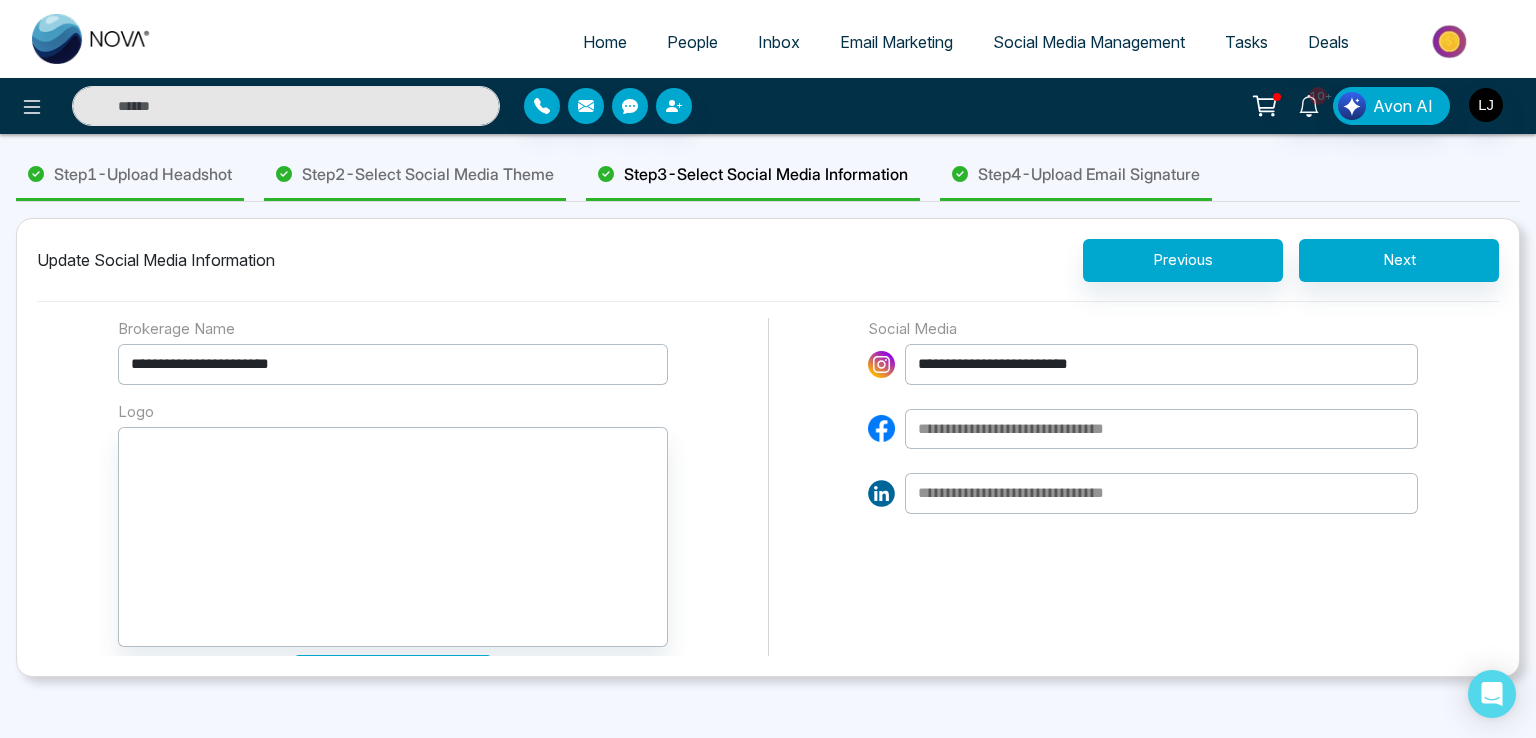 click on "**********" at bounding box center [1161, 364] 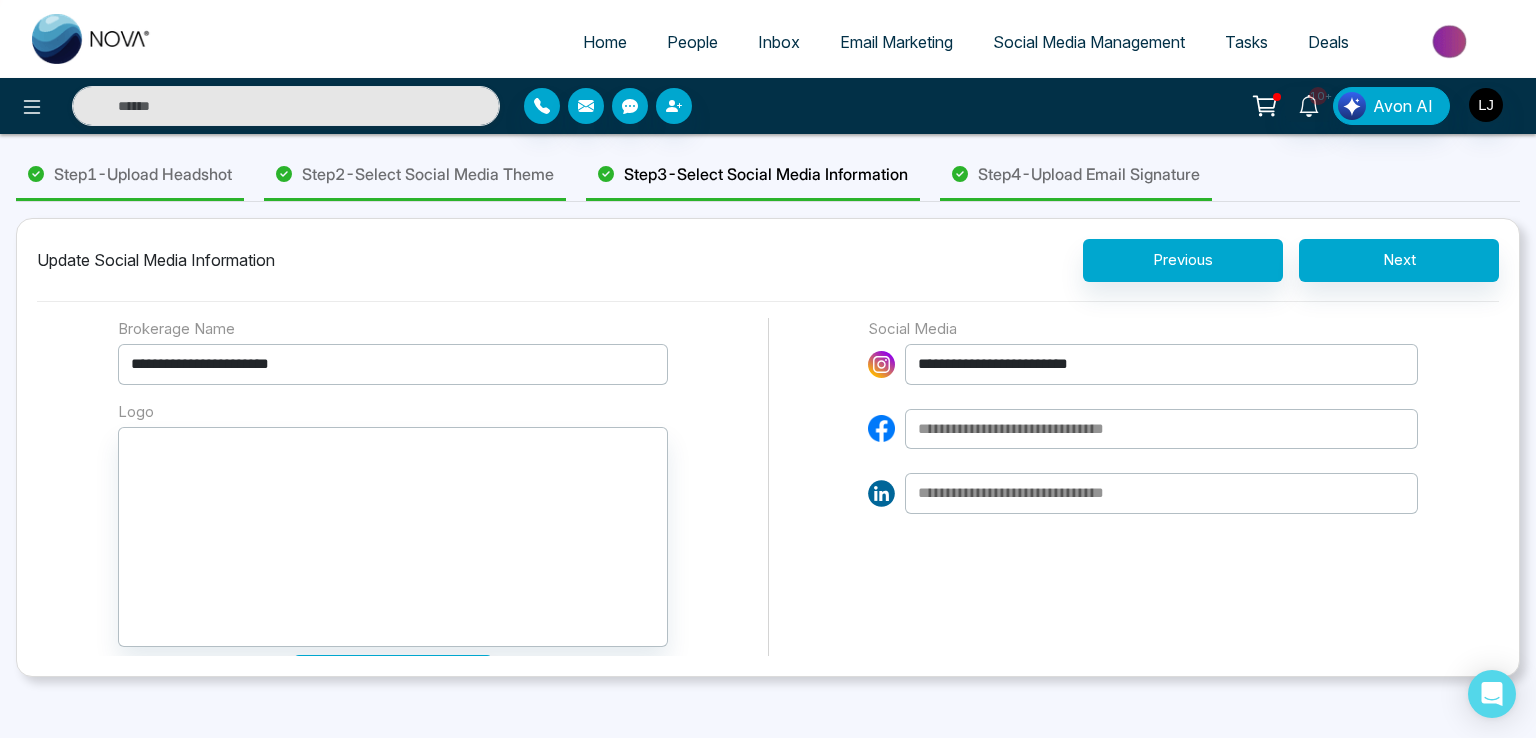 drag, startPoint x: 960, startPoint y: 356, endPoint x: 881, endPoint y: 357, distance: 79.00633 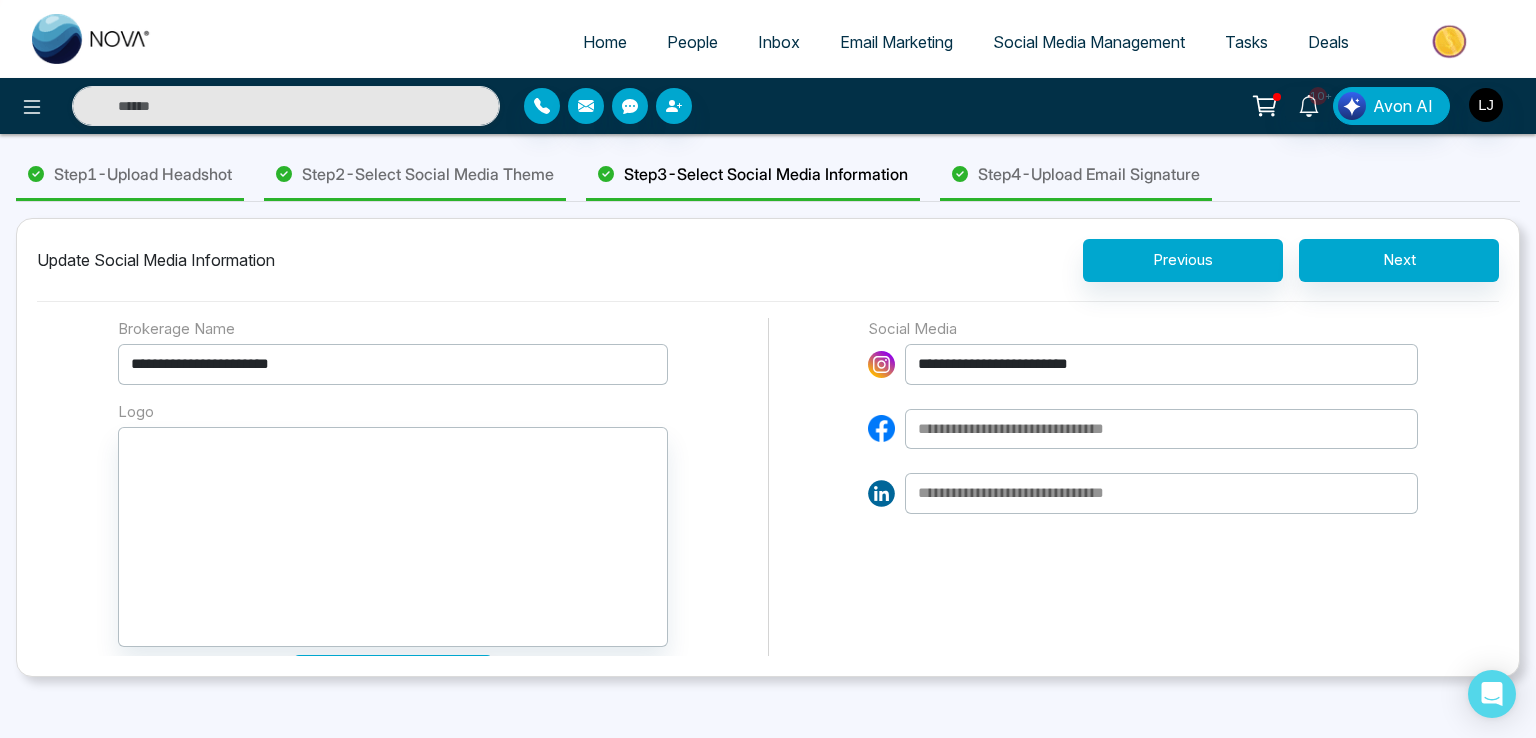 click on "**********" at bounding box center [1143, 364] 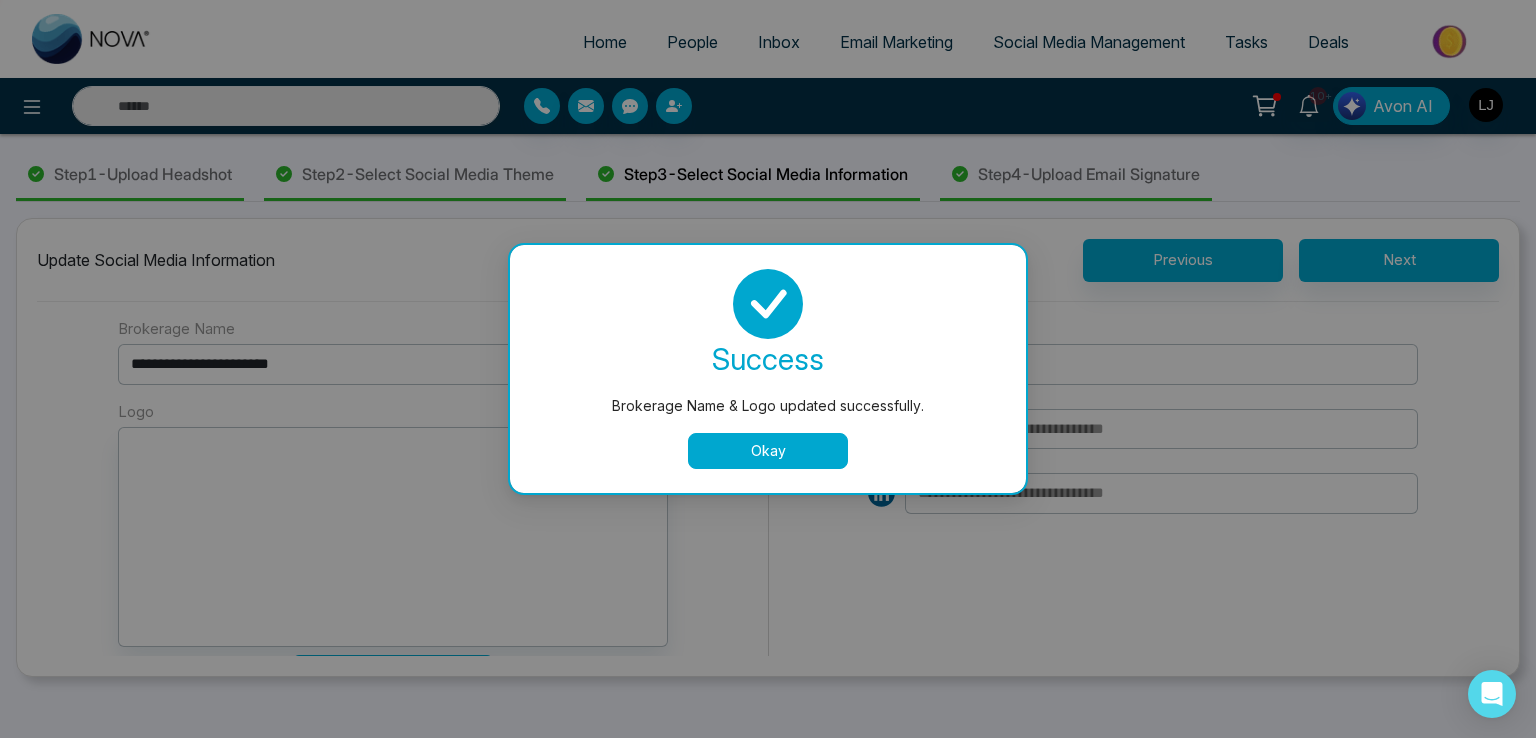 type on "**********" 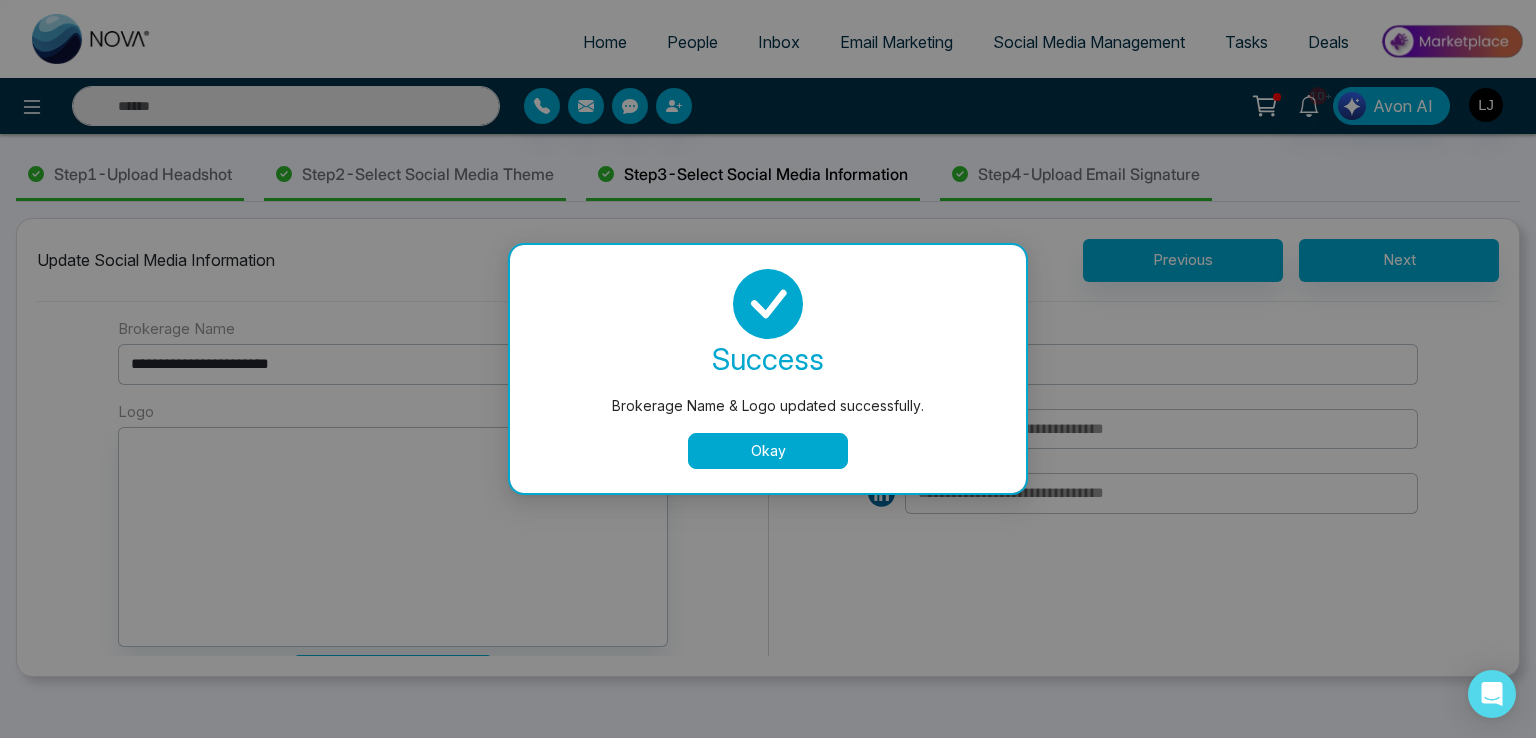 click on "Okay" at bounding box center [768, 451] 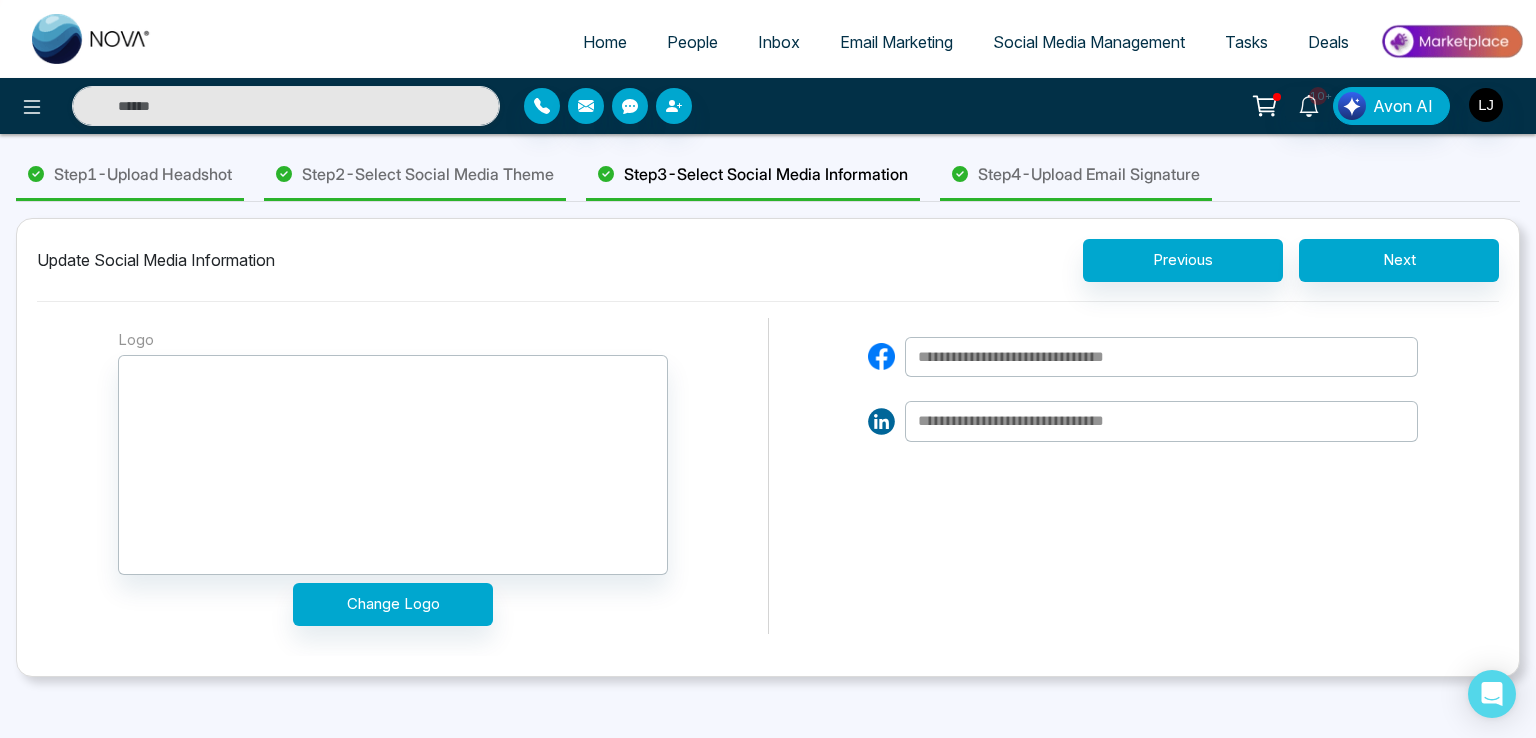 scroll, scrollTop: 148, scrollLeft: 0, axis: vertical 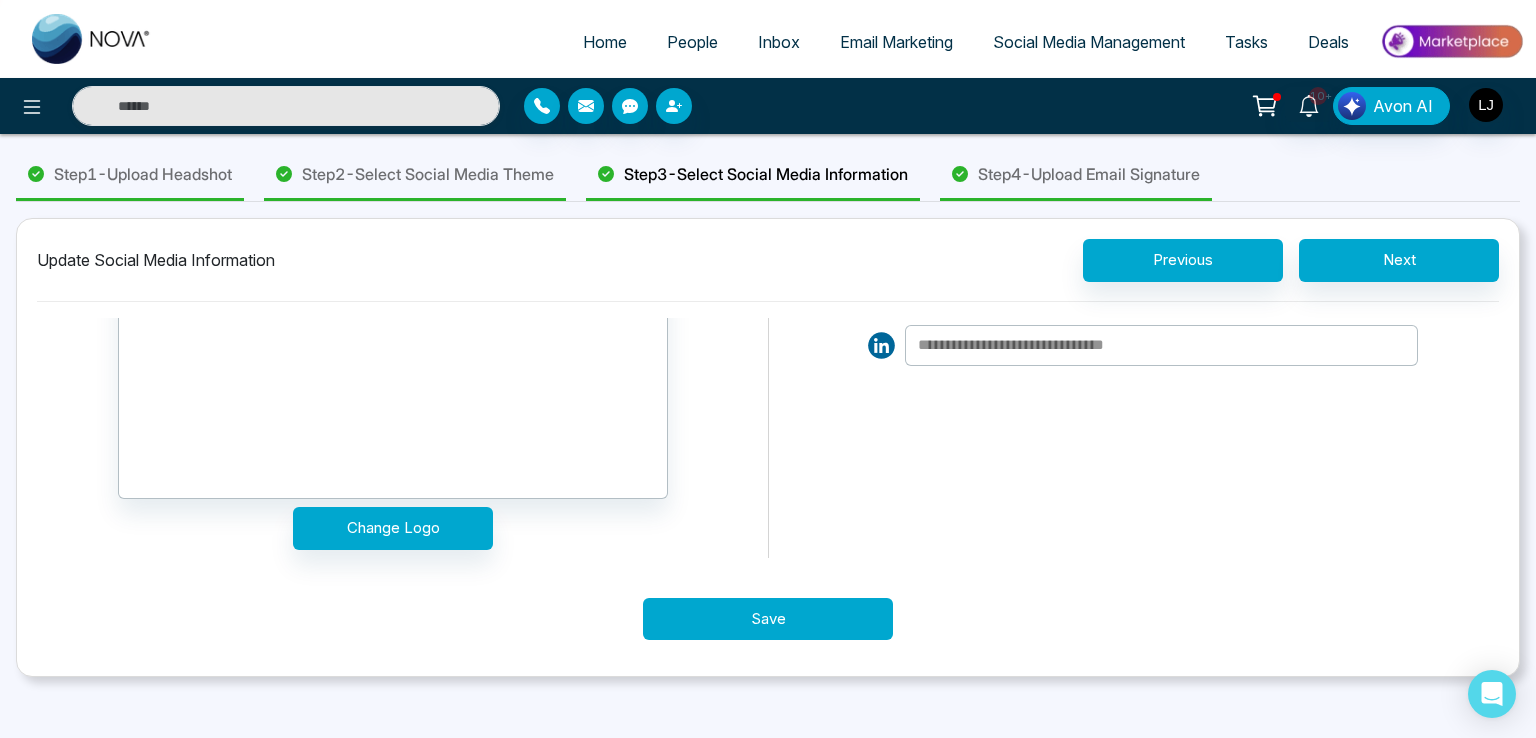 click on "Save" at bounding box center [768, 619] 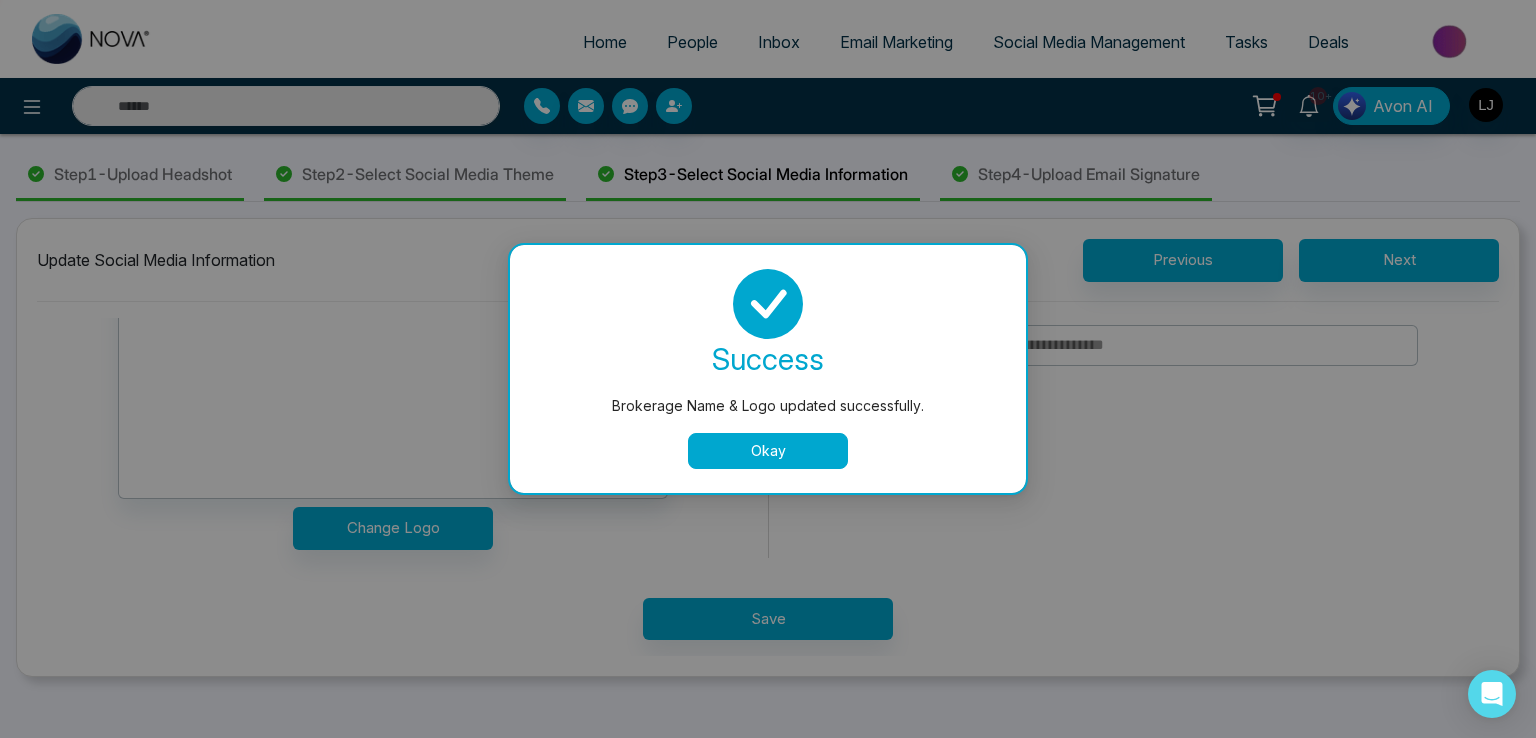 click on "success Brokerage Name & Logo updated successfully.   Okay" at bounding box center (768, 369) 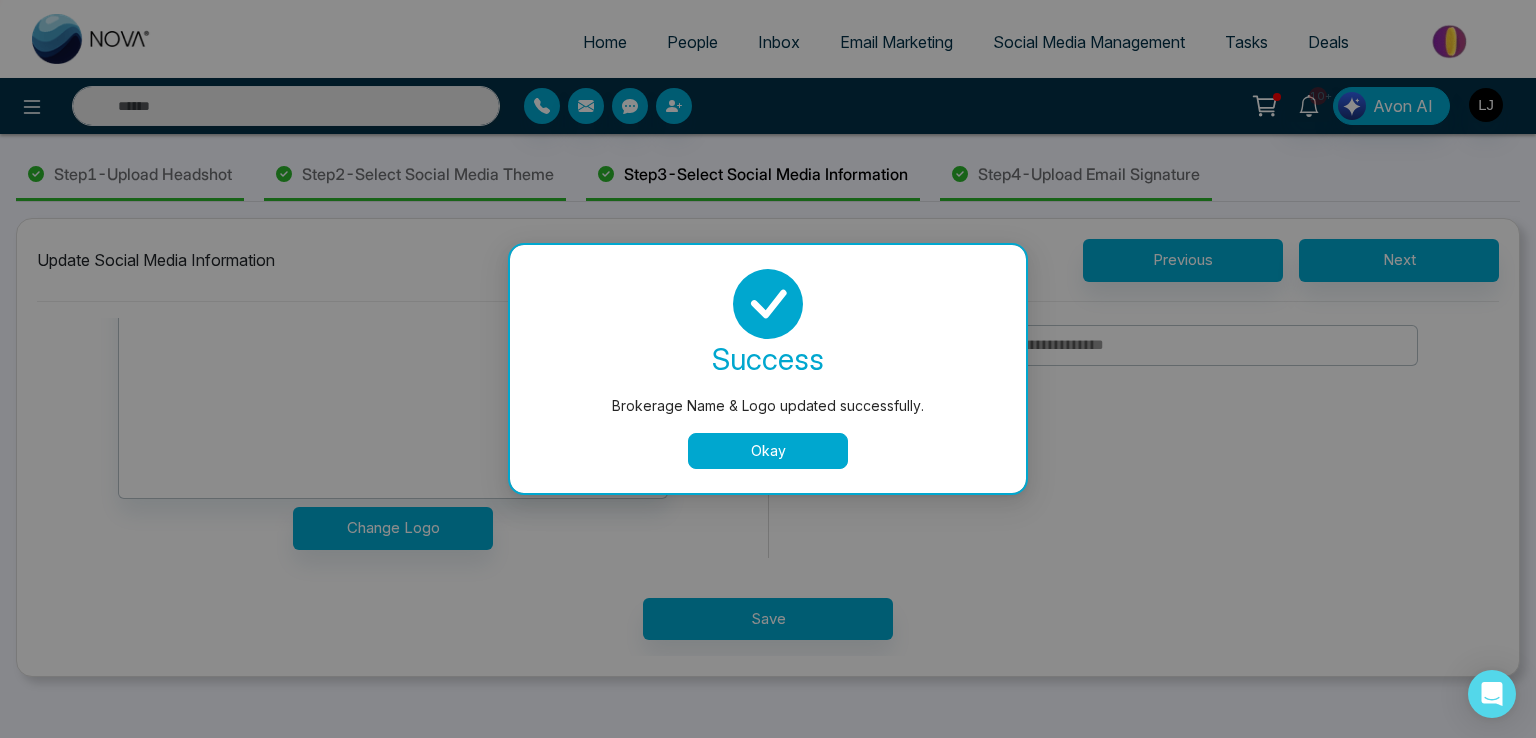 click on "Okay" at bounding box center (768, 451) 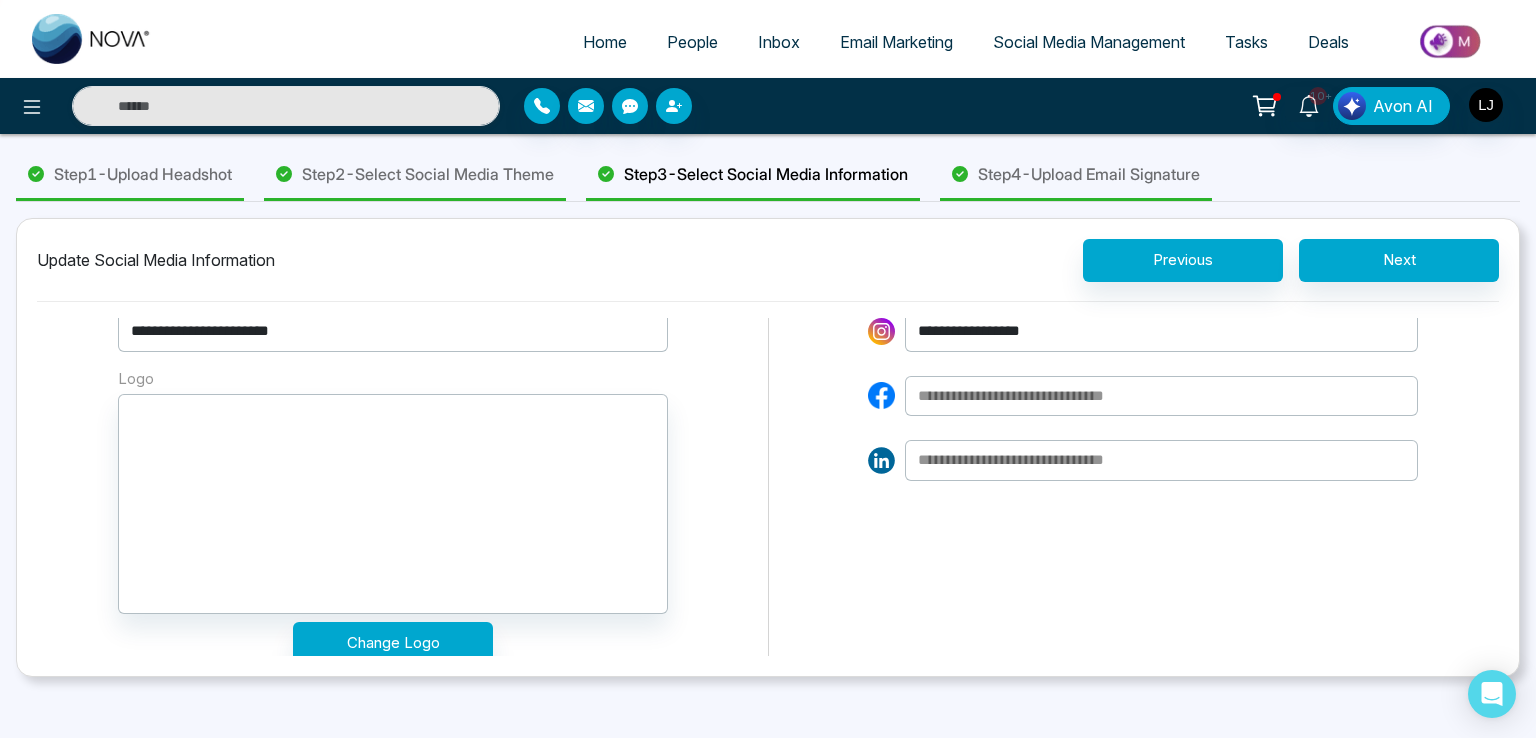 scroll, scrollTop: 0, scrollLeft: 0, axis: both 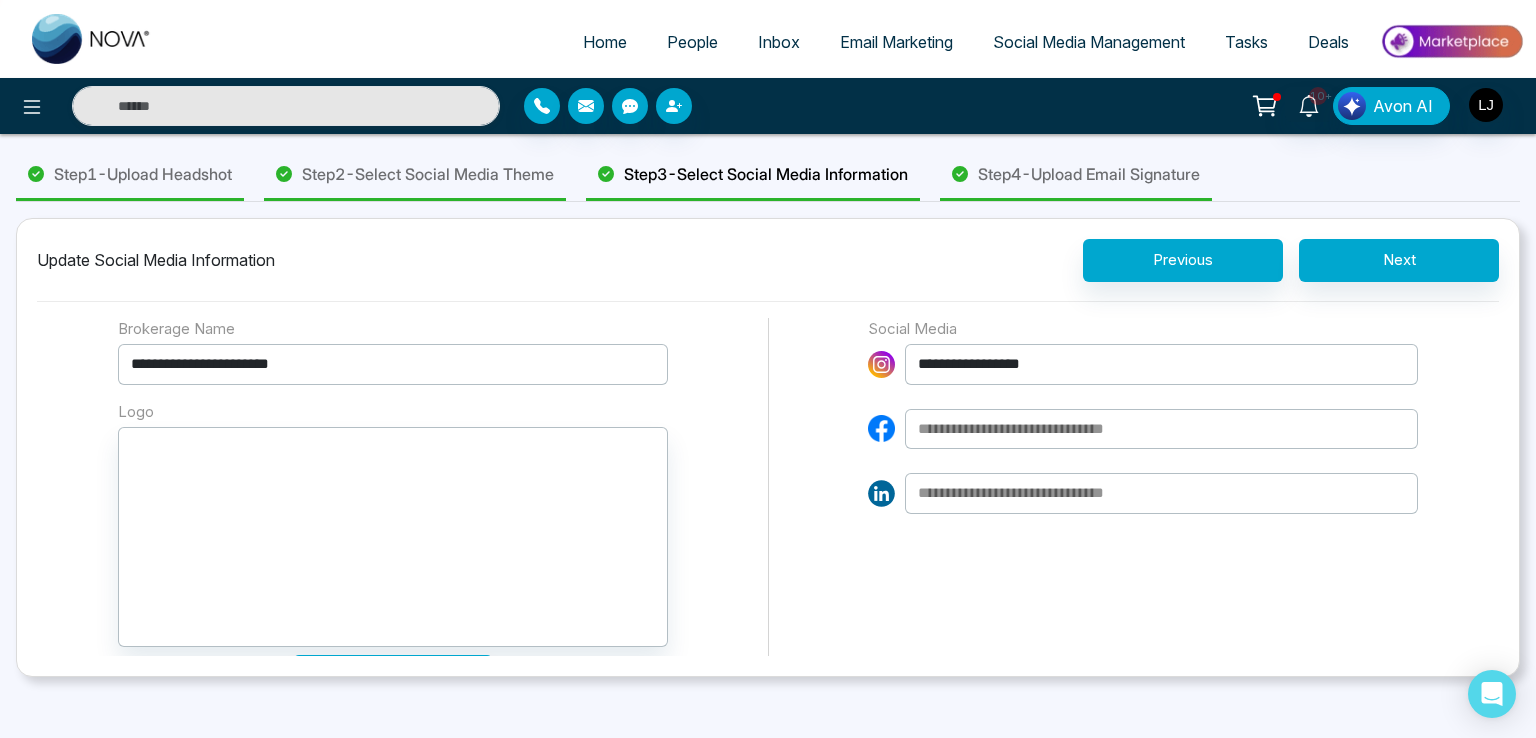click at bounding box center [1161, 429] 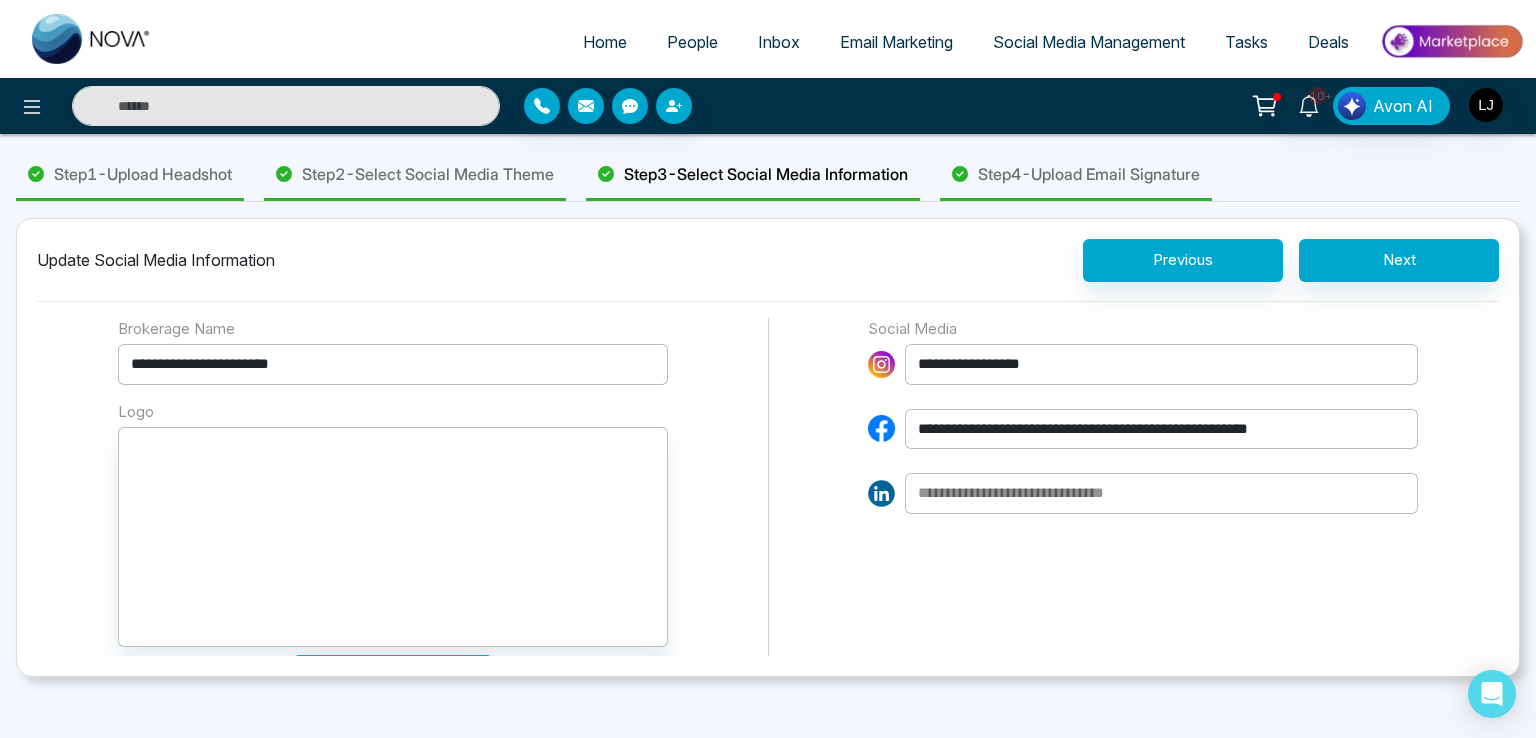 click on "**********" at bounding box center (1161, 429) 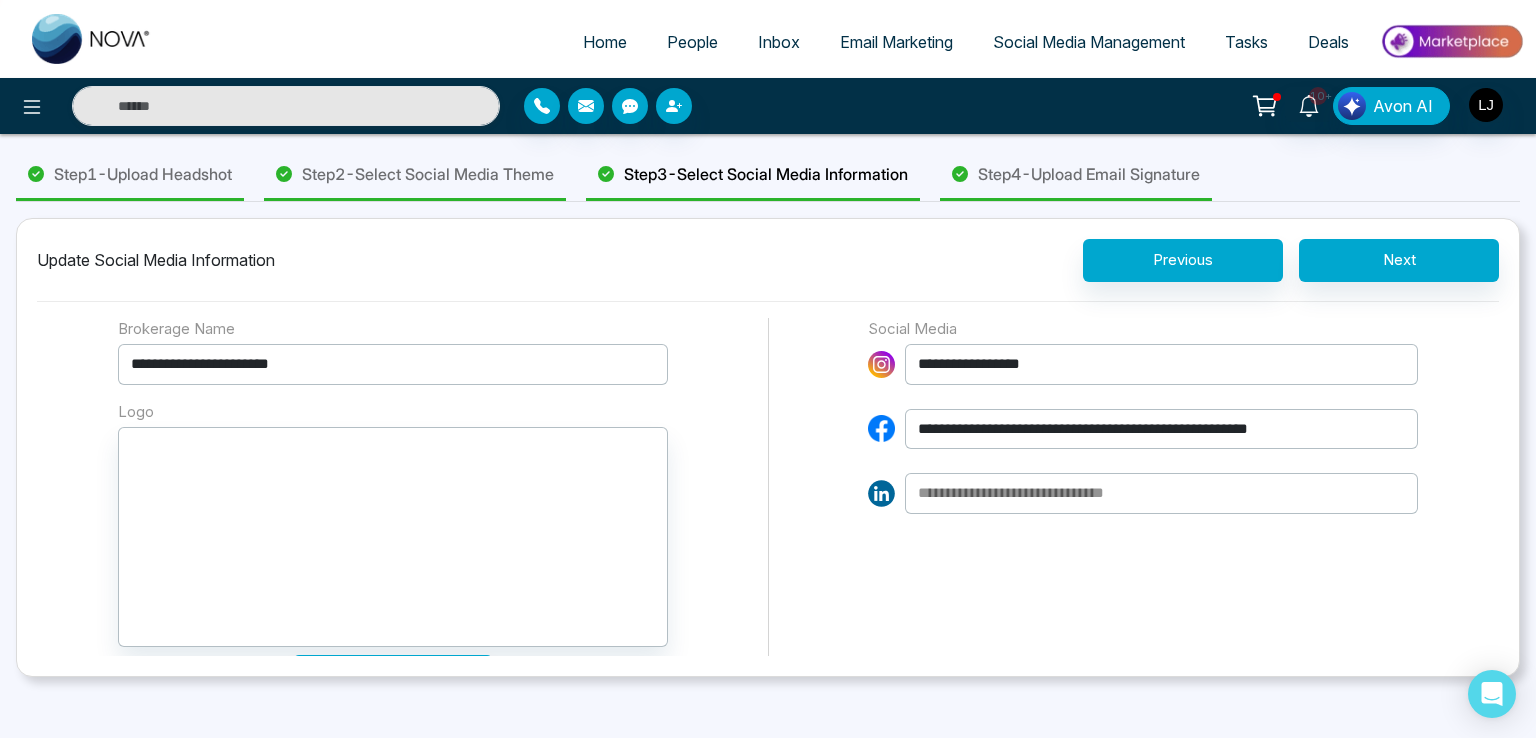 click on "**********" at bounding box center [1161, 429] 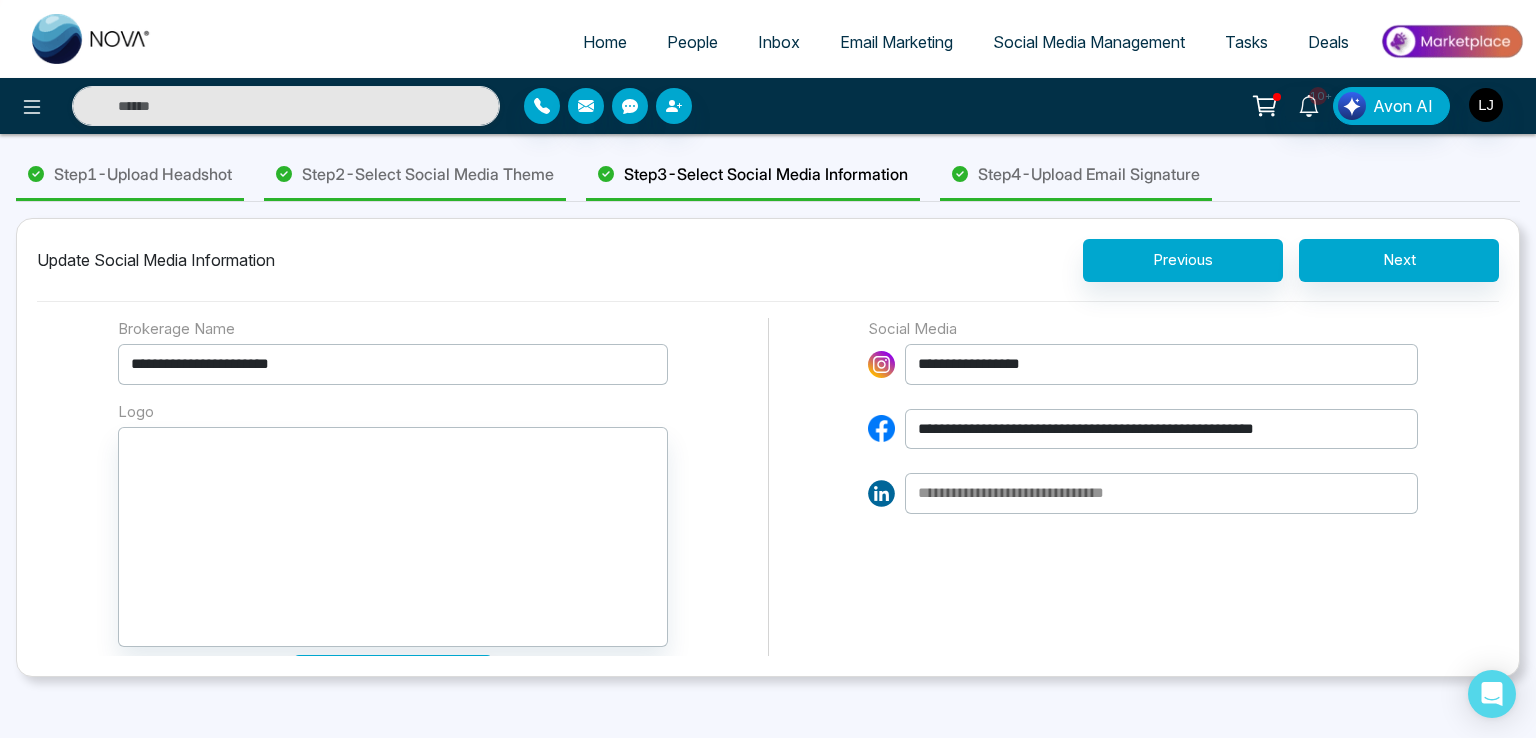 scroll, scrollTop: 148, scrollLeft: 0, axis: vertical 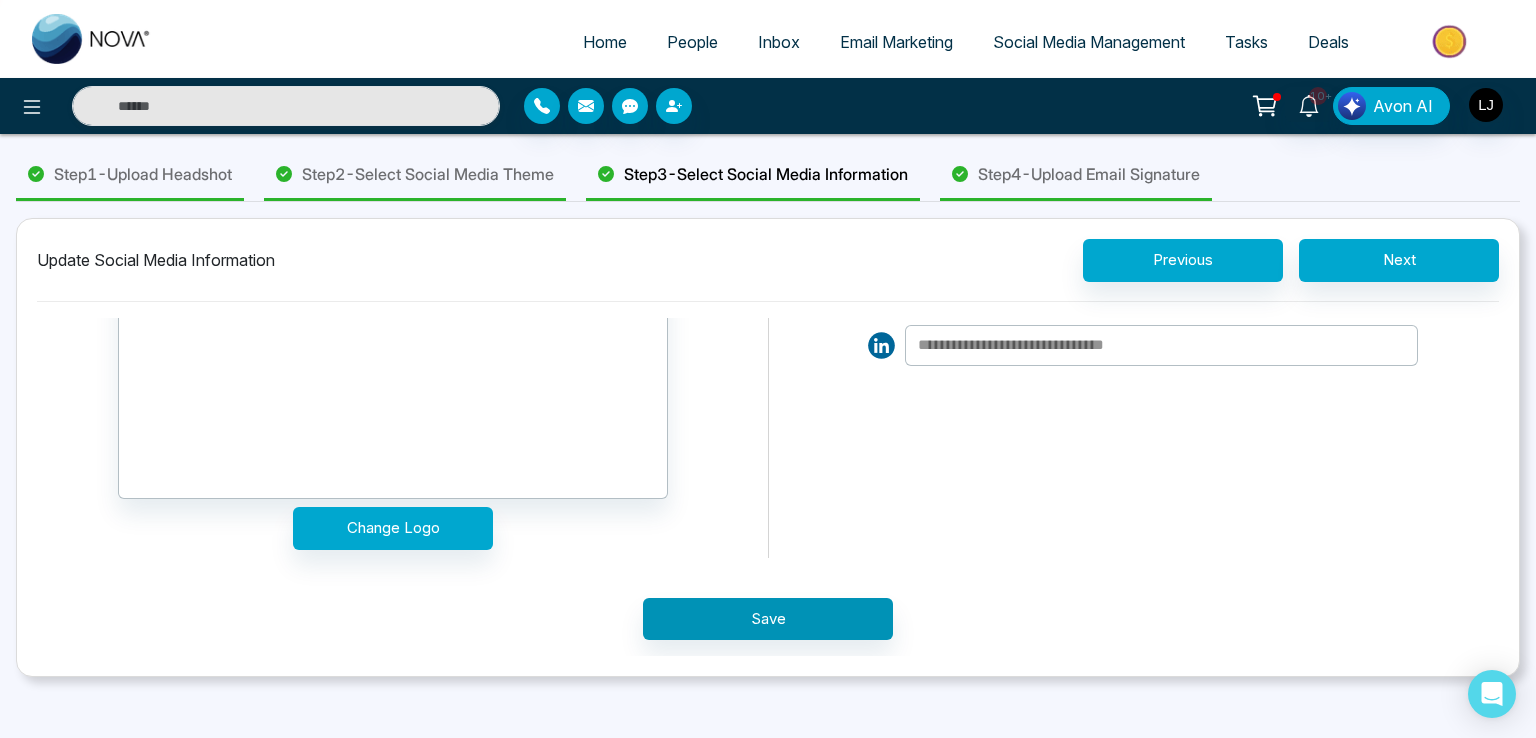 type on "**********" 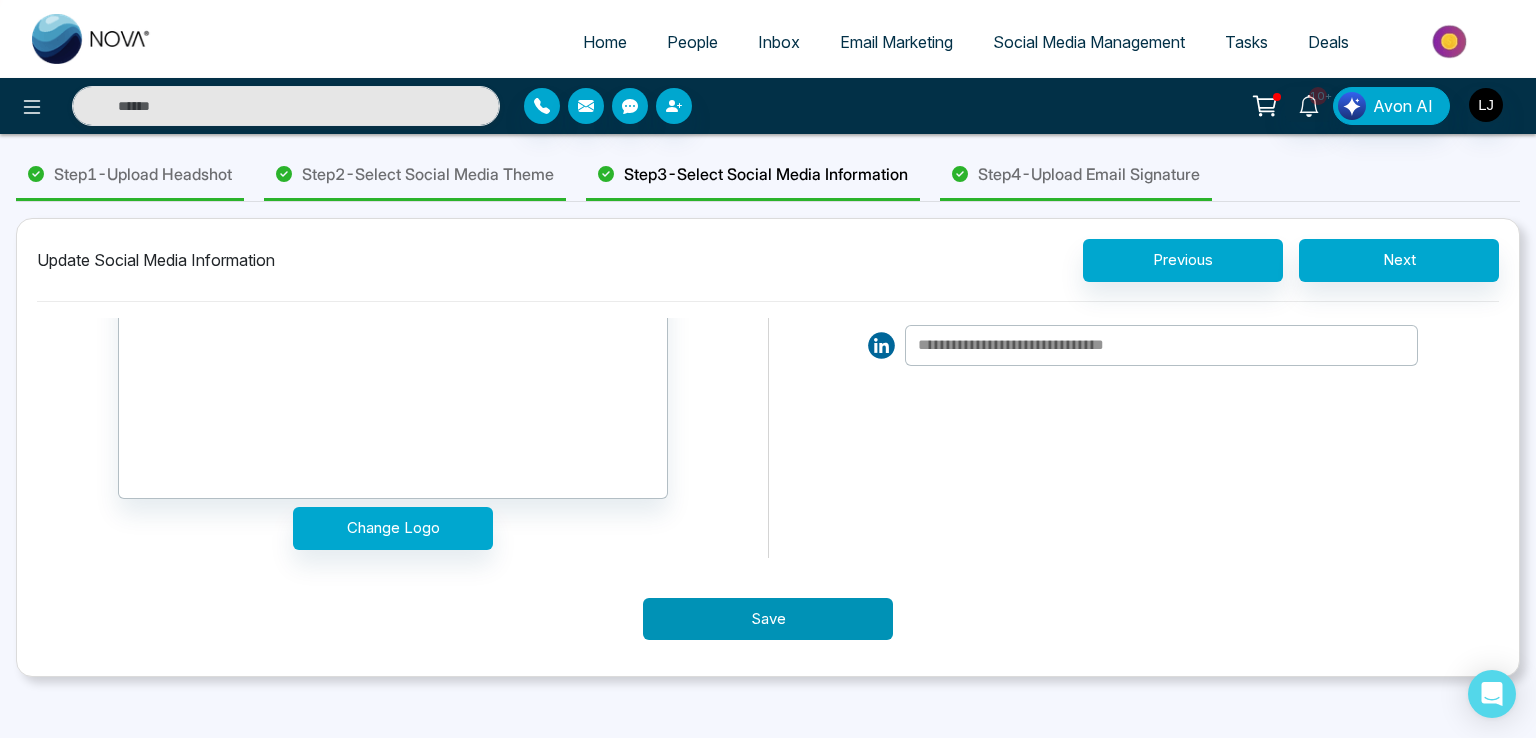 click on "Save" at bounding box center (768, 619) 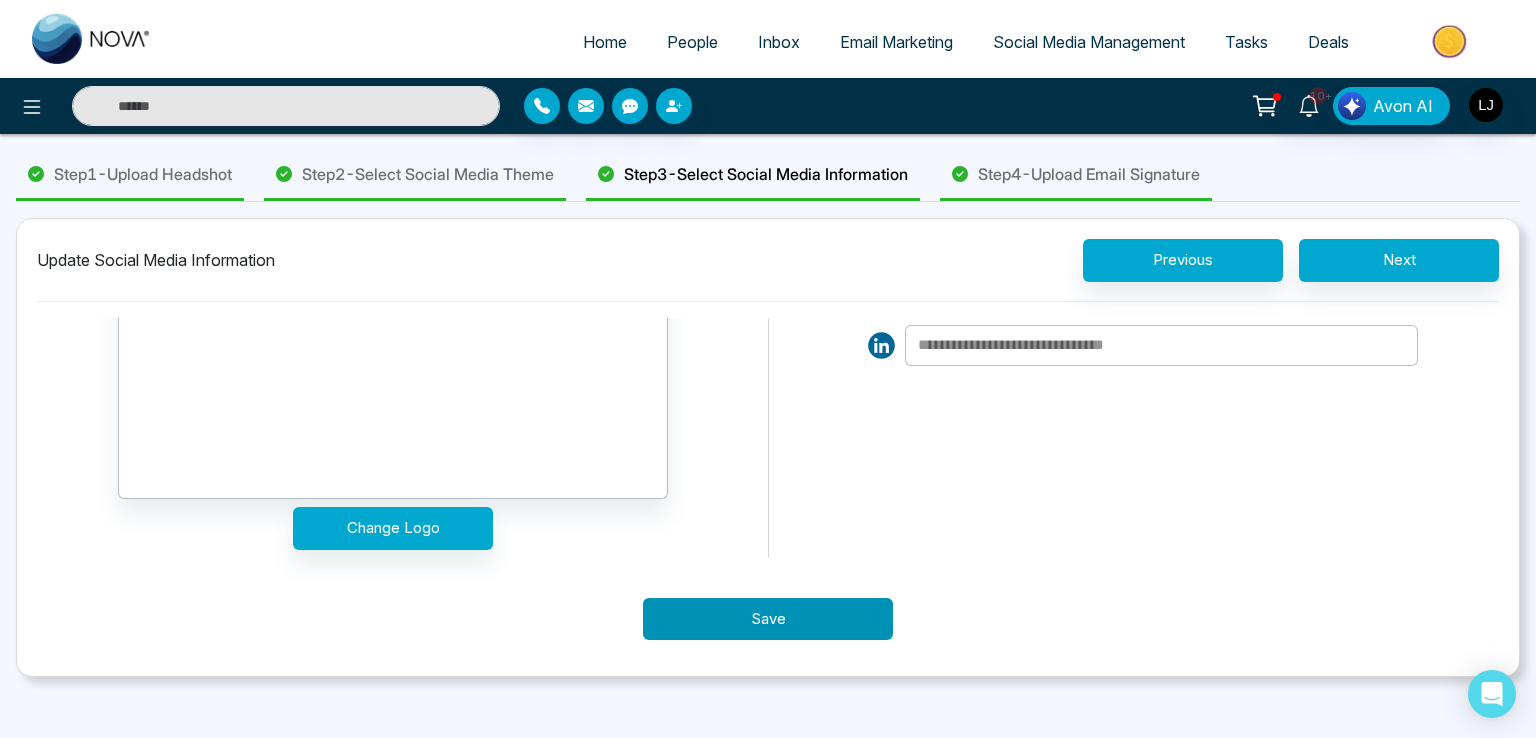 click on "Save" at bounding box center [768, 619] 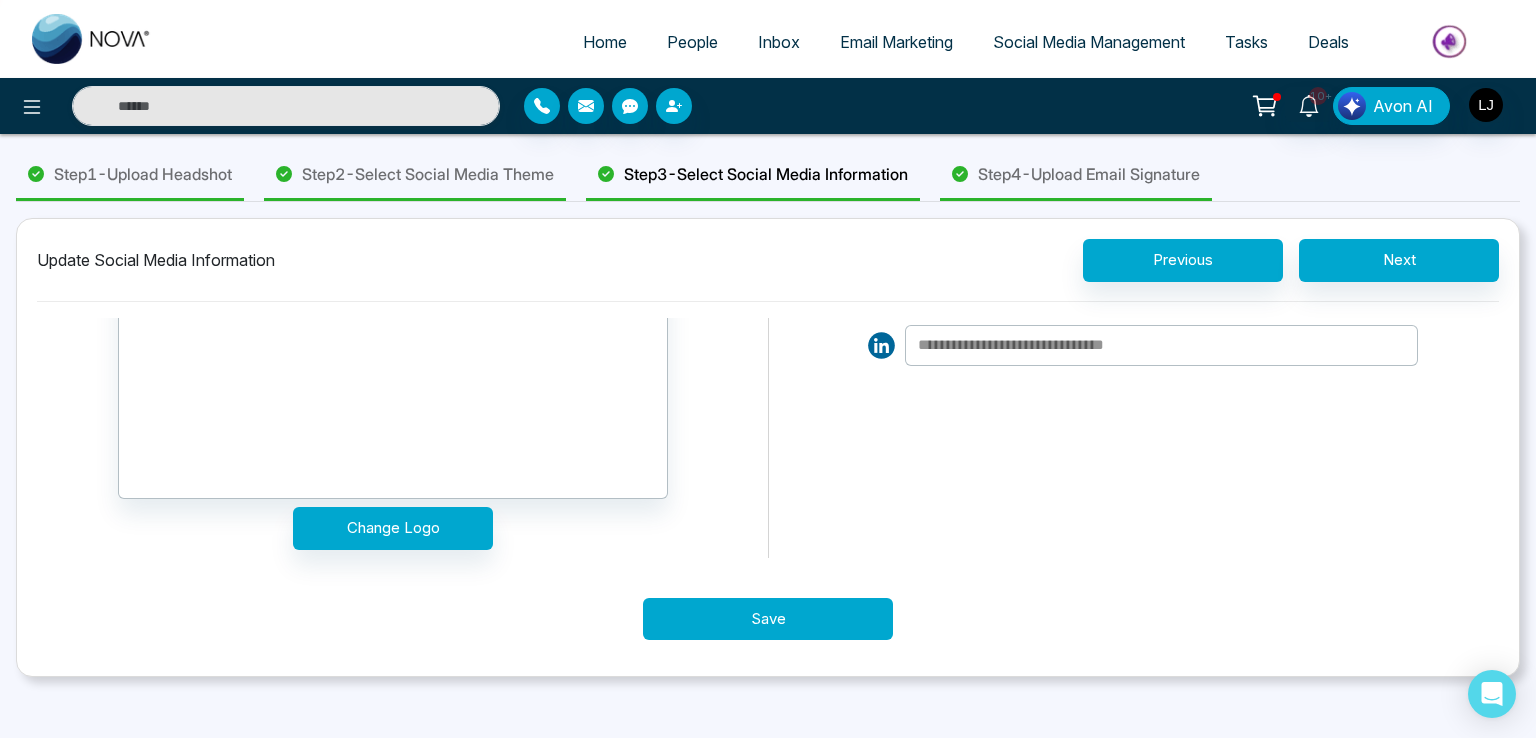 scroll, scrollTop: 48, scrollLeft: 0, axis: vertical 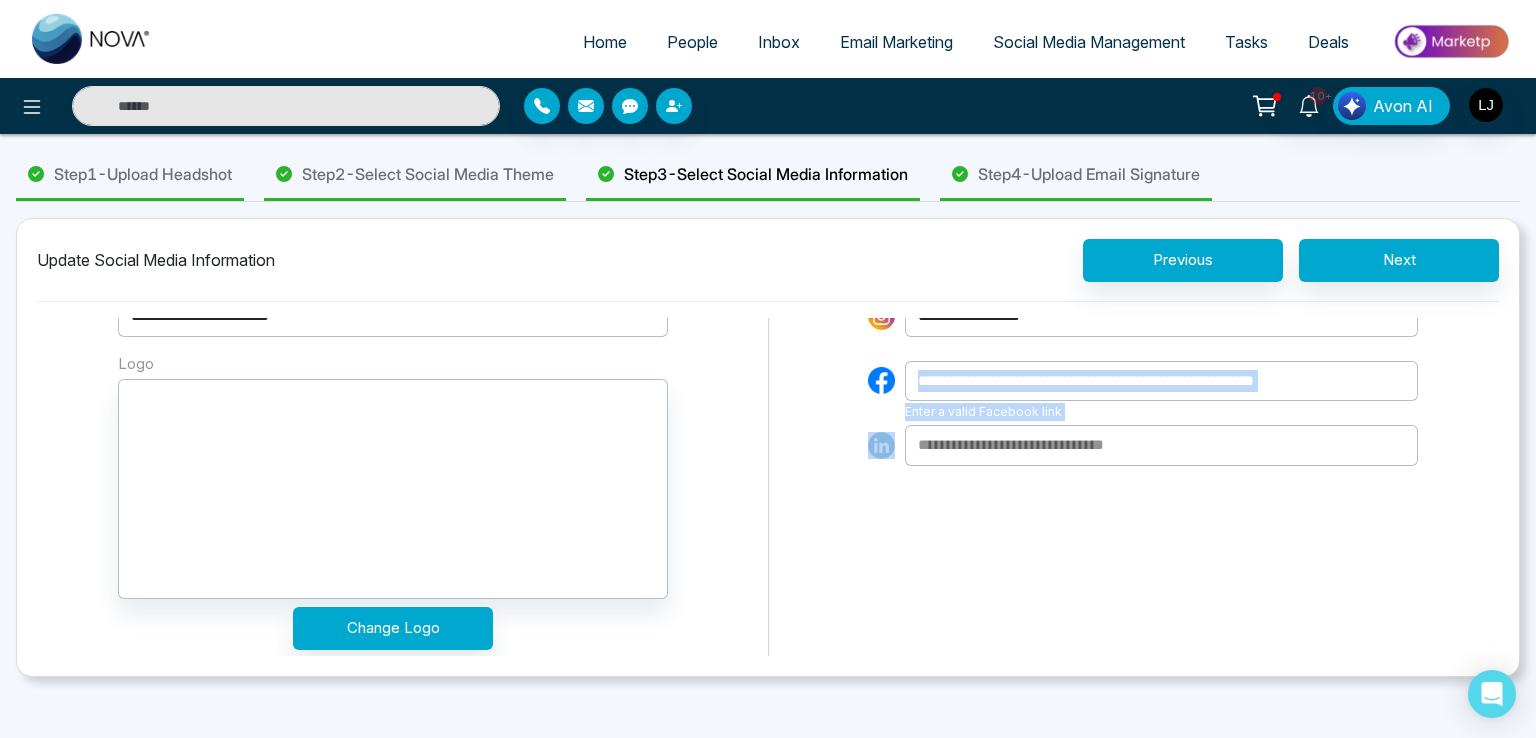 drag, startPoint x: 897, startPoint y: 413, endPoint x: 1047, endPoint y: 400, distance: 150.56229 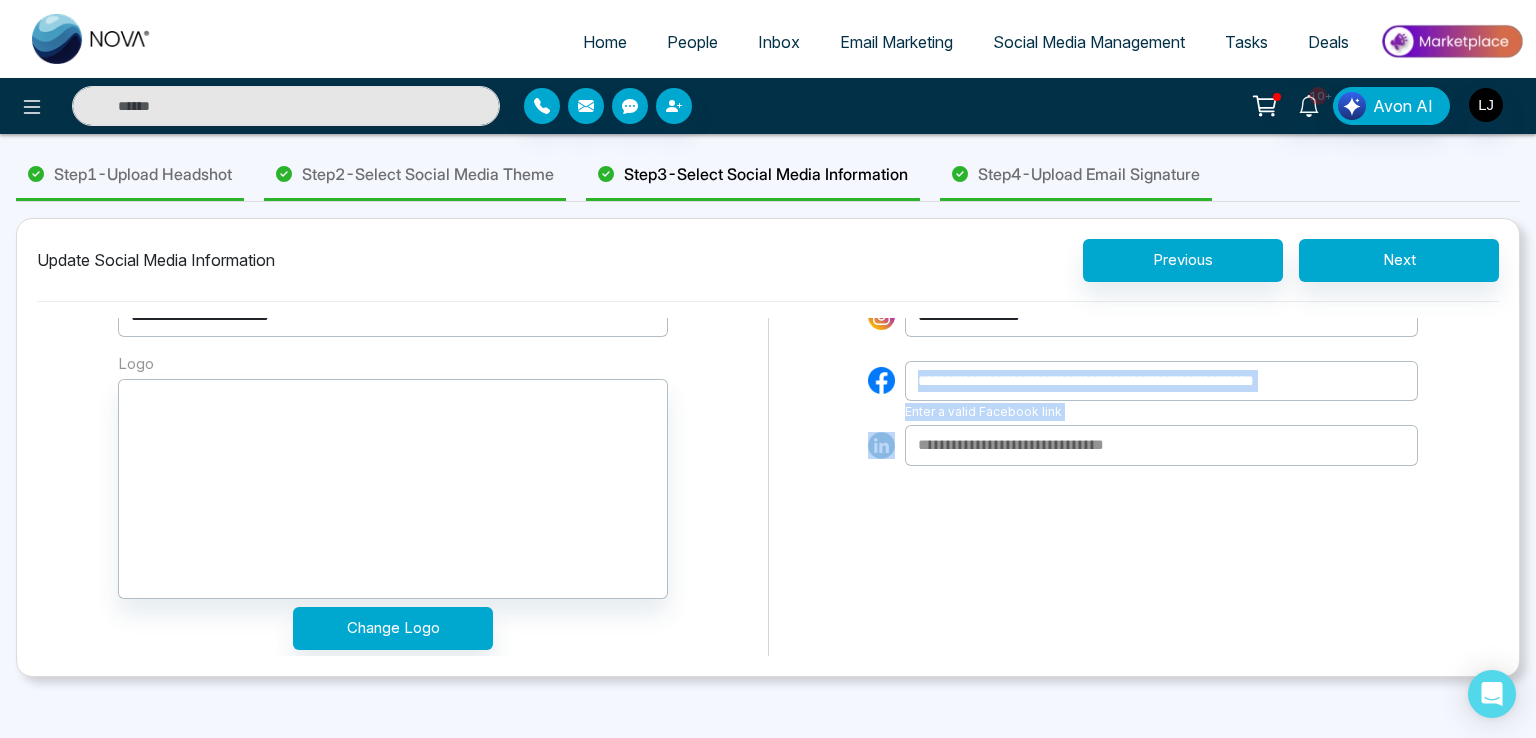 click on "**********" at bounding box center (1143, 381) 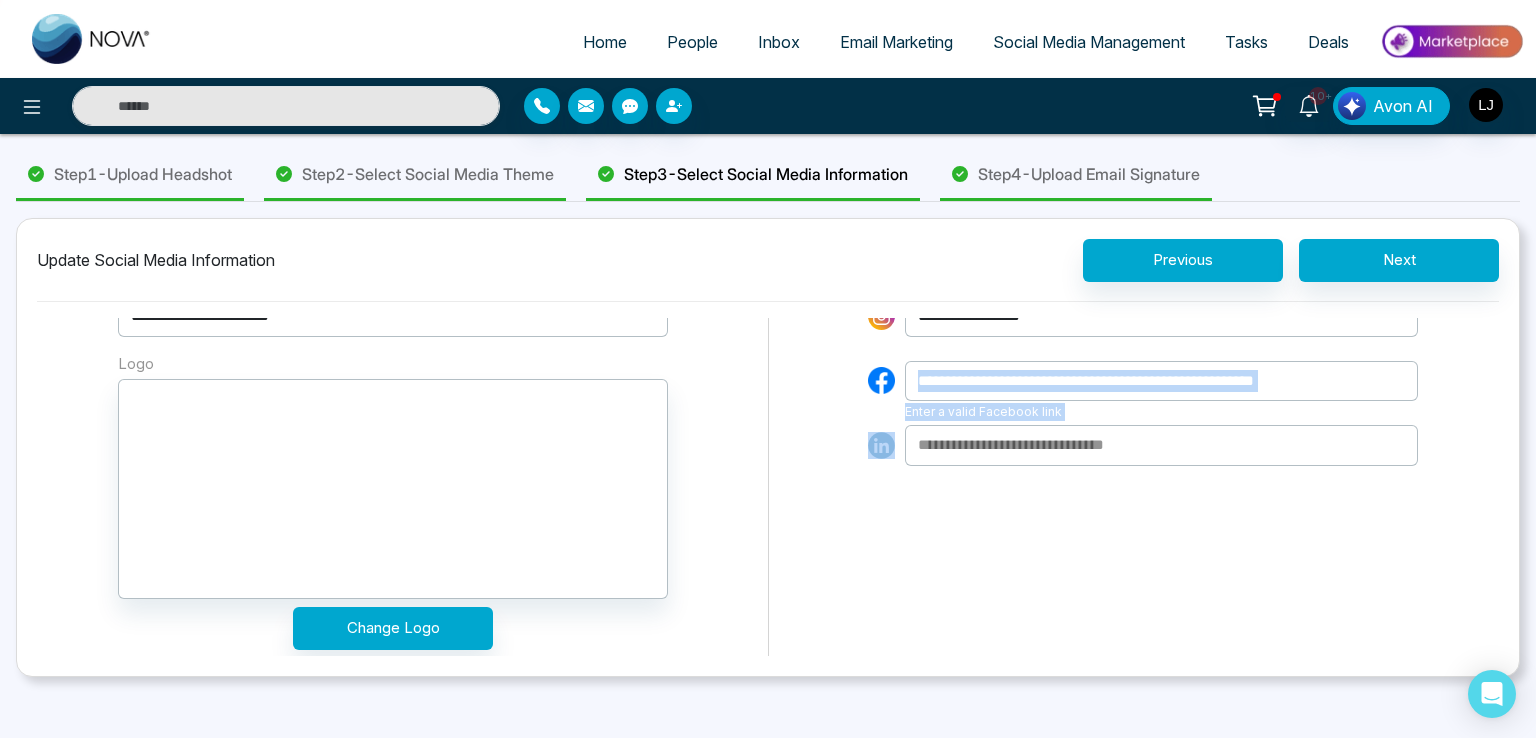 click on "Enter a valid Facebook link" at bounding box center [983, 412] 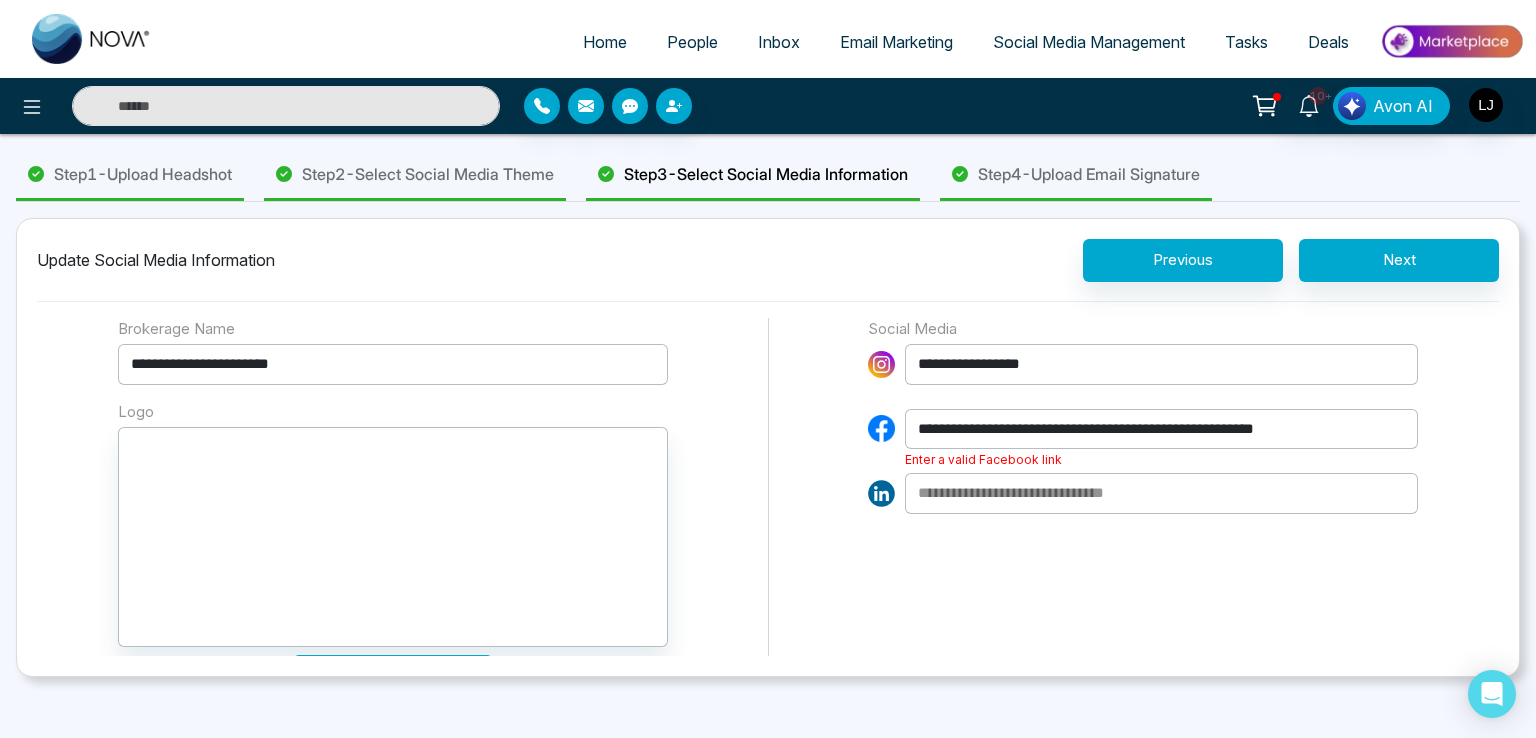 scroll, scrollTop: 0, scrollLeft: 0, axis: both 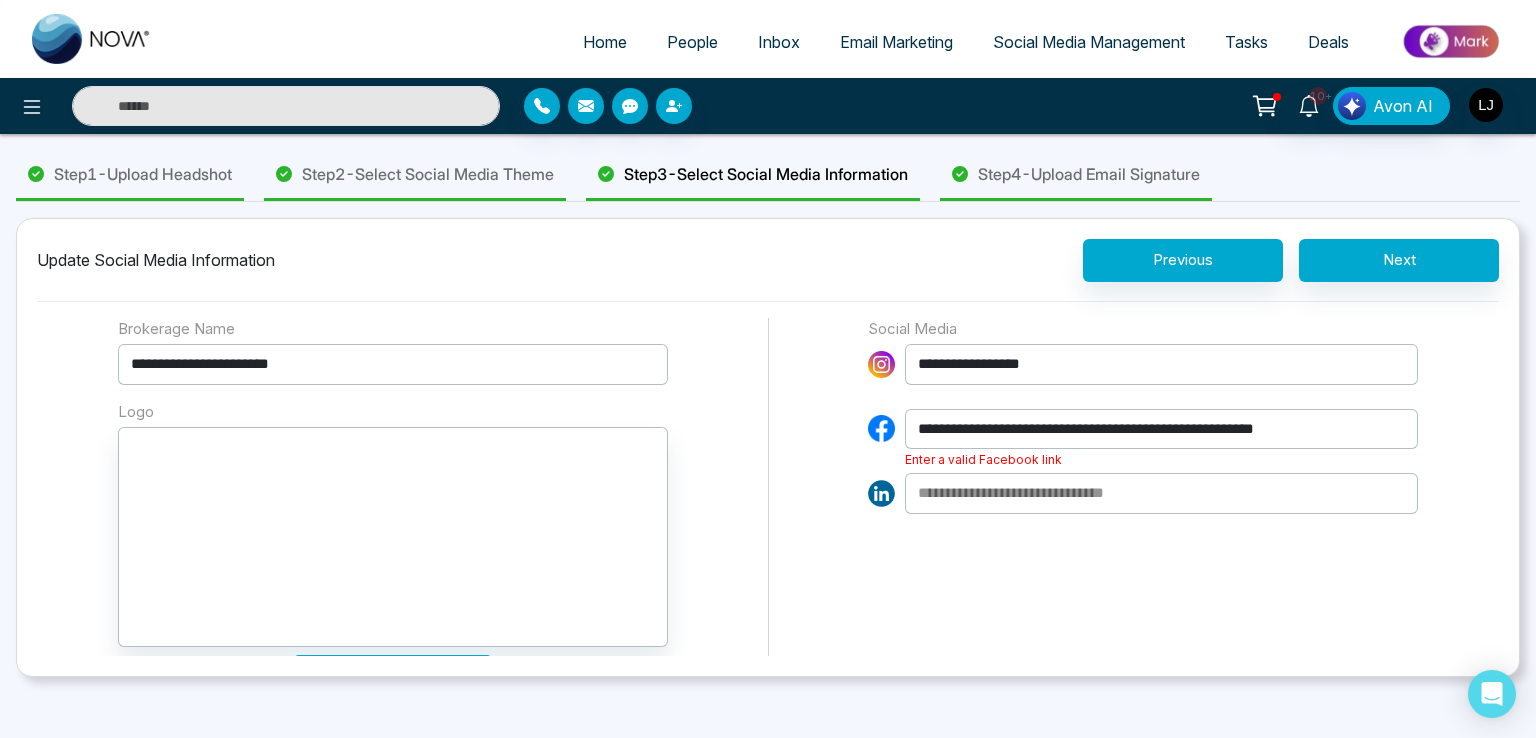 click on "**********" at bounding box center [1161, 364] 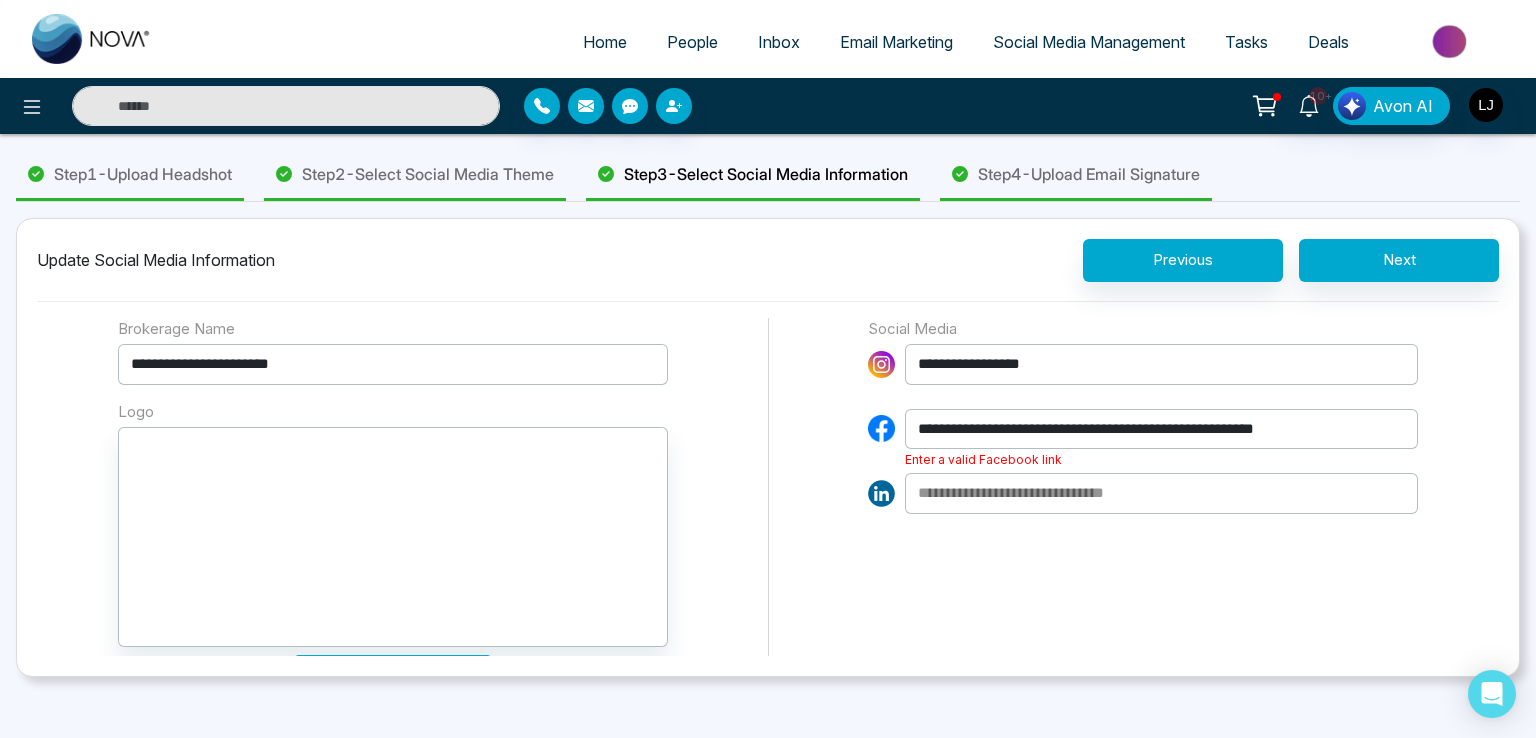 drag, startPoint x: 1364, startPoint y: 417, endPoint x: 771, endPoint y: 425, distance: 593.05396 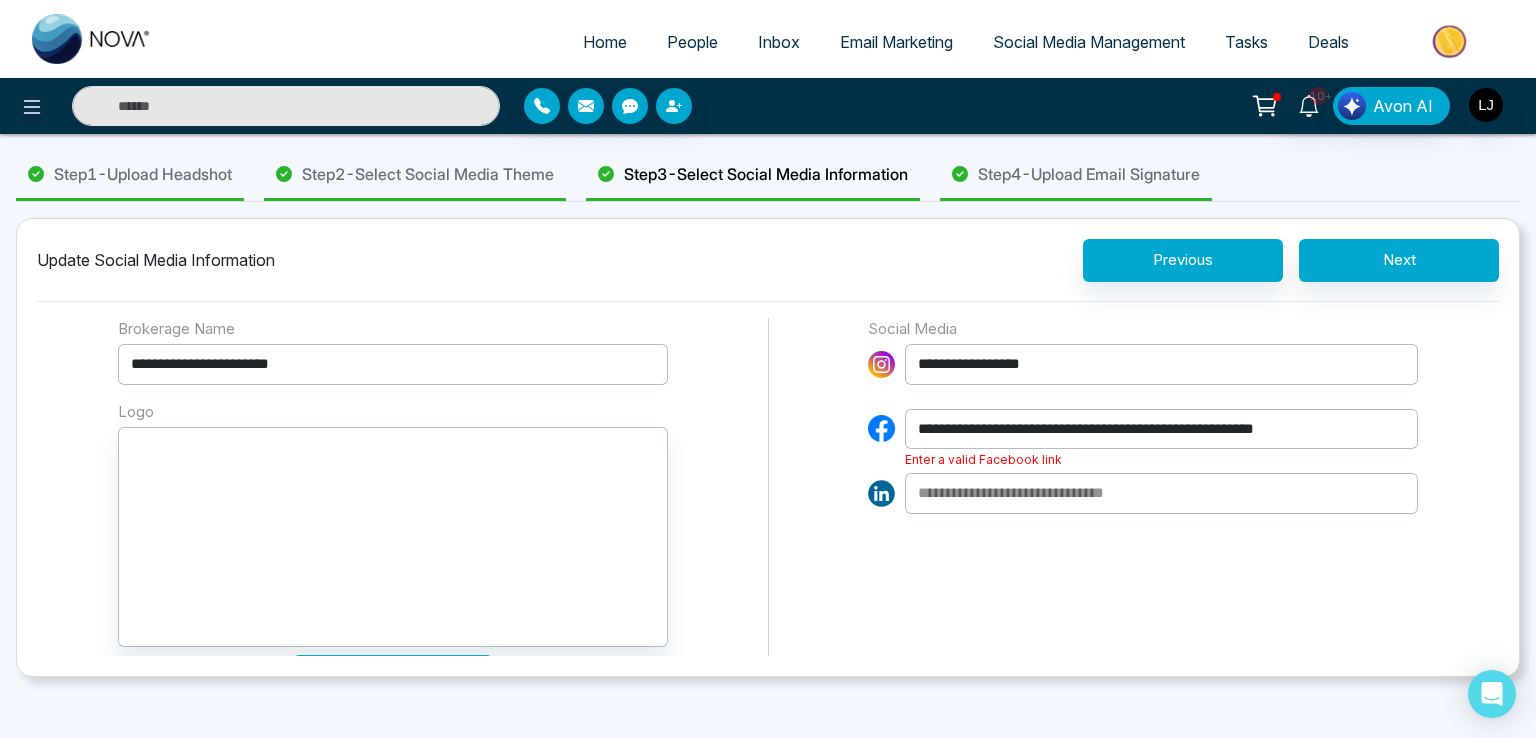 click on "**********" at bounding box center (768, 512) 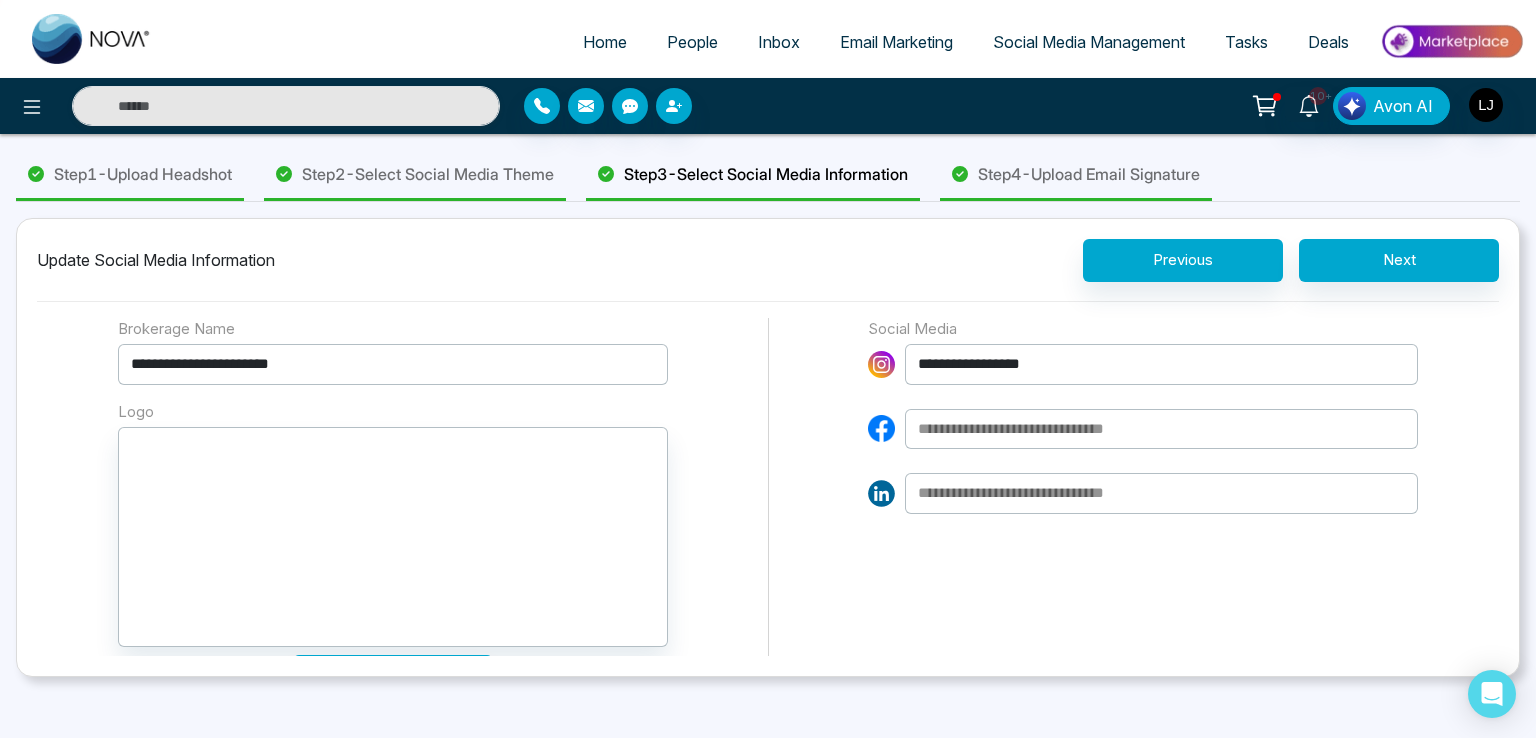 click on "**********" at bounding box center (1161, 364) 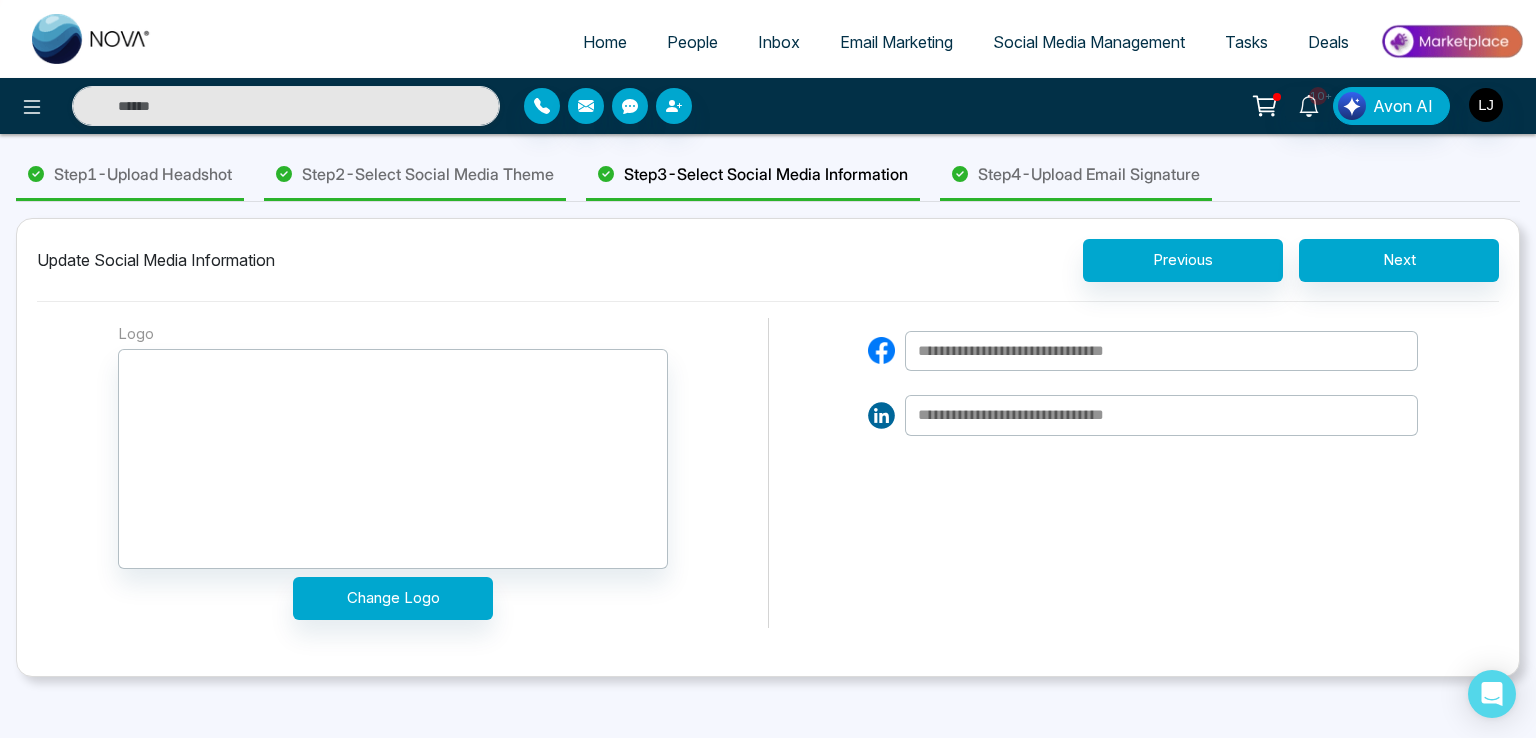 scroll, scrollTop: 148, scrollLeft: 0, axis: vertical 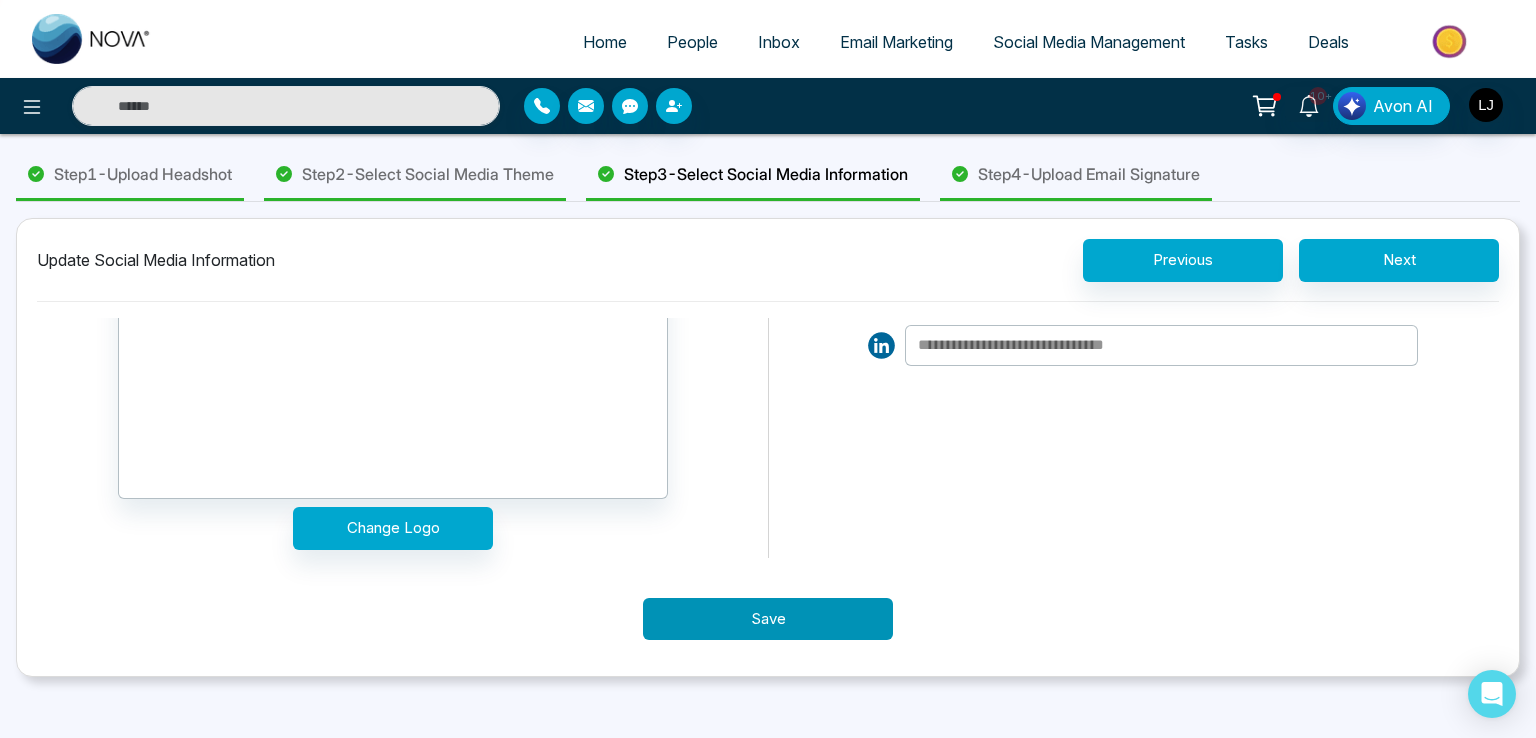 click on "Save" at bounding box center (768, 619) 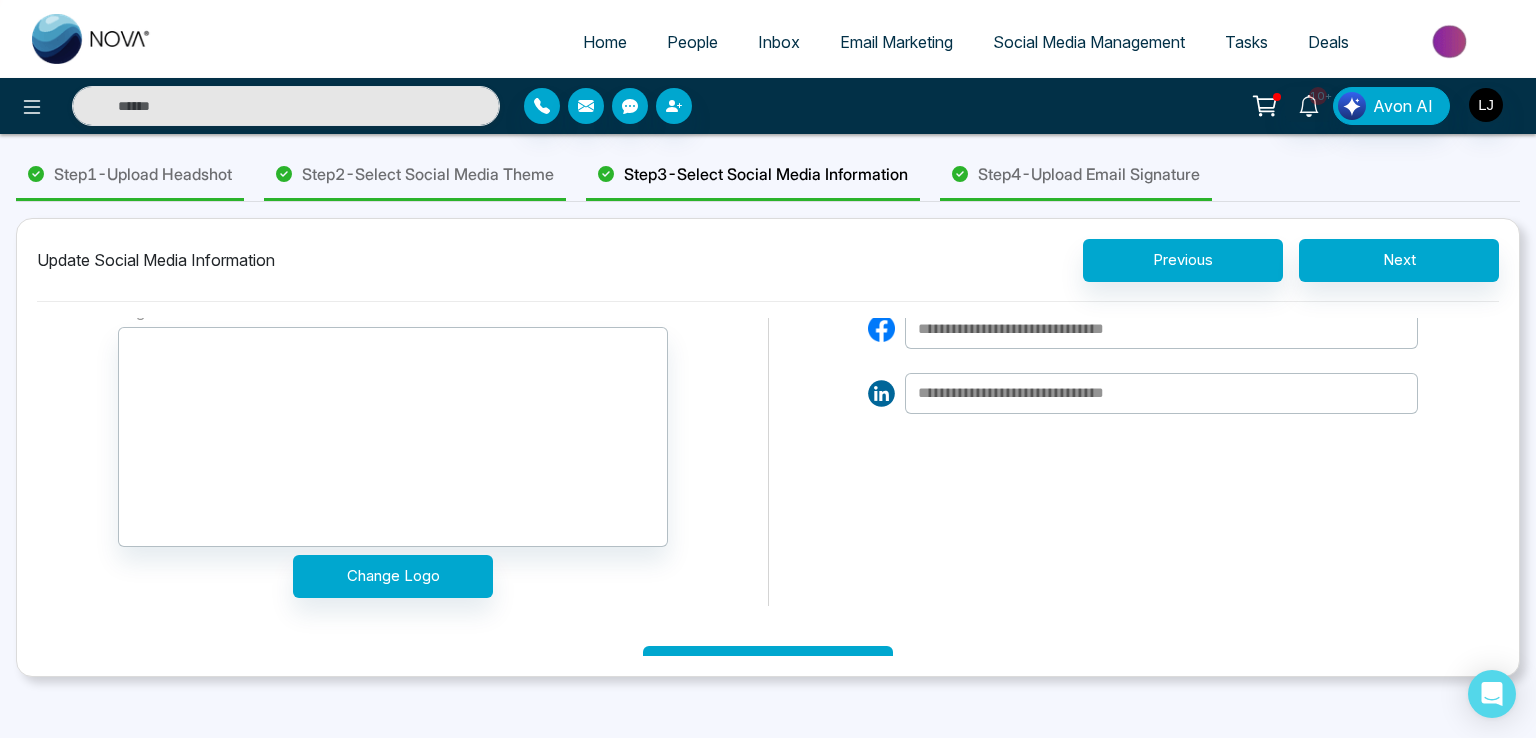 scroll, scrollTop: 0, scrollLeft: 0, axis: both 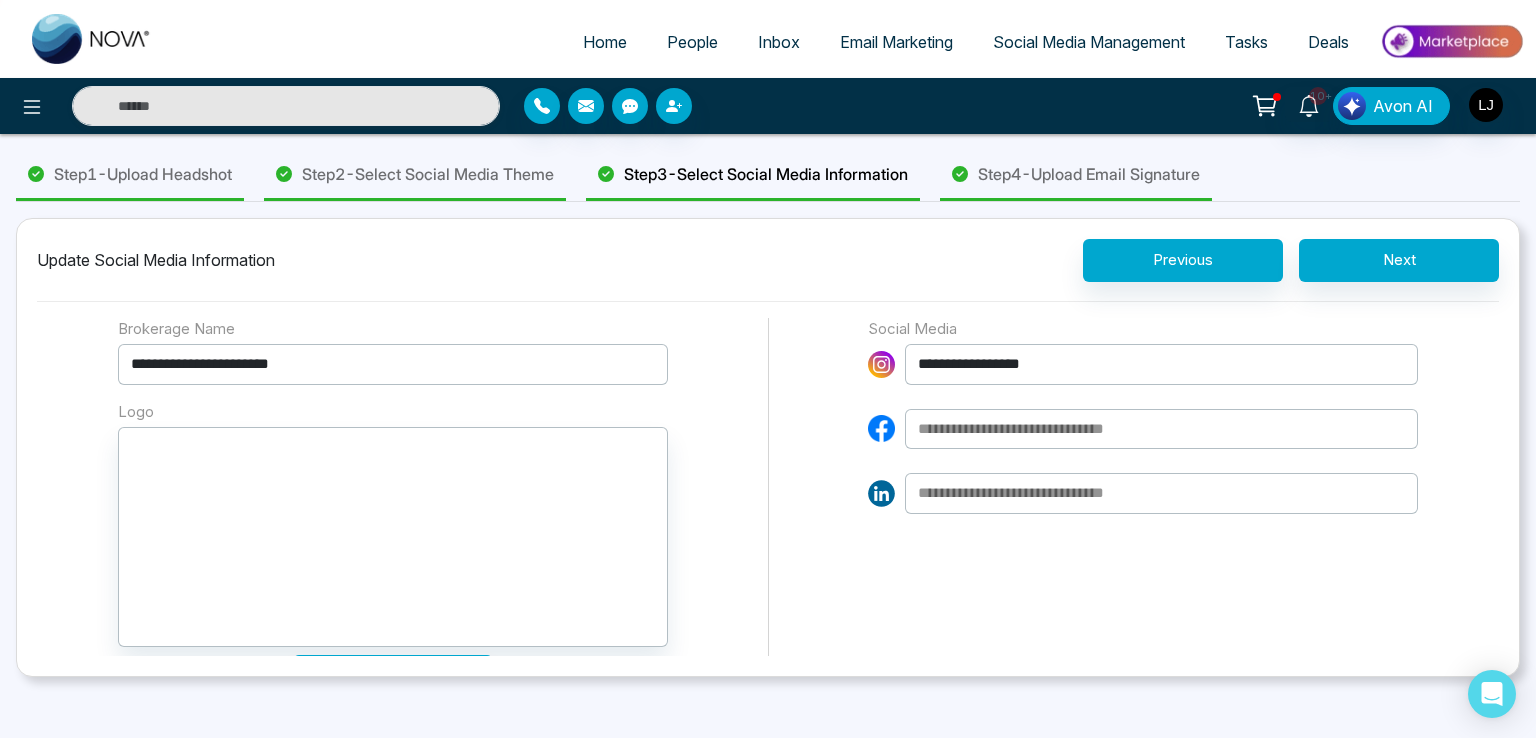 click on "**********" at bounding box center (1161, 364) 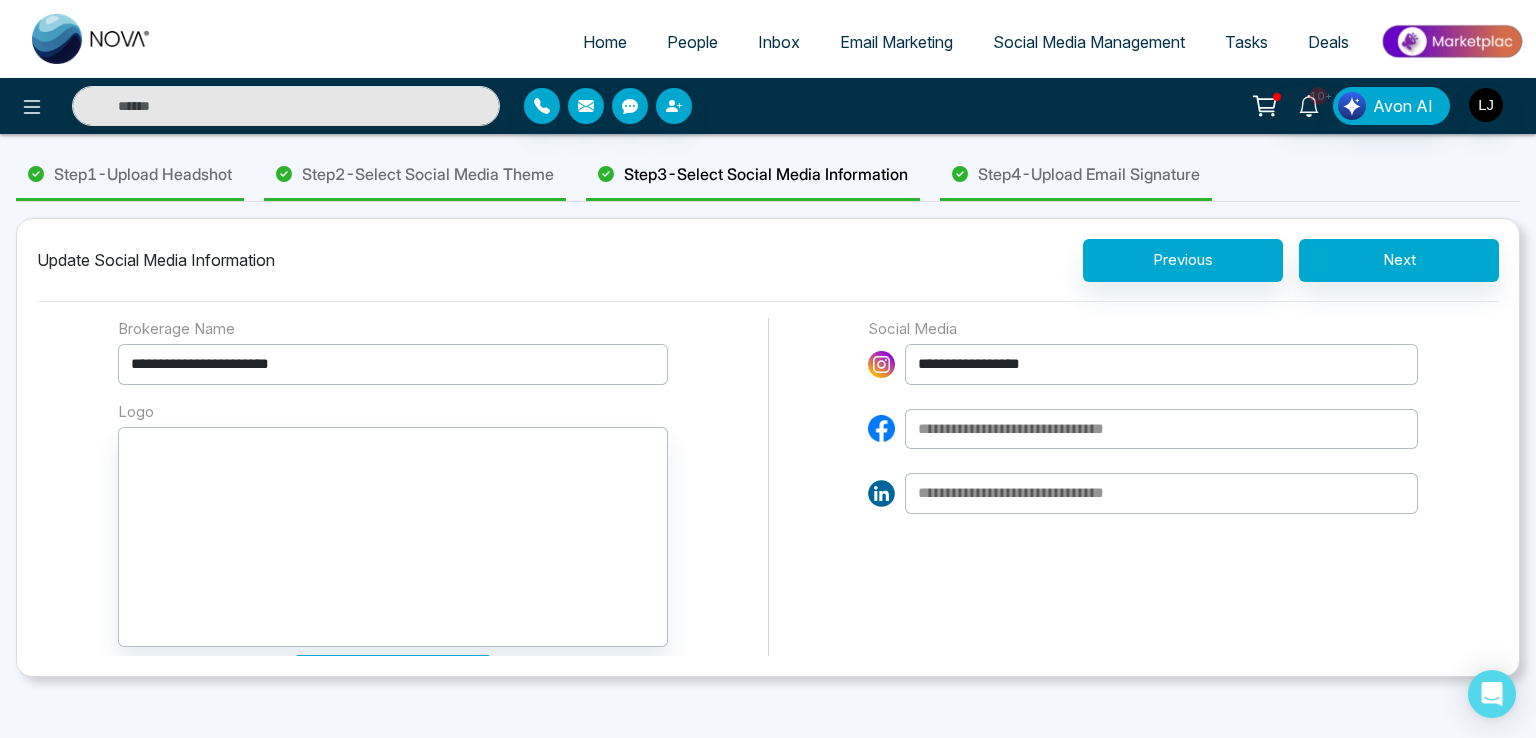 click at bounding box center [1161, 429] 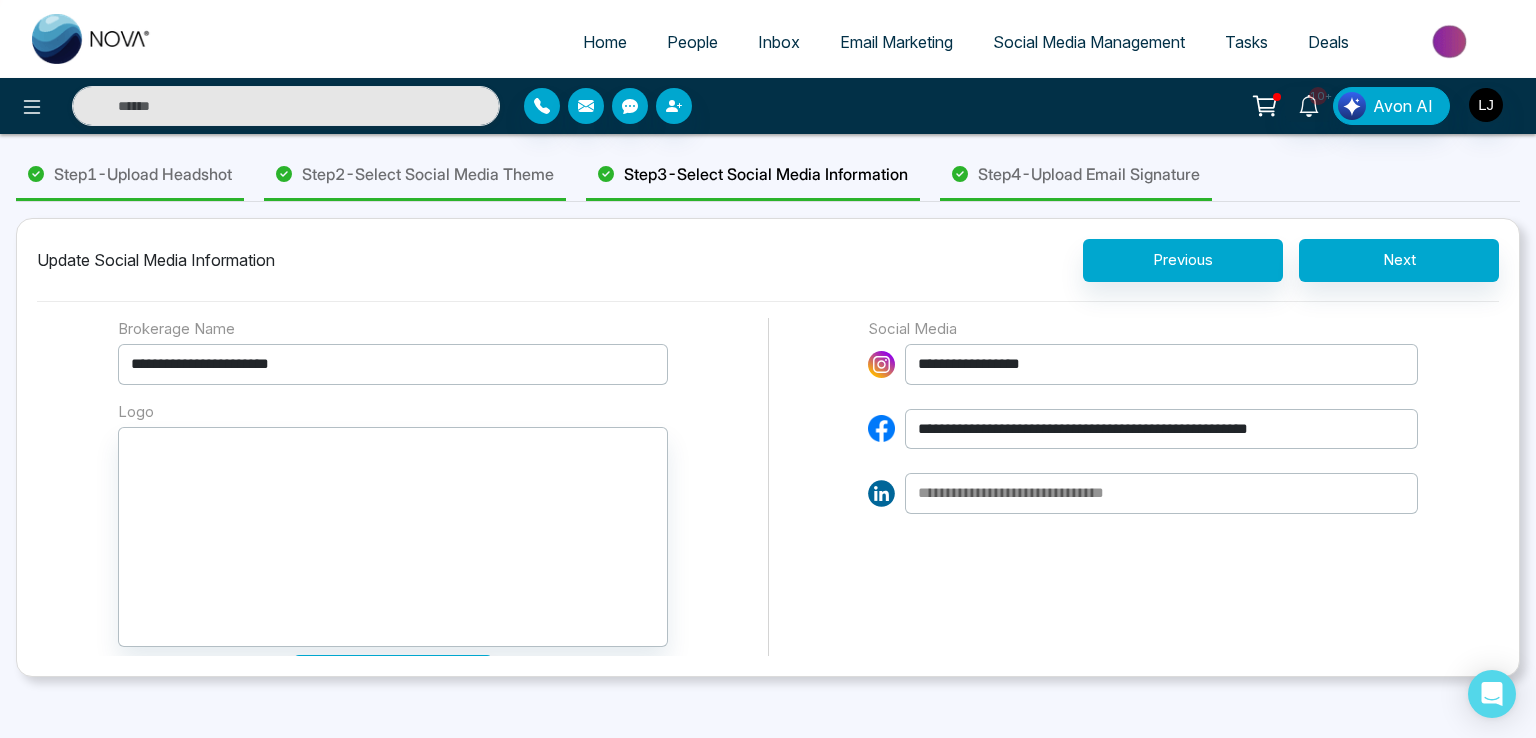 click on "**********" at bounding box center [1161, 429] 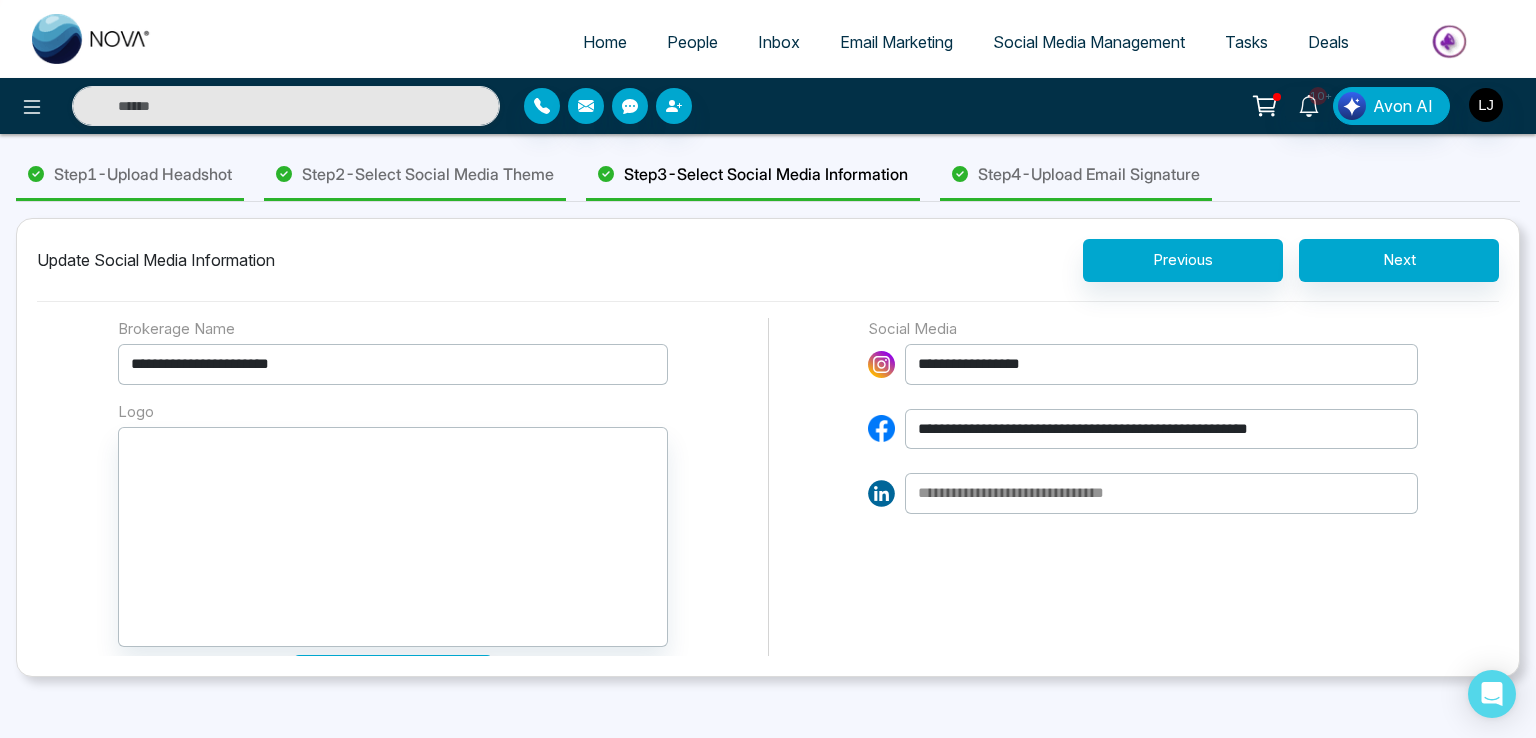 click on "**********" at bounding box center (1161, 429) 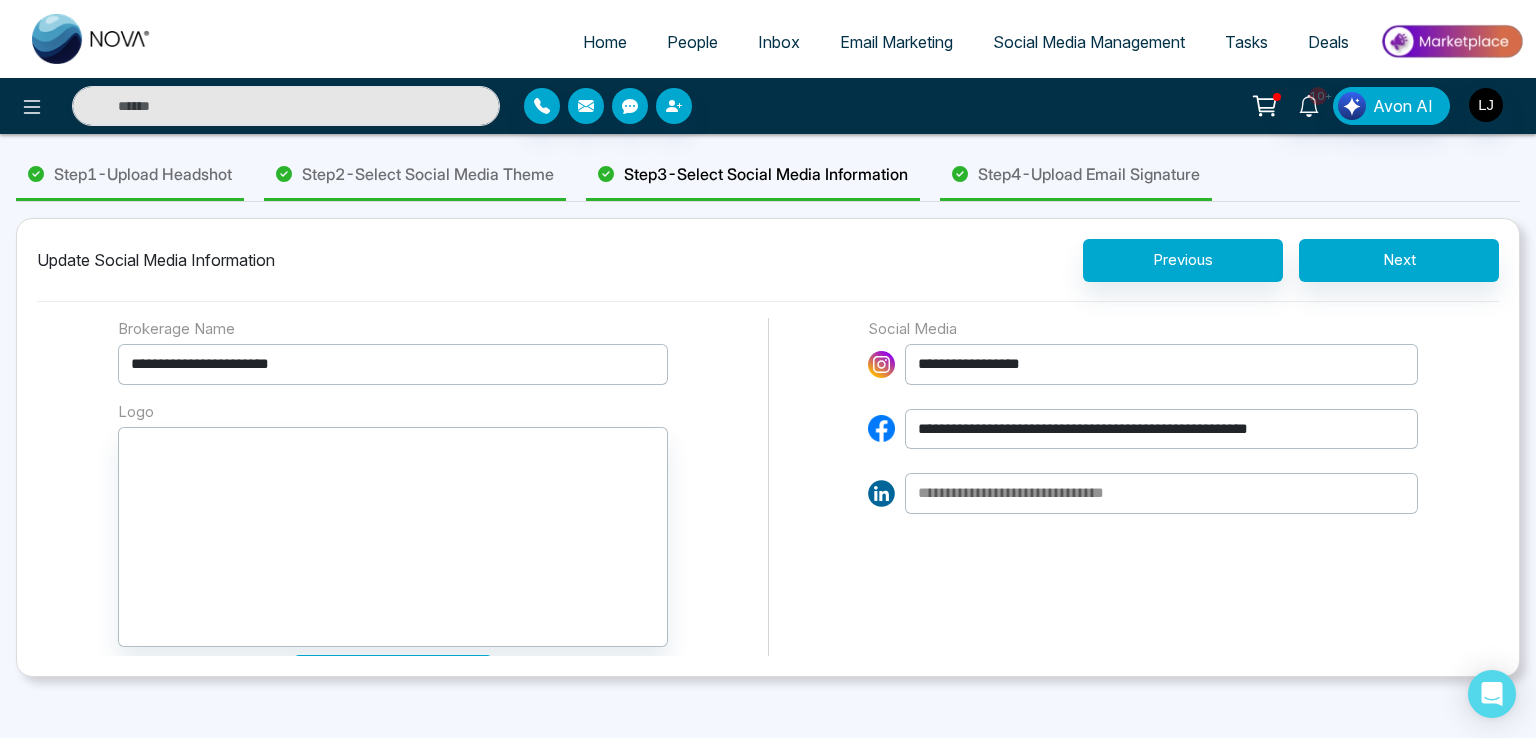 click on "**********" at bounding box center [1161, 429] 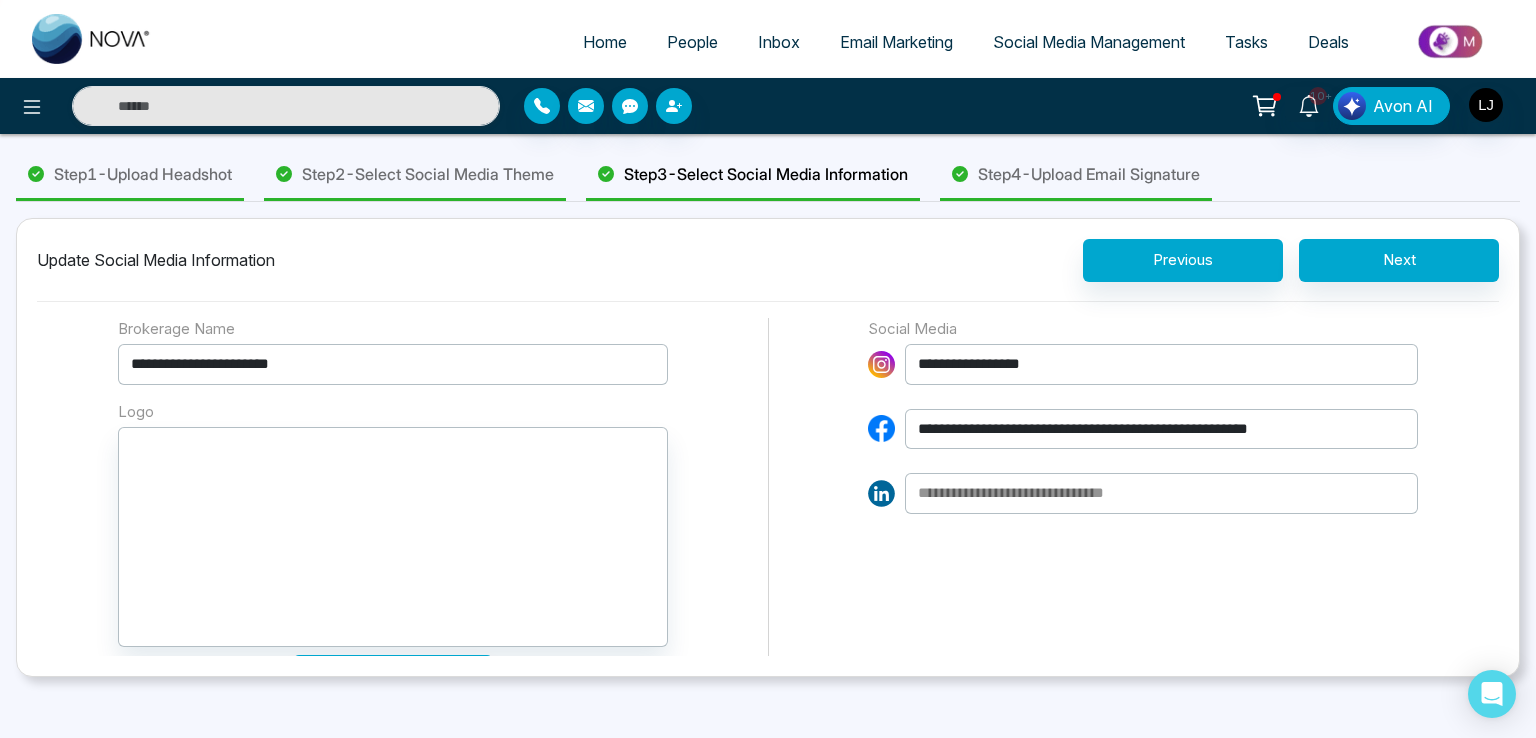 click on "**********" at bounding box center [1161, 429] 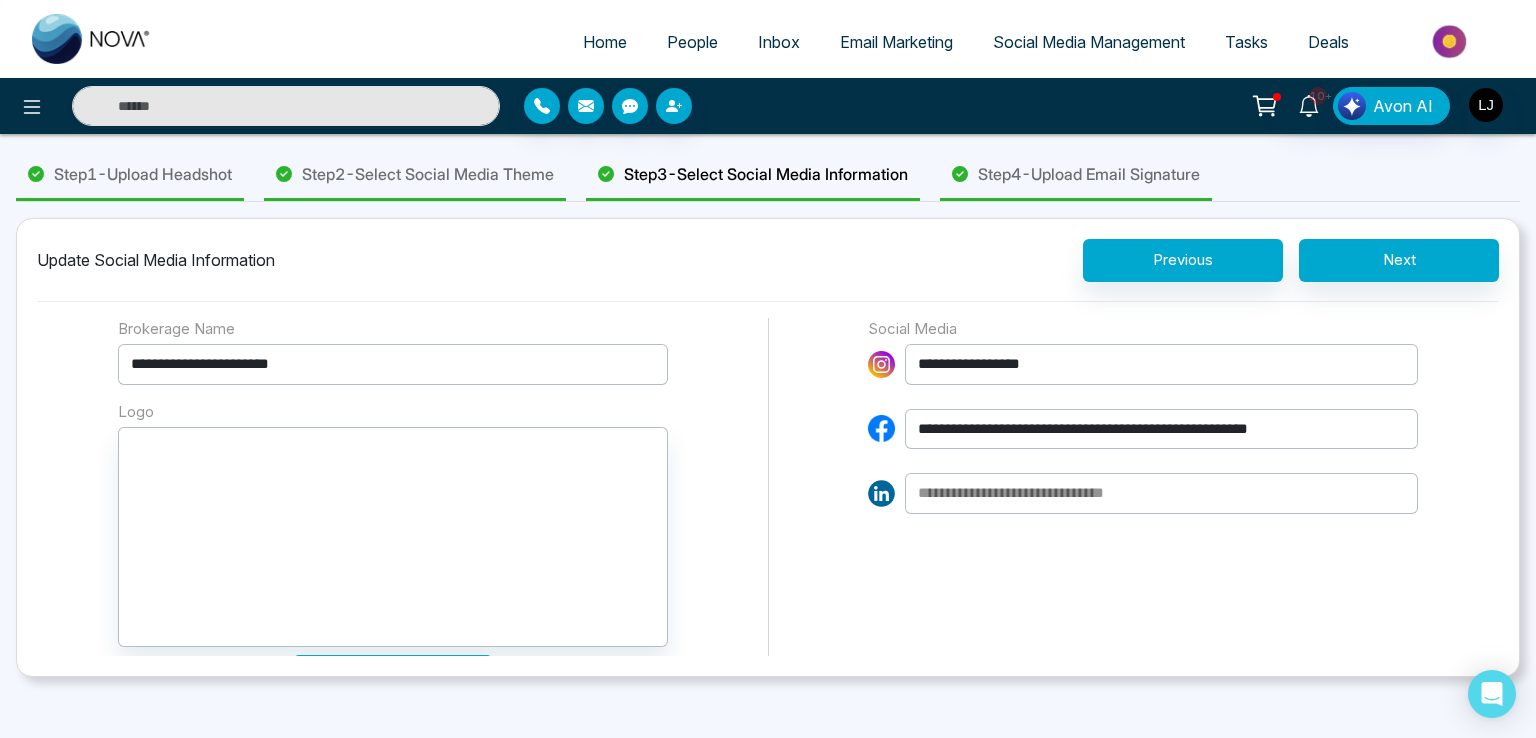 click on "**********" at bounding box center (1161, 429) 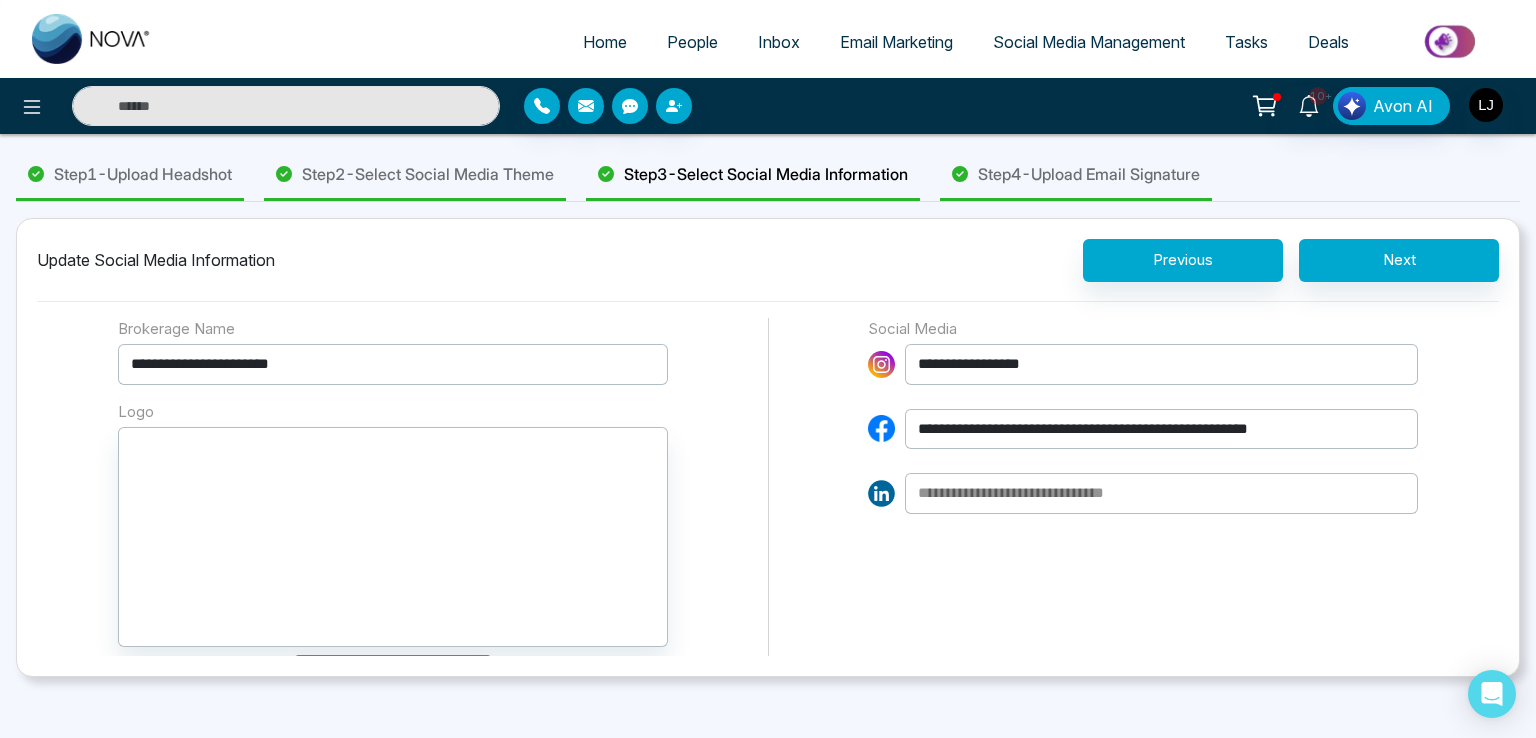 click on "**********" at bounding box center [1161, 429] 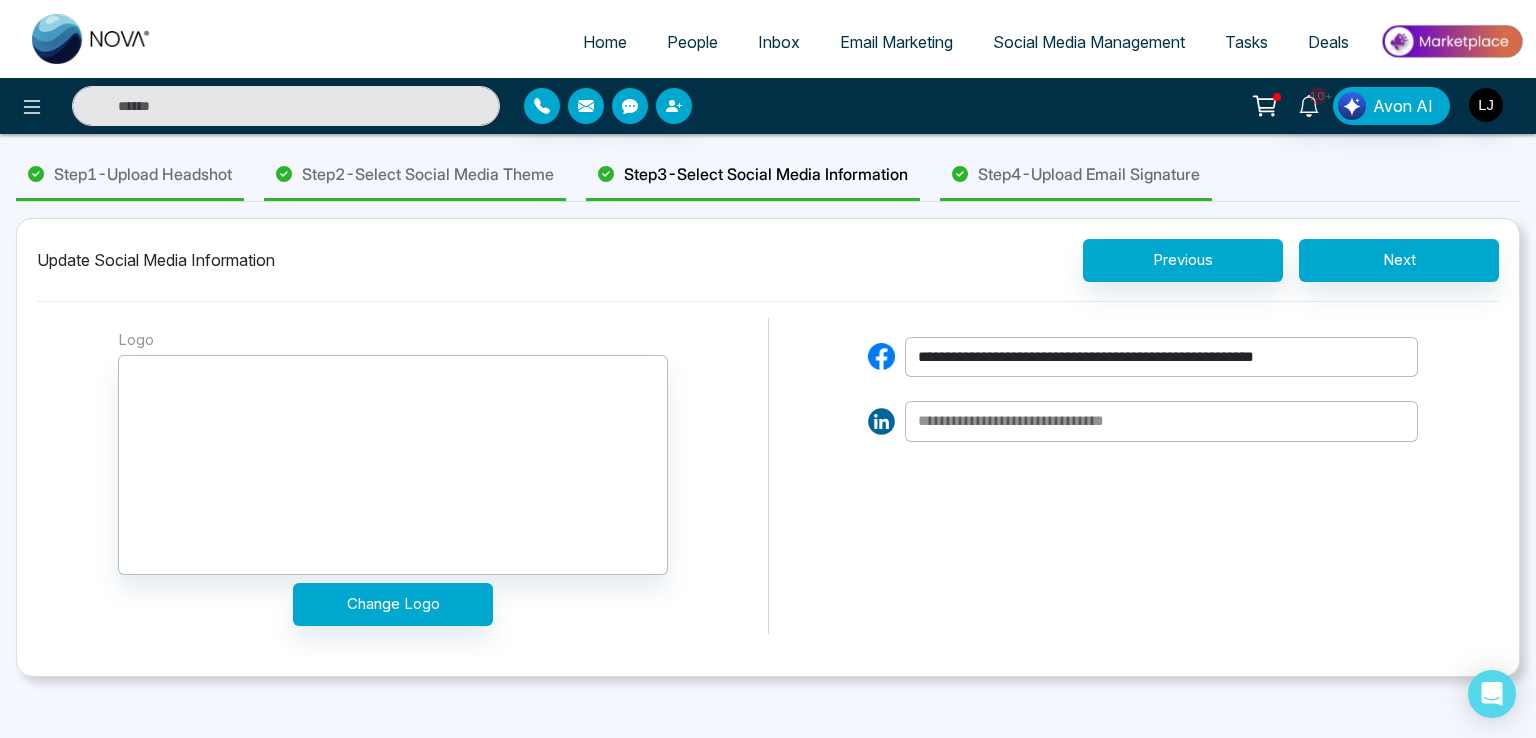 scroll, scrollTop: 148, scrollLeft: 0, axis: vertical 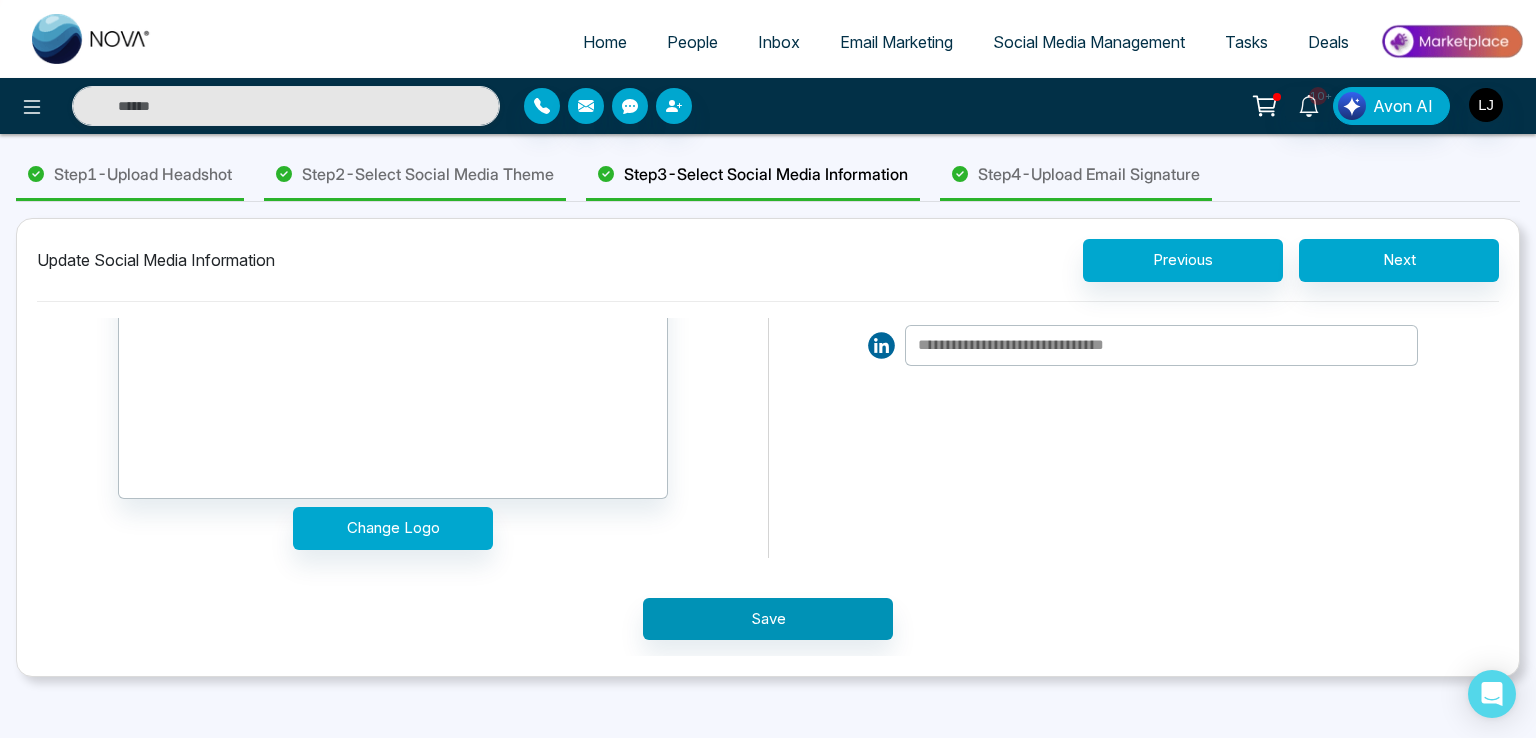 type on "**********" 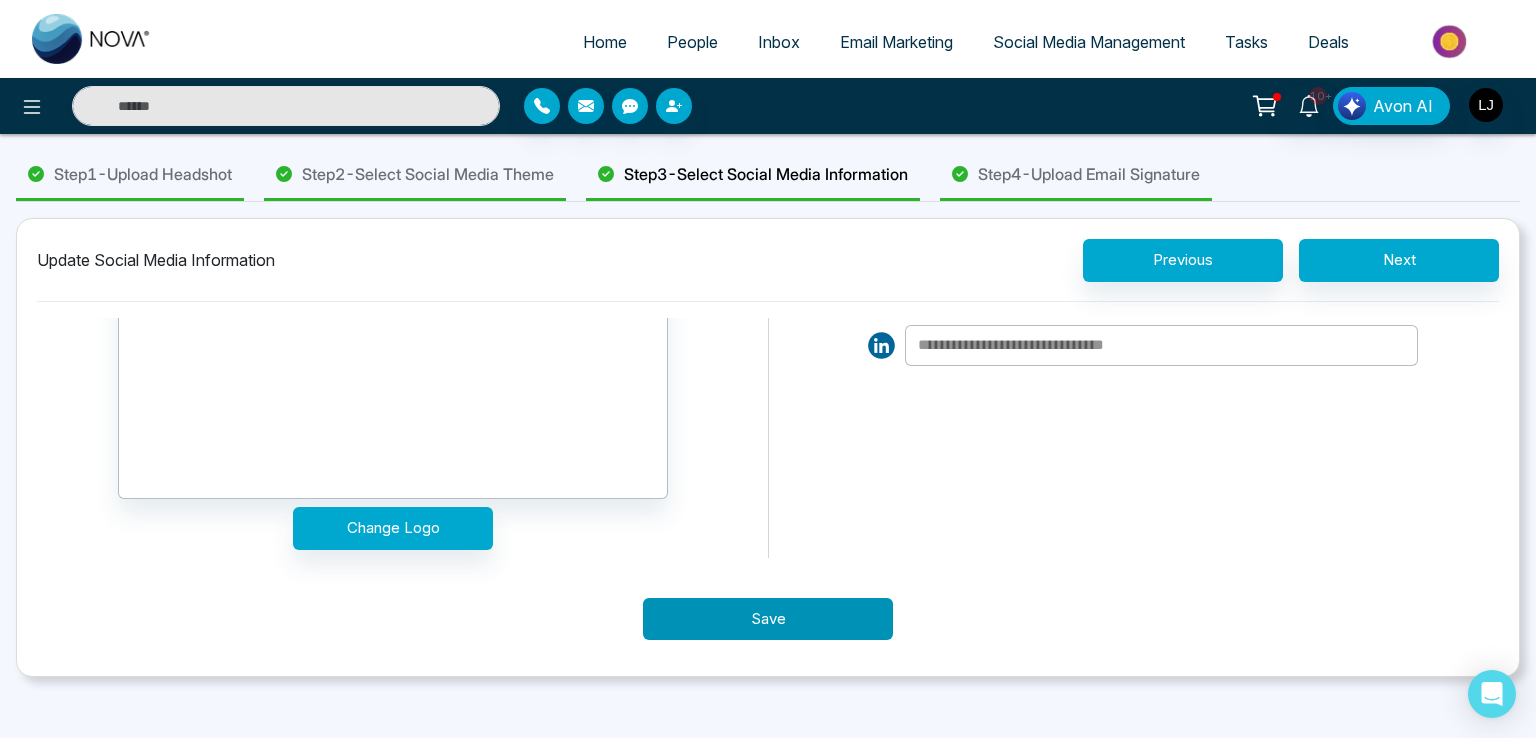 click on "Save" at bounding box center (768, 619) 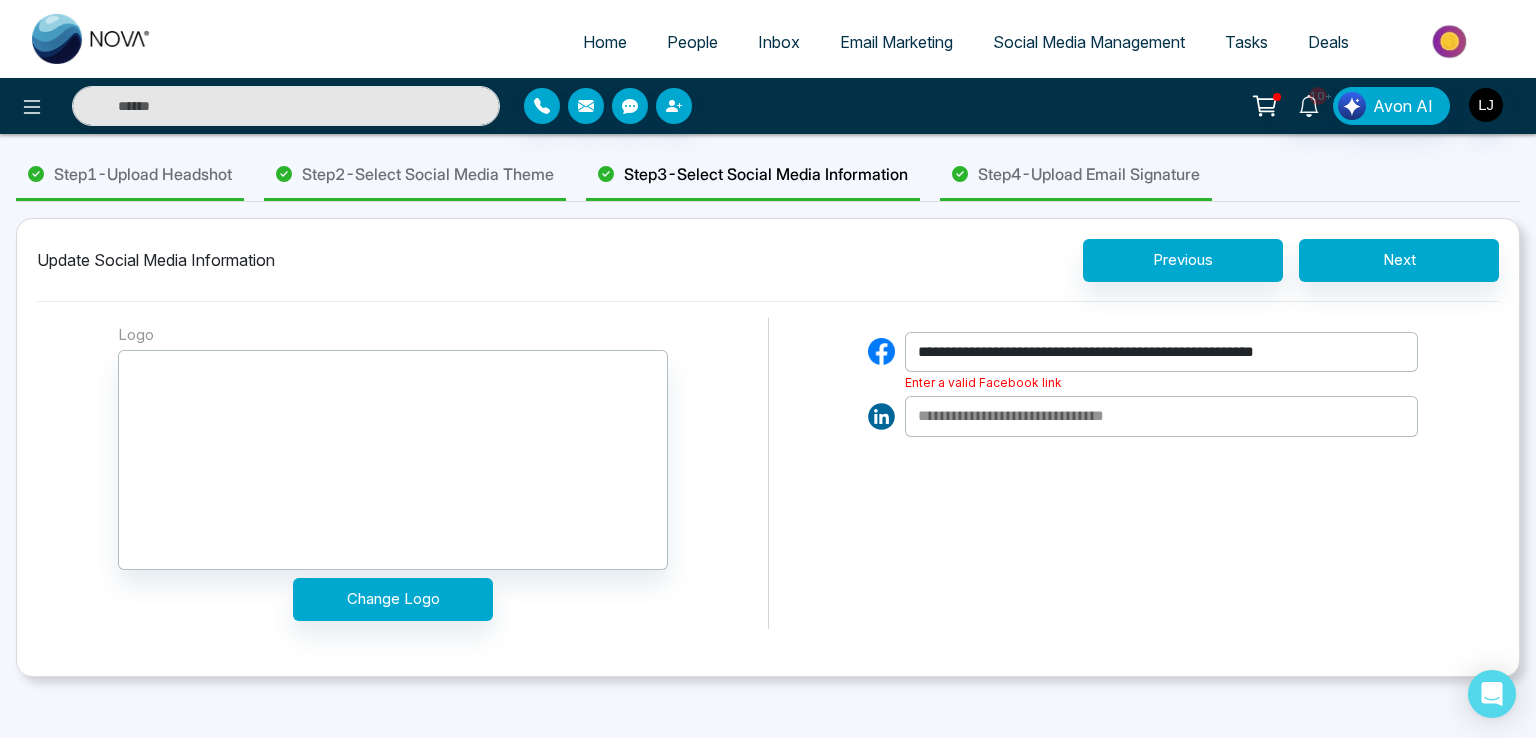 scroll, scrollTop: 0, scrollLeft: 0, axis: both 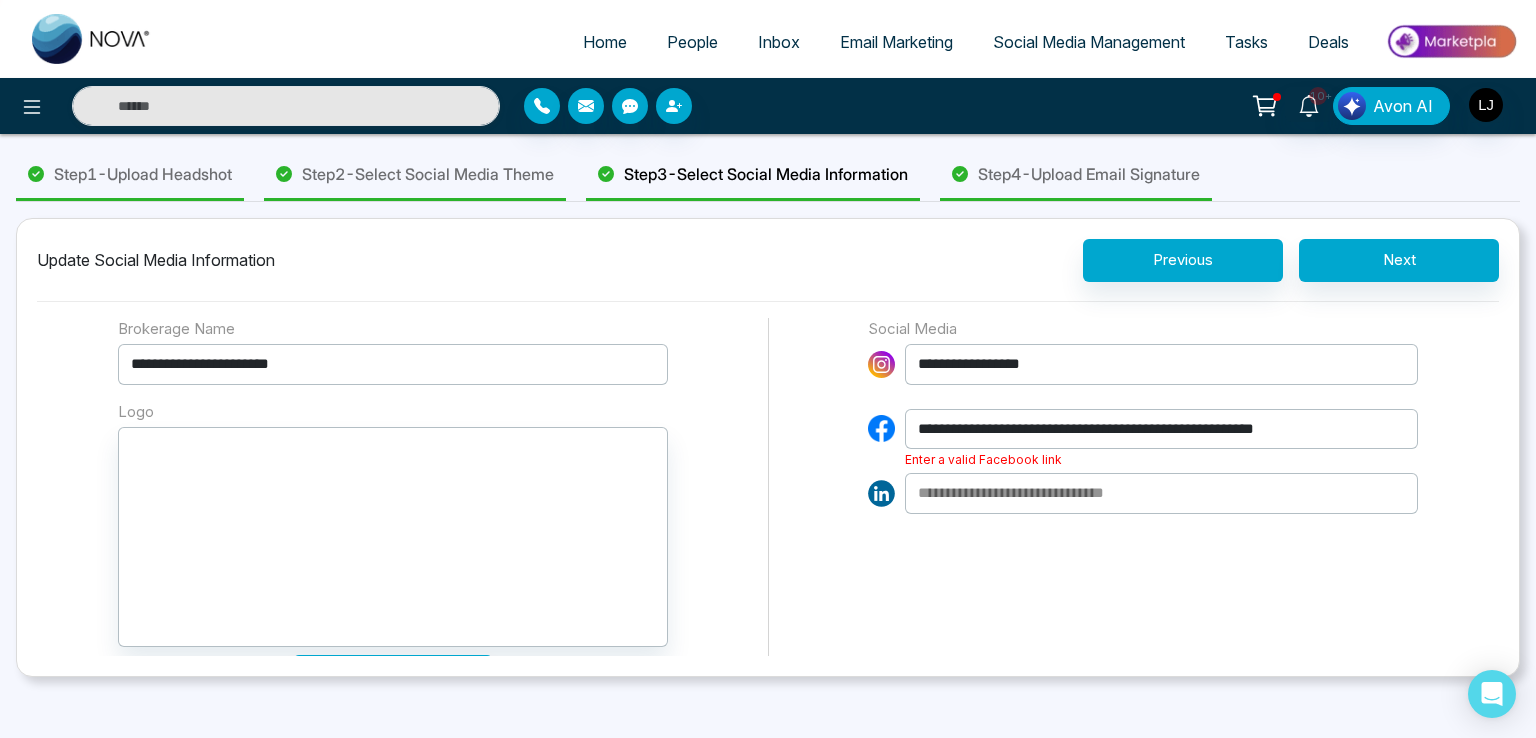 click at bounding box center [1161, 493] 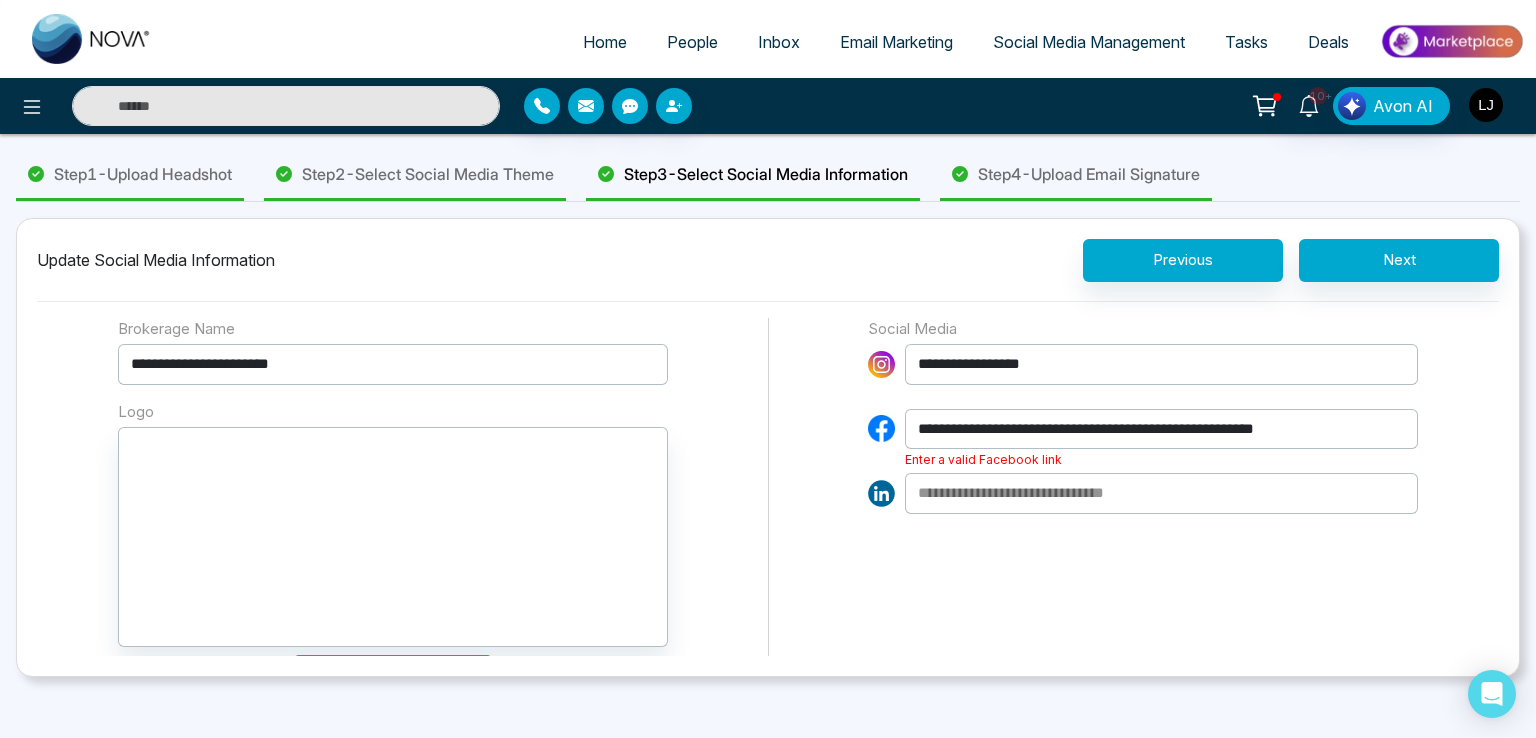 click at bounding box center (1486, 105) 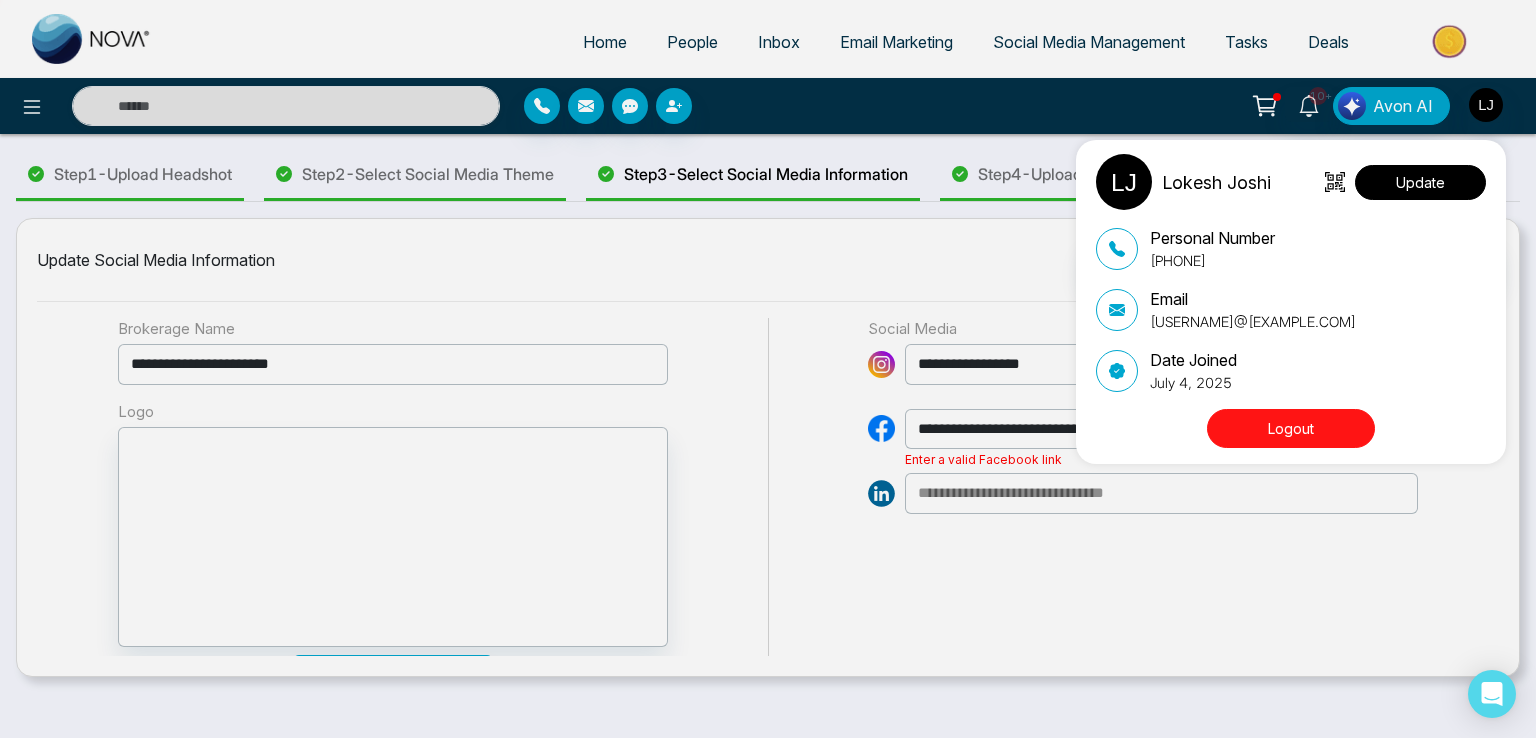 click on "Update" at bounding box center (1420, 182) 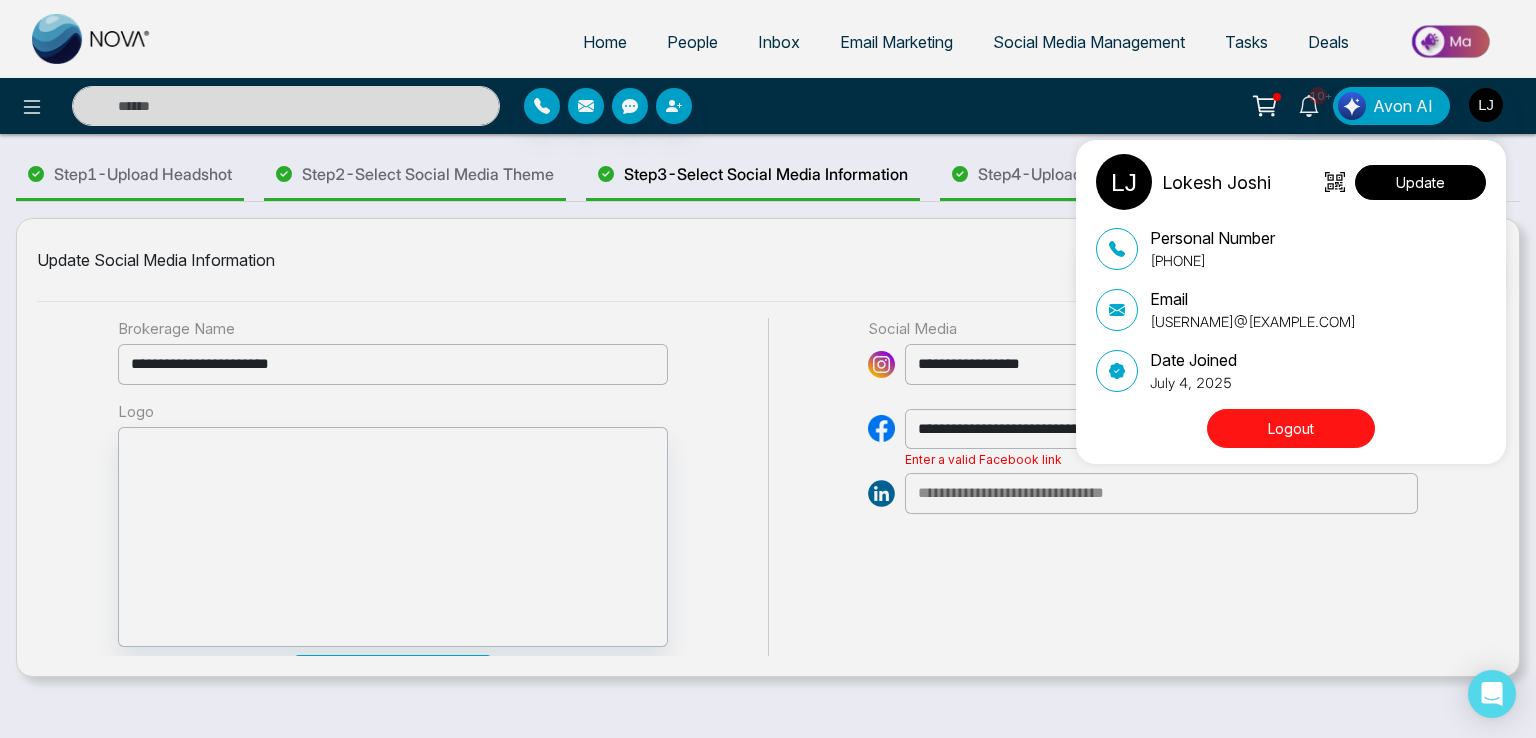 select 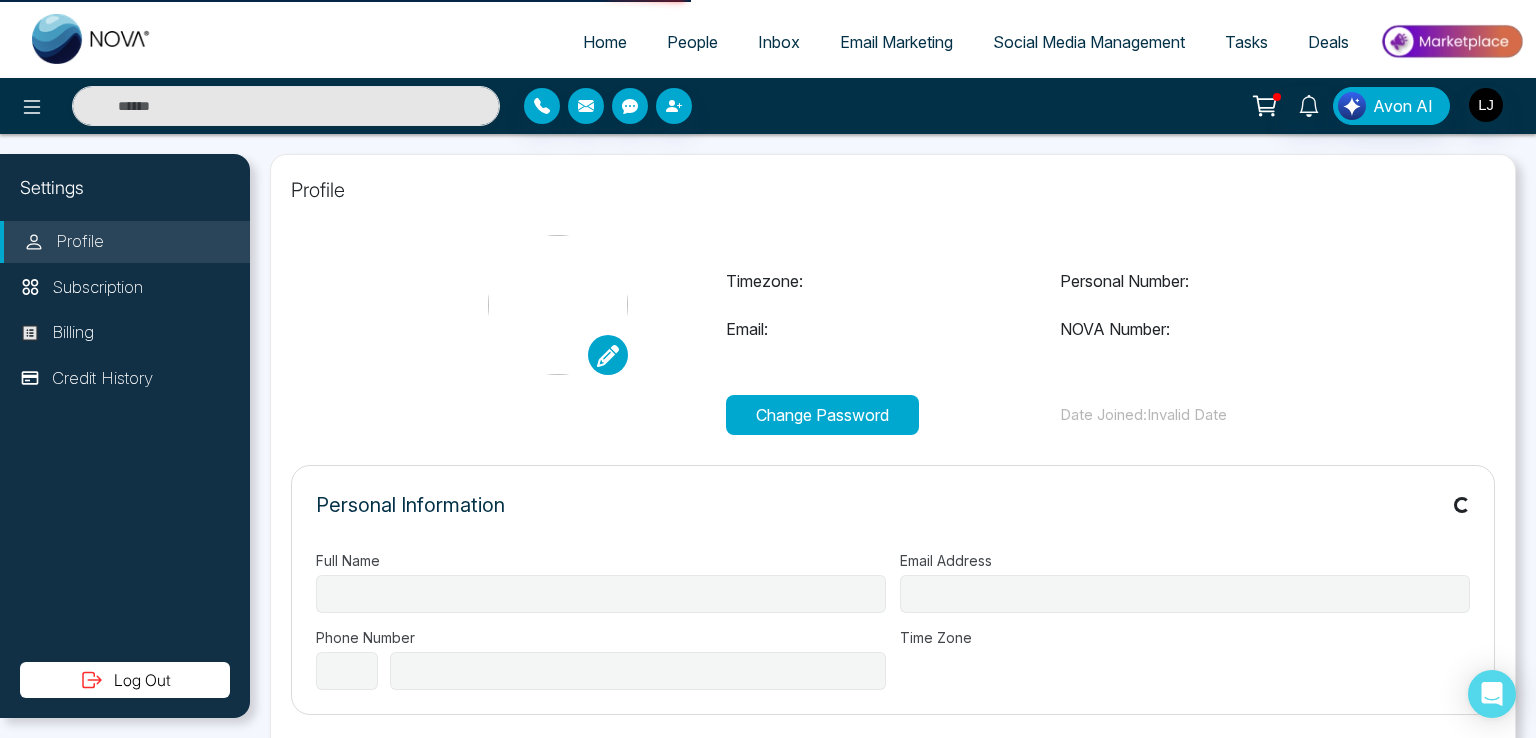 type on "**********" 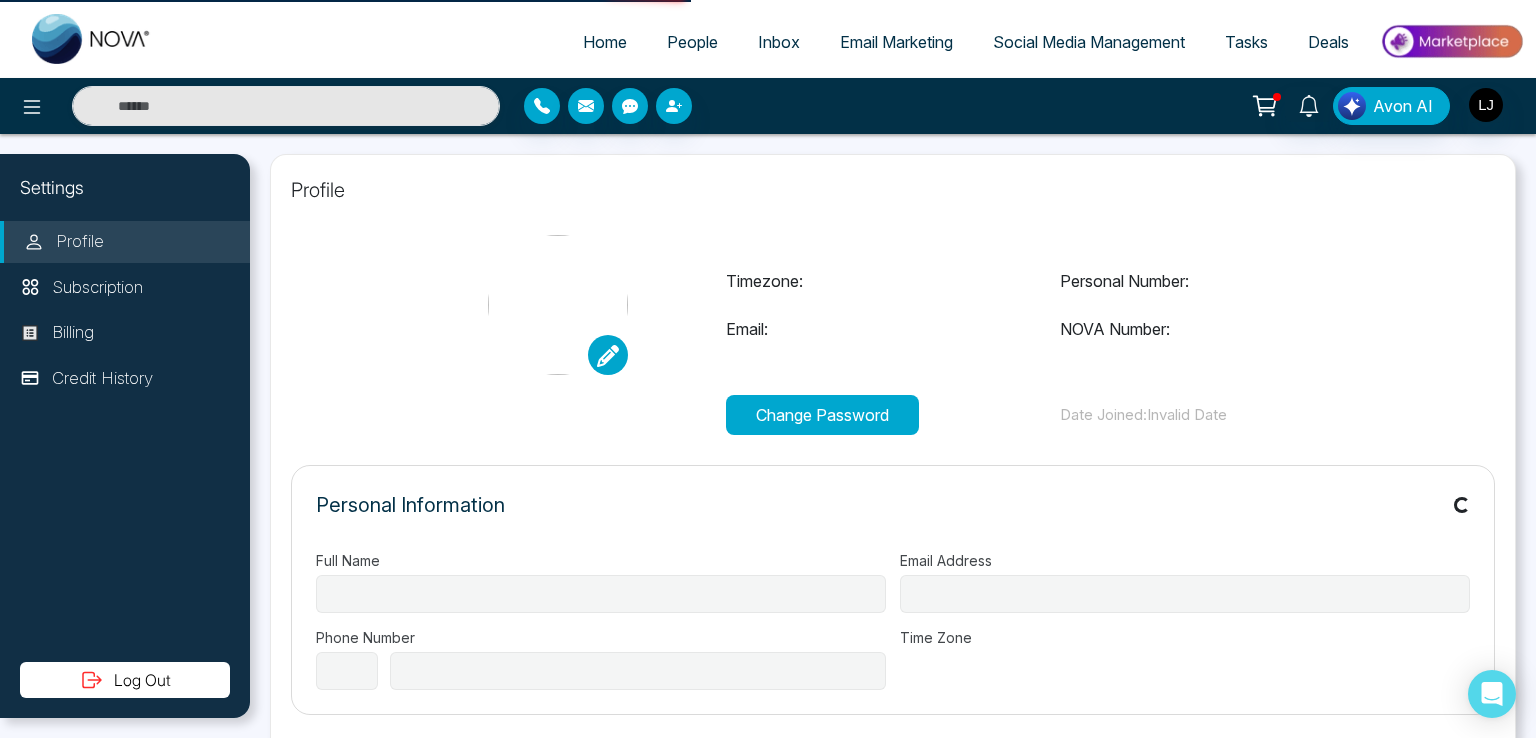 type on "**********" 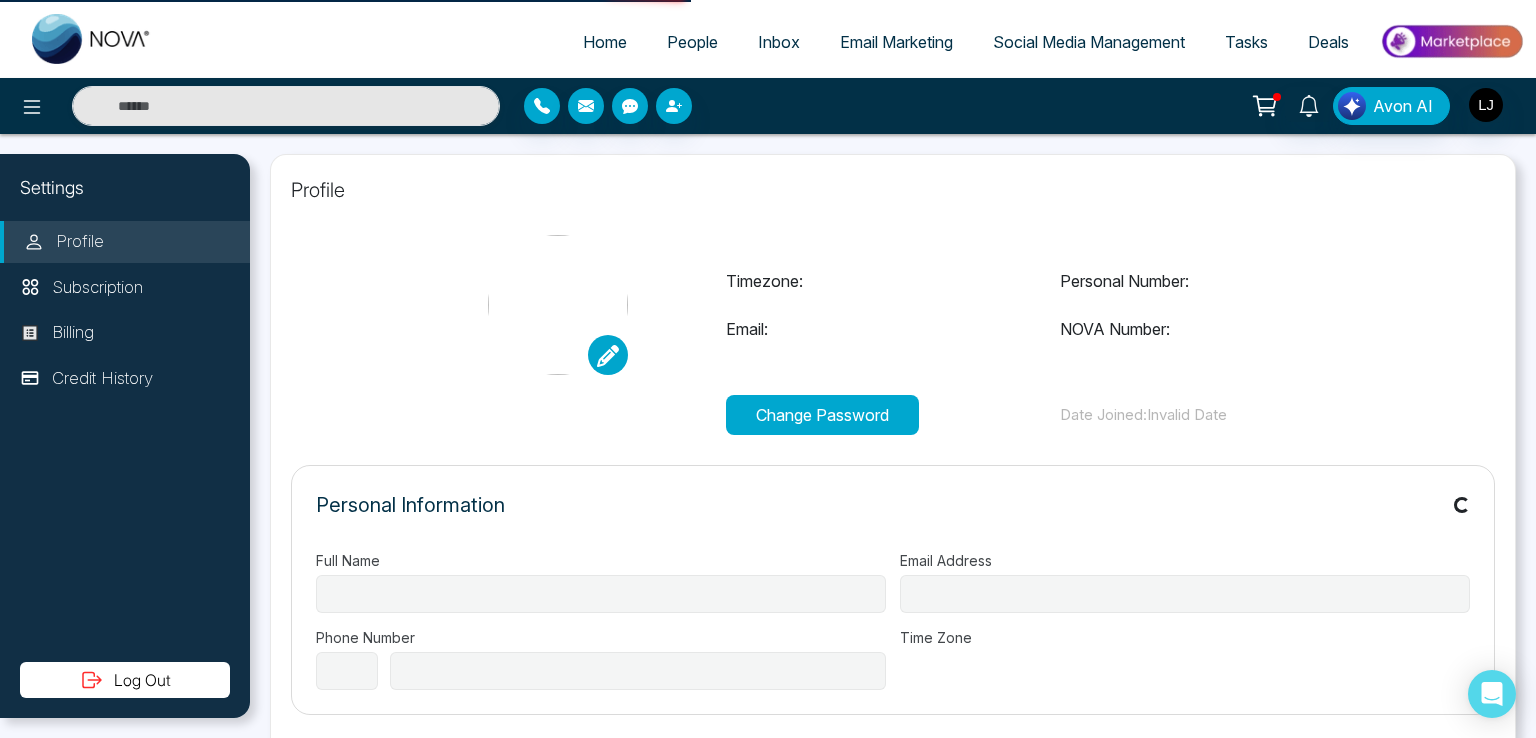 type on "**********" 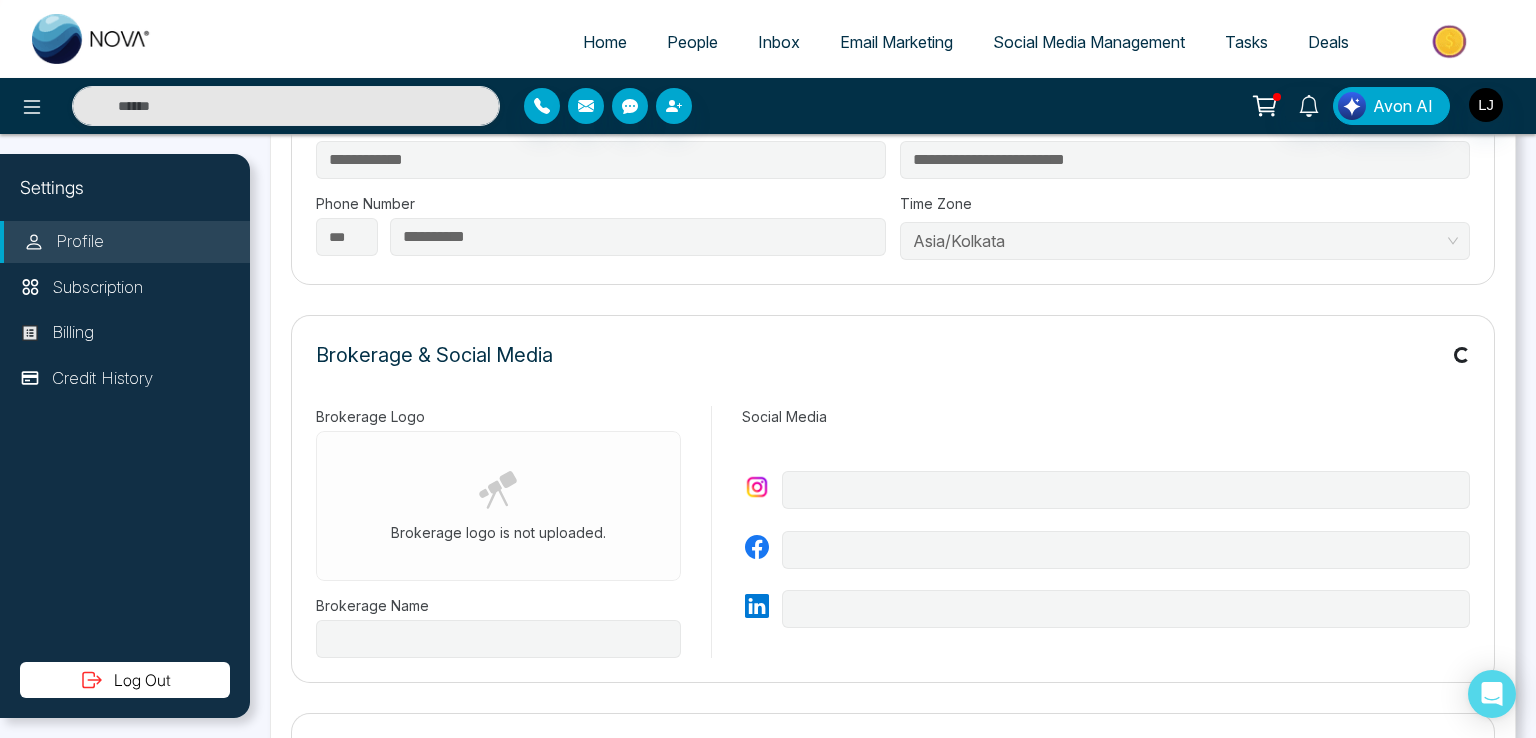 scroll, scrollTop: 400, scrollLeft: 0, axis: vertical 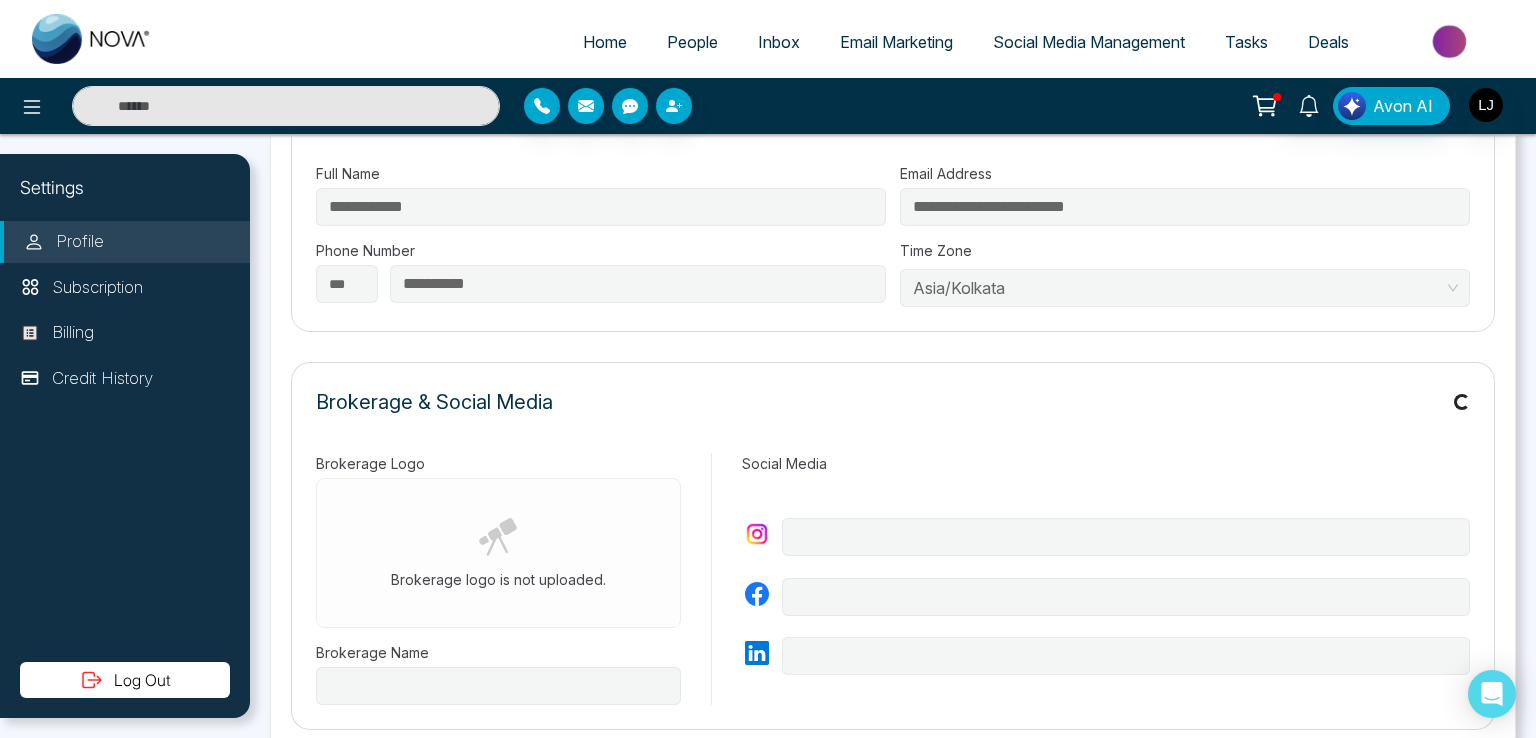 type on "**********" 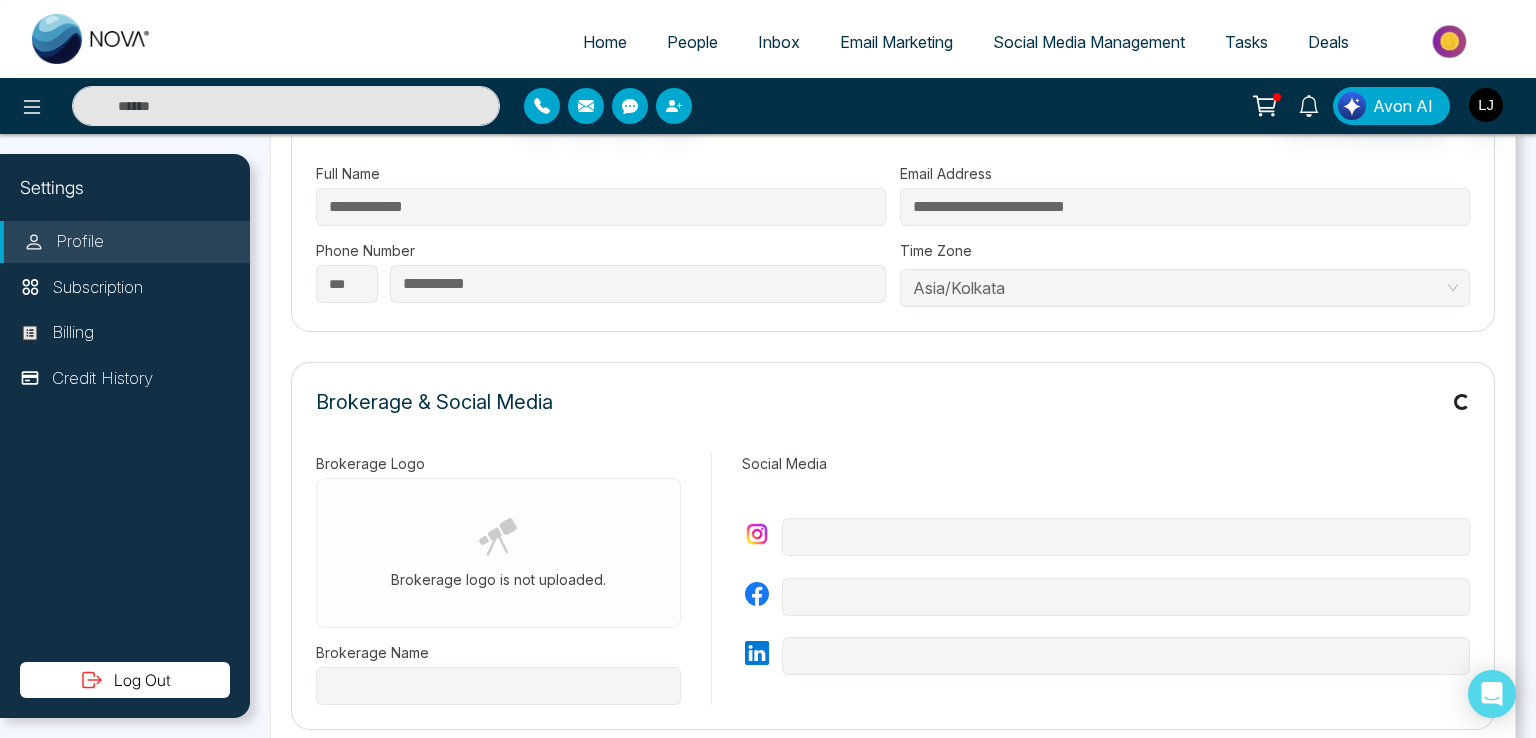 type on "**********" 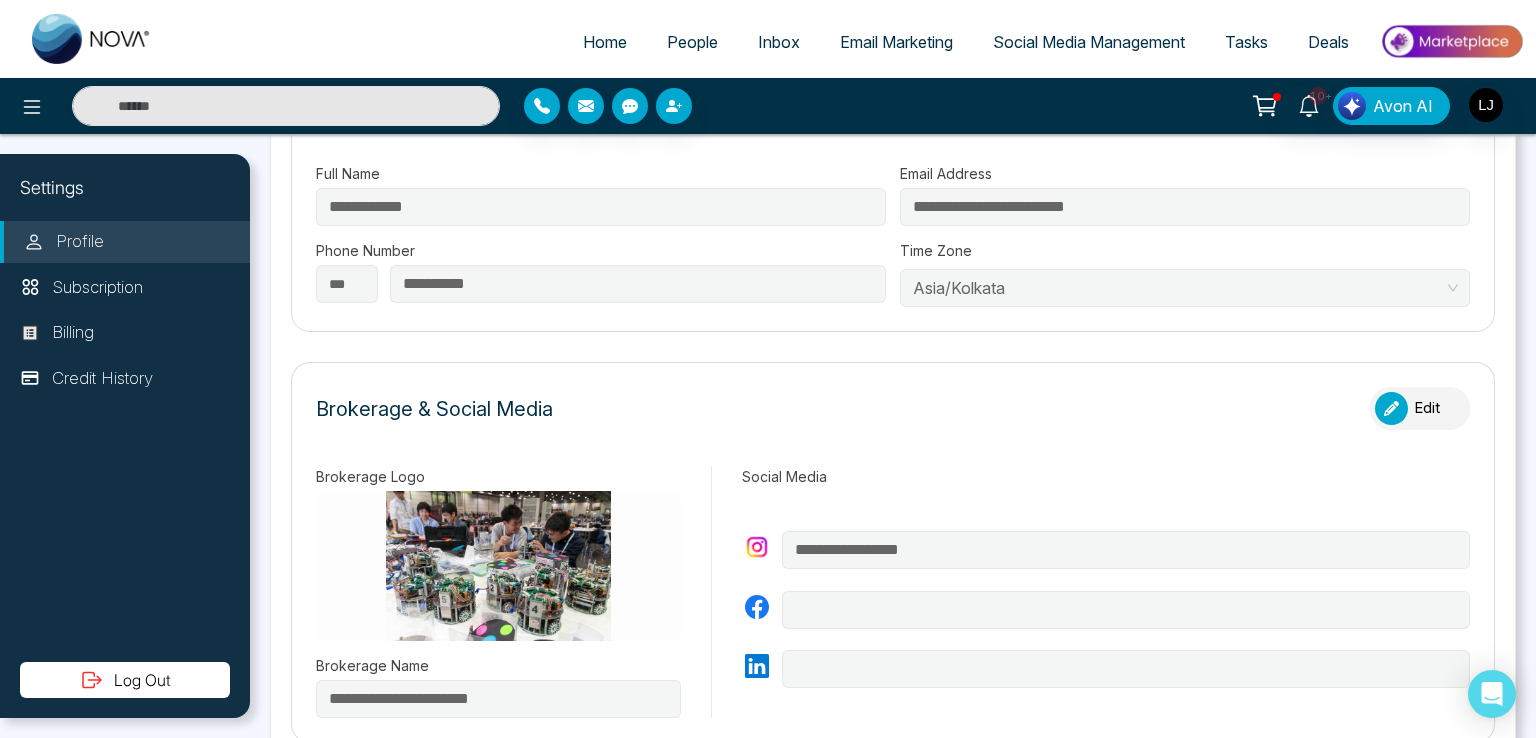 click at bounding box center (1391, 408) 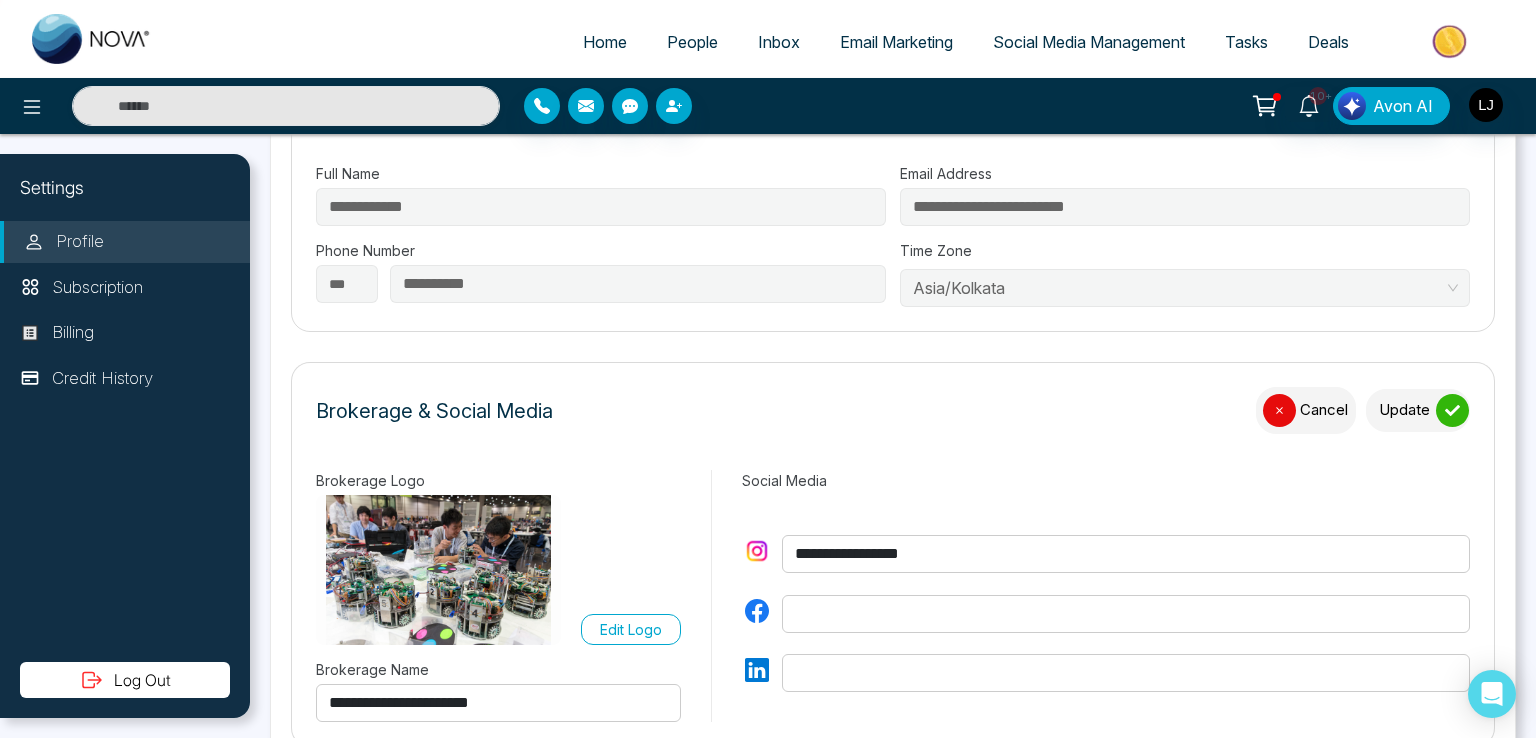 click at bounding box center (1126, 614) 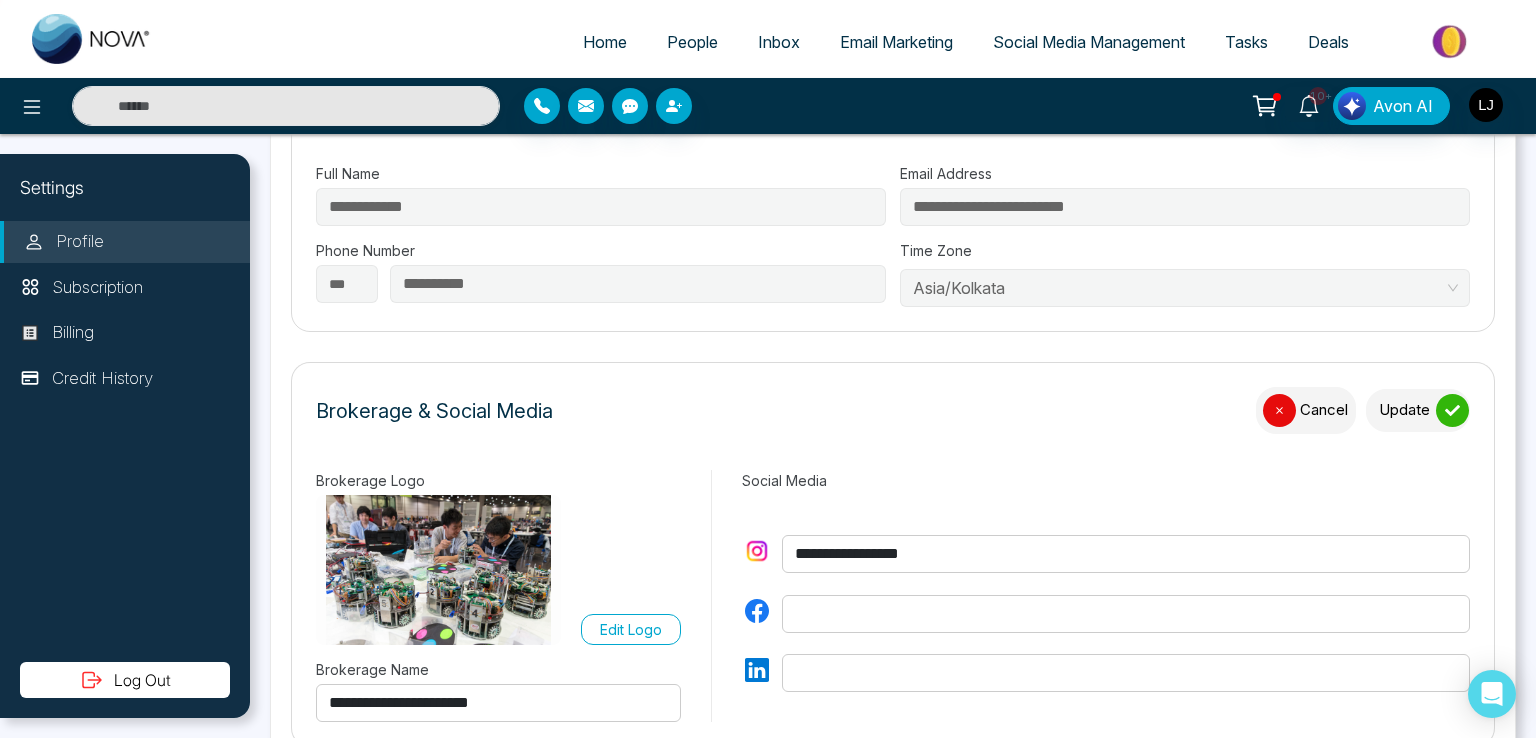 type on "**********" 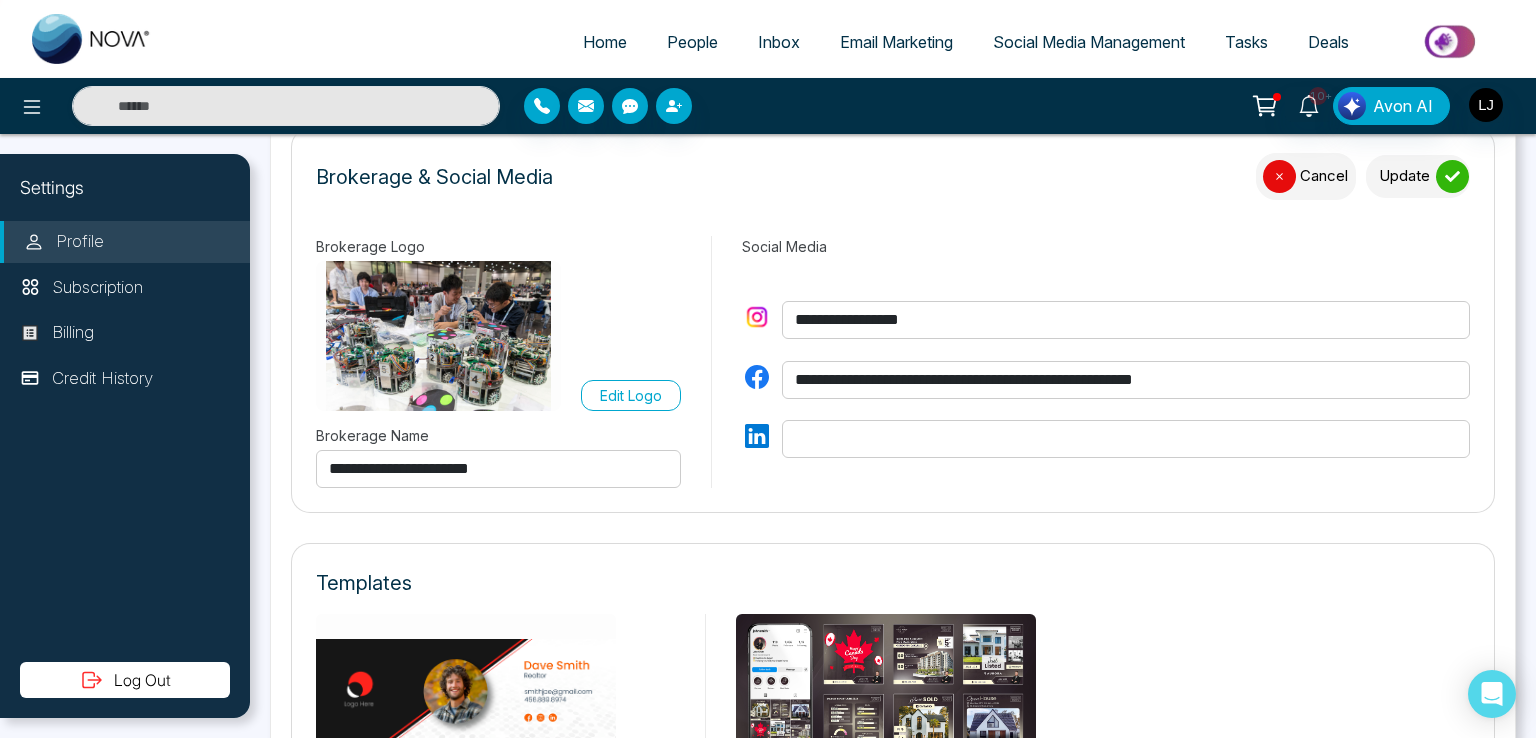 scroll, scrollTop: 600, scrollLeft: 0, axis: vertical 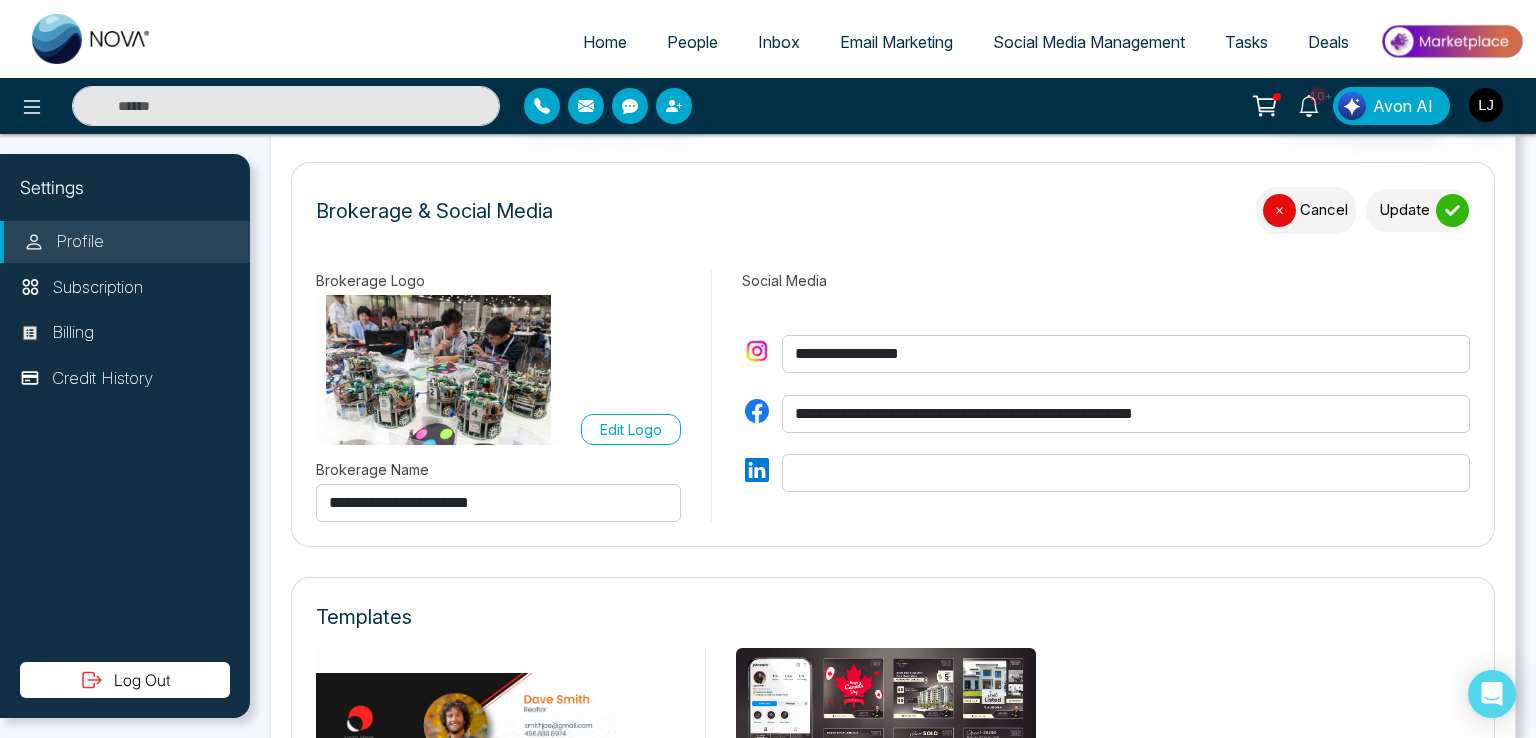 click on "Update" at bounding box center (1418, 210) 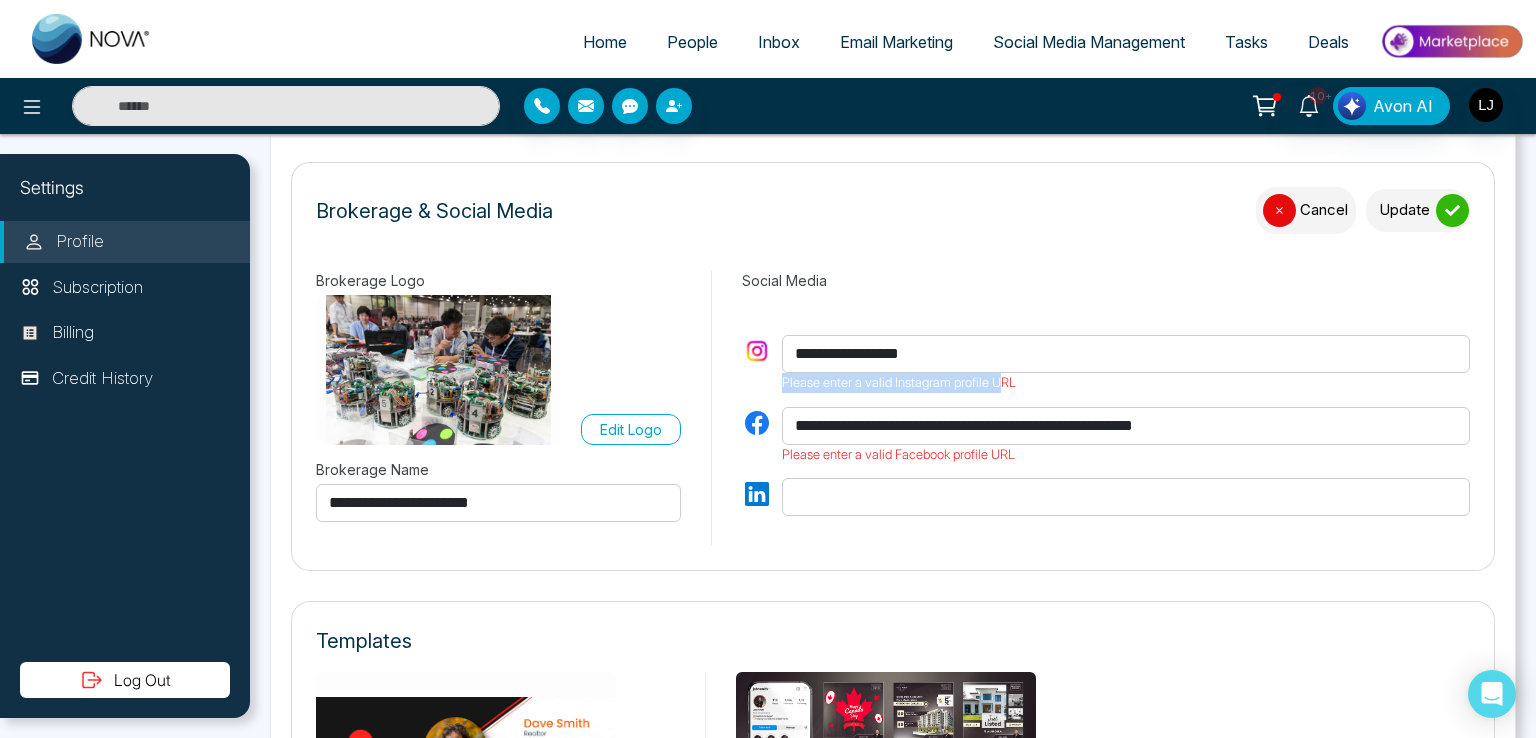 drag, startPoint x: 770, startPoint y: 383, endPoint x: 996, endPoint y: 386, distance: 226.01991 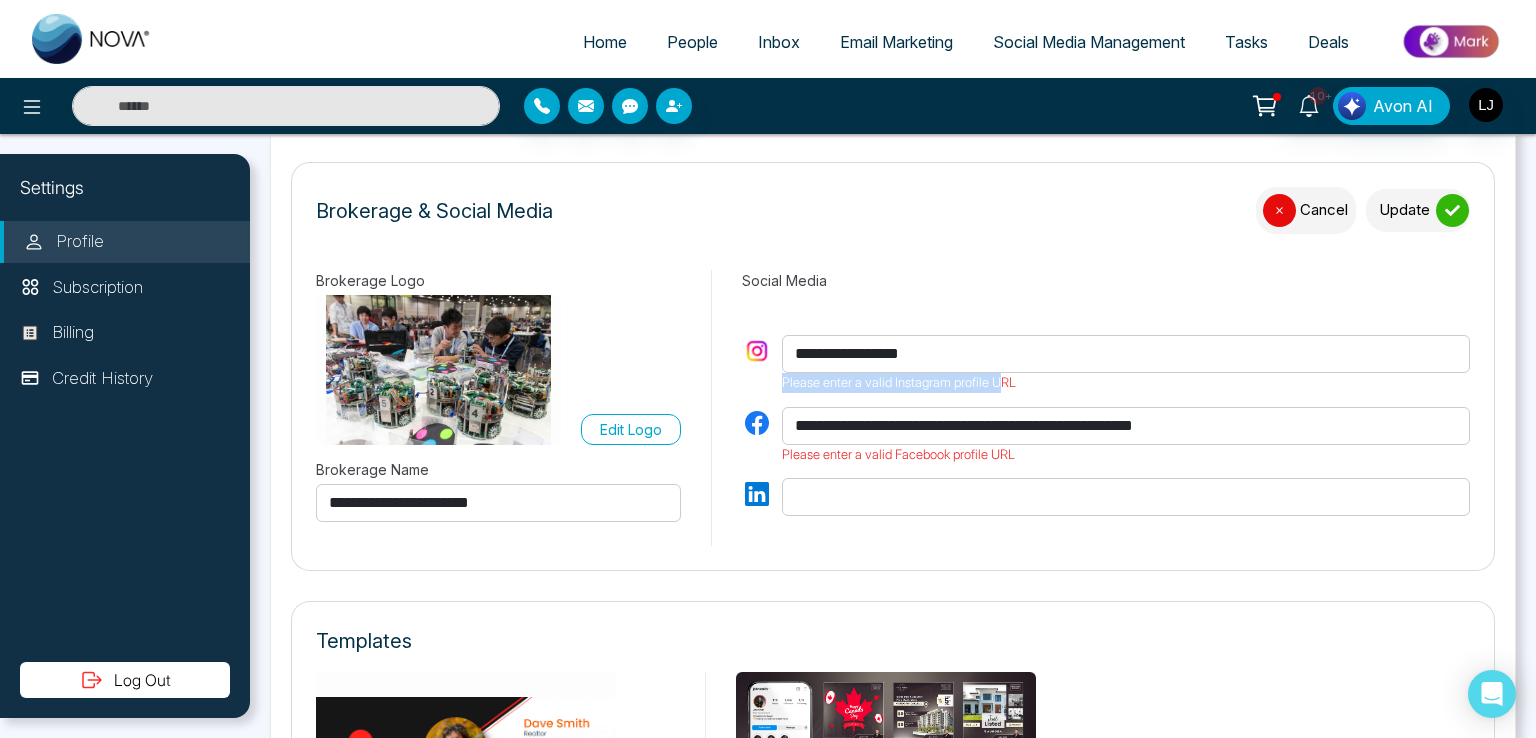 click on "**********" at bounding box center (1106, 364) 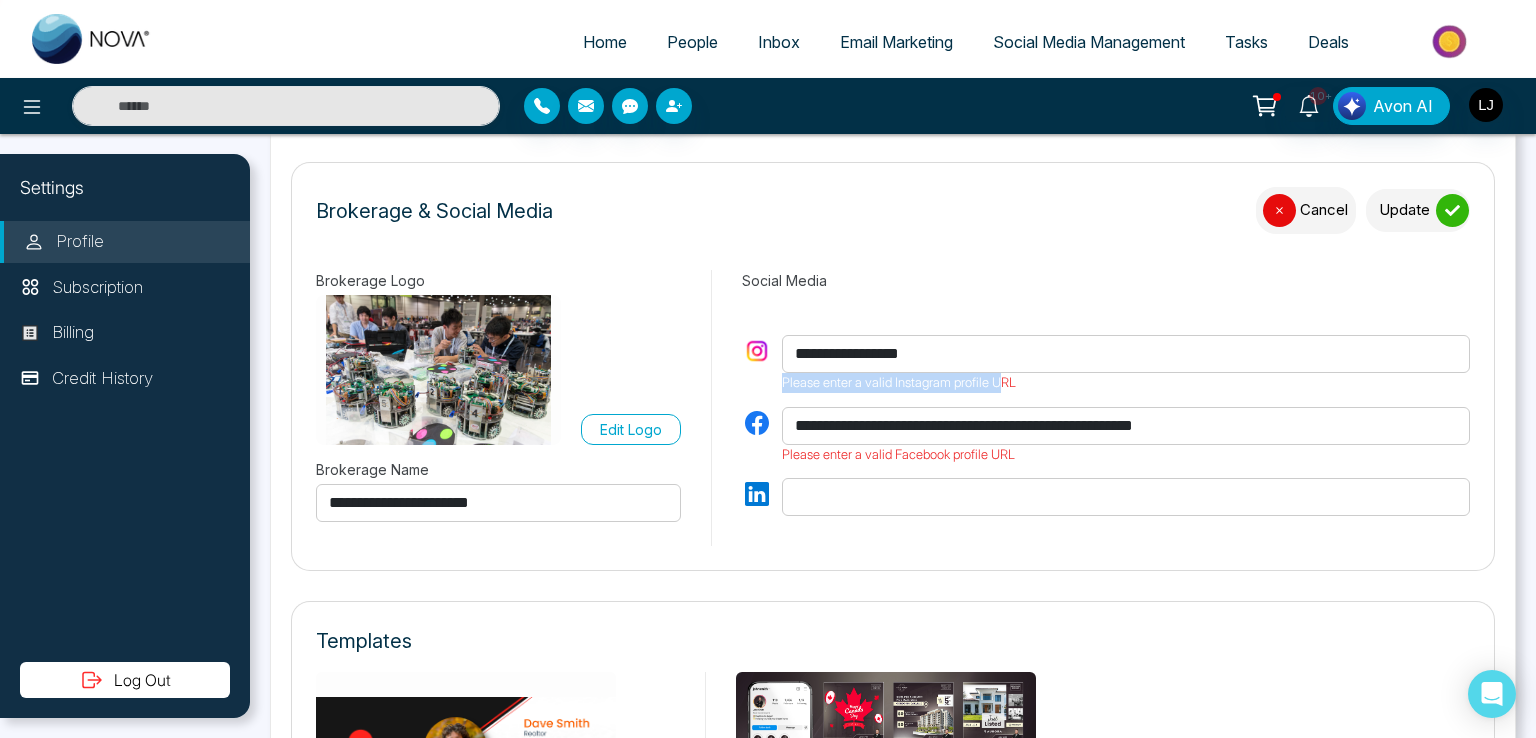 click on "Please enter a valid Instagram profile URL" at bounding box center (1126, 383) 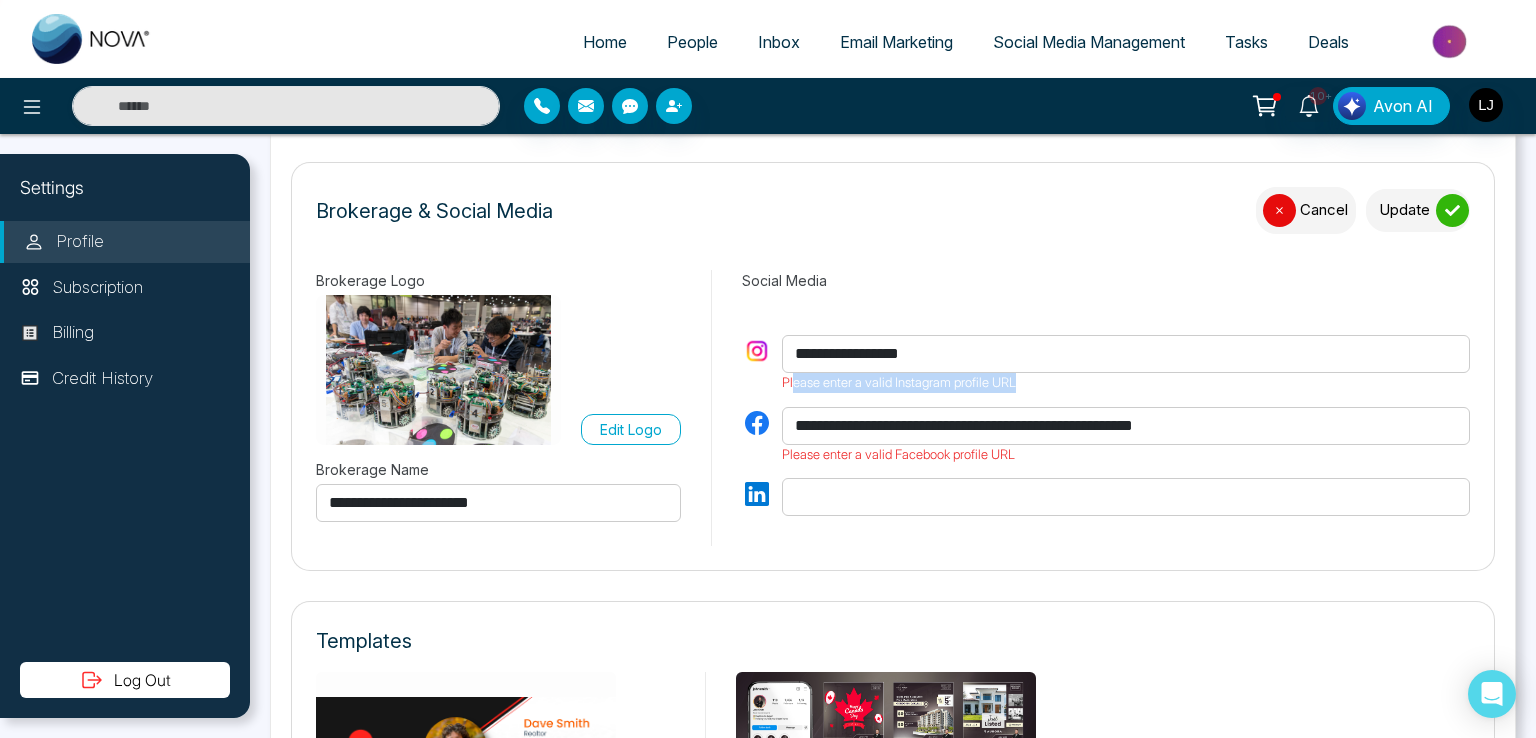 drag, startPoint x: 788, startPoint y: 388, endPoint x: 929, endPoint y: 400, distance: 141.50972 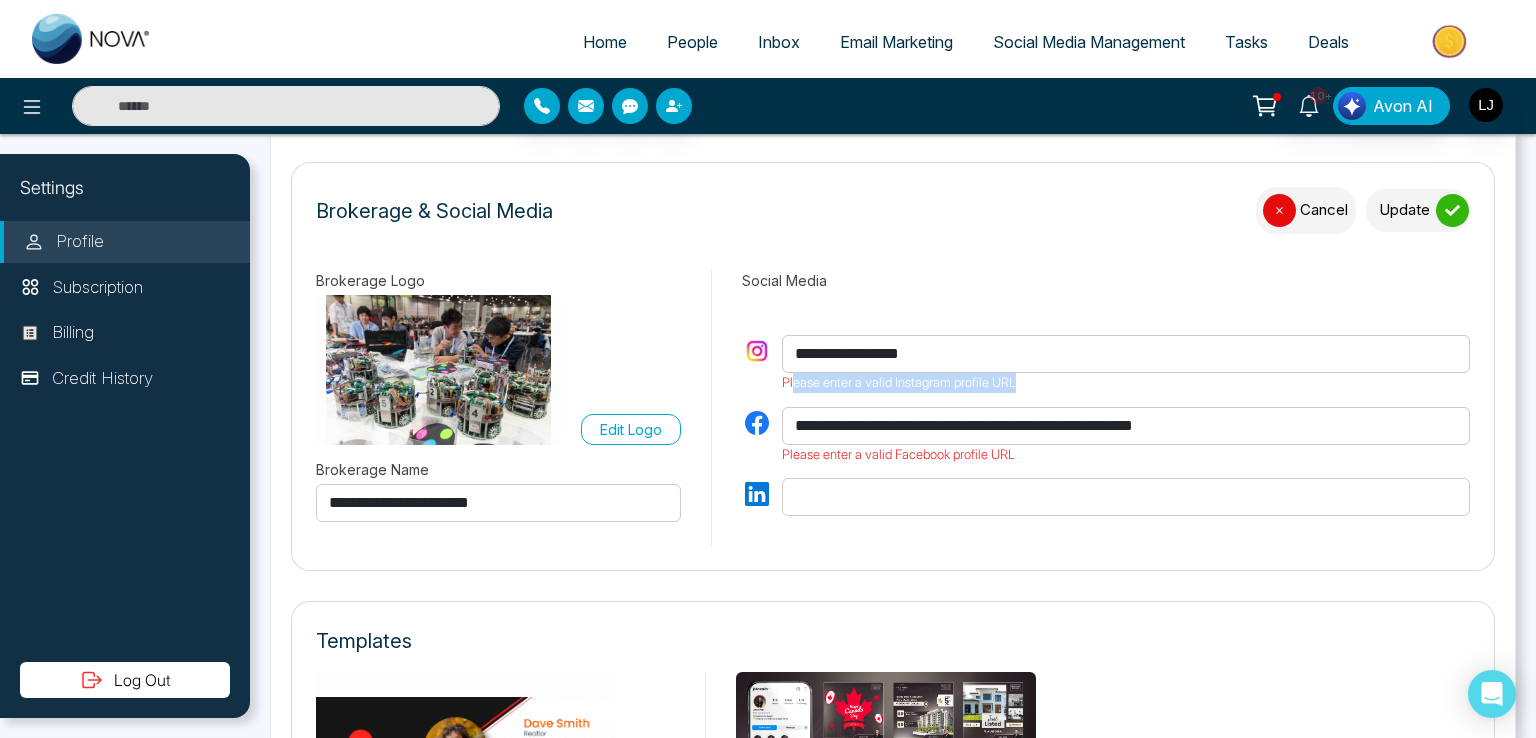 click on "**********" at bounding box center [1106, 425] 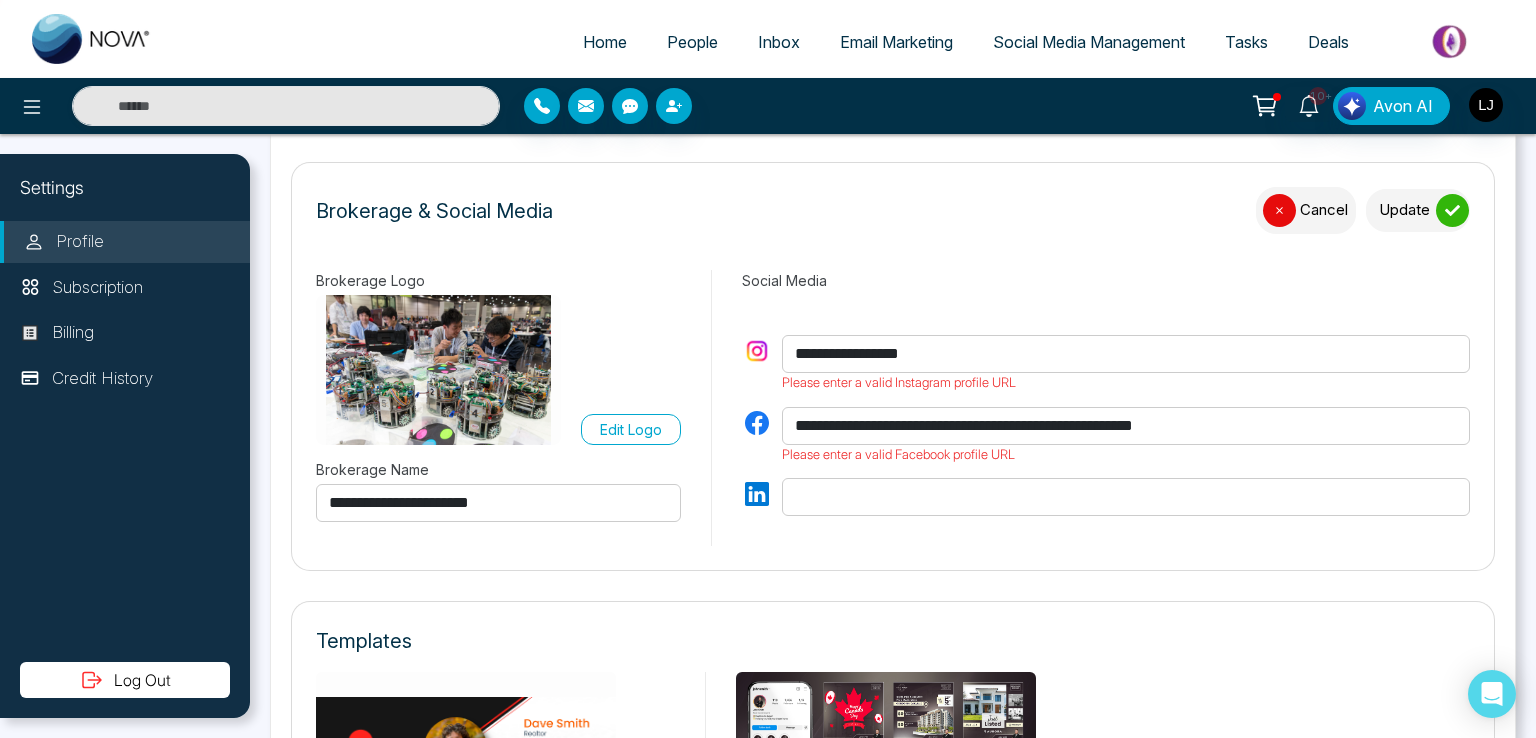 click on "Please enter a valid Facebook profile URL" at bounding box center [1126, 455] 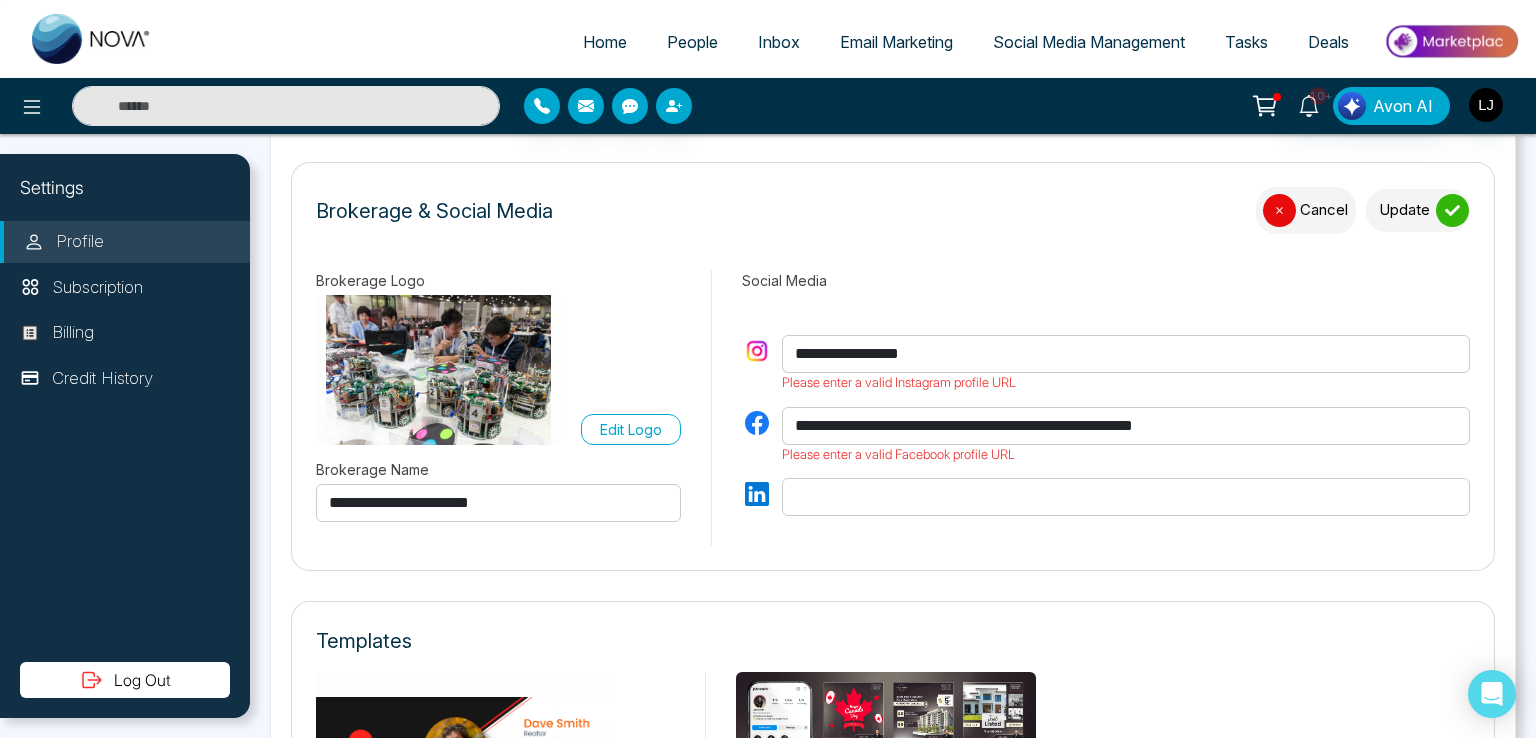 drag, startPoint x: 1268, startPoint y: 419, endPoint x: 704, endPoint y: 402, distance: 564.25616 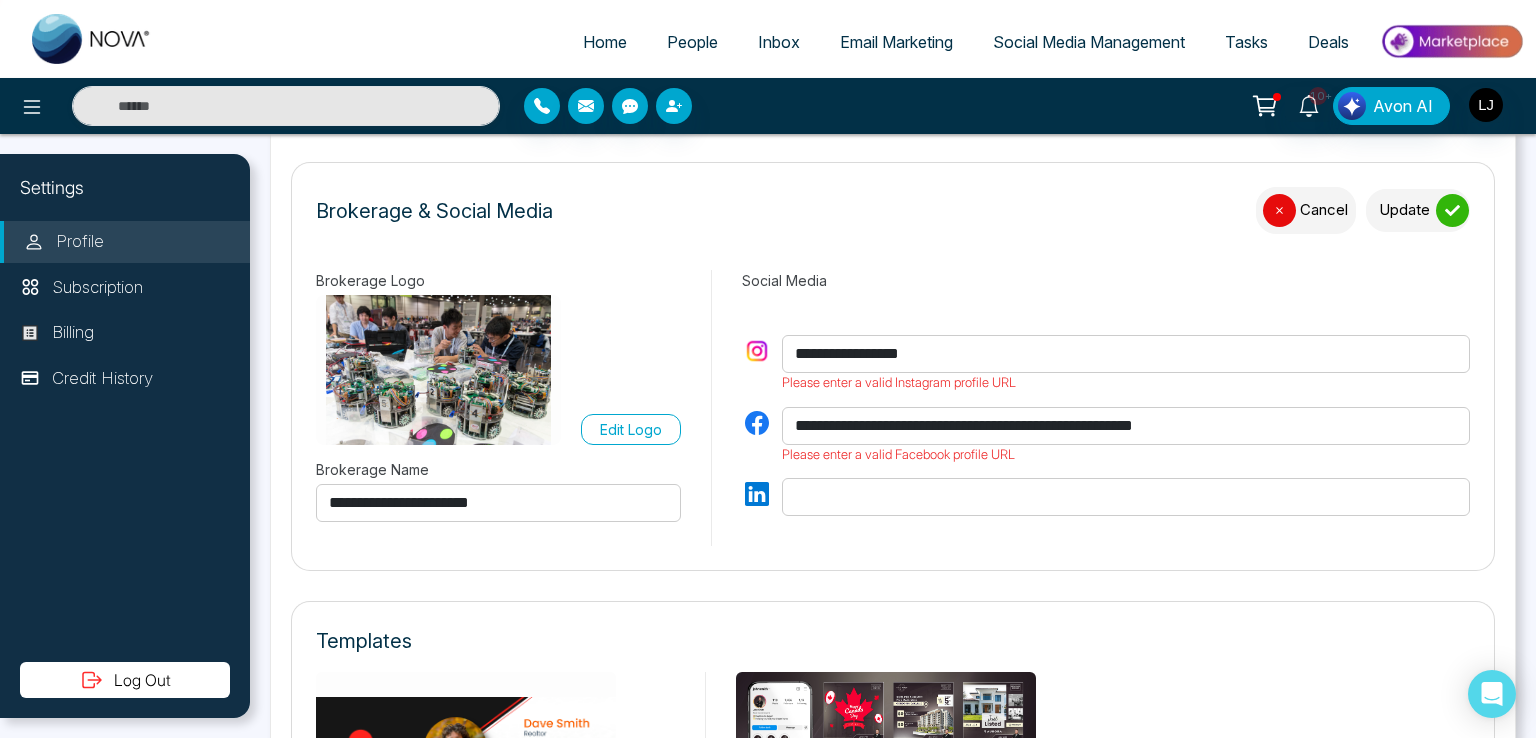click on "**********" at bounding box center (893, 408) 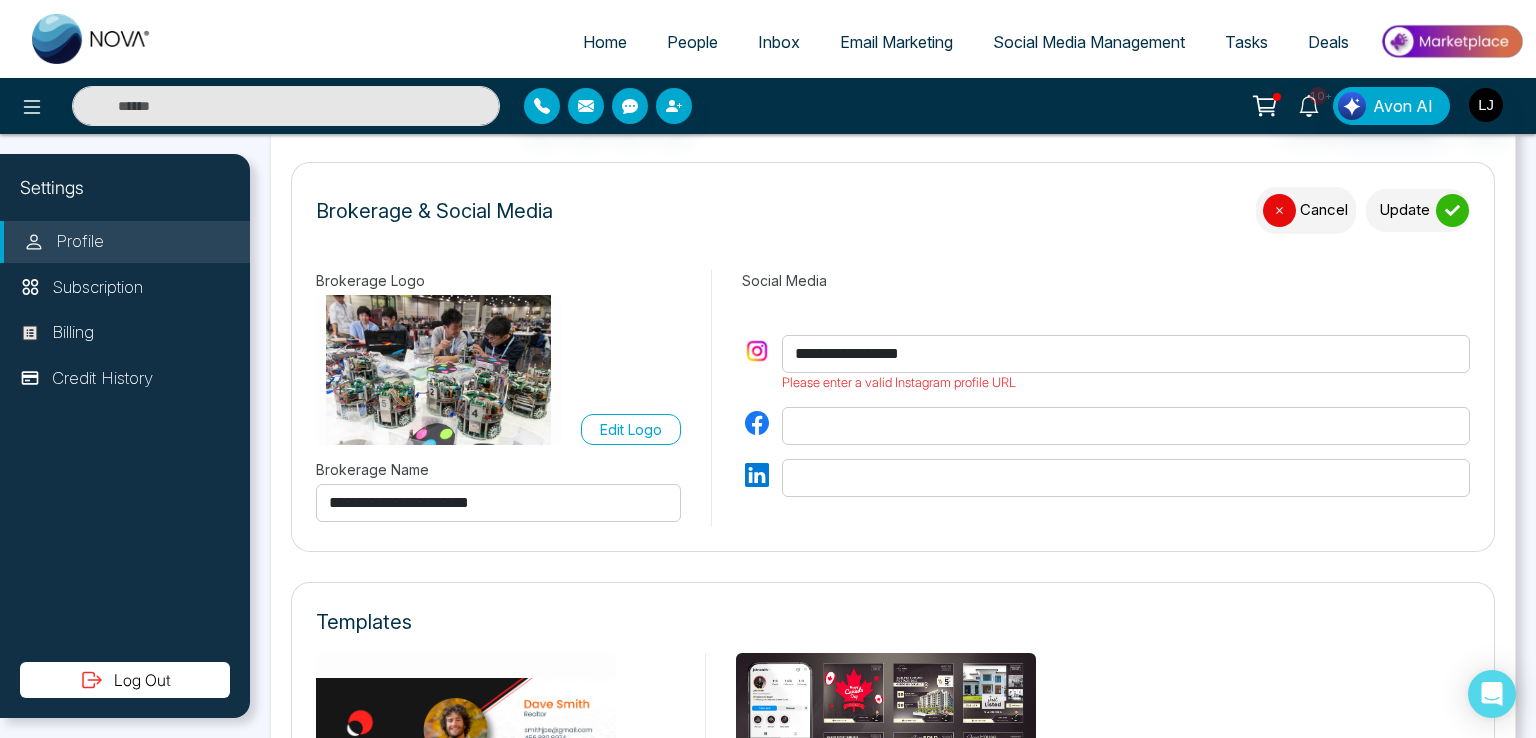 type 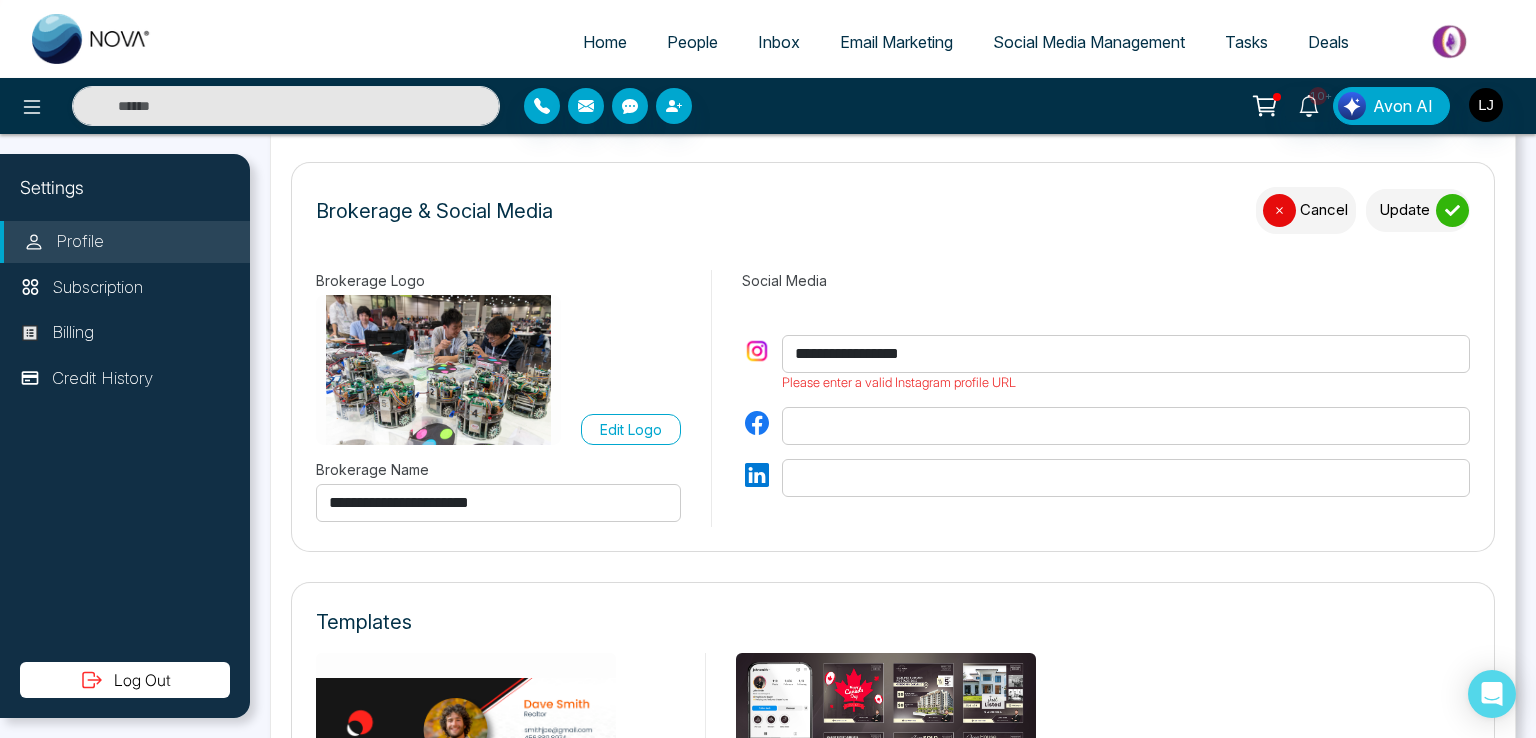 click on "Update" at bounding box center (1418, 210) 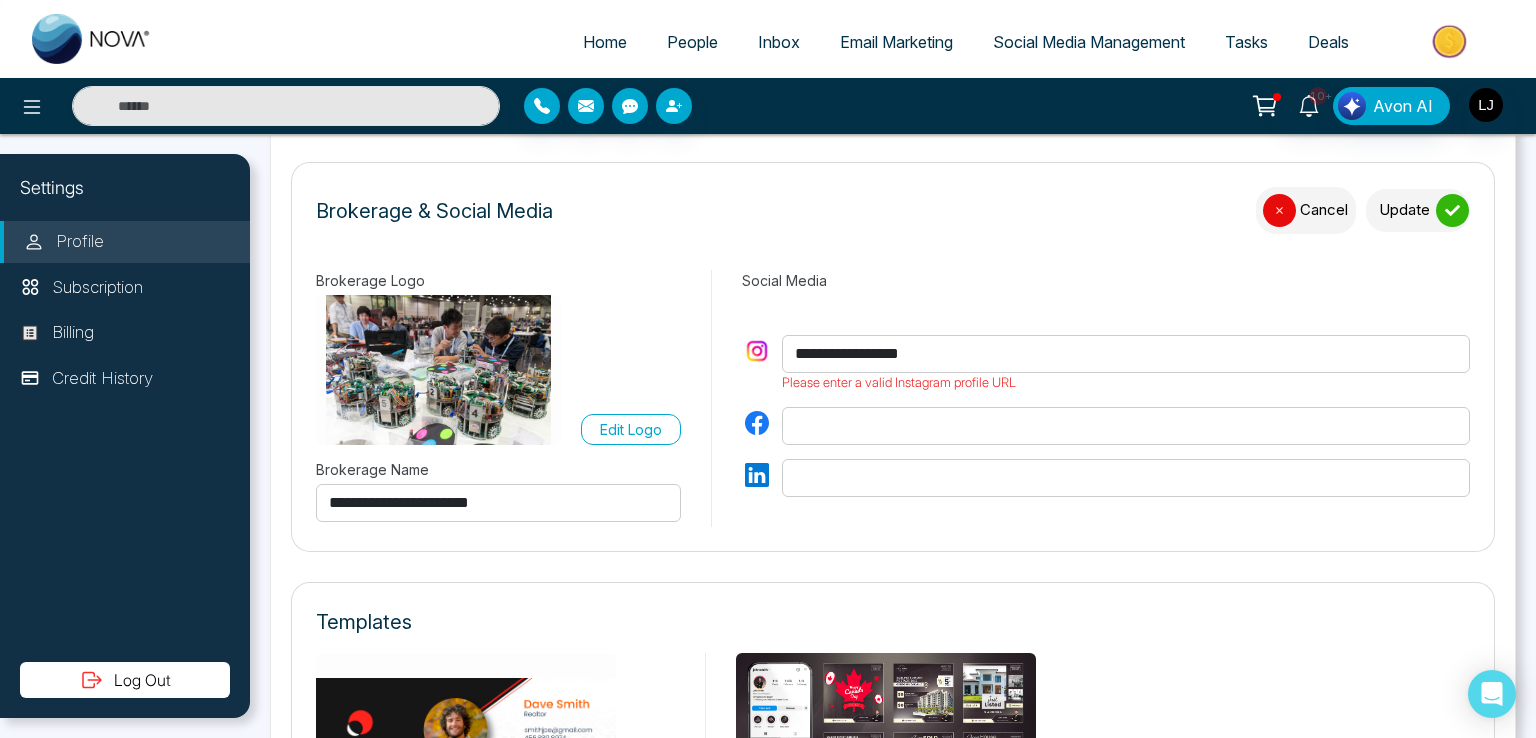 click at bounding box center (1452, 210) 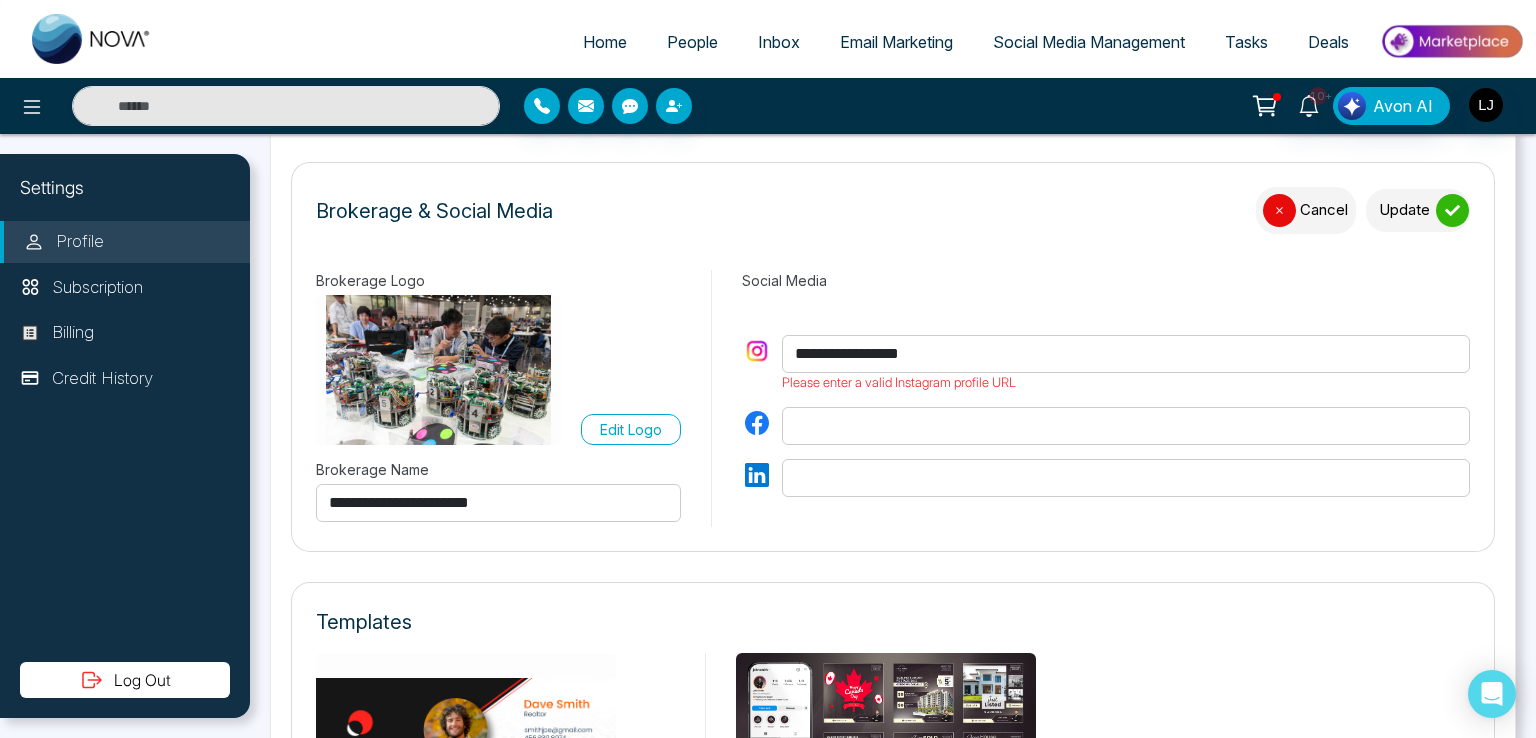 click on "Update" at bounding box center (1418, 210) 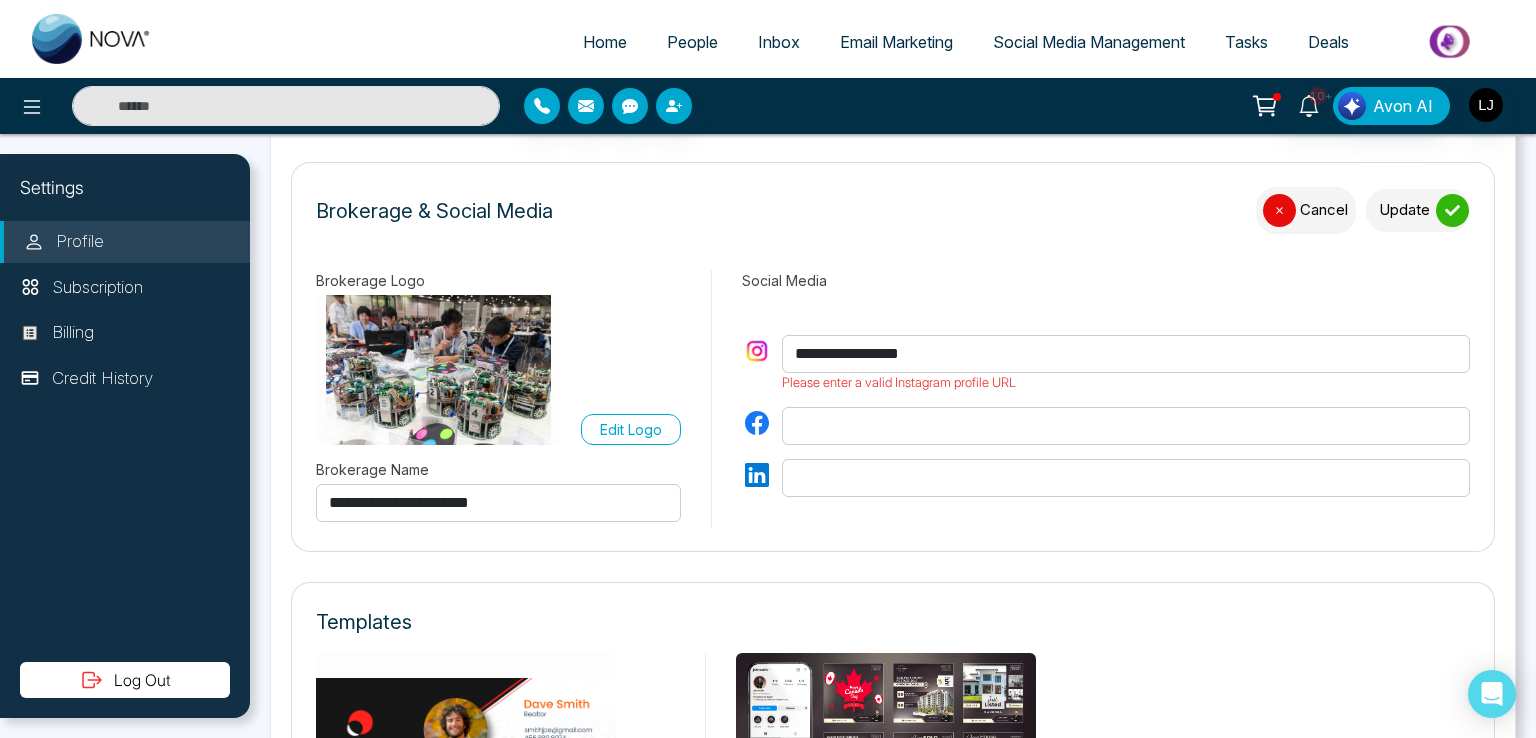 click on "Cancel" at bounding box center [1306, 210] 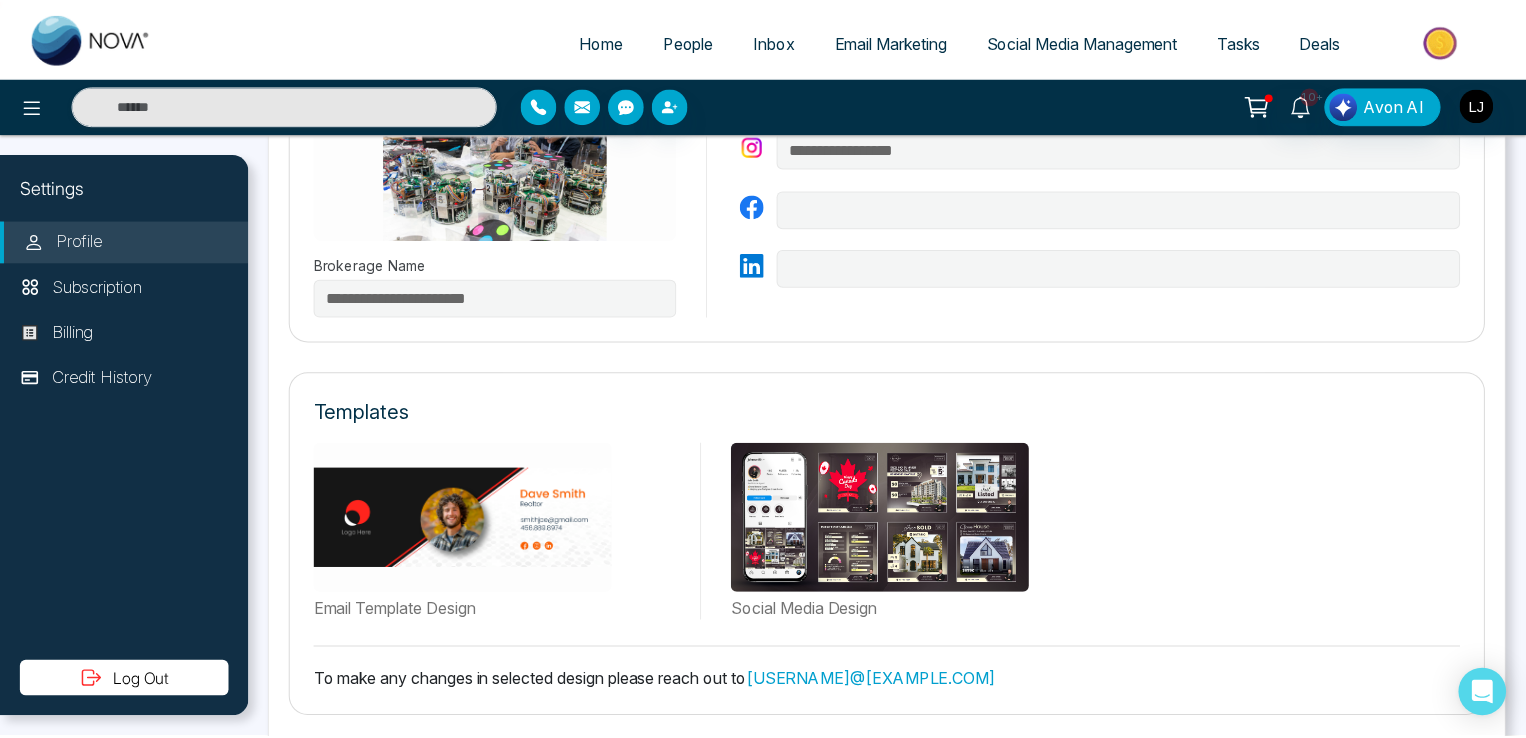 scroll, scrollTop: 600, scrollLeft: 0, axis: vertical 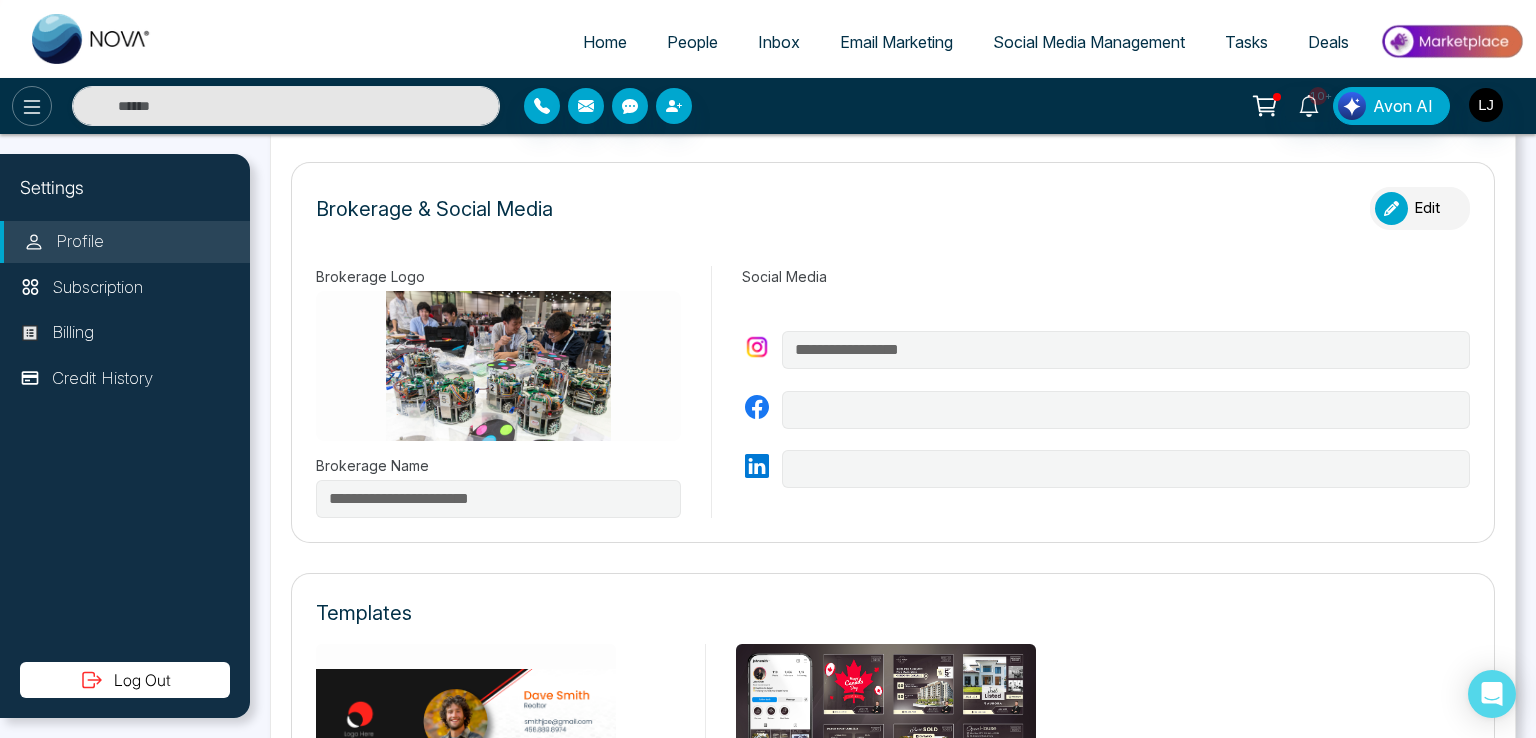 click 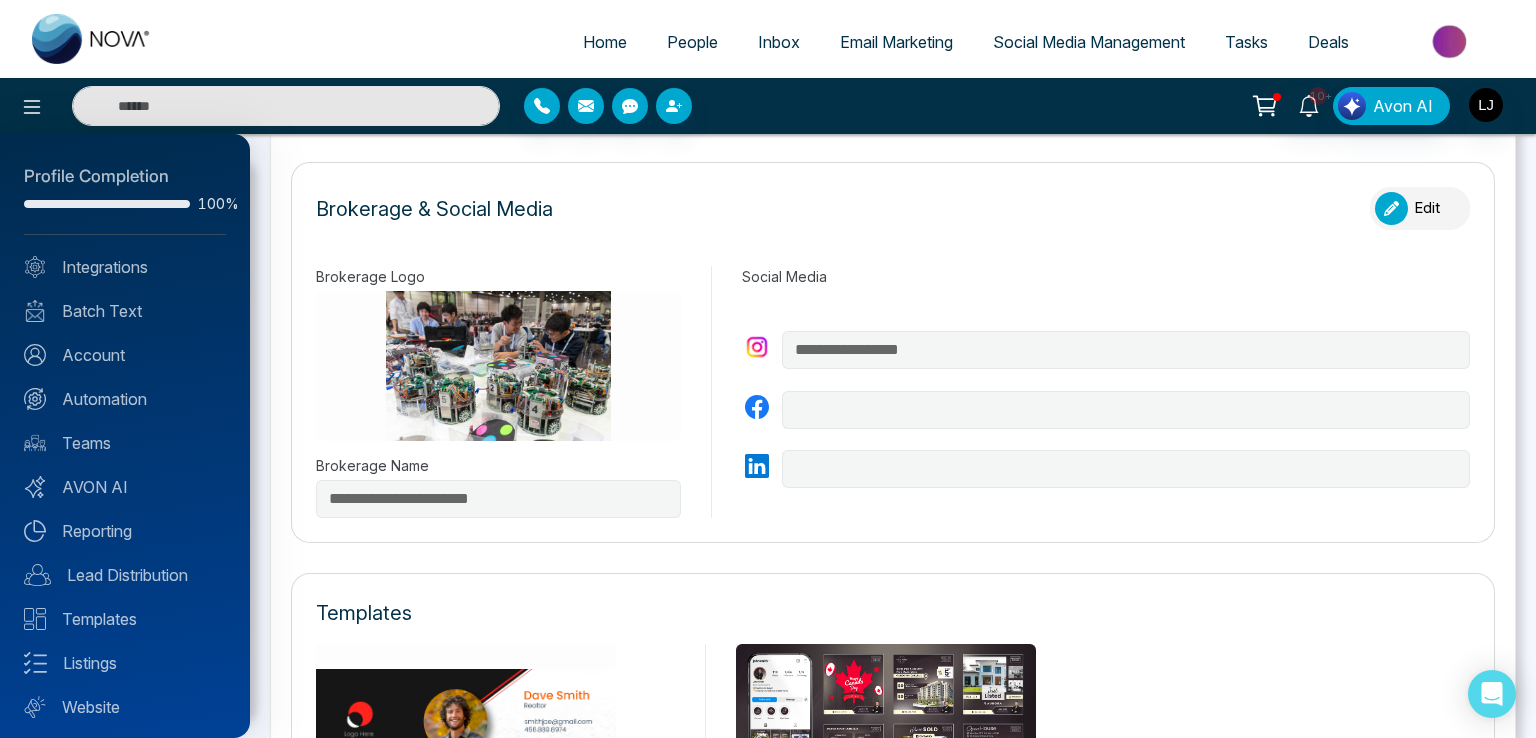 click on "Profile Completion 100%" at bounding box center (125, 199) 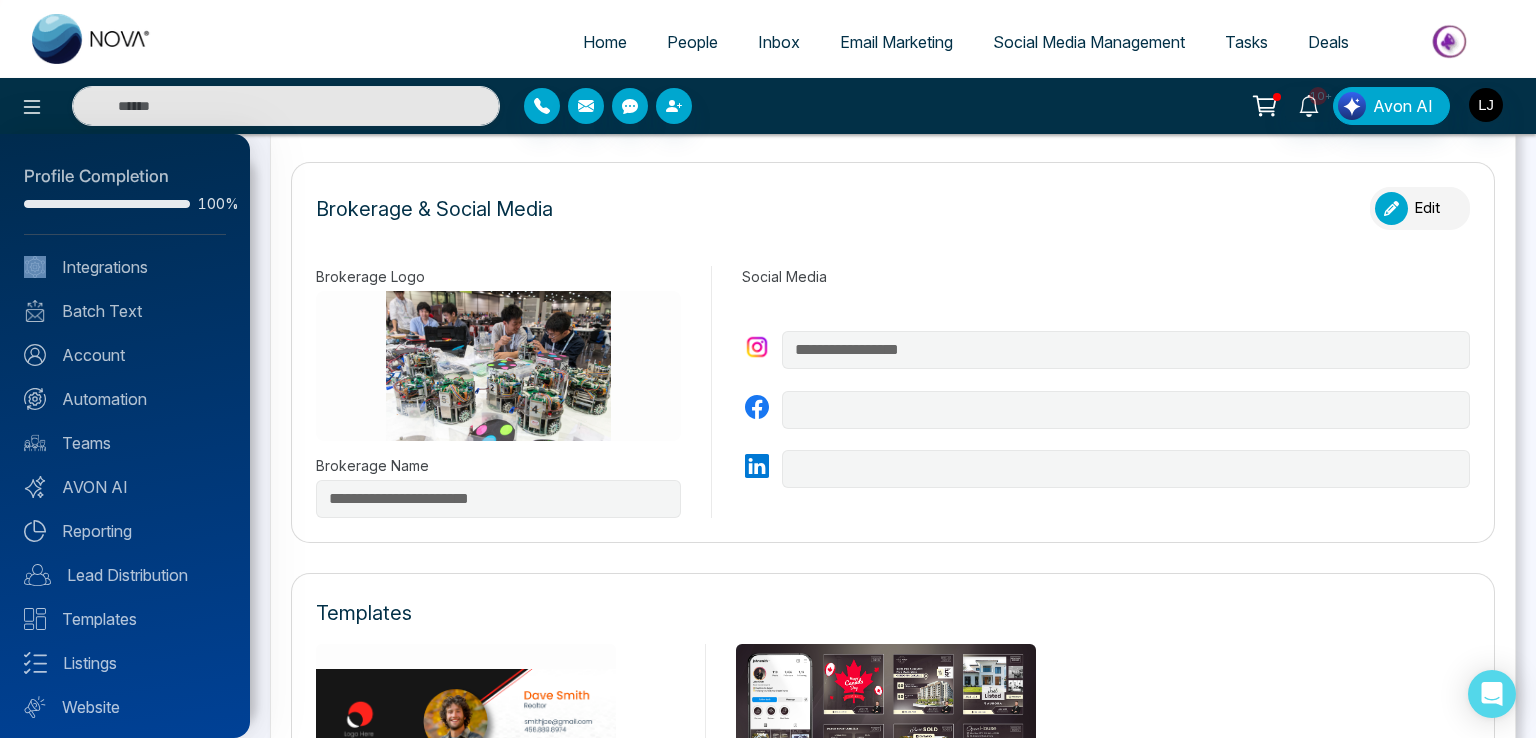 click on "Profile Completion 100%" at bounding box center (125, 199) 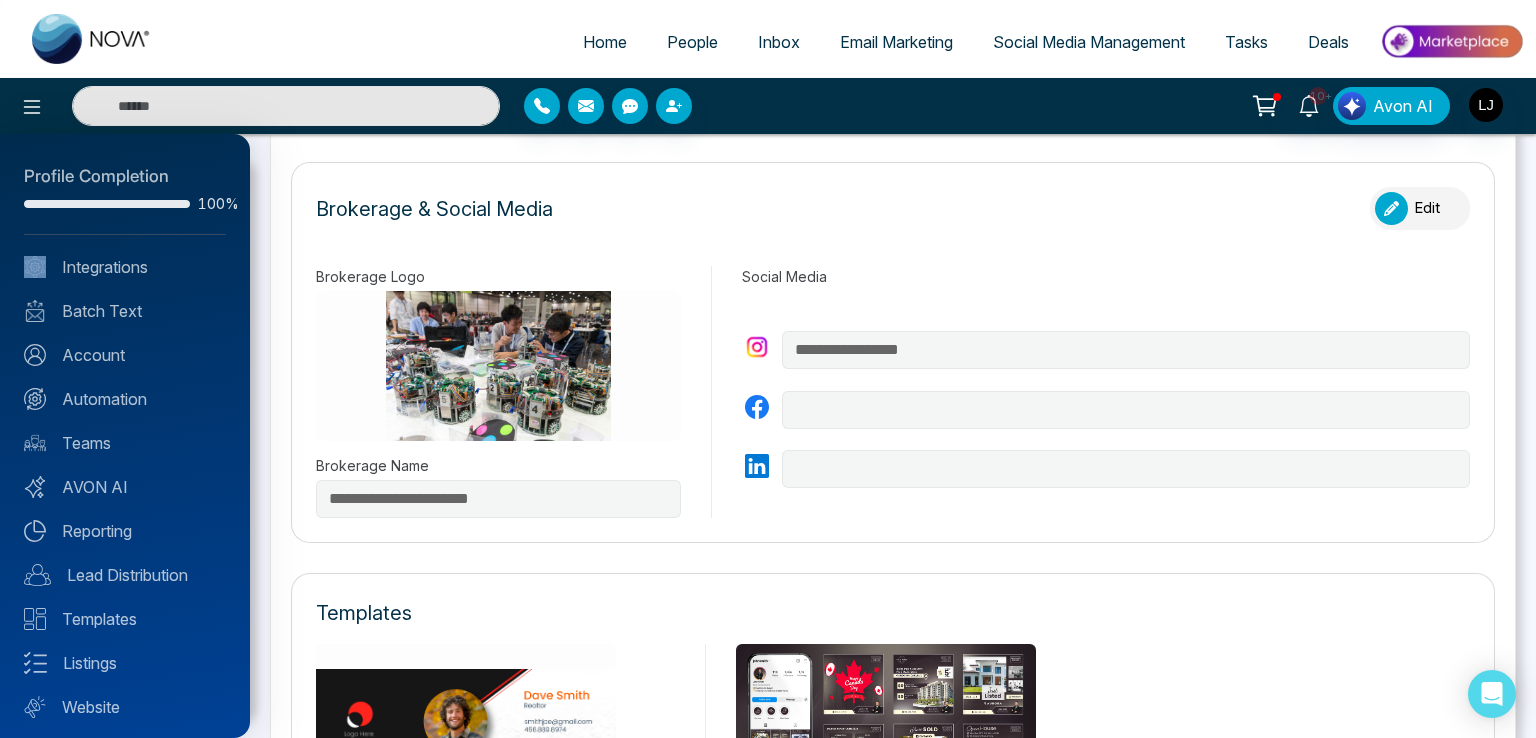 click on "Profile Completion 100%" at bounding box center [125, 199] 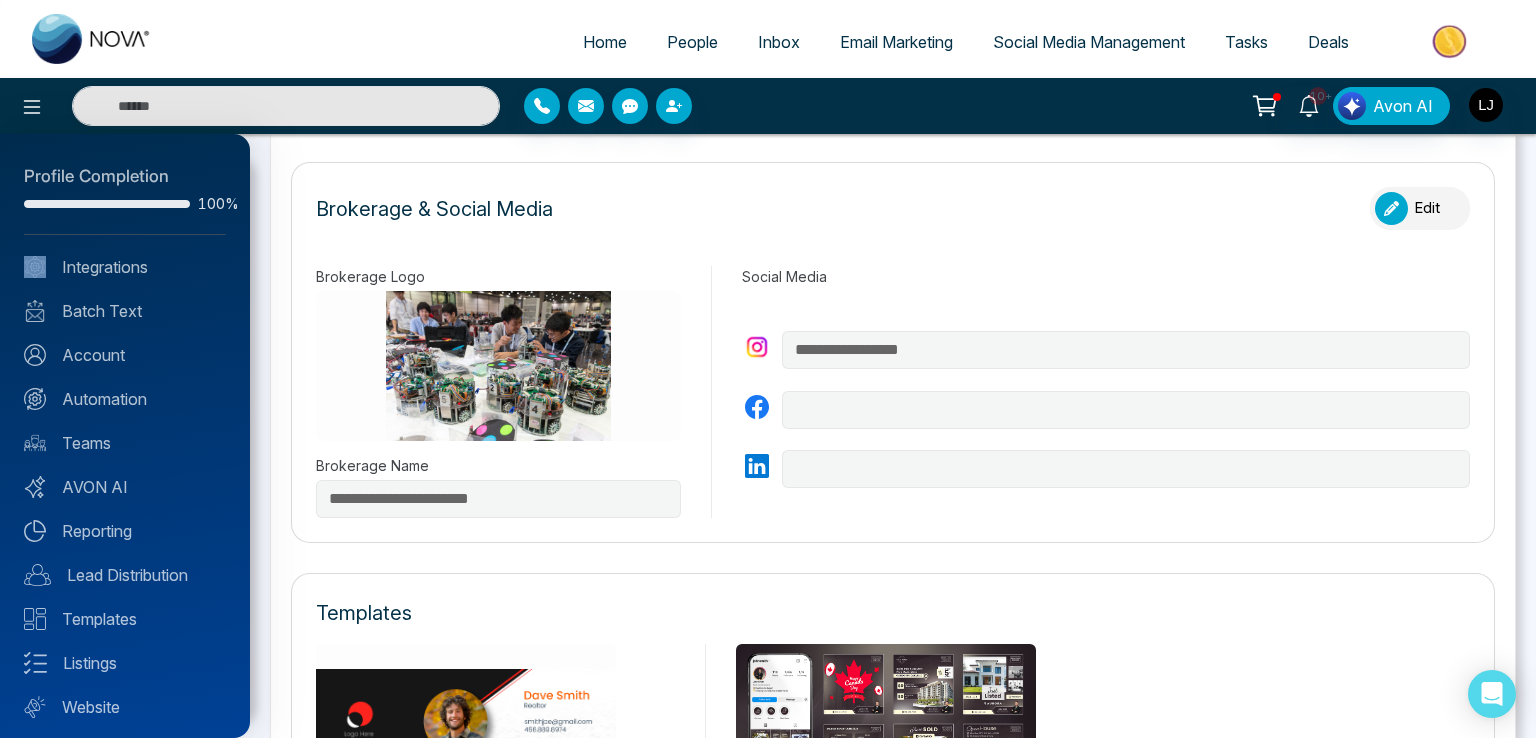 click on "Profile Completion 100%" at bounding box center [125, 199] 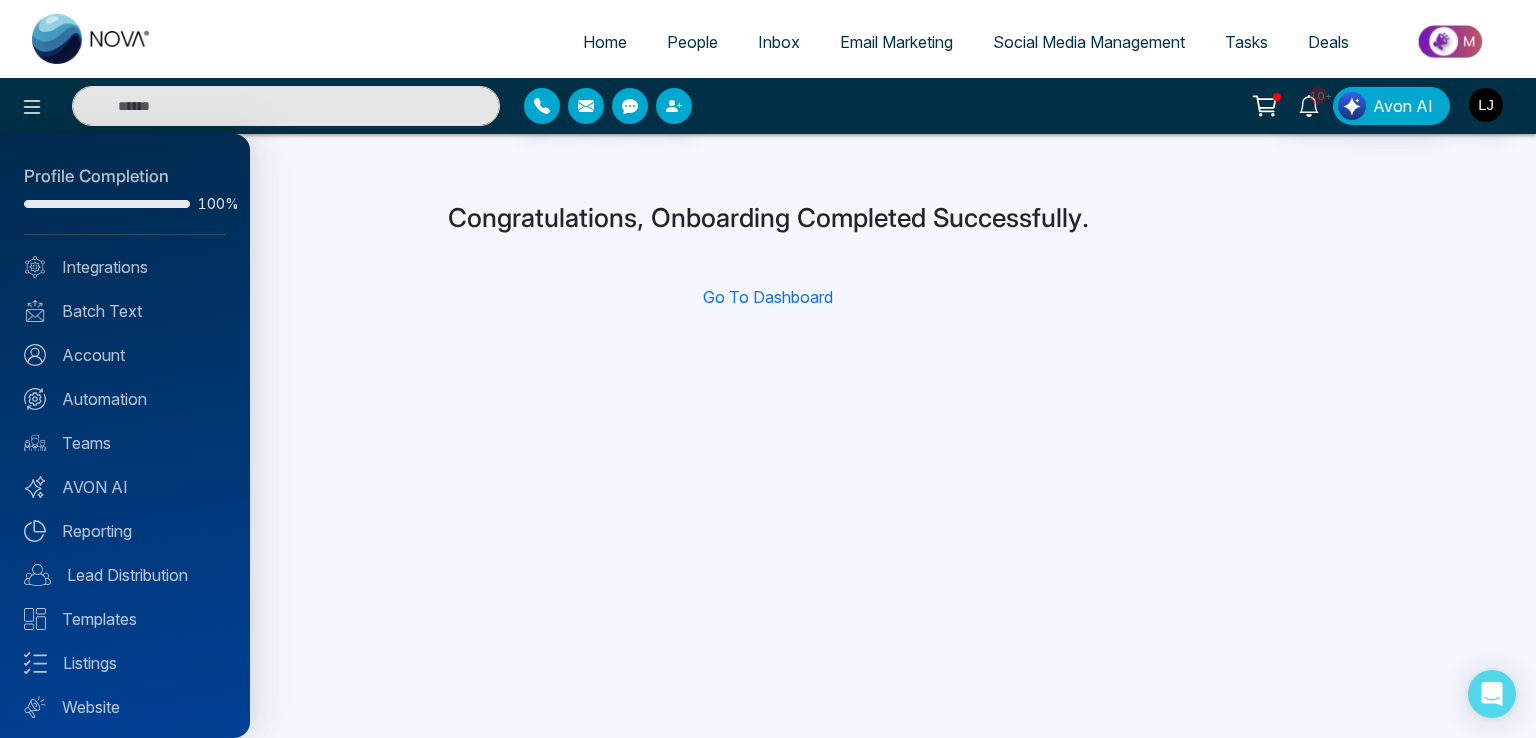 click at bounding box center (768, 369) 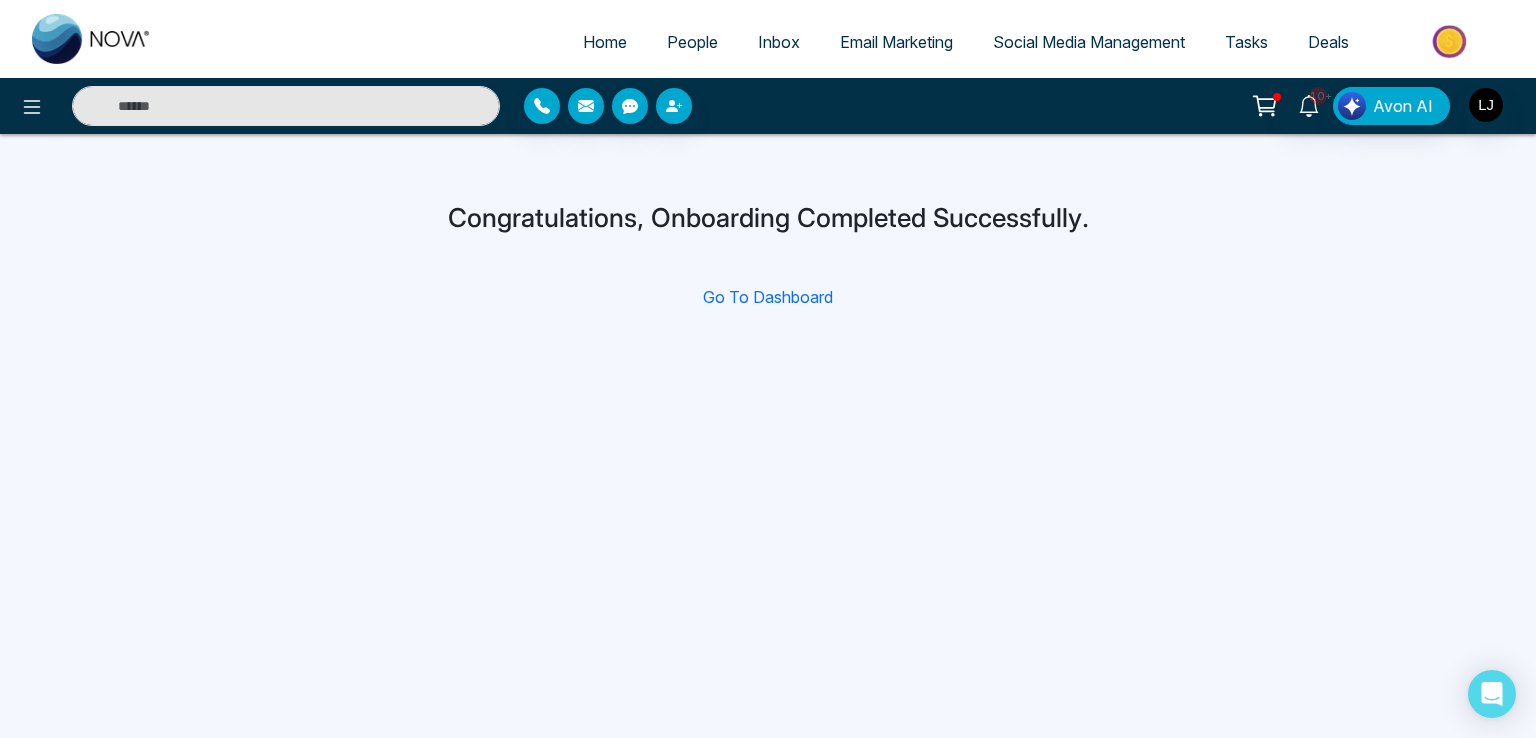 click on "Go To Dashboard" at bounding box center [768, 297] 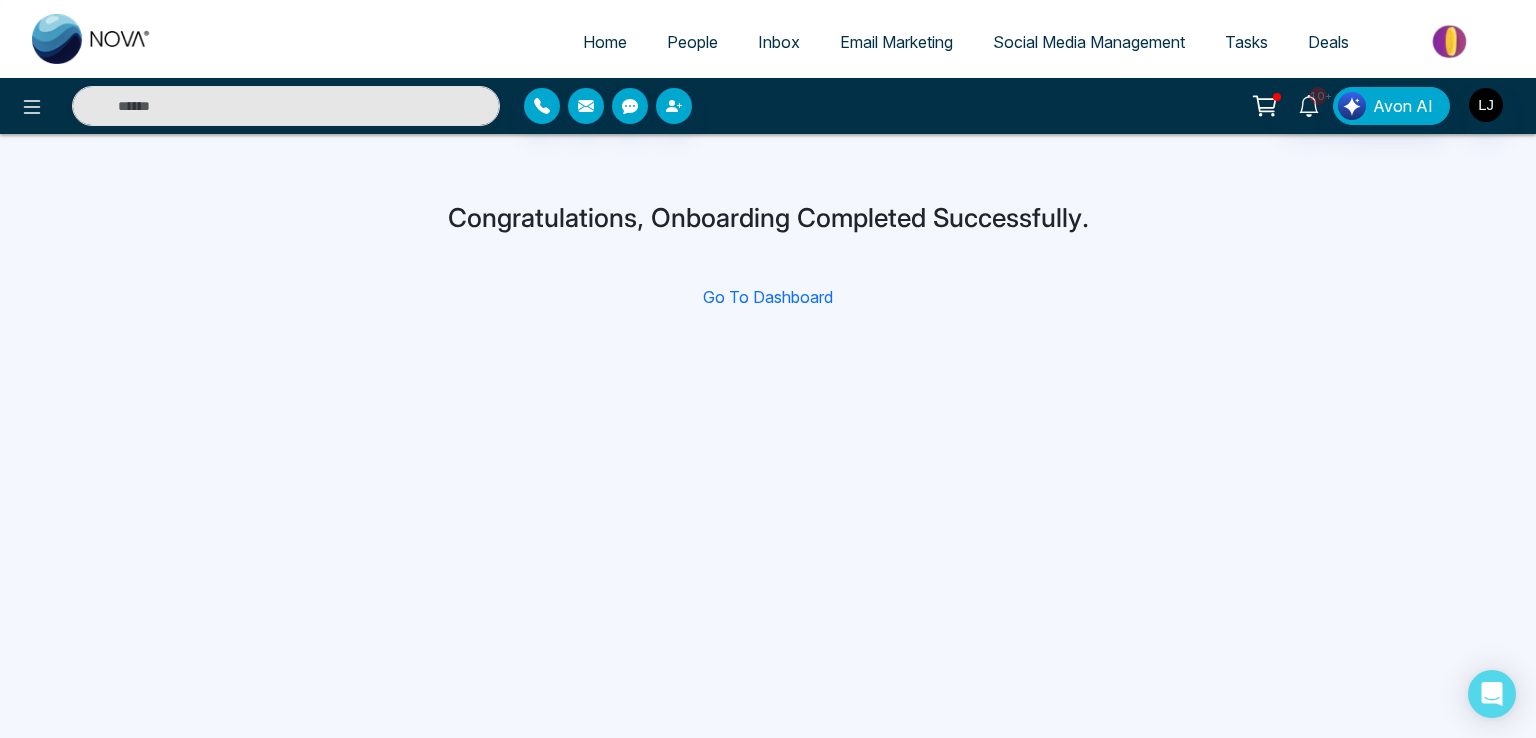 select on "*" 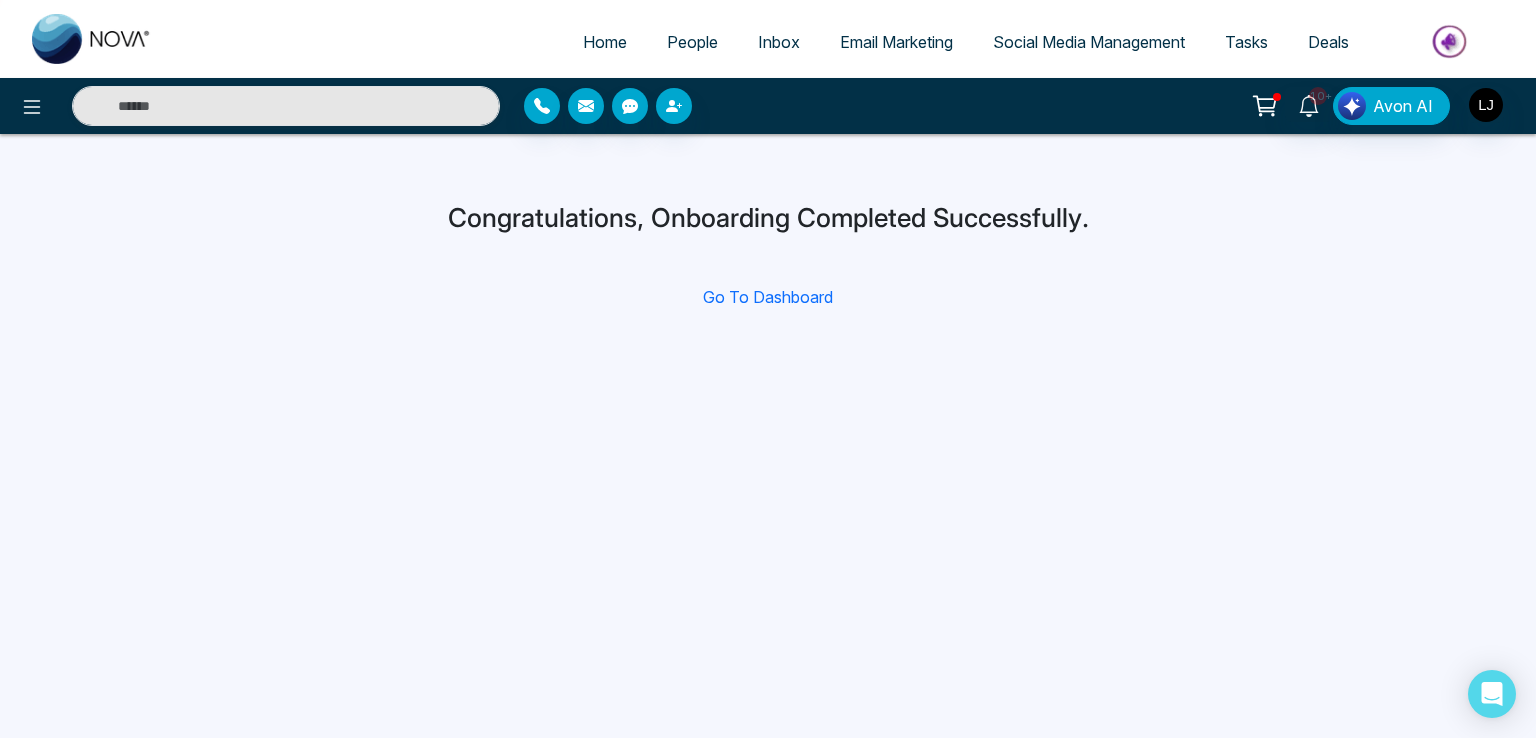 select on "*" 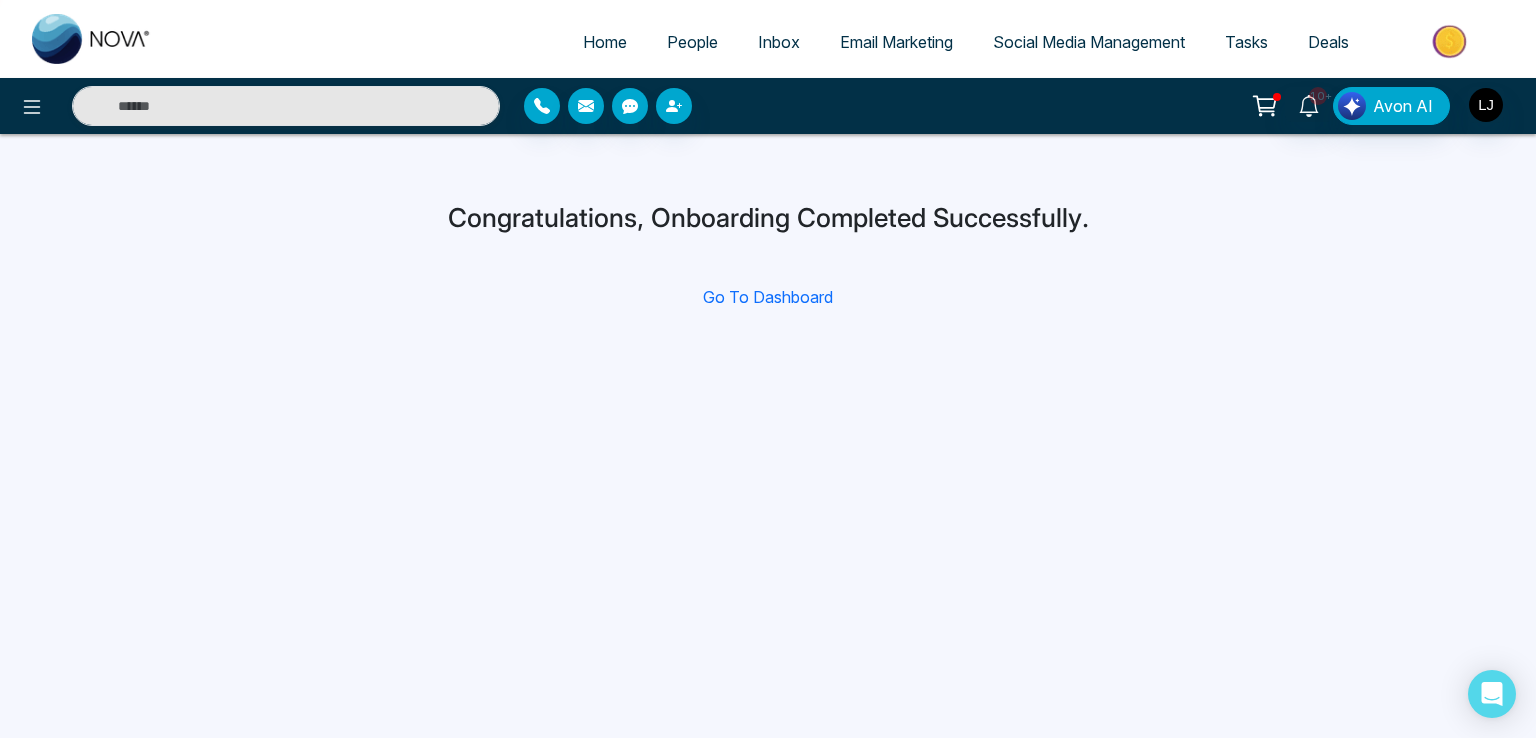 click on "People" at bounding box center (692, 42) 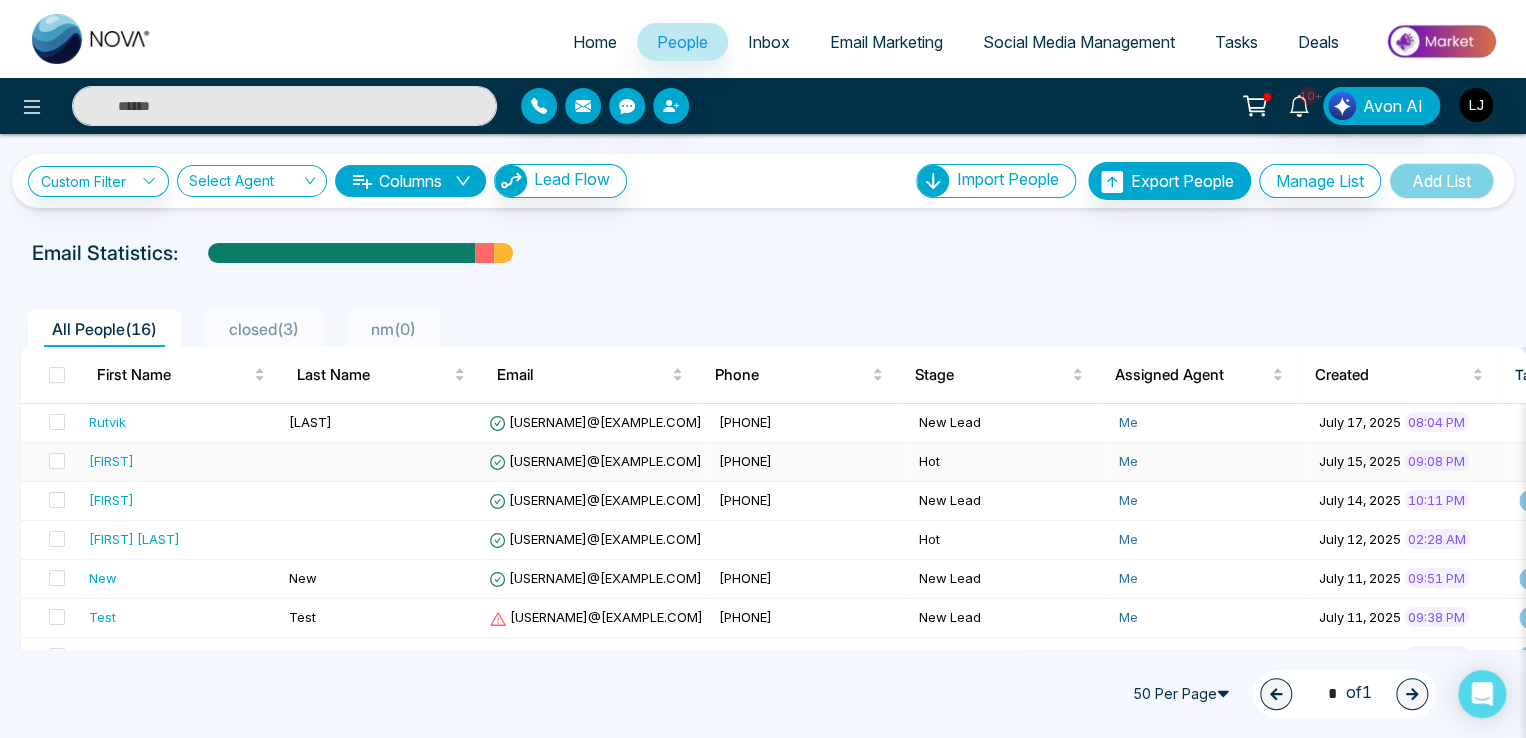 click on "[EMAIL]" at bounding box center [595, 461] 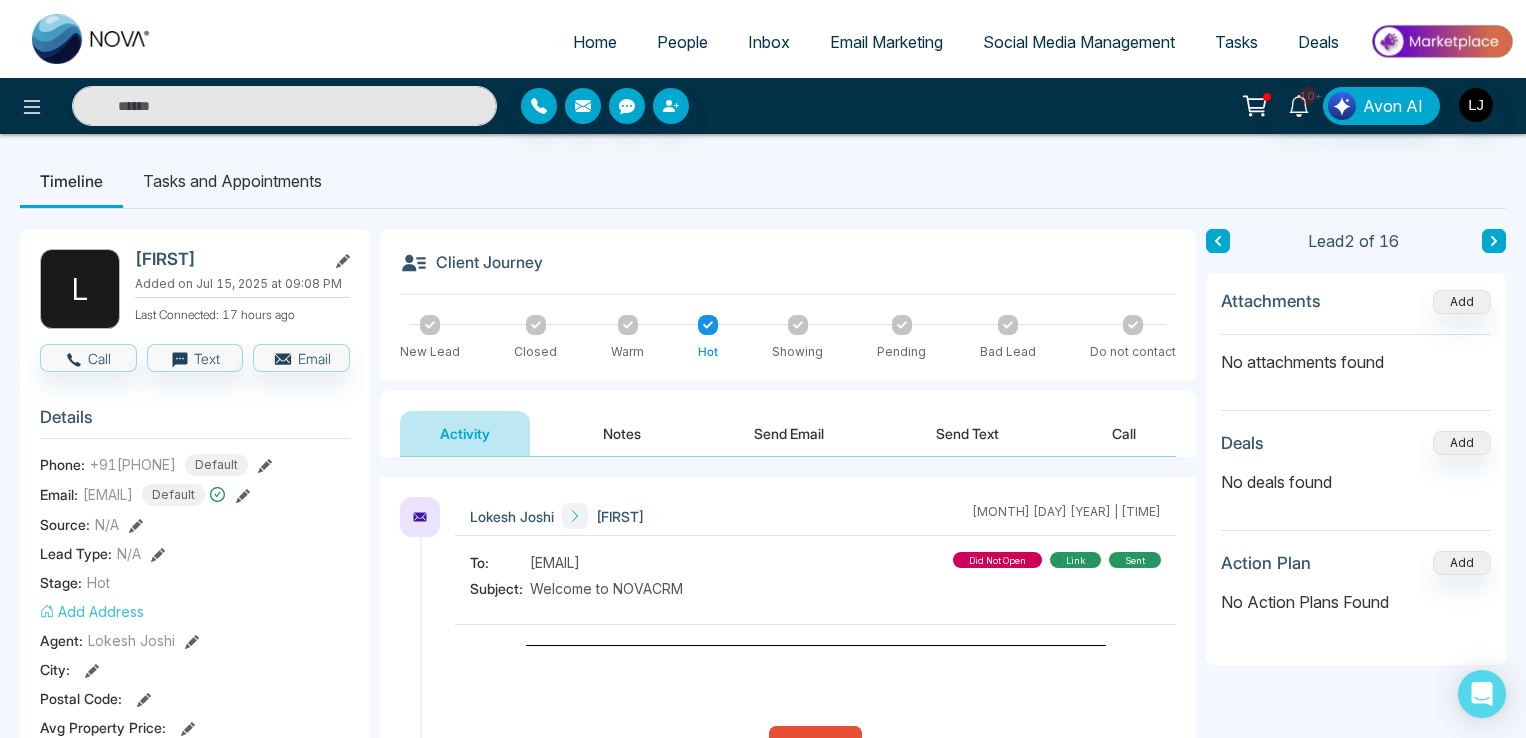scroll, scrollTop: 0, scrollLeft: 0, axis: both 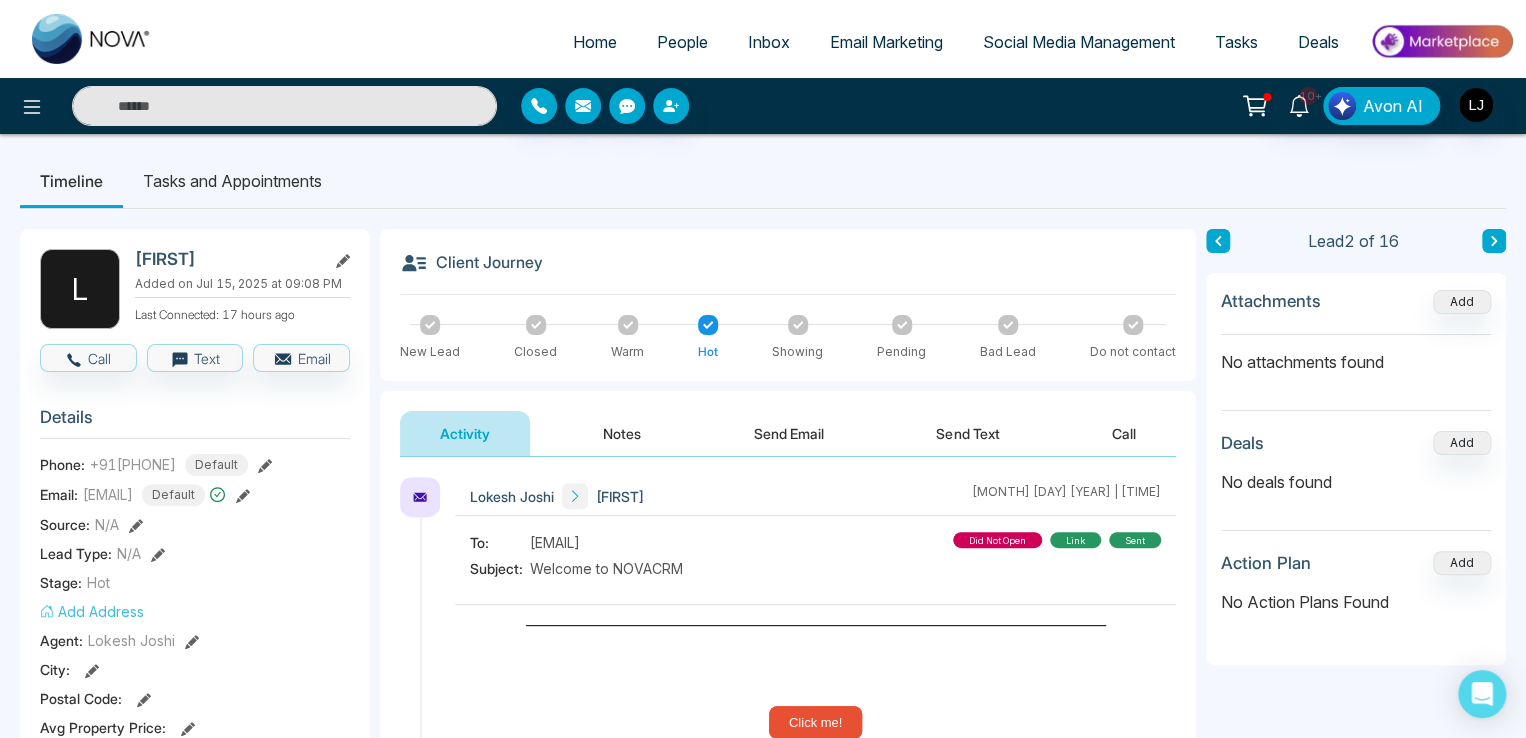 click on "Call" at bounding box center (1124, 433) 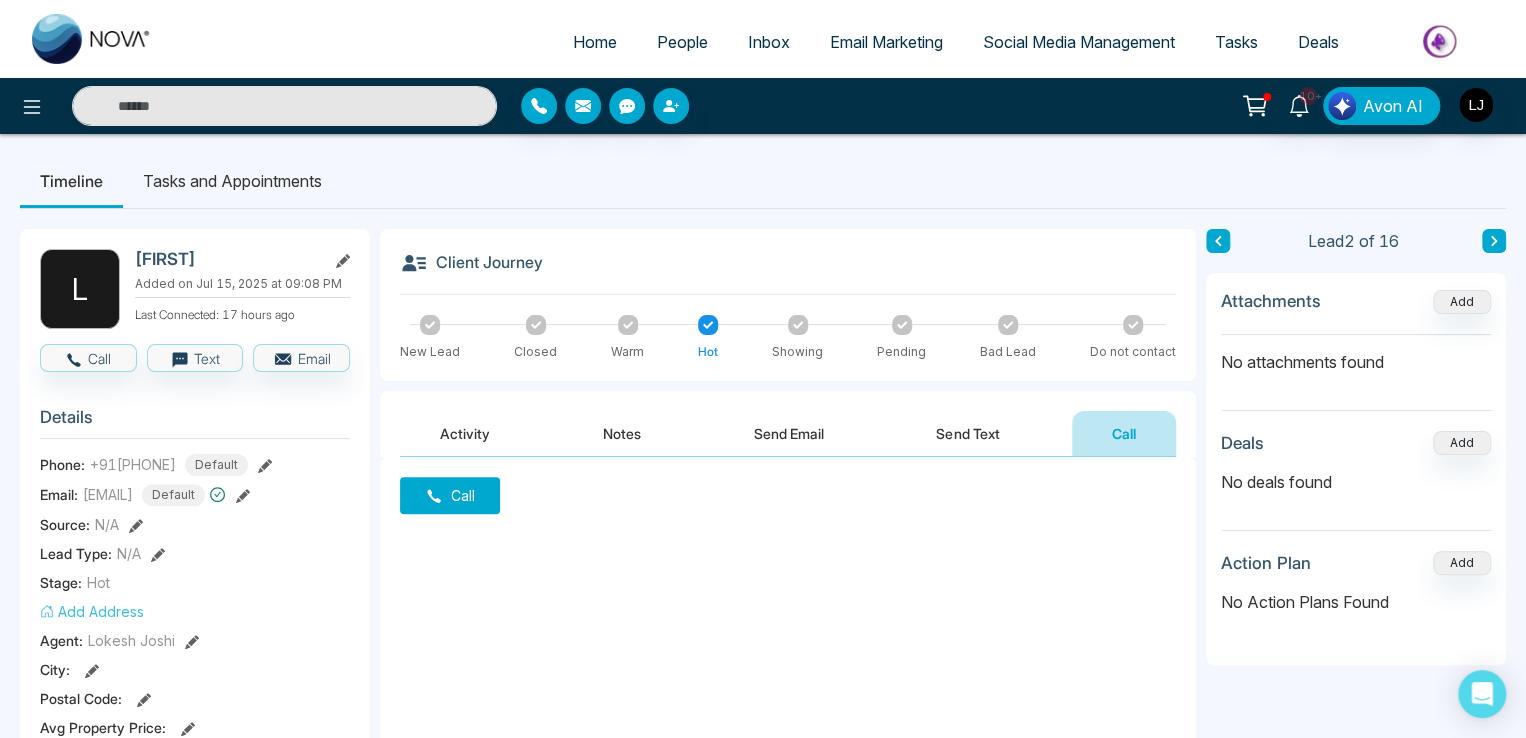 click on "People" at bounding box center [682, 42] 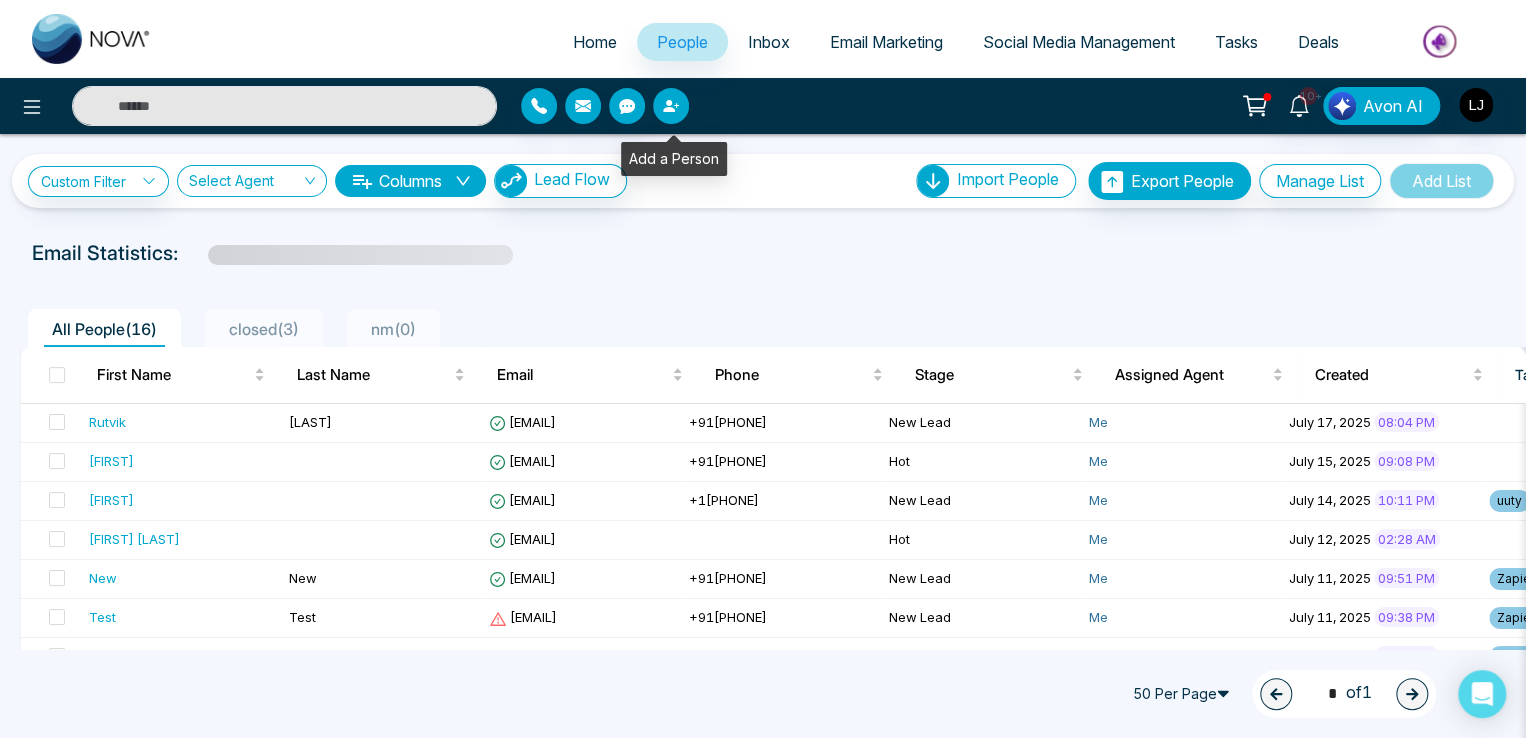 click at bounding box center (671, 106) 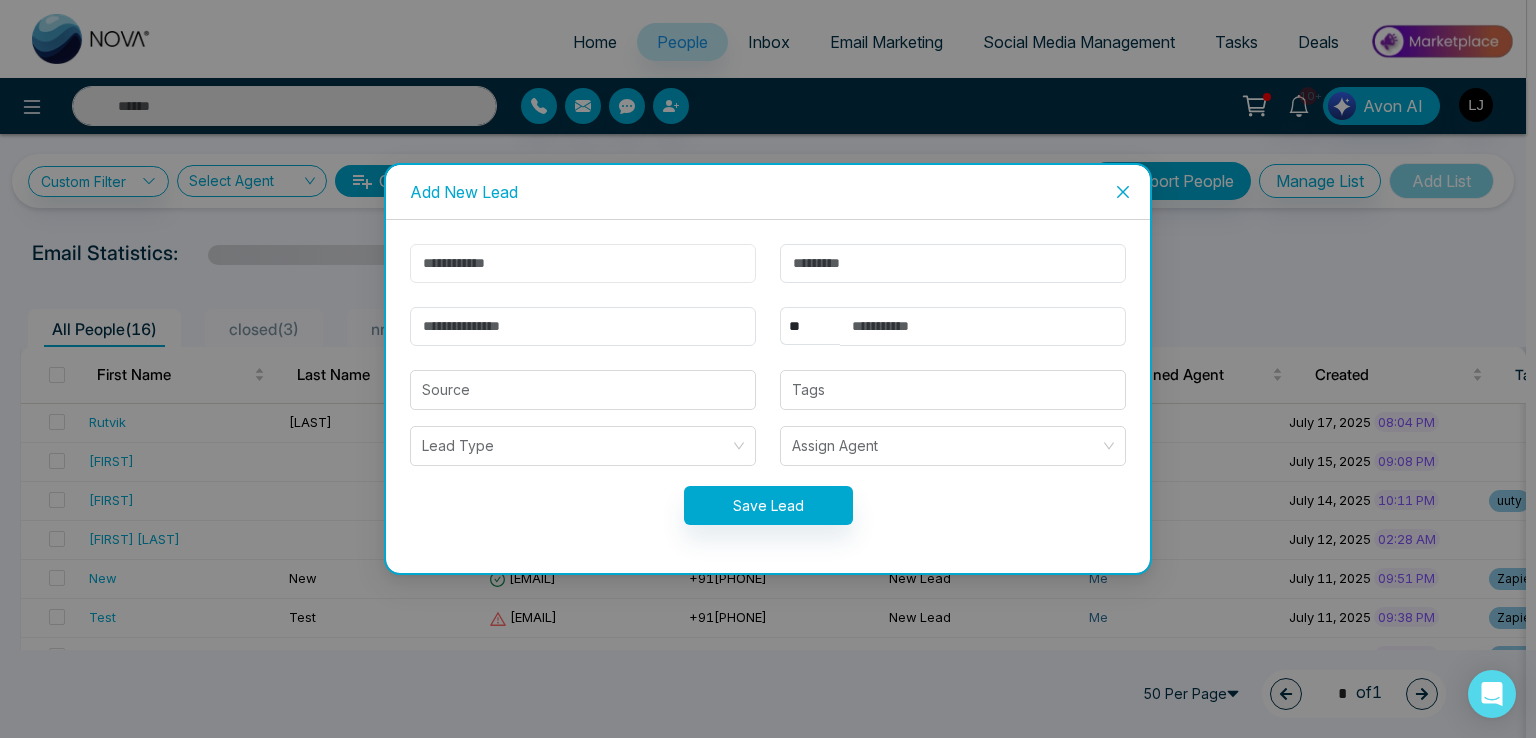 click at bounding box center [583, 263] 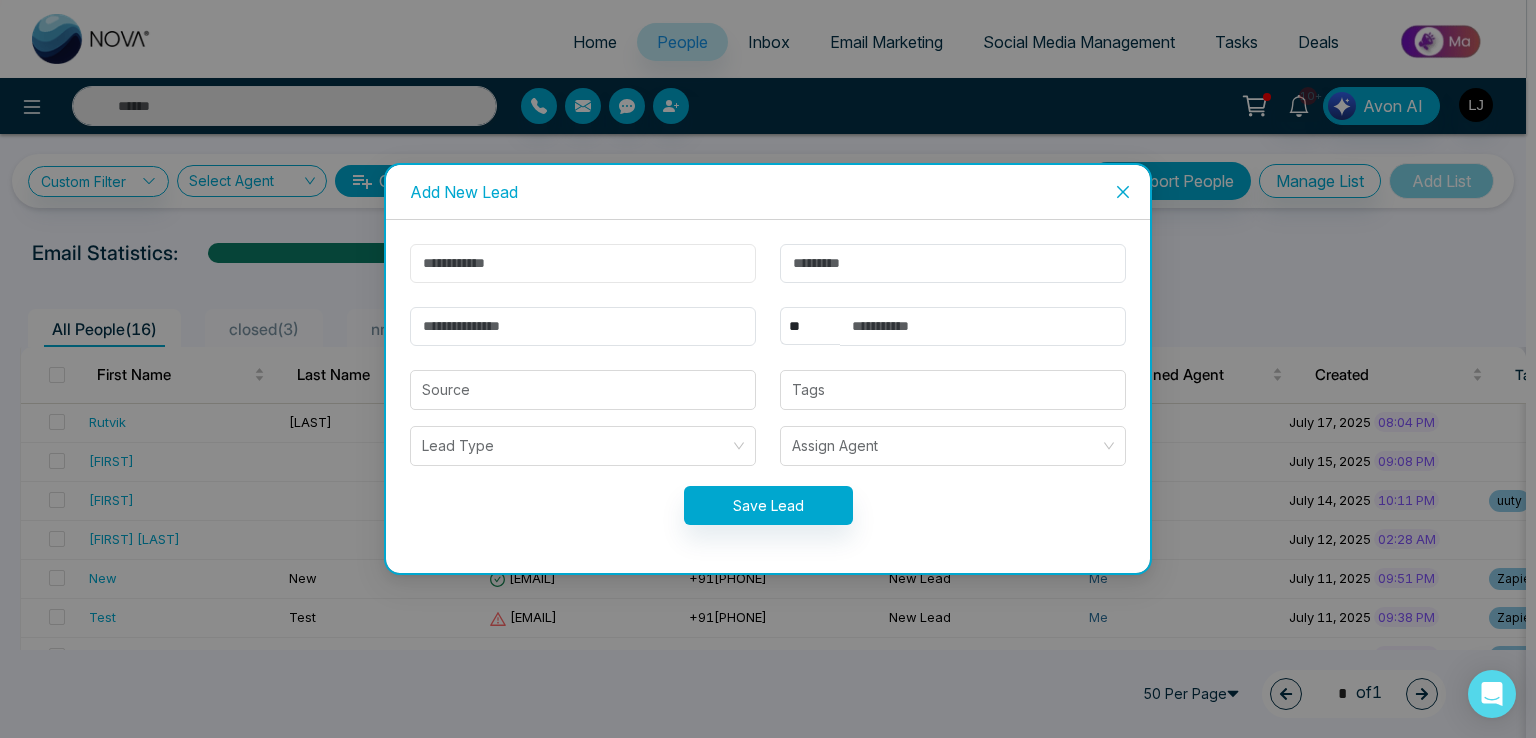 type on "*****" 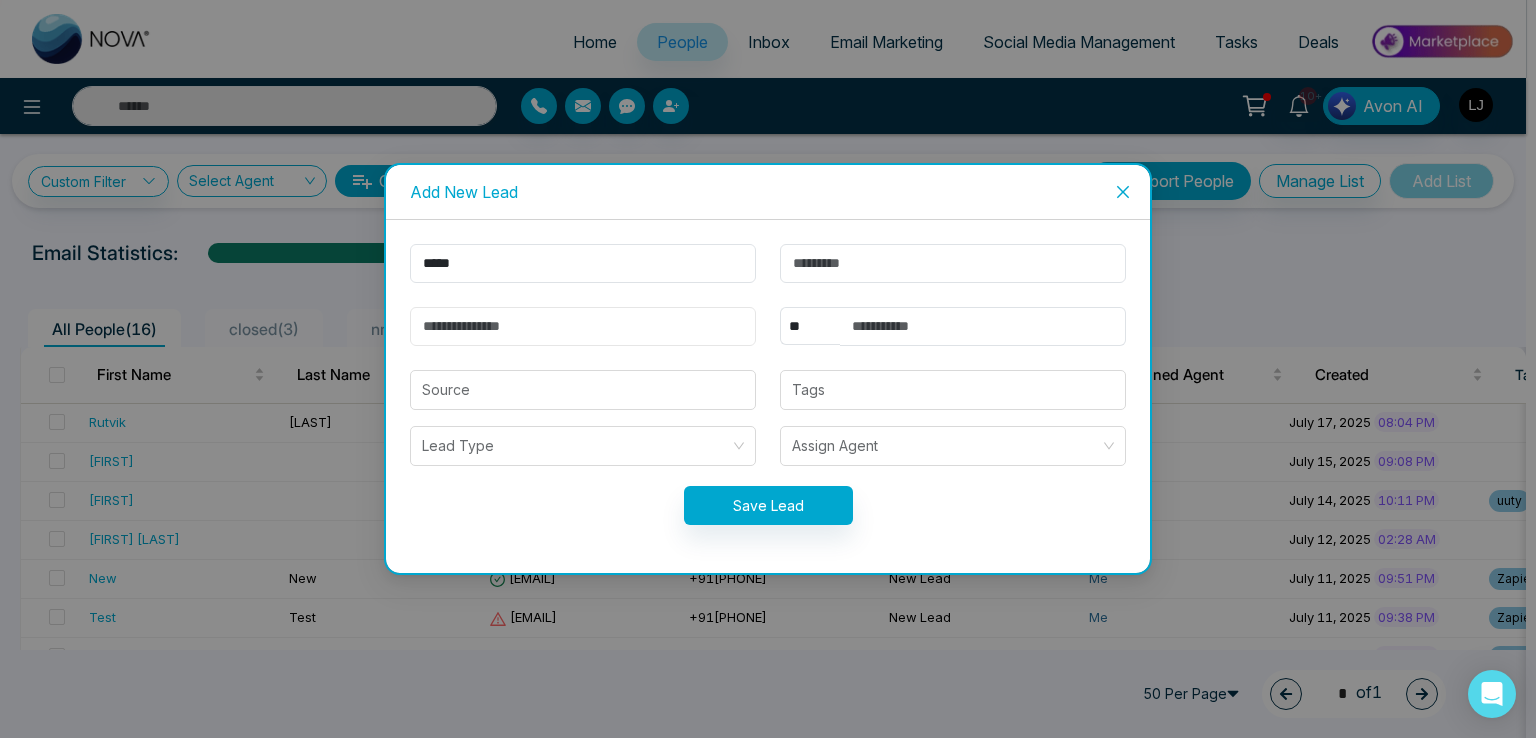 click at bounding box center [583, 326] 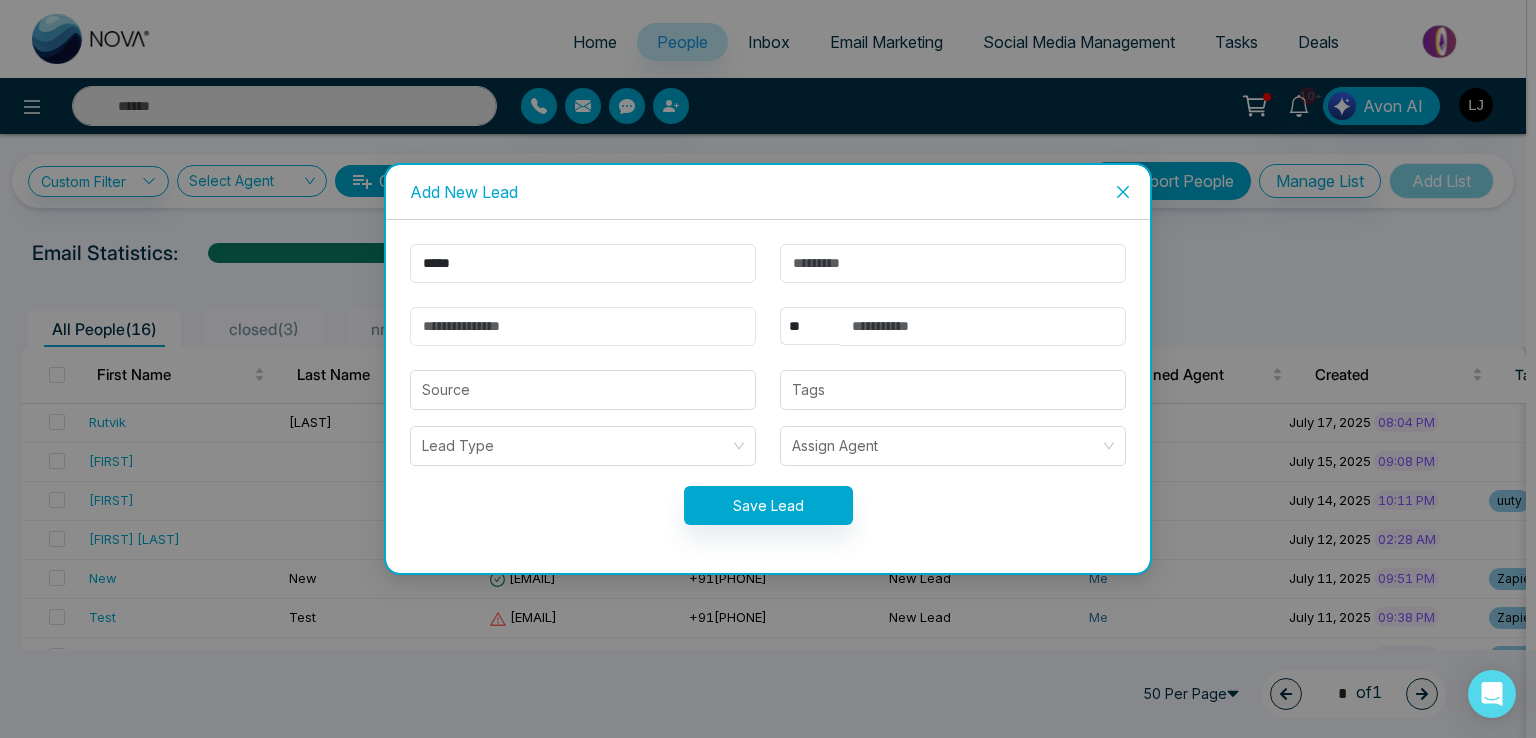 type on "**********" 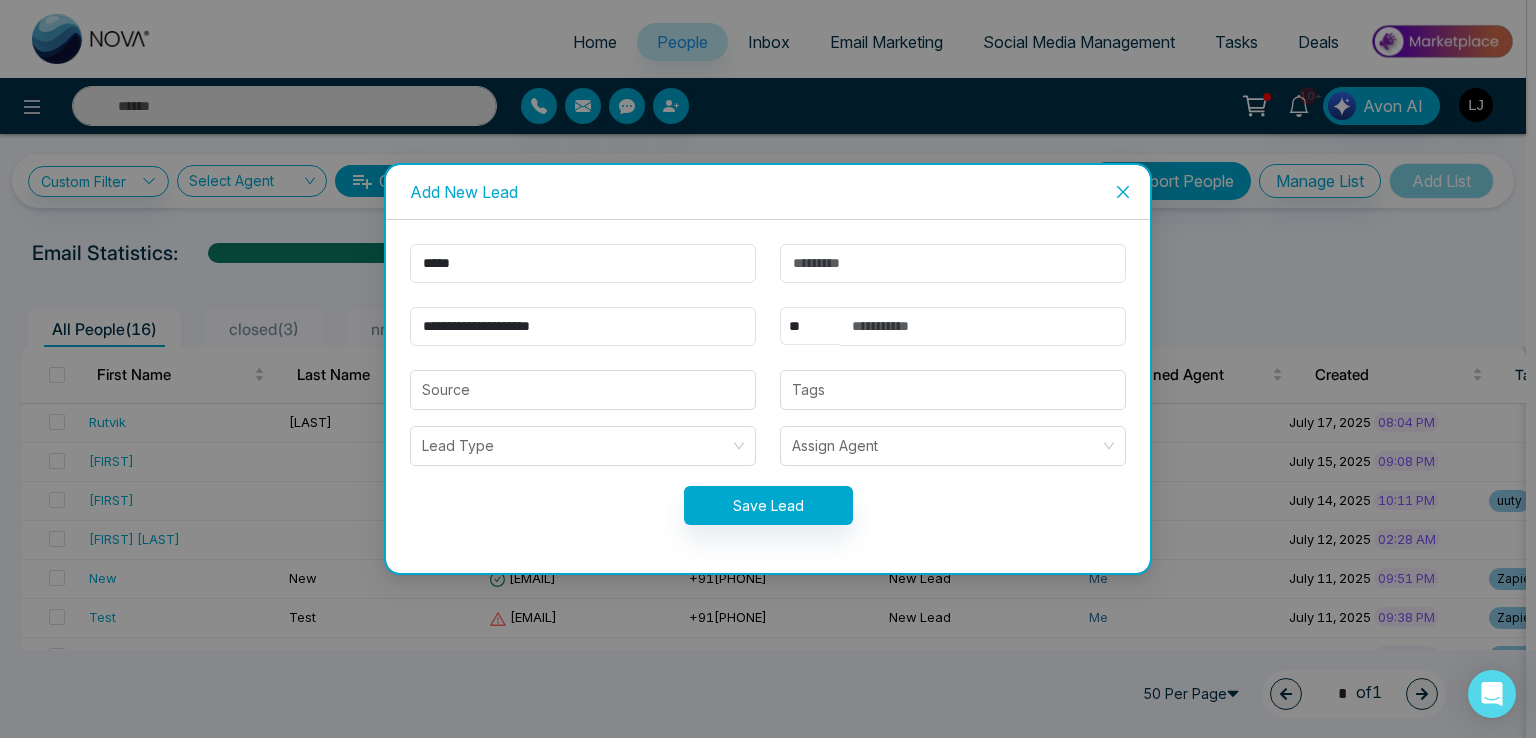 click on "** **** *** *** *** **** ***" at bounding box center (810, 326) 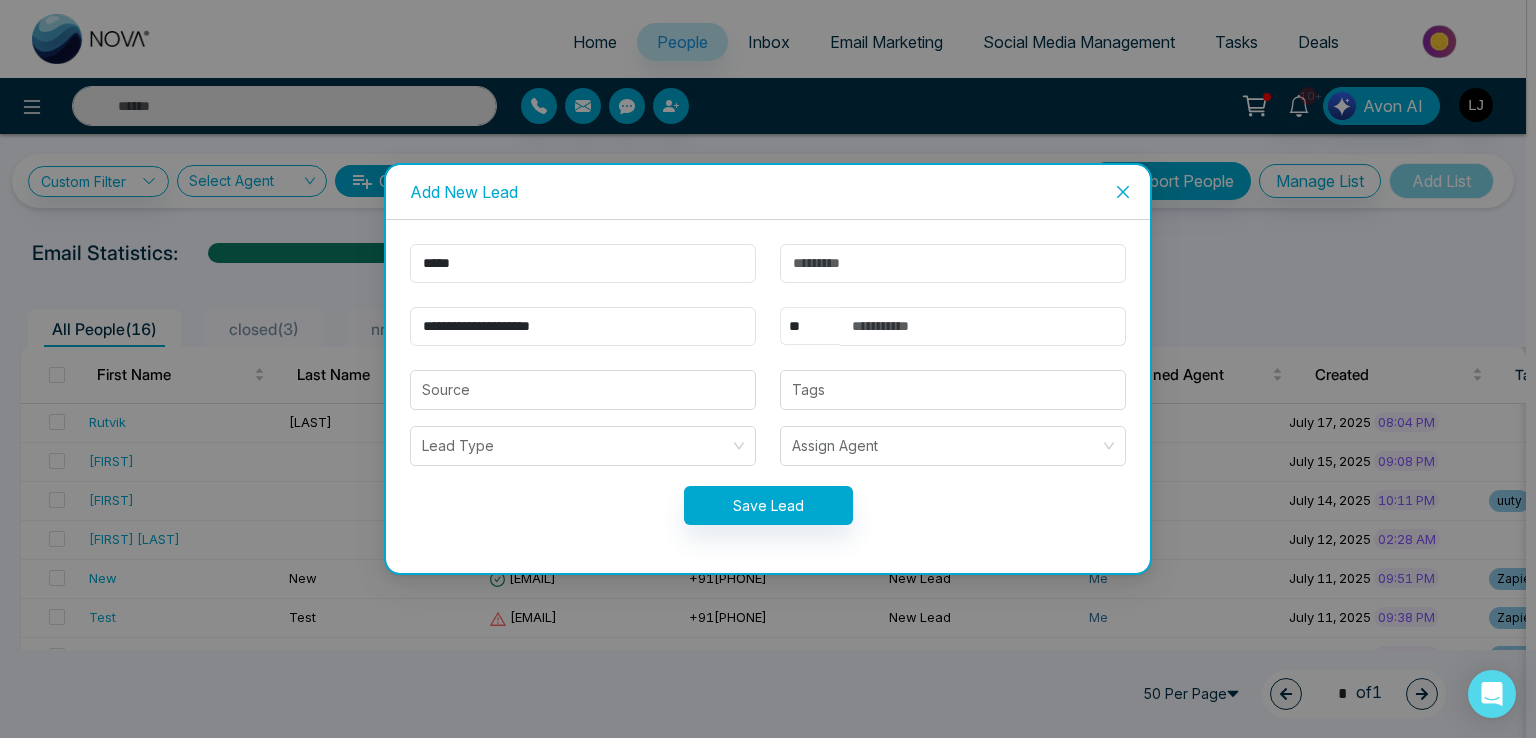 select on "***" 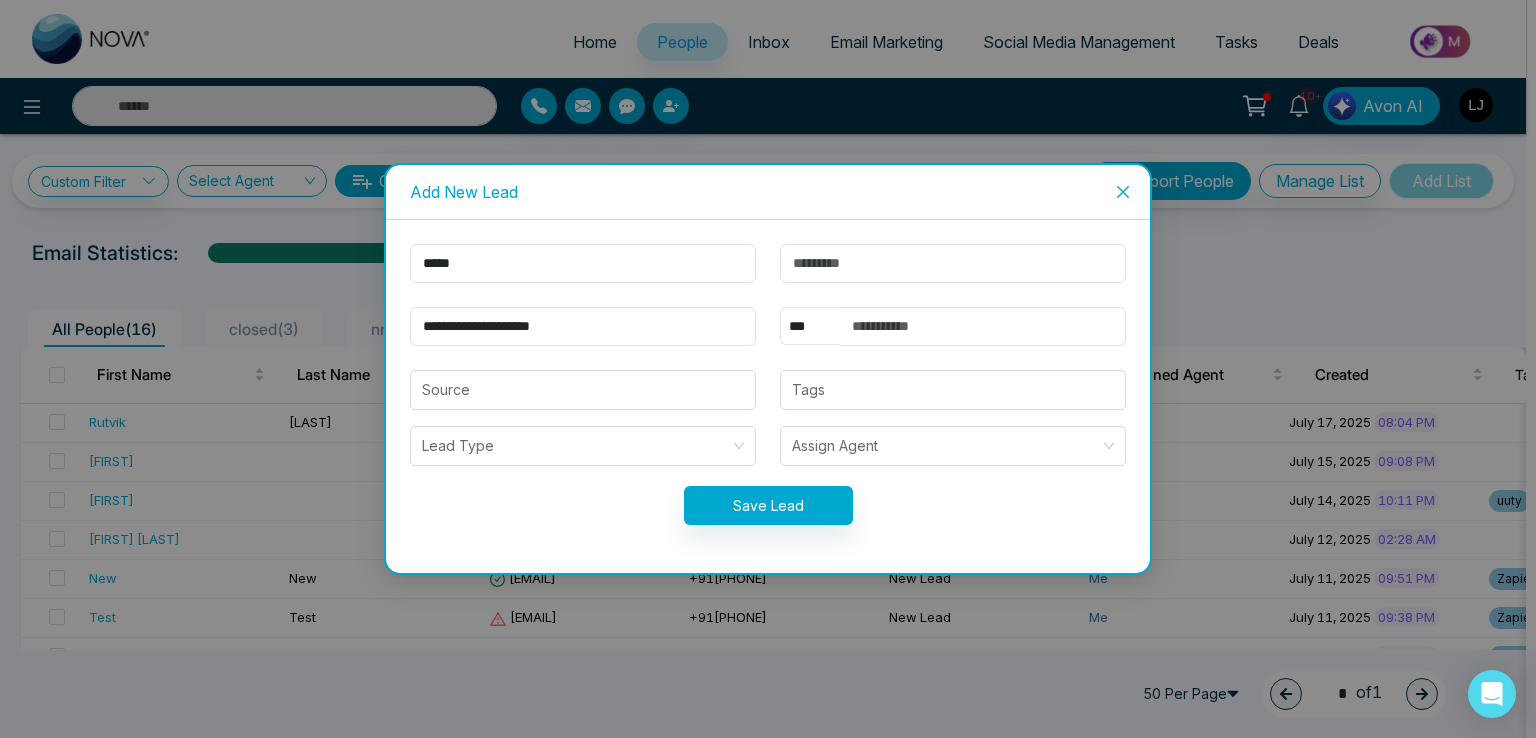 click on "** **** *** *** *** **** ***" at bounding box center (810, 326) 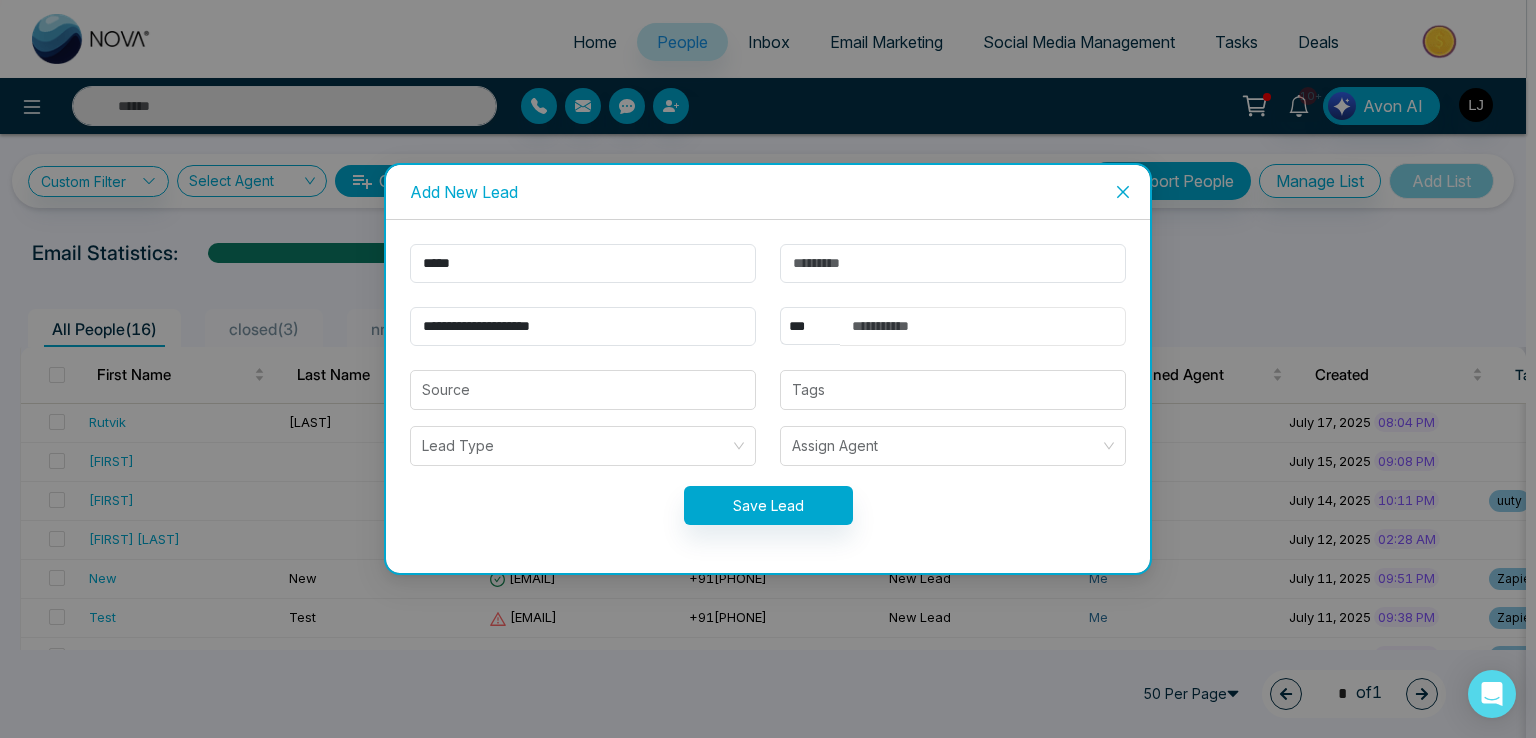 click at bounding box center (983, 326) 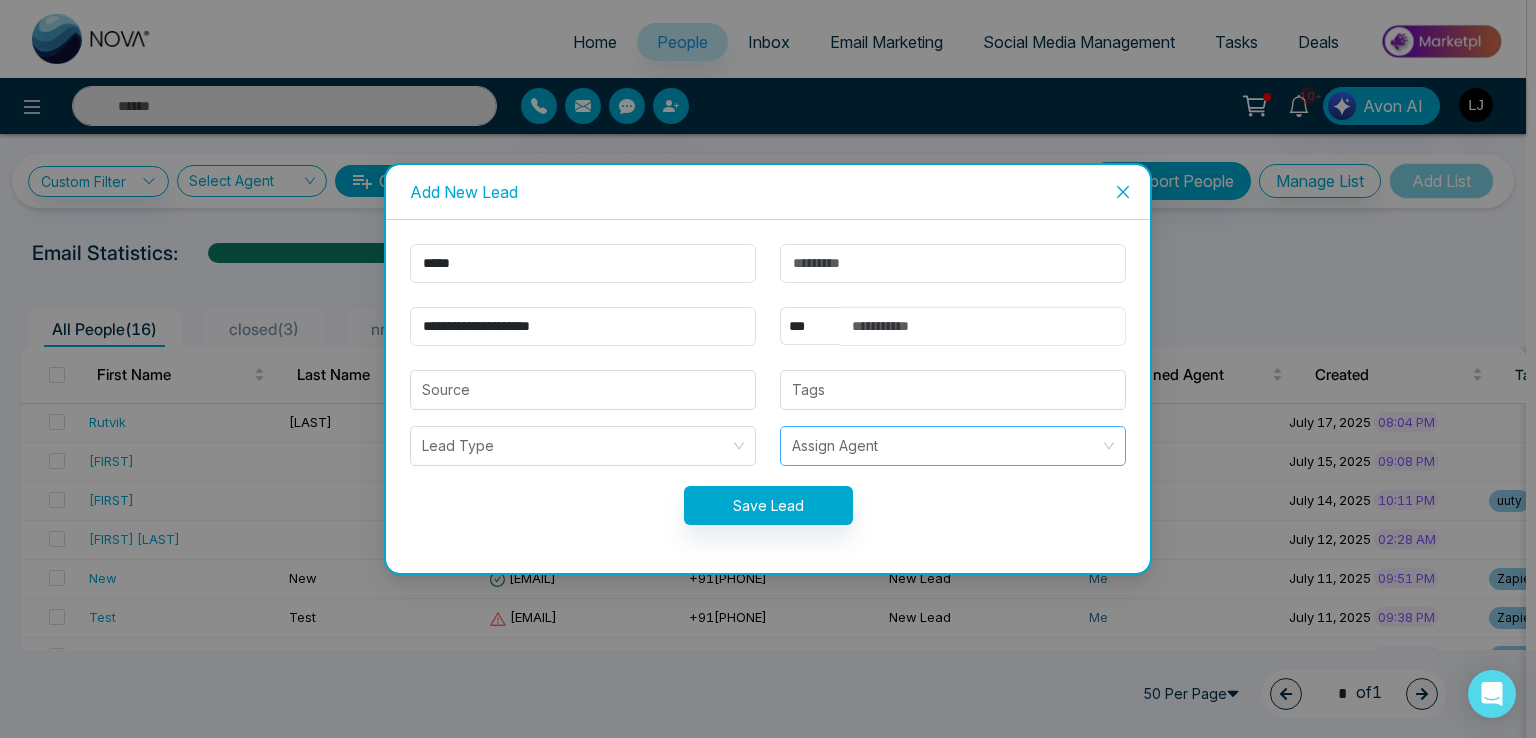 type on "**********" 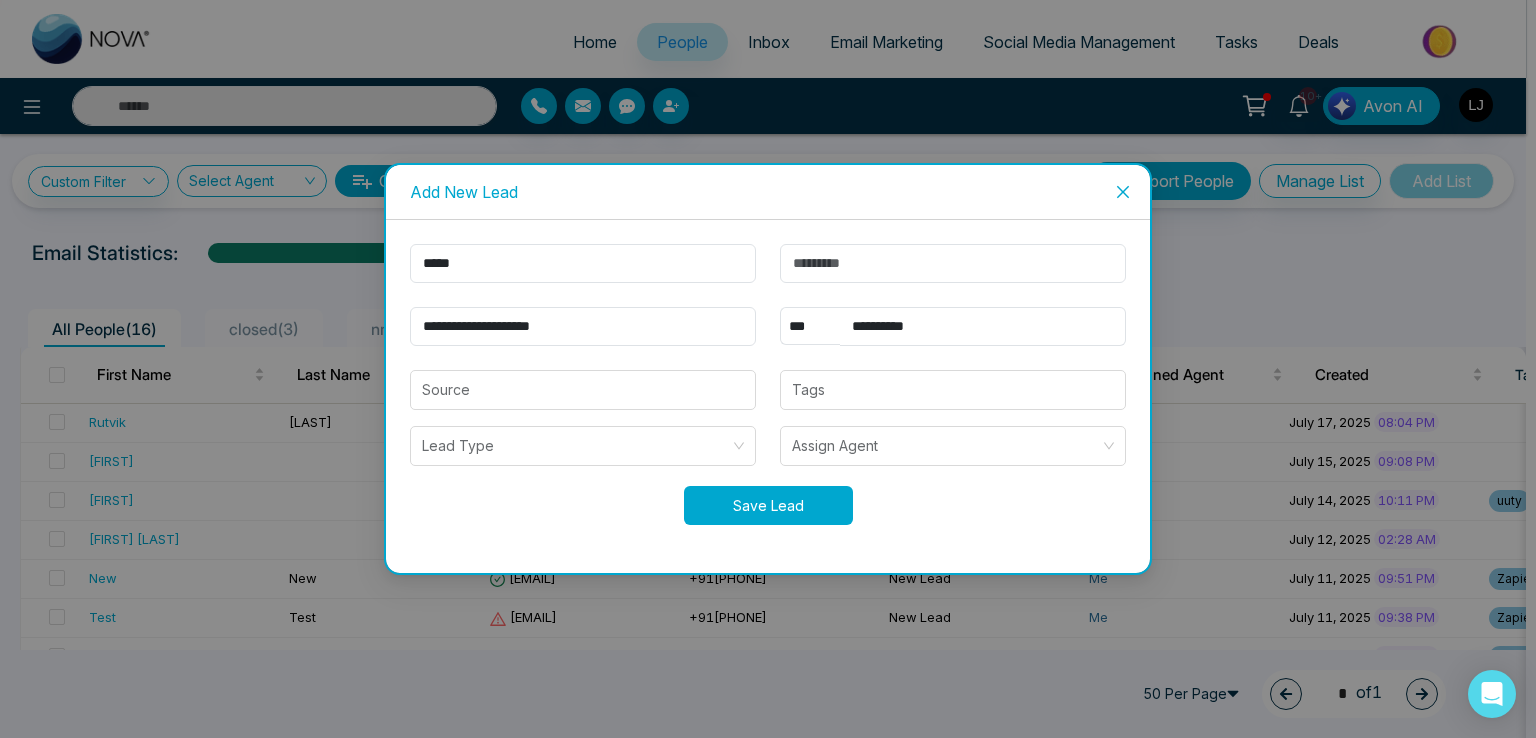 click on "Save Lead" at bounding box center [768, 505] 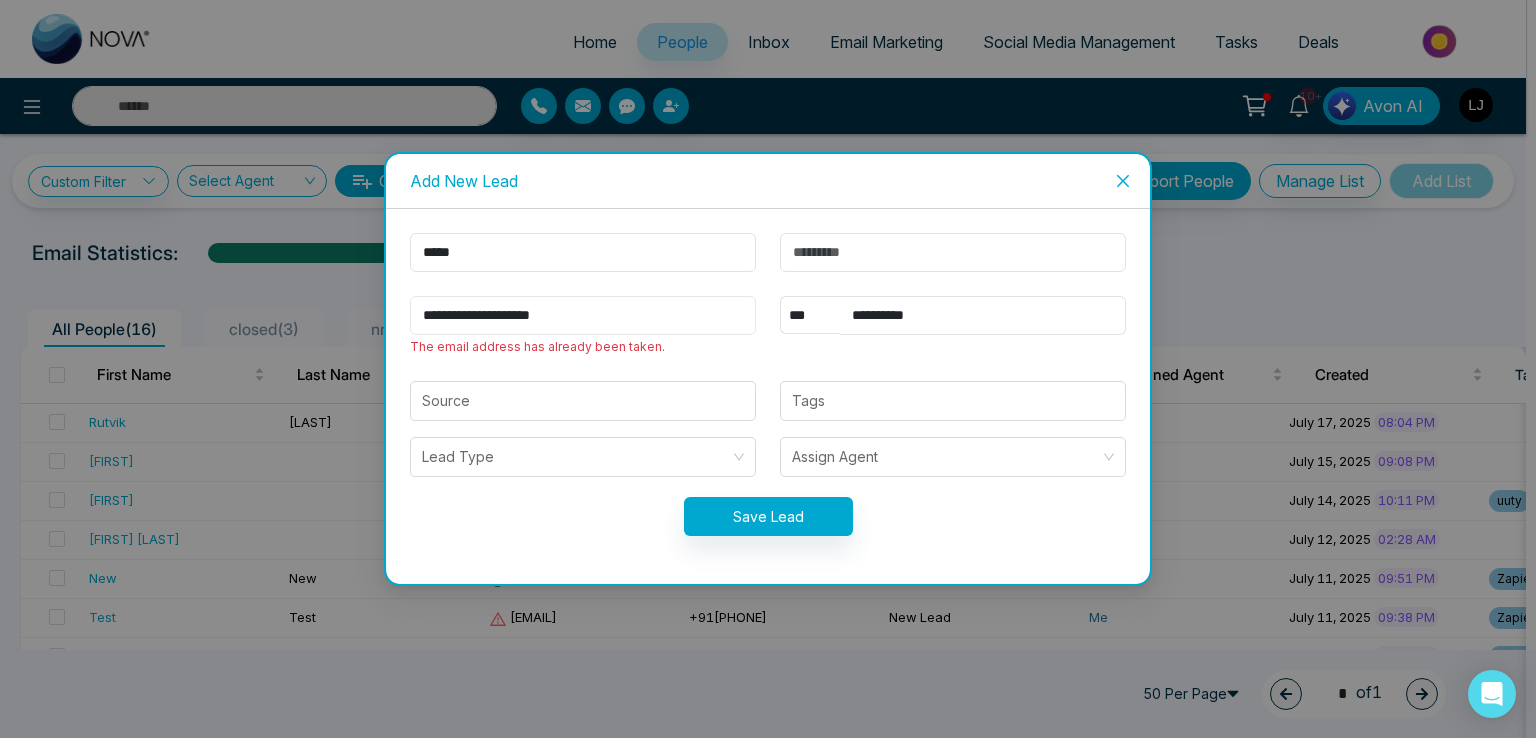 click on "**********" at bounding box center [583, 315] 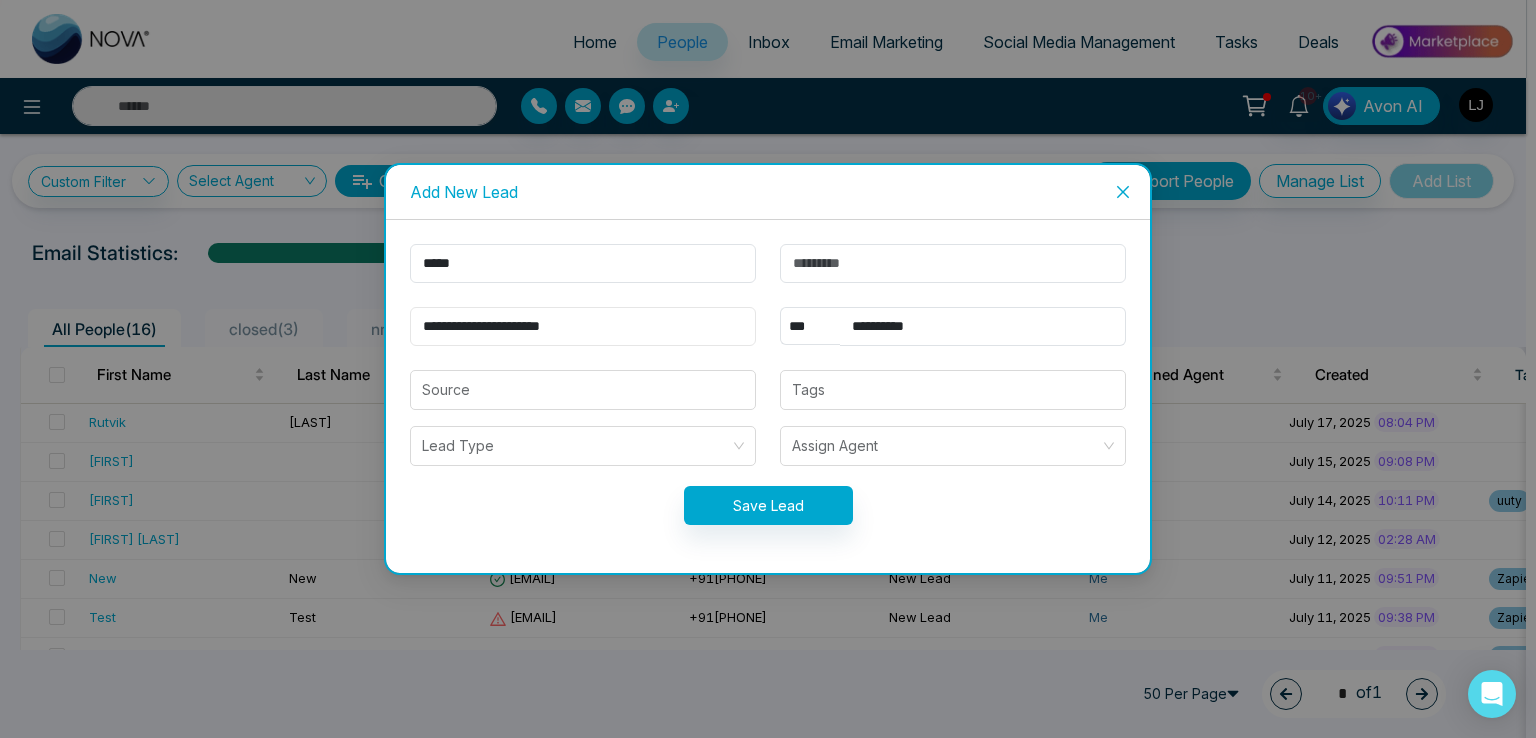 type on "**********" 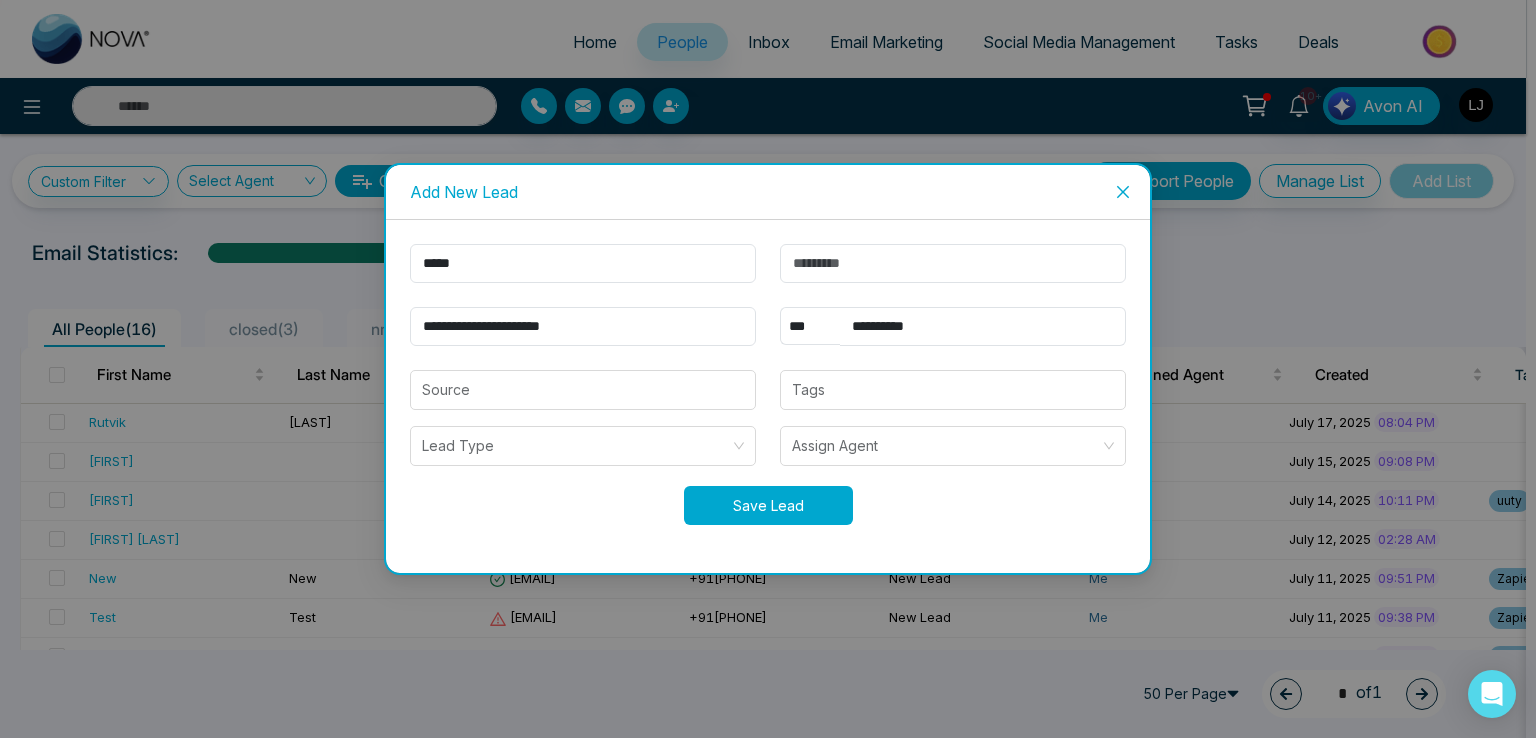 click on "Save Lead" at bounding box center (768, 505) 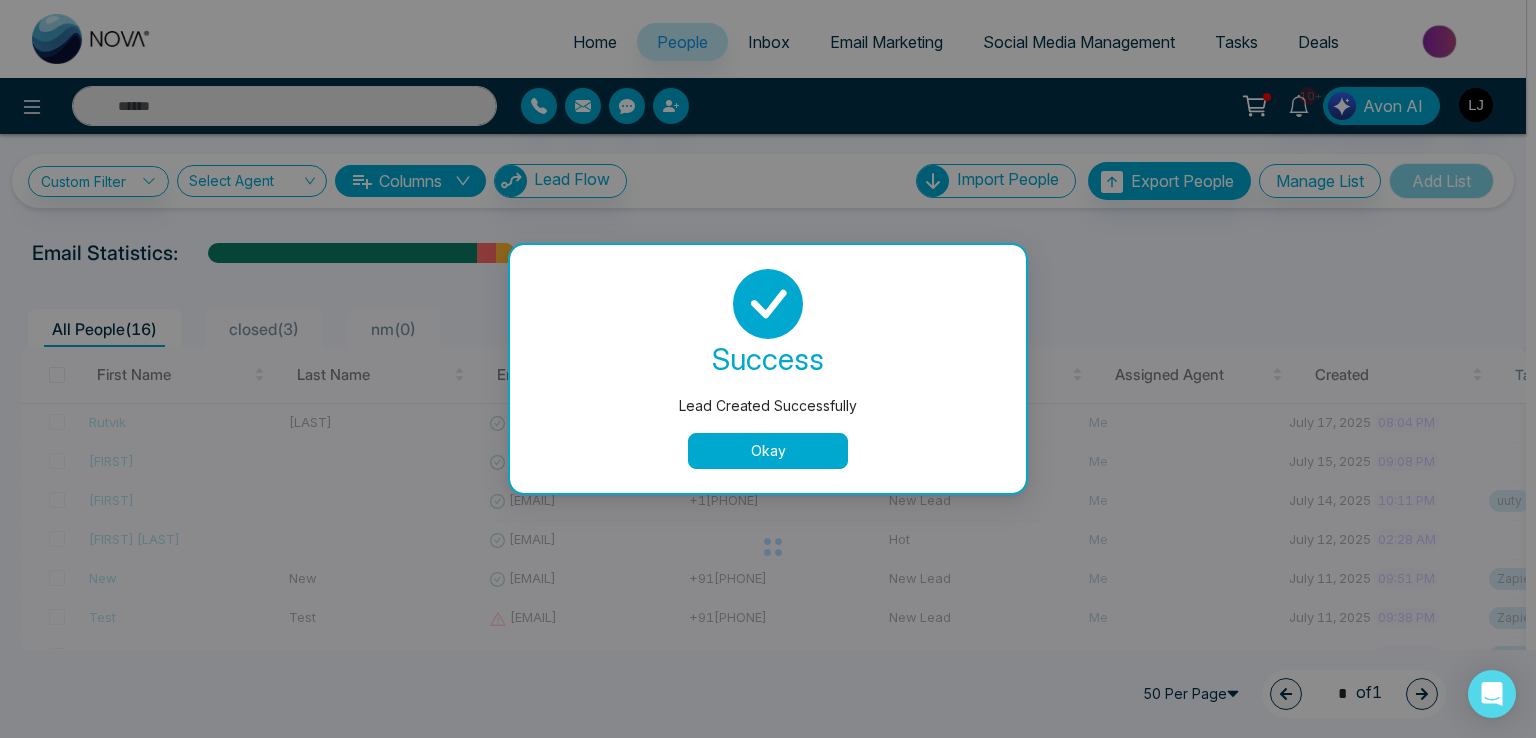 click on "Okay" at bounding box center [768, 451] 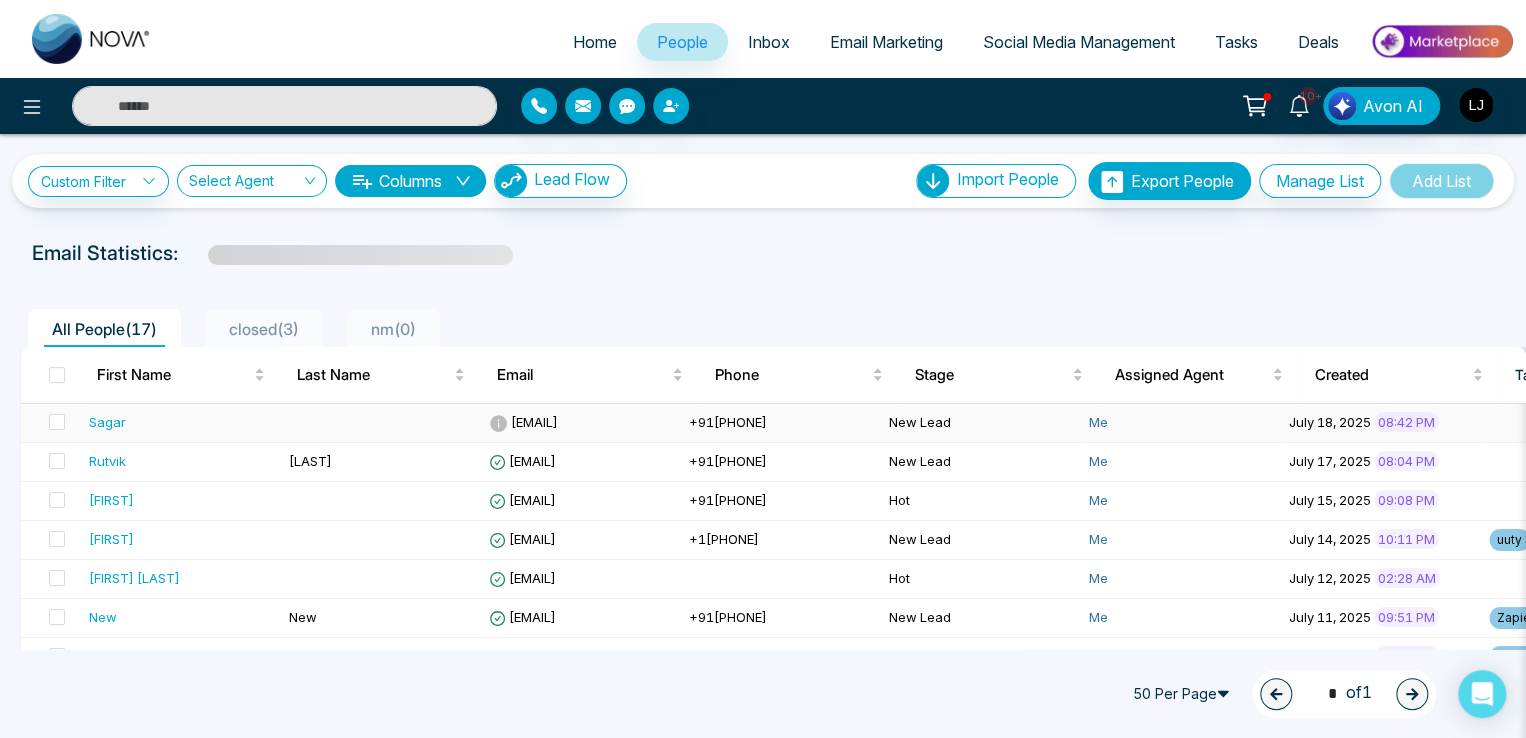 click on "[EMAIL]" at bounding box center [523, 422] 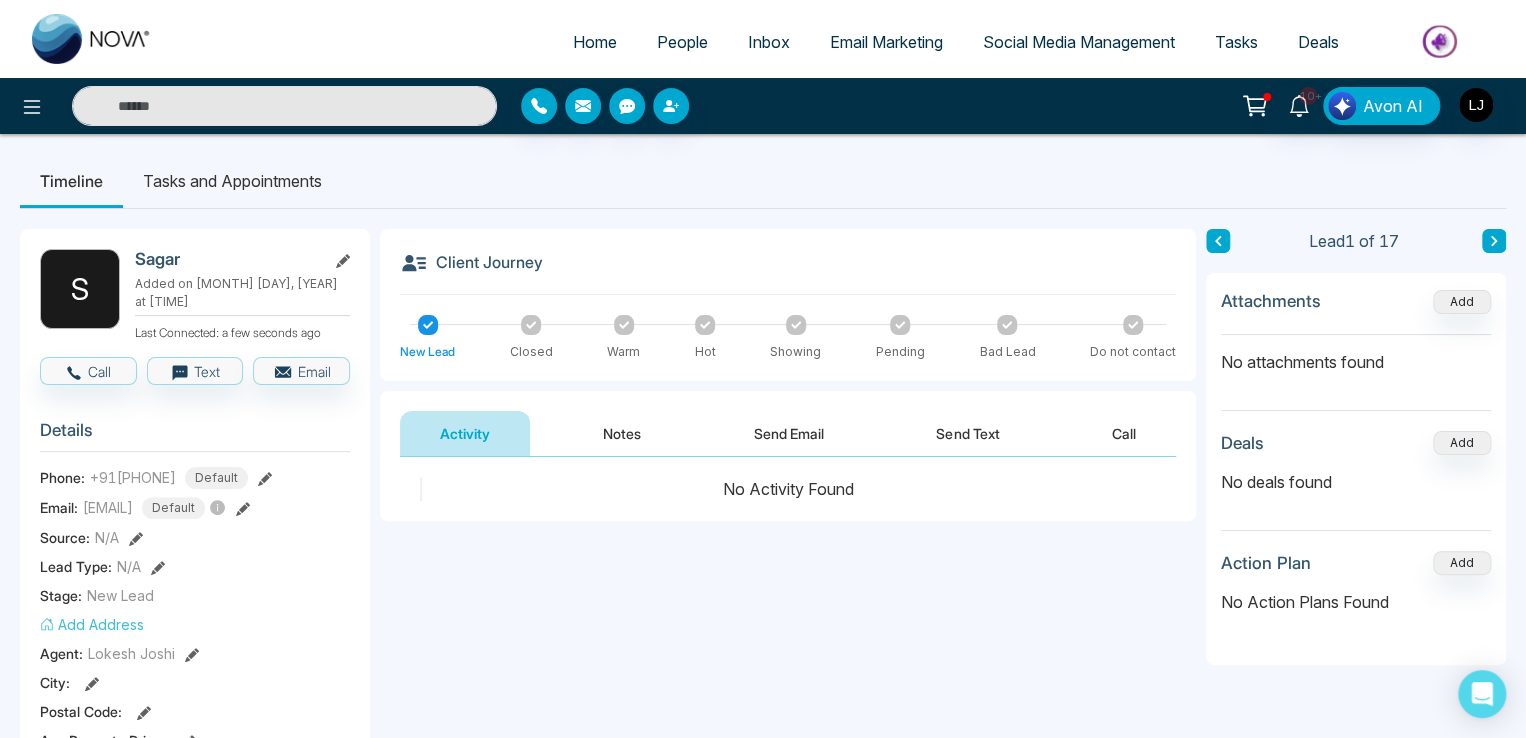 click on "Call" at bounding box center (1124, 433) 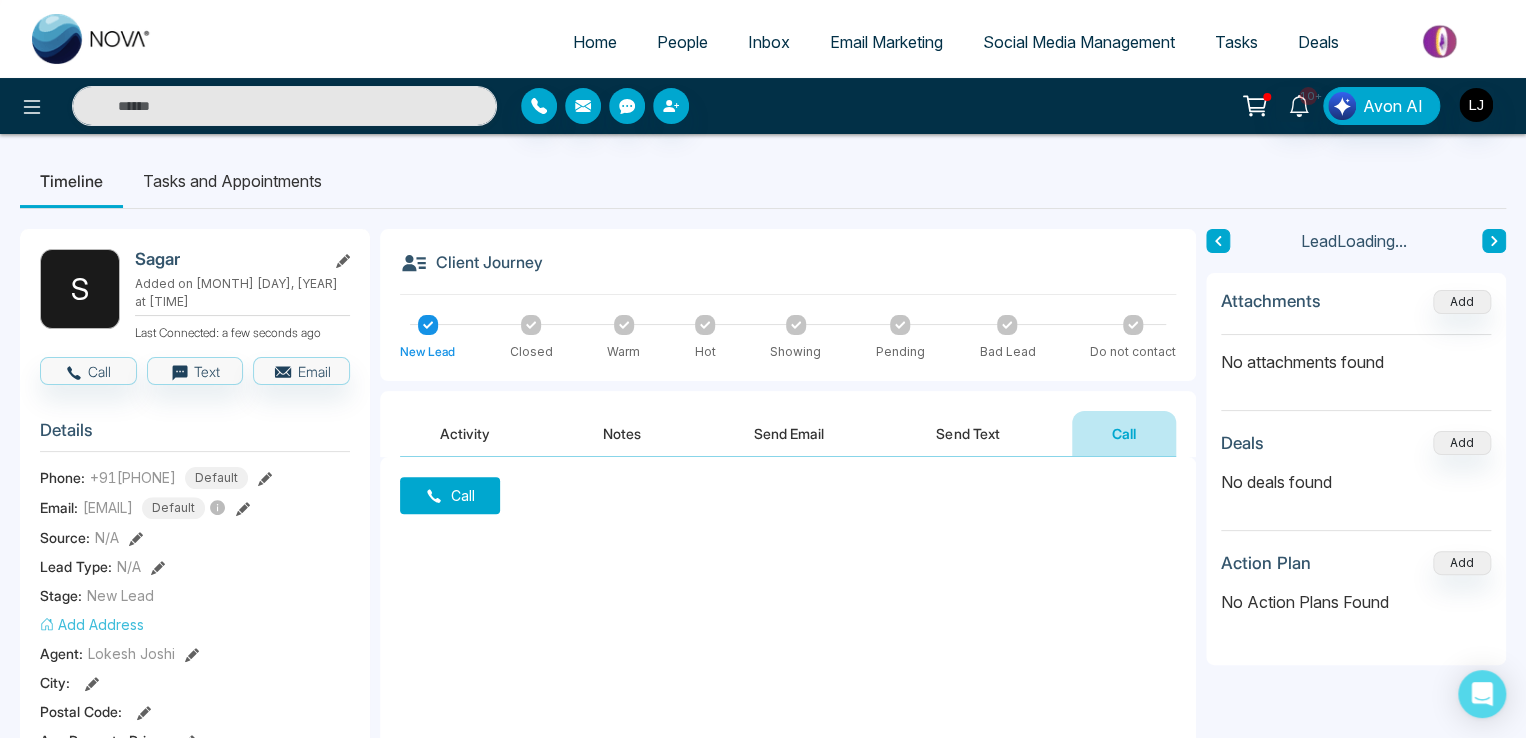 click 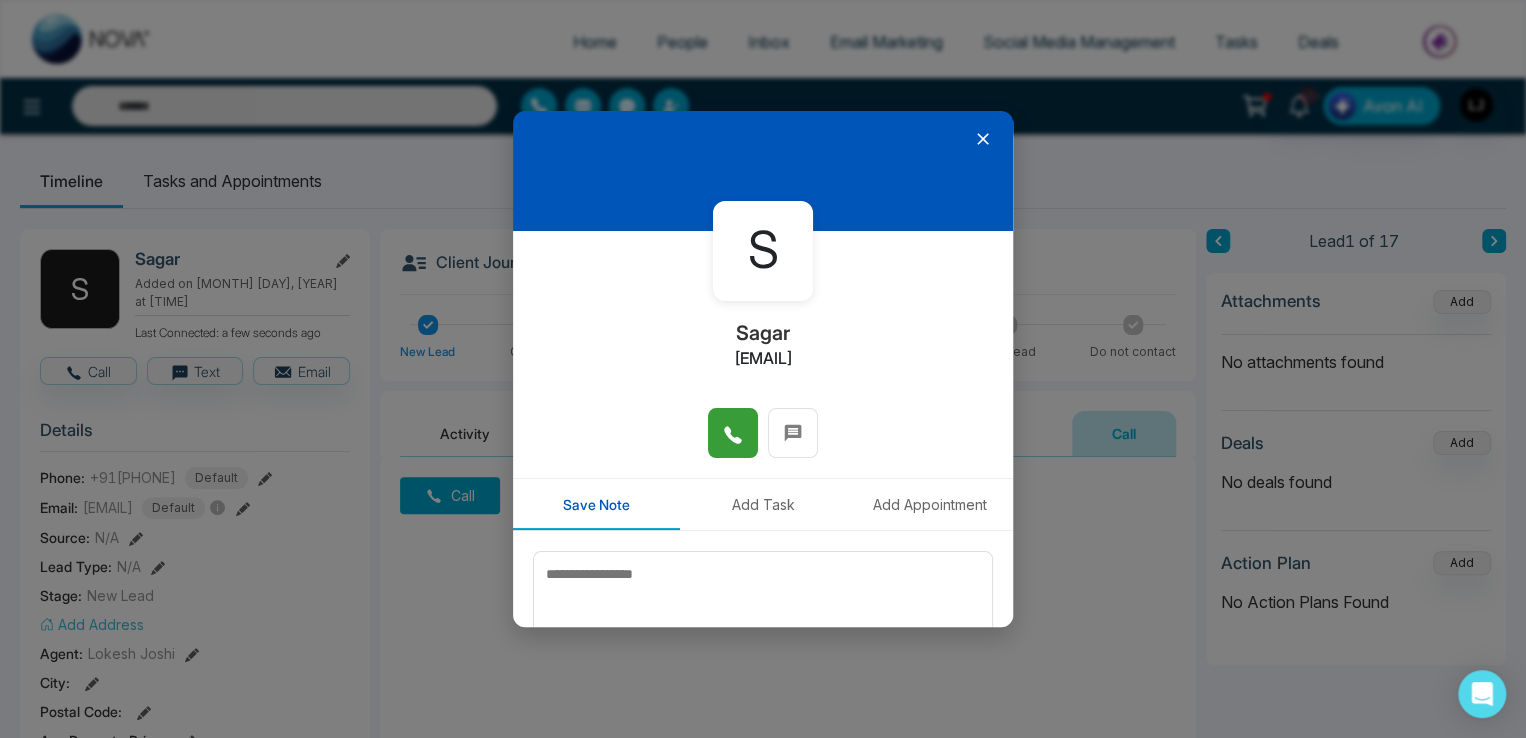 click 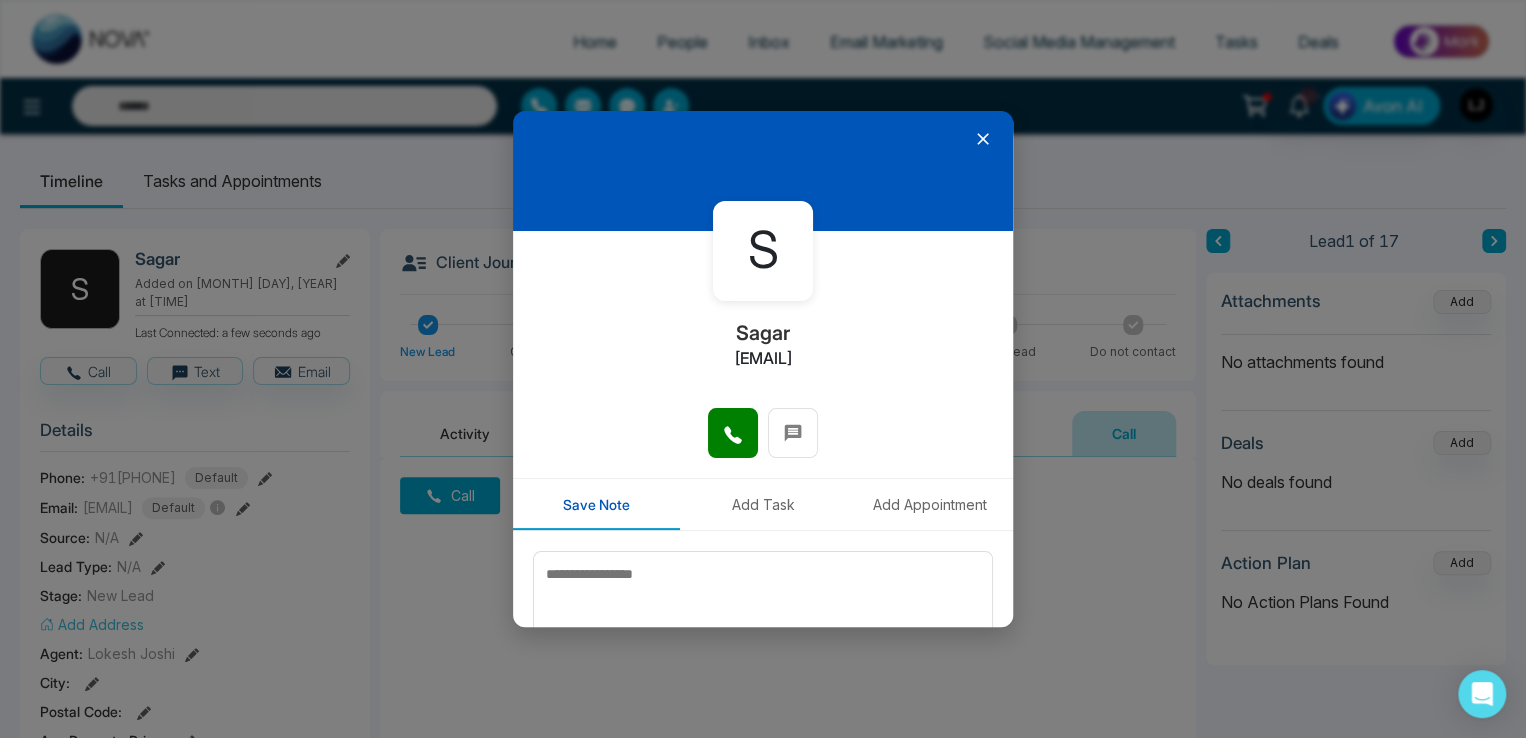 drag, startPoint x: 723, startPoint y: 425, endPoint x: 664, endPoint y: 377, distance: 76.05919 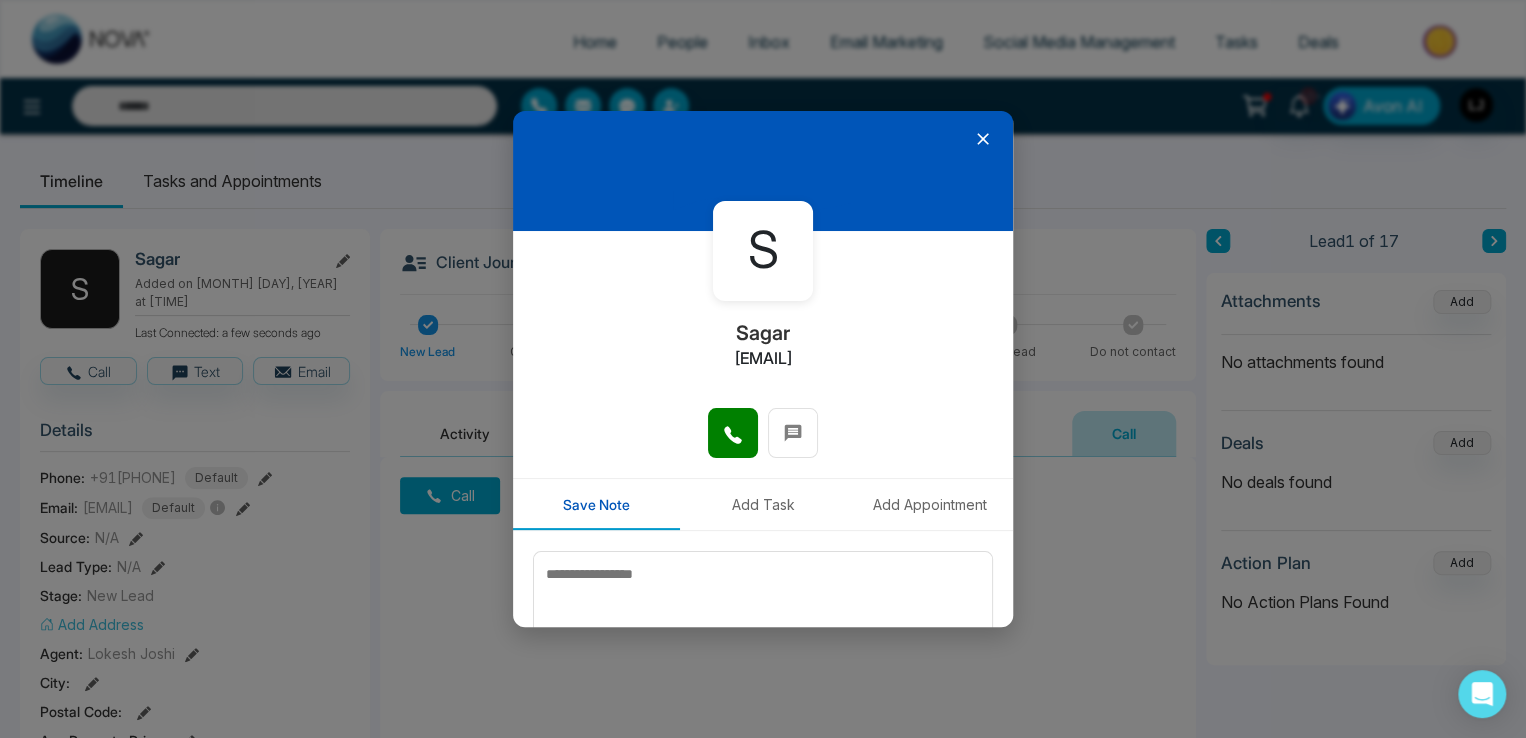 click 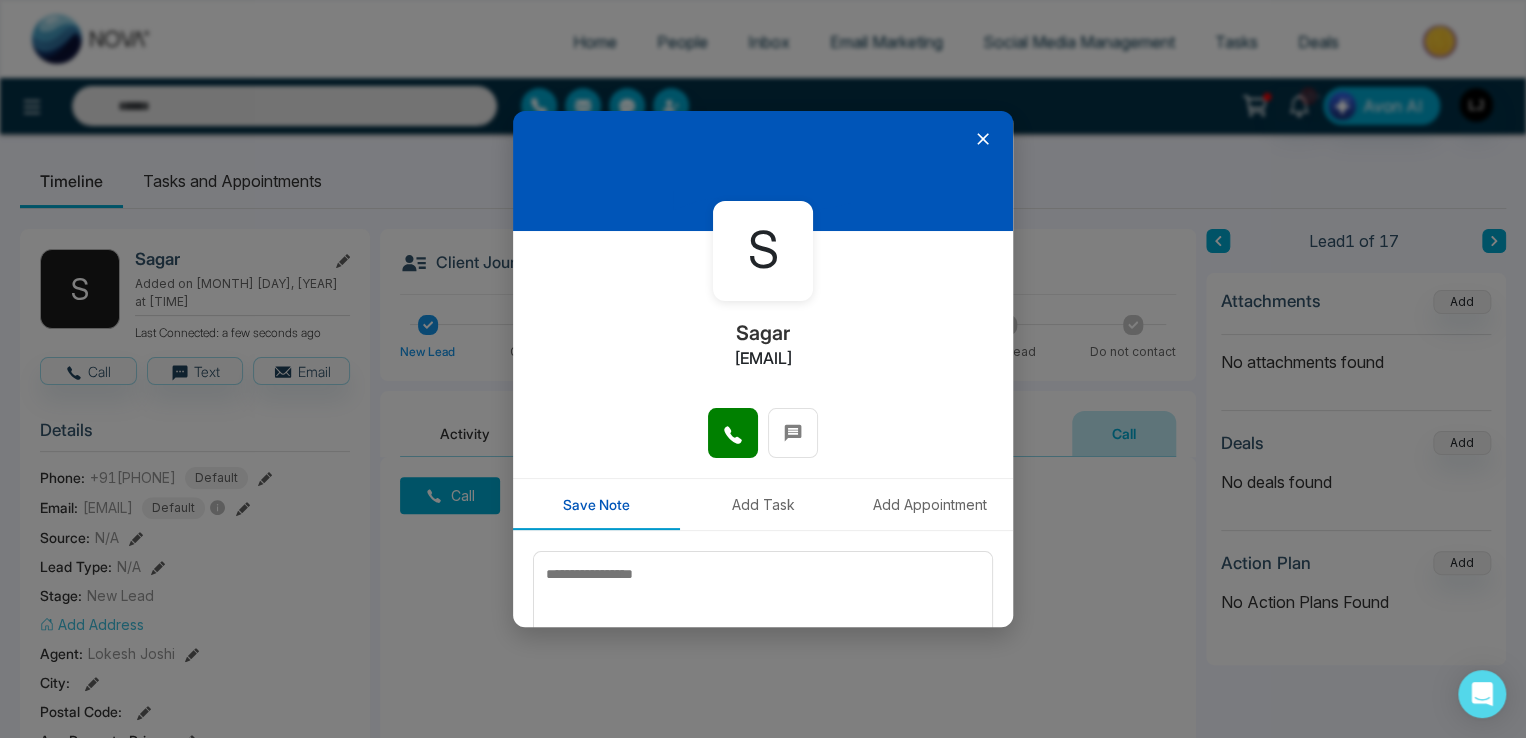 click at bounding box center (763, 171) 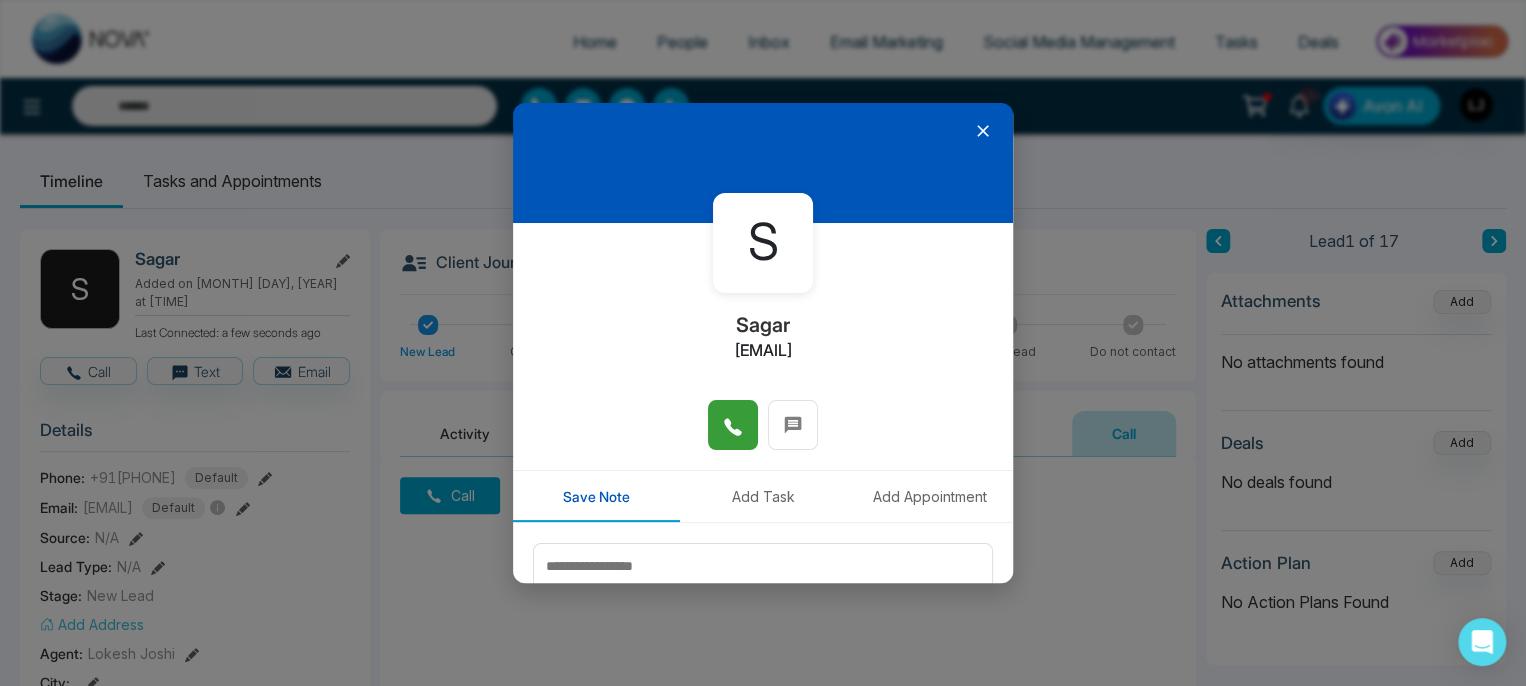 click 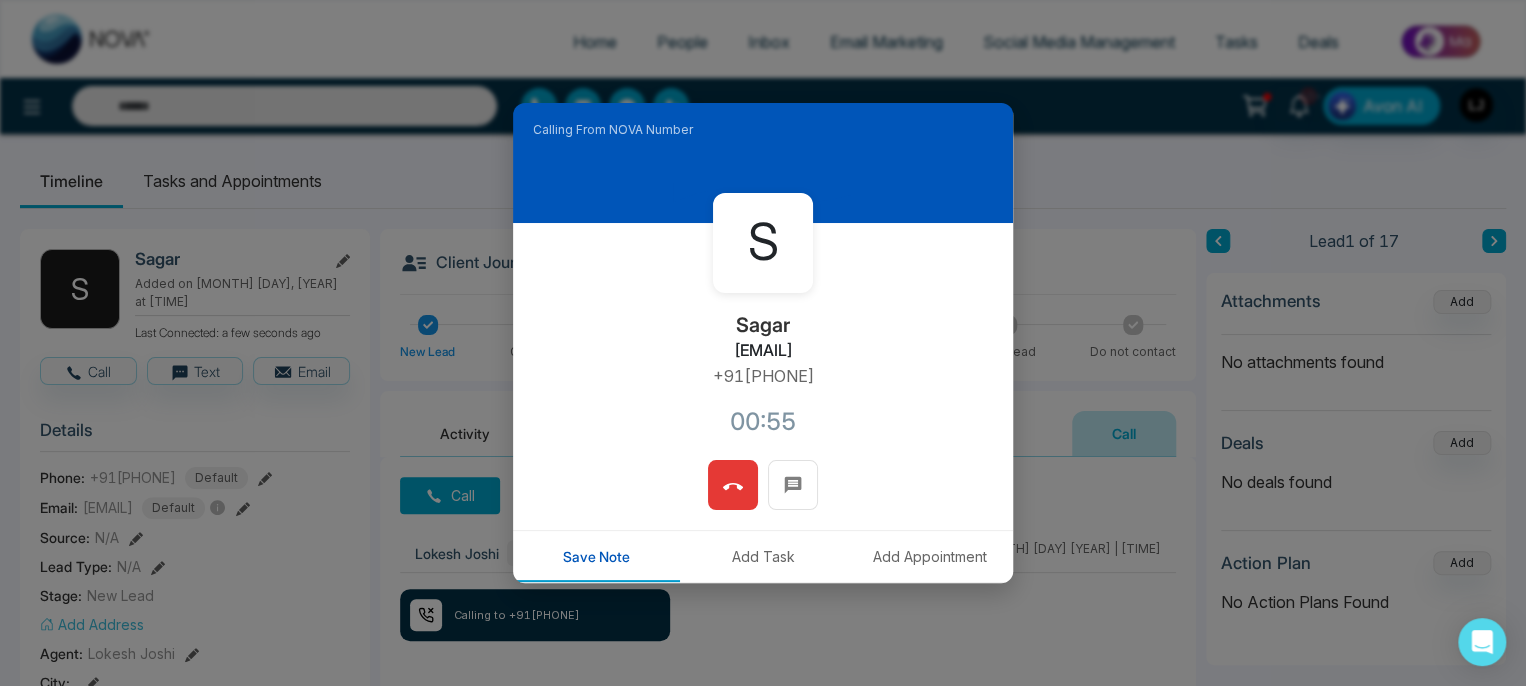 click 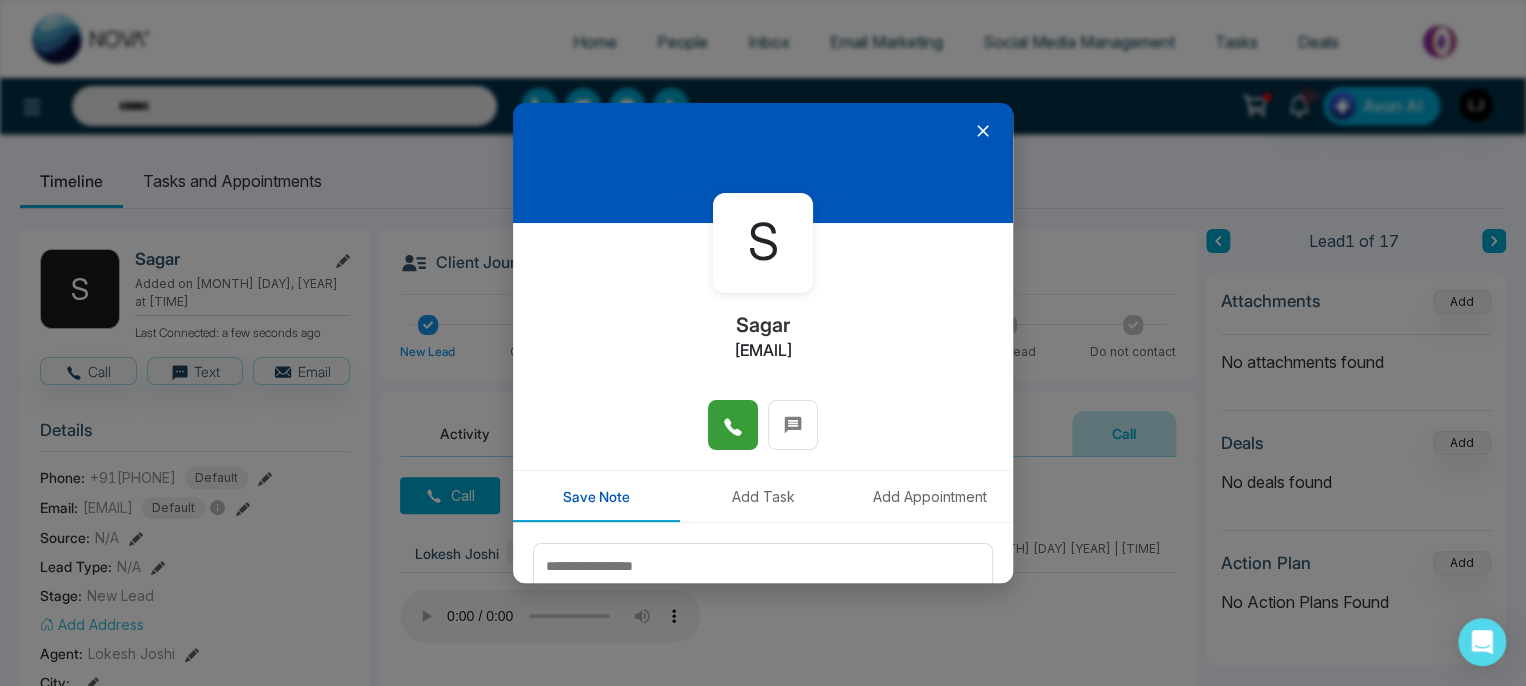 click 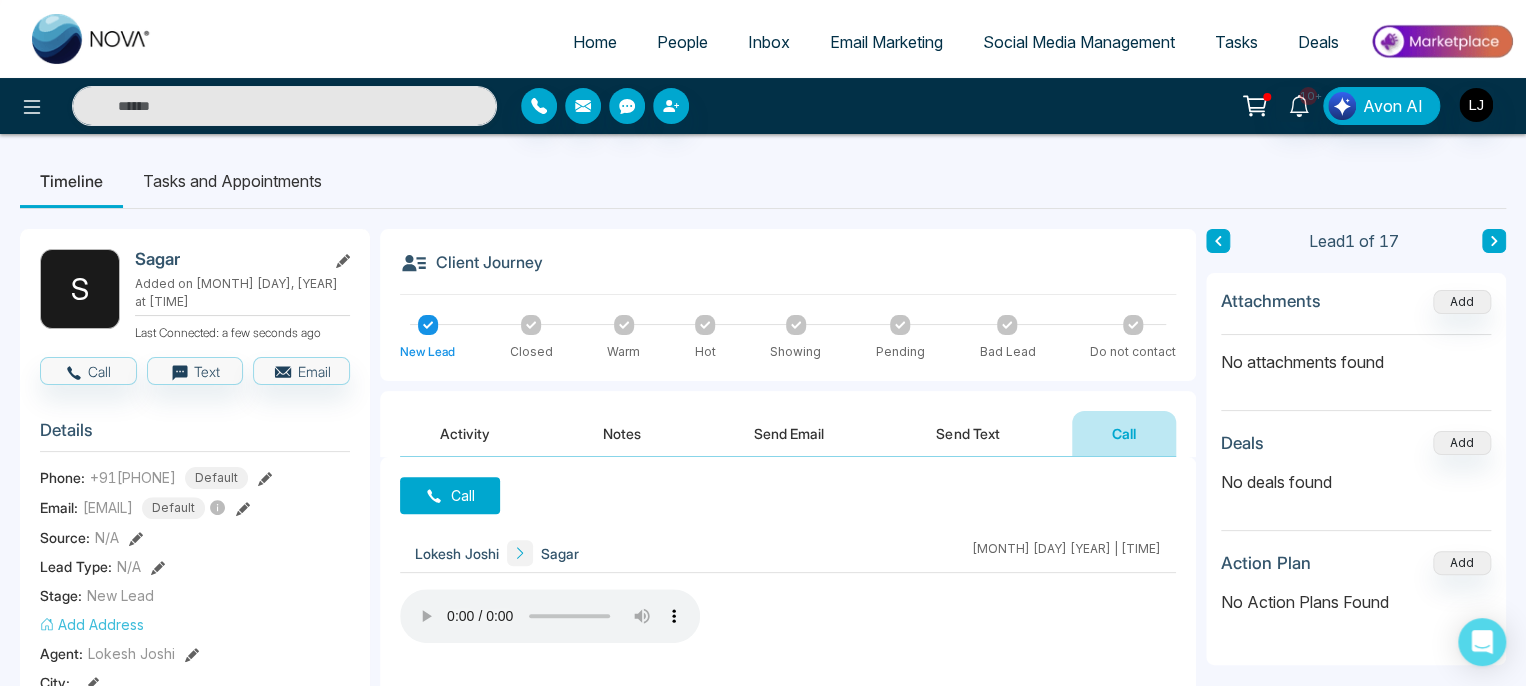 click on "People" at bounding box center [682, 42] 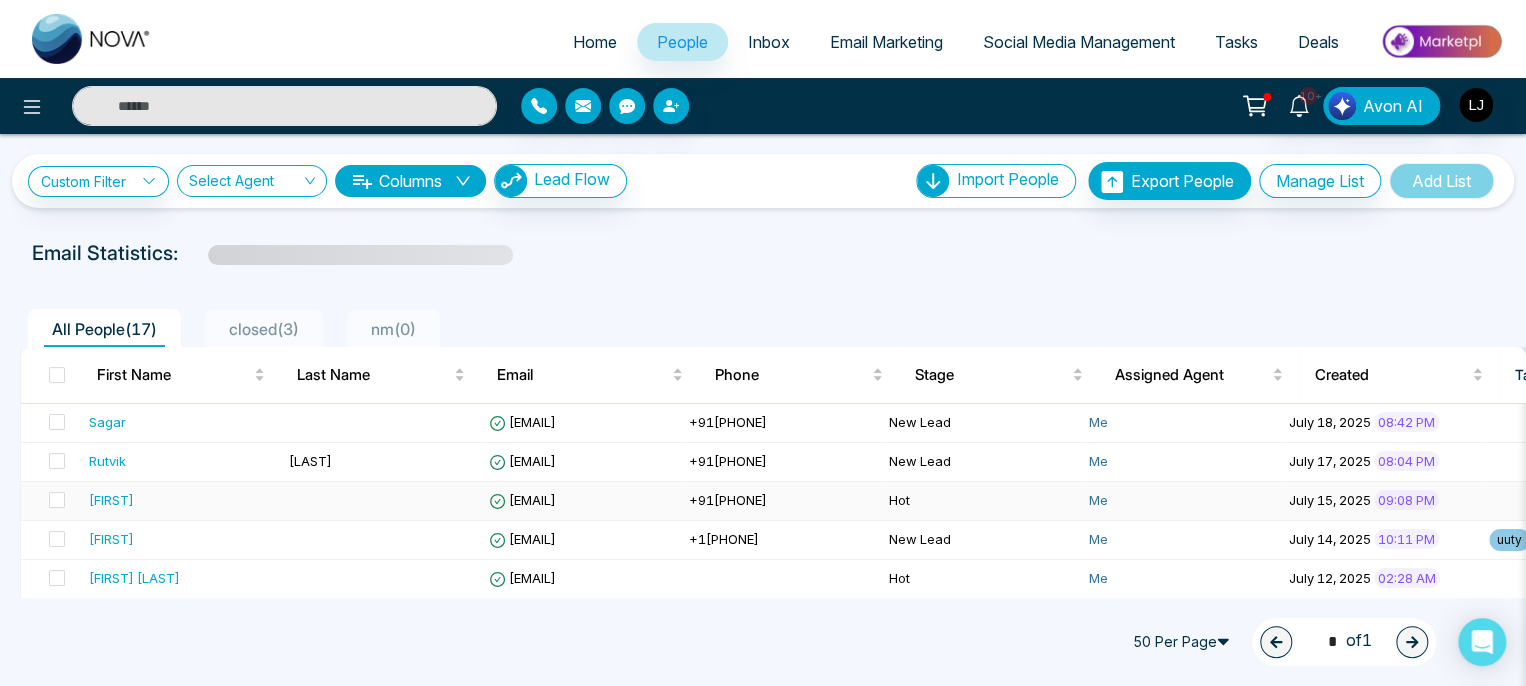 click on "+91[PHONE]" at bounding box center (728, 500) 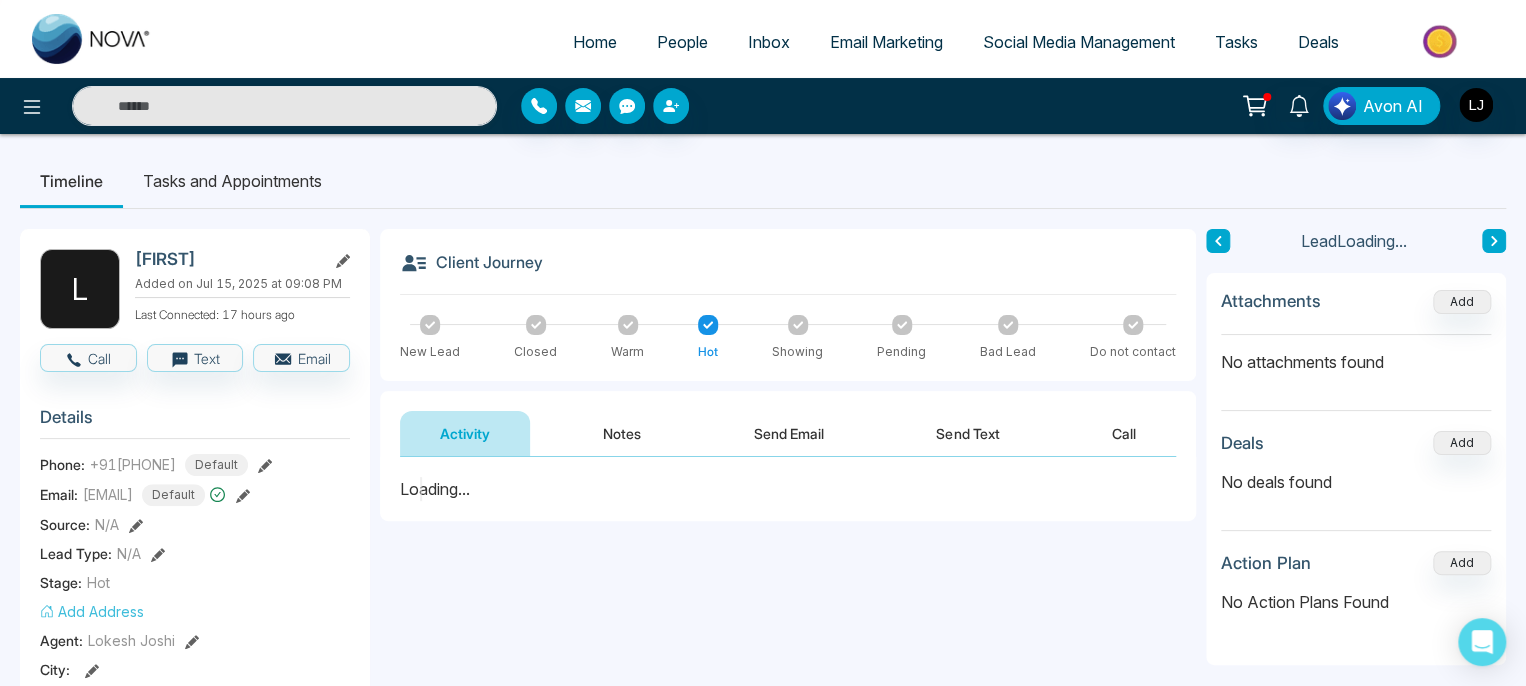 click on "Call" at bounding box center (1124, 433) 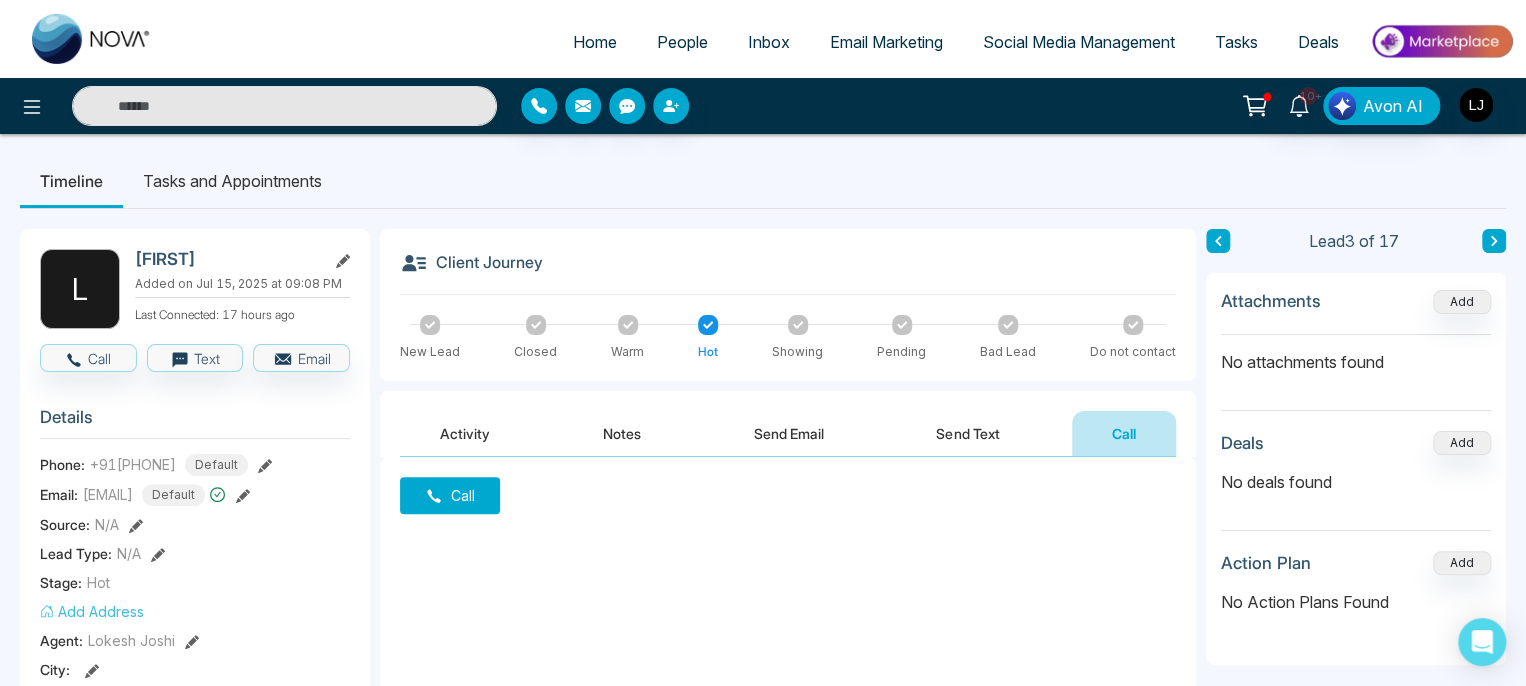 click on "Call" at bounding box center [450, 495] 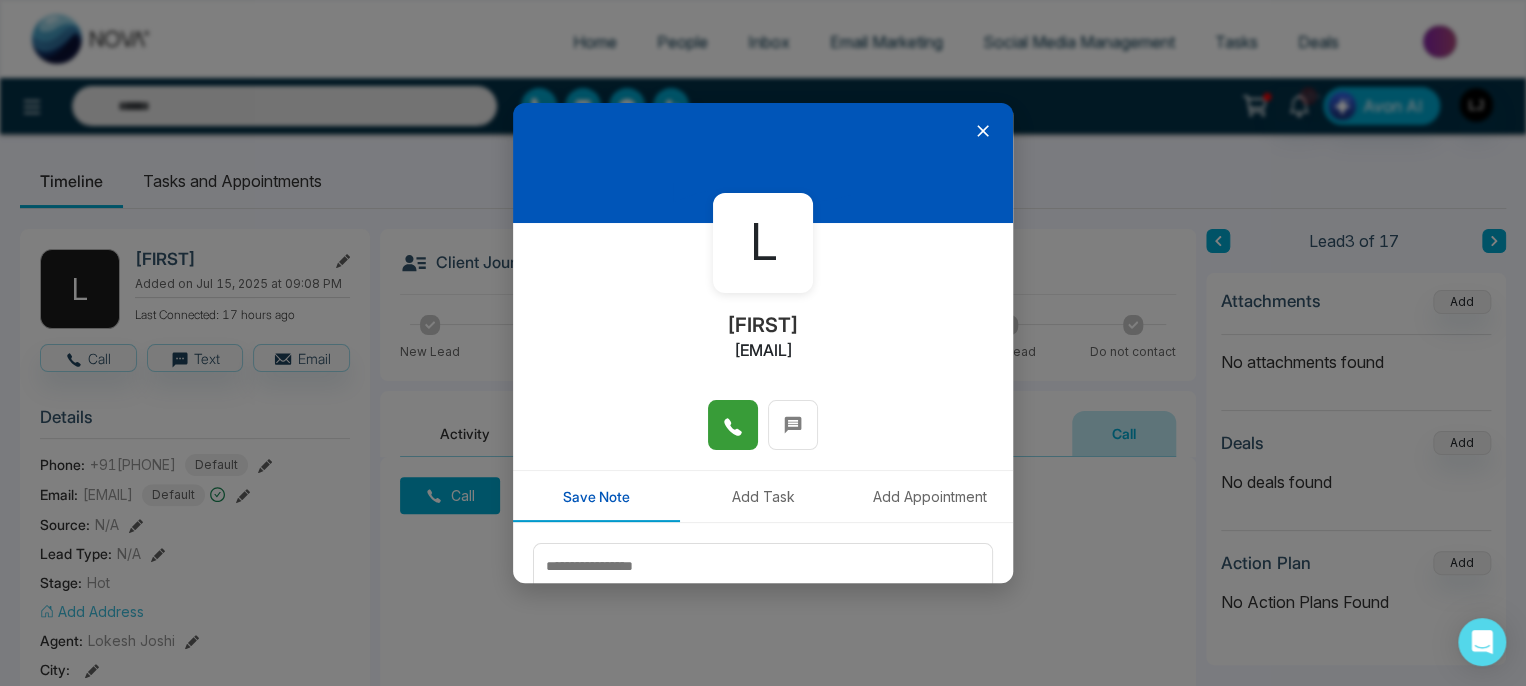 click 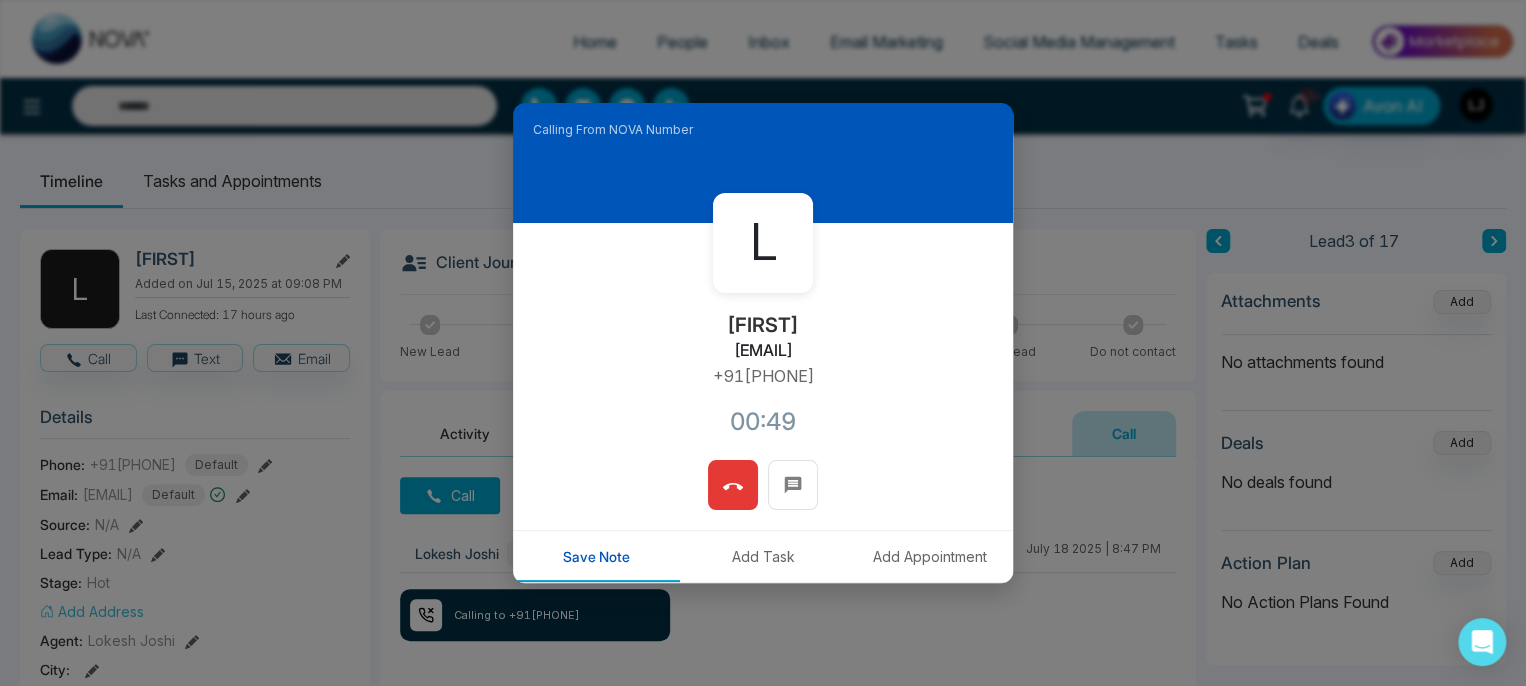 click 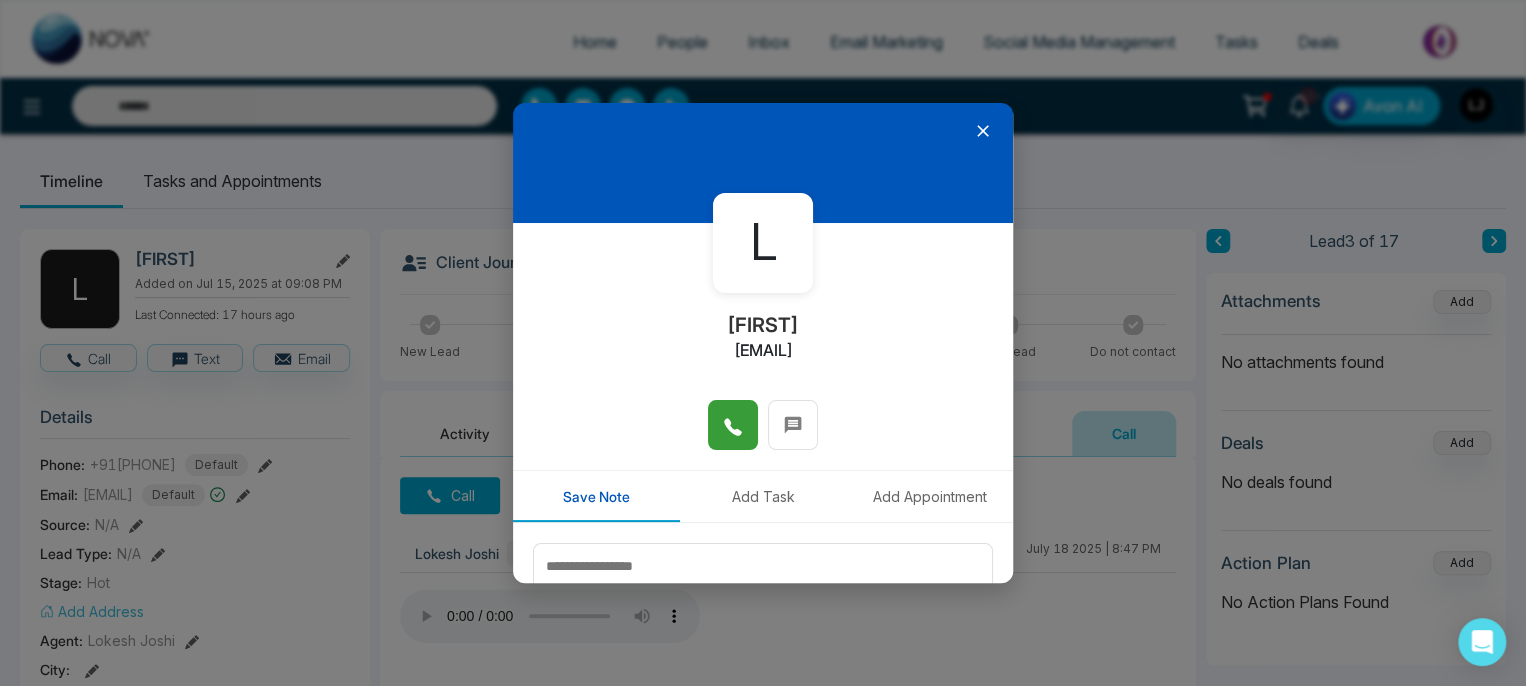 click 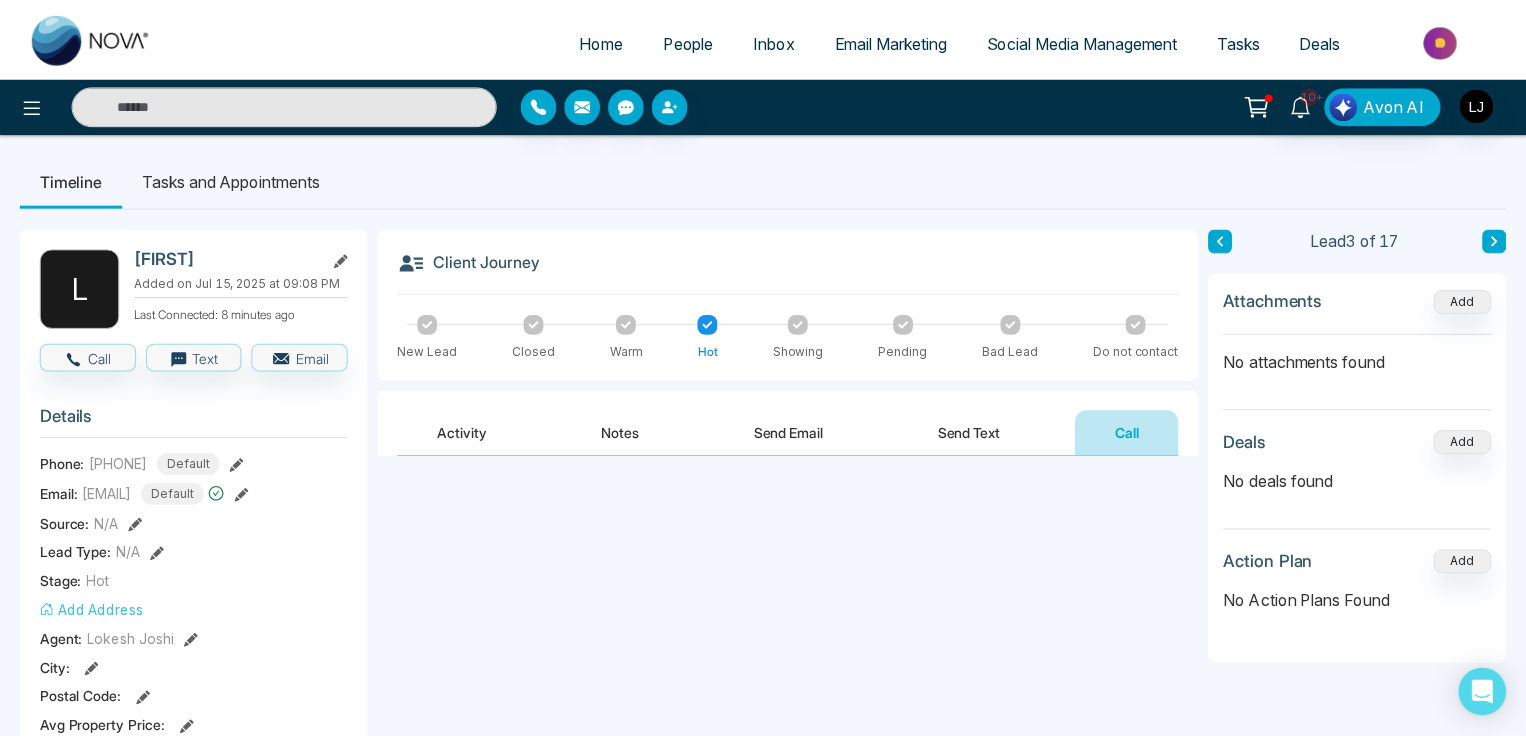 scroll, scrollTop: 0, scrollLeft: 0, axis: both 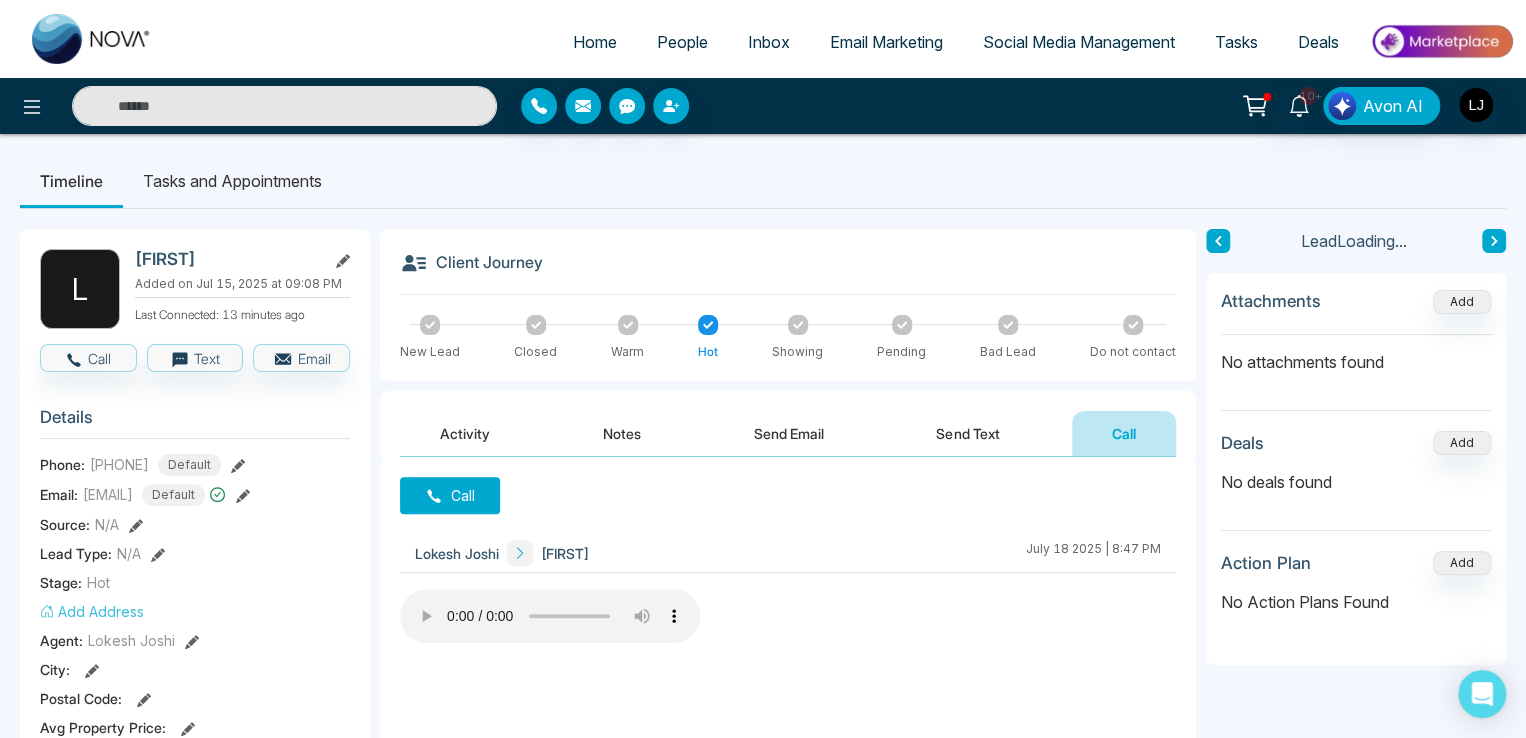 click at bounding box center (284, 106) 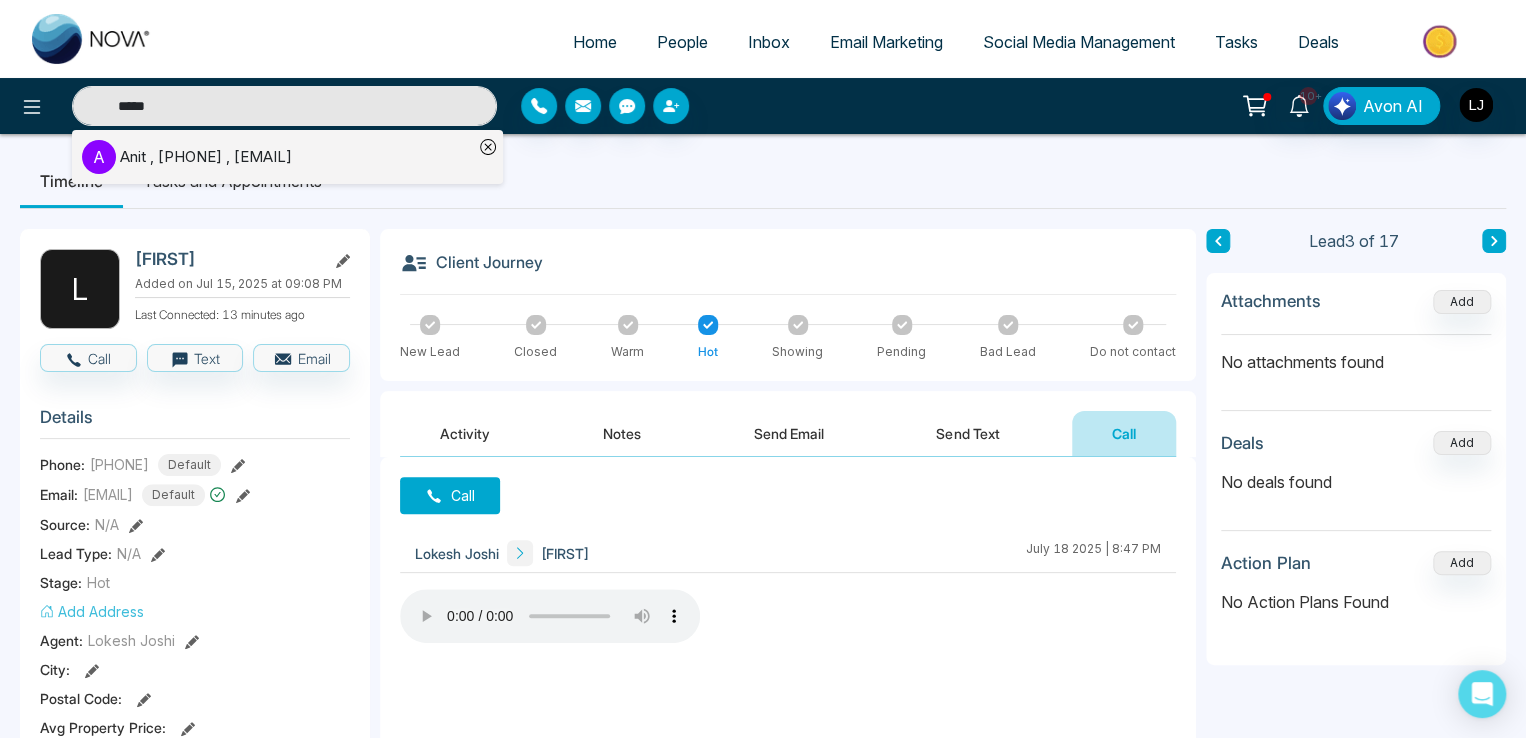 type on "*****" 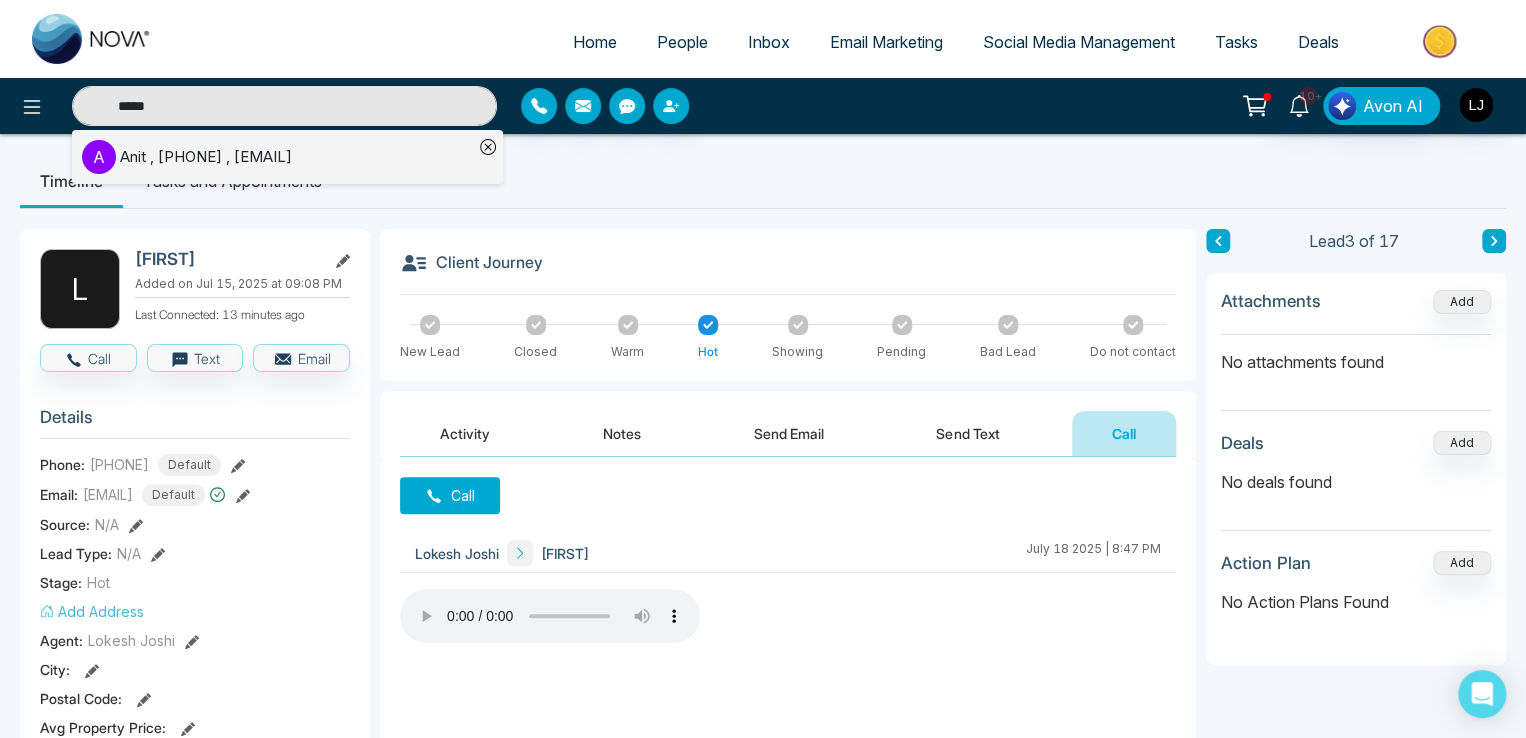 click on "Anit     , +919930053035   , anit@mmnovatech.com" at bounding box center [206, 157] 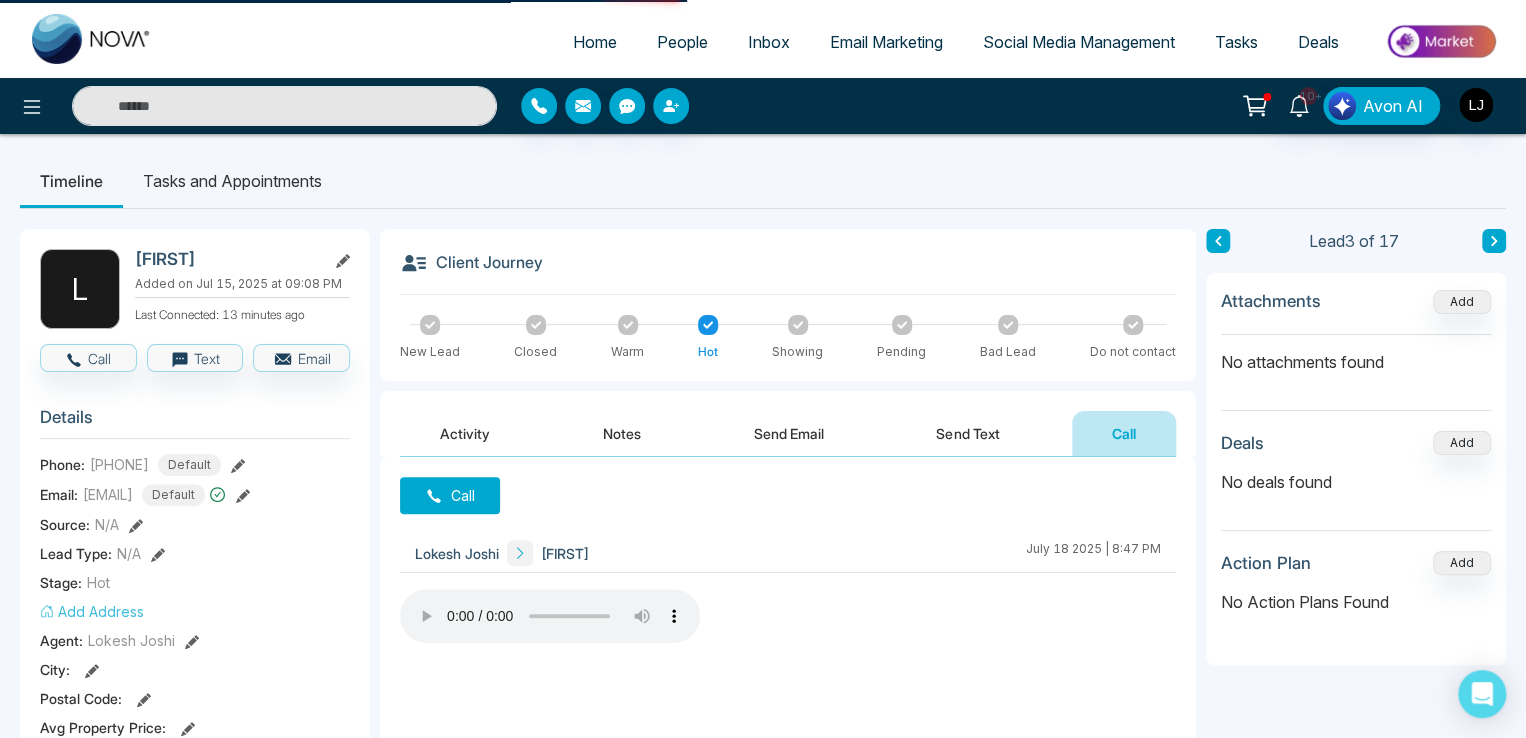 type on "*****" 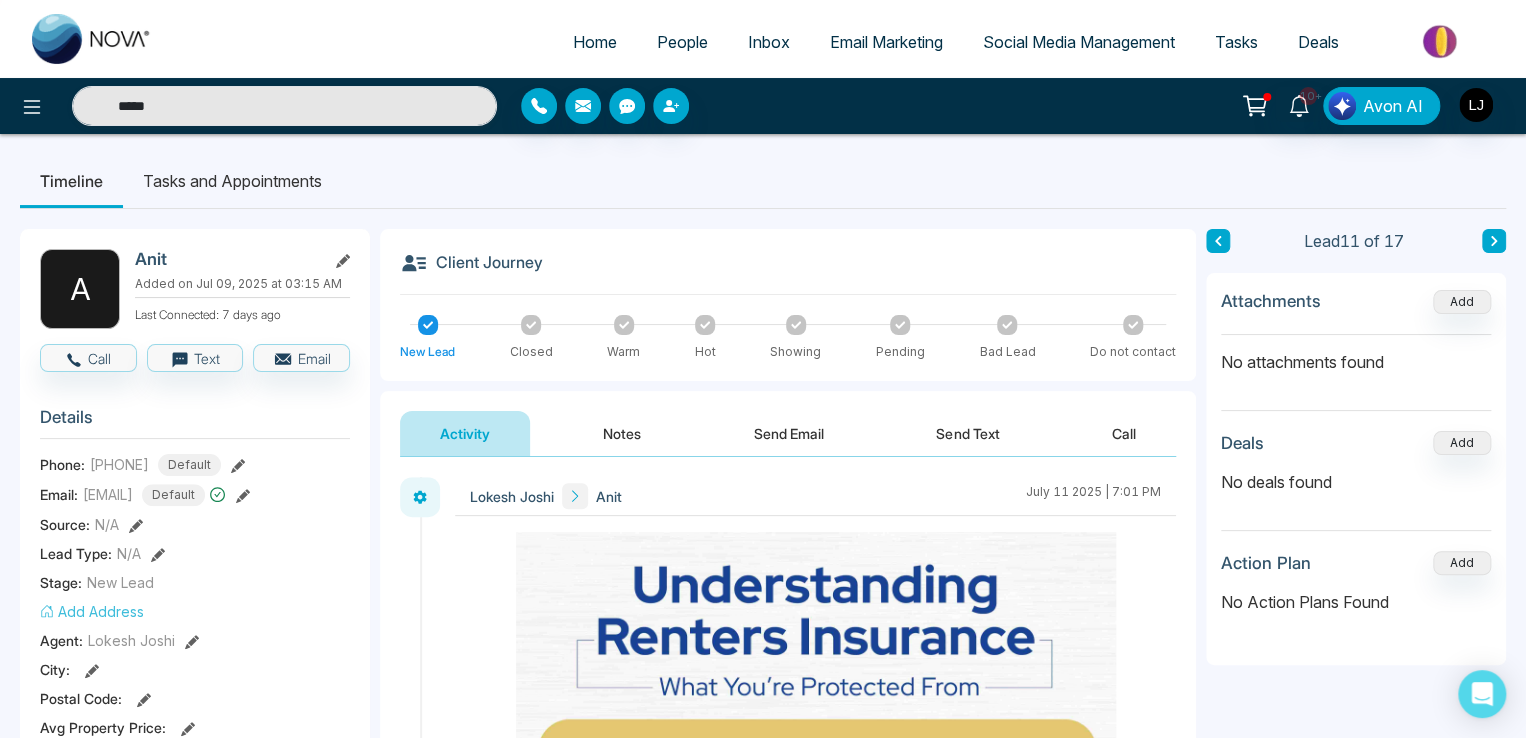 click on "Call" at bounding box center [1124, 433] 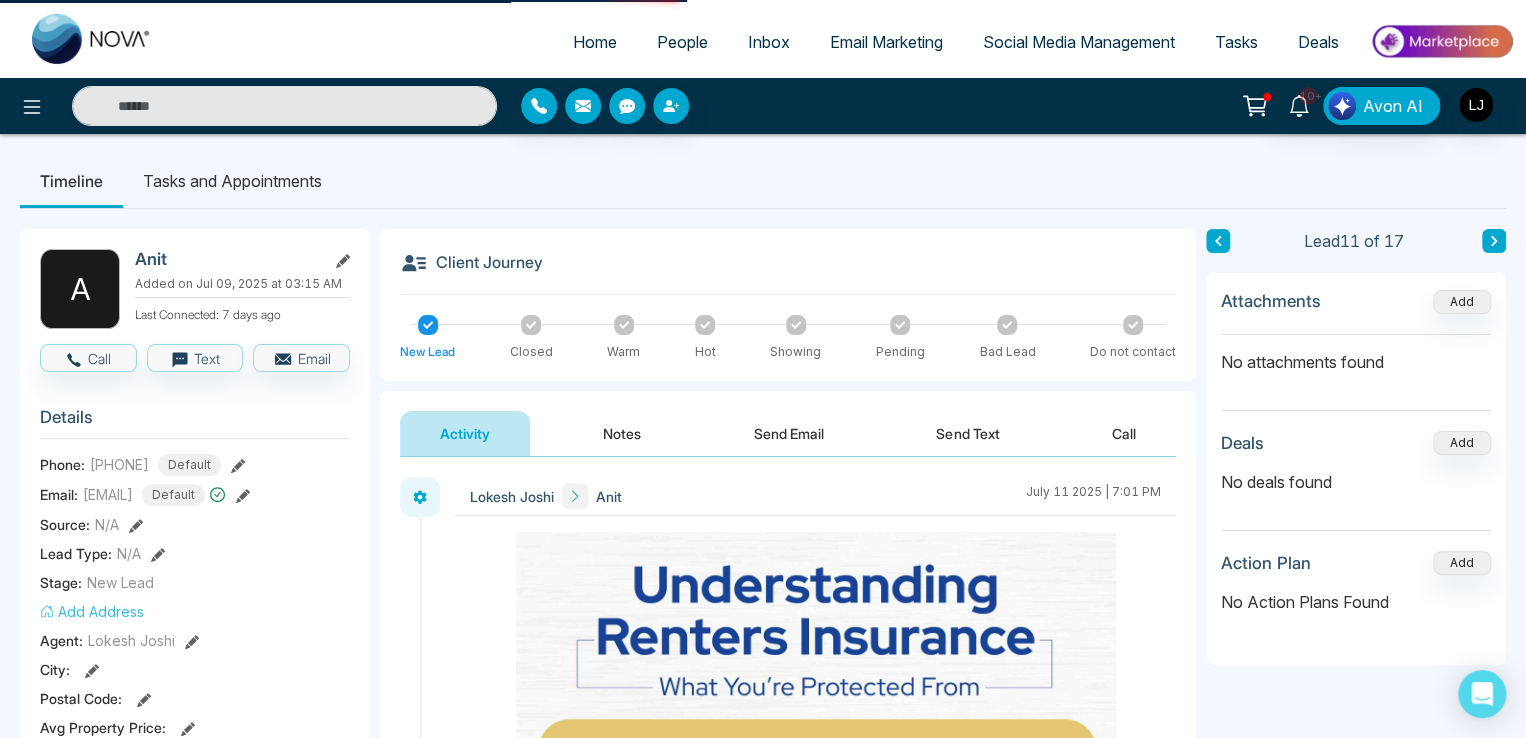 type on "*****" 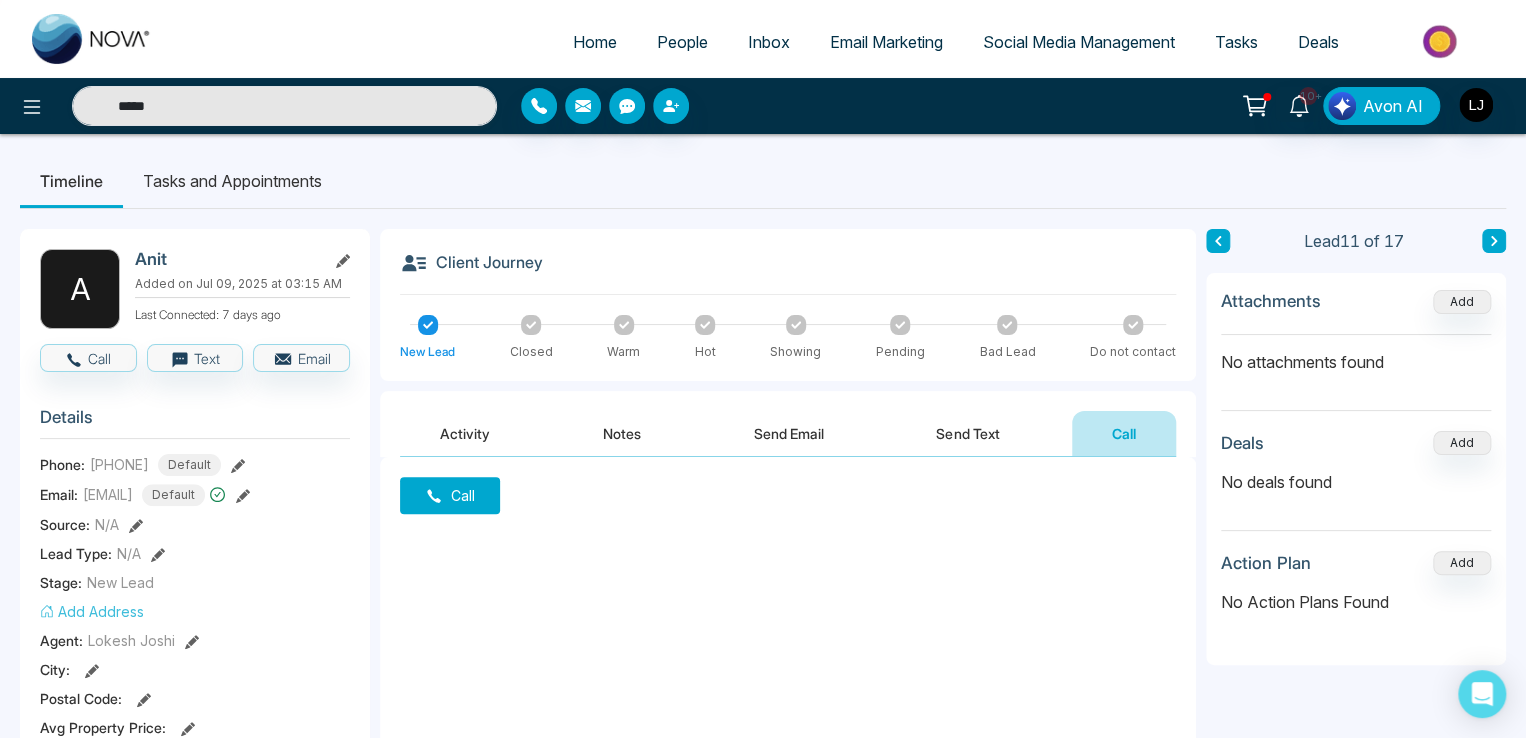 click 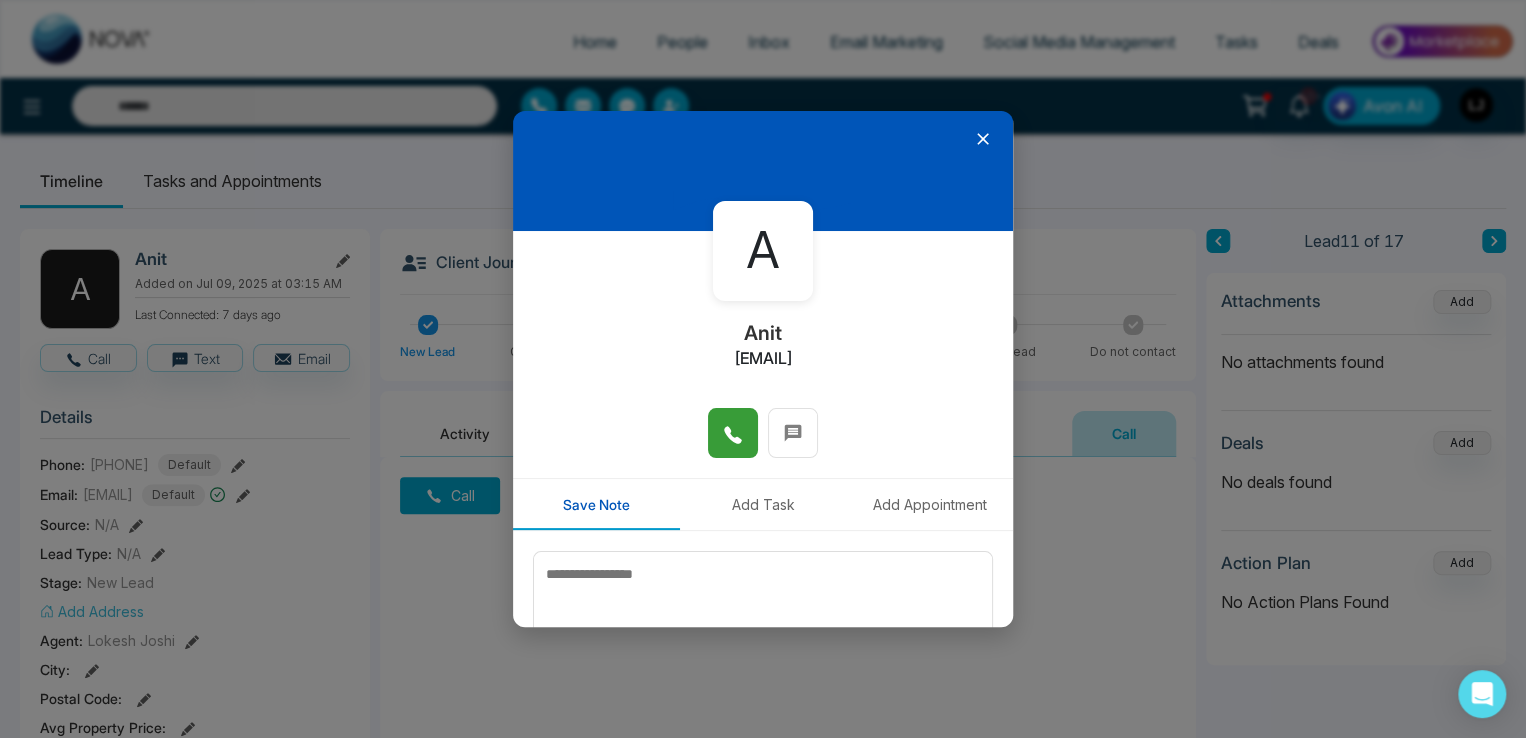 click 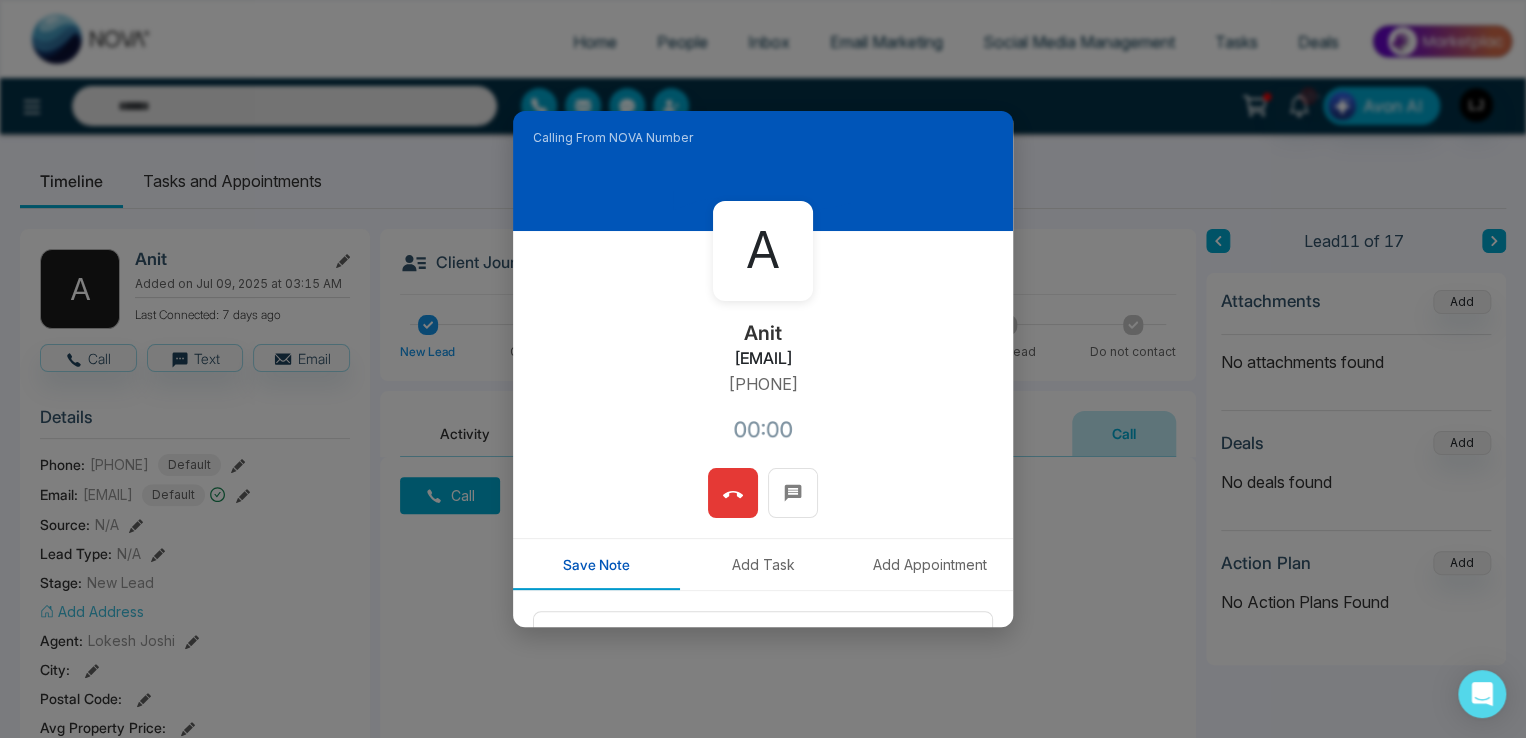type on "*****" 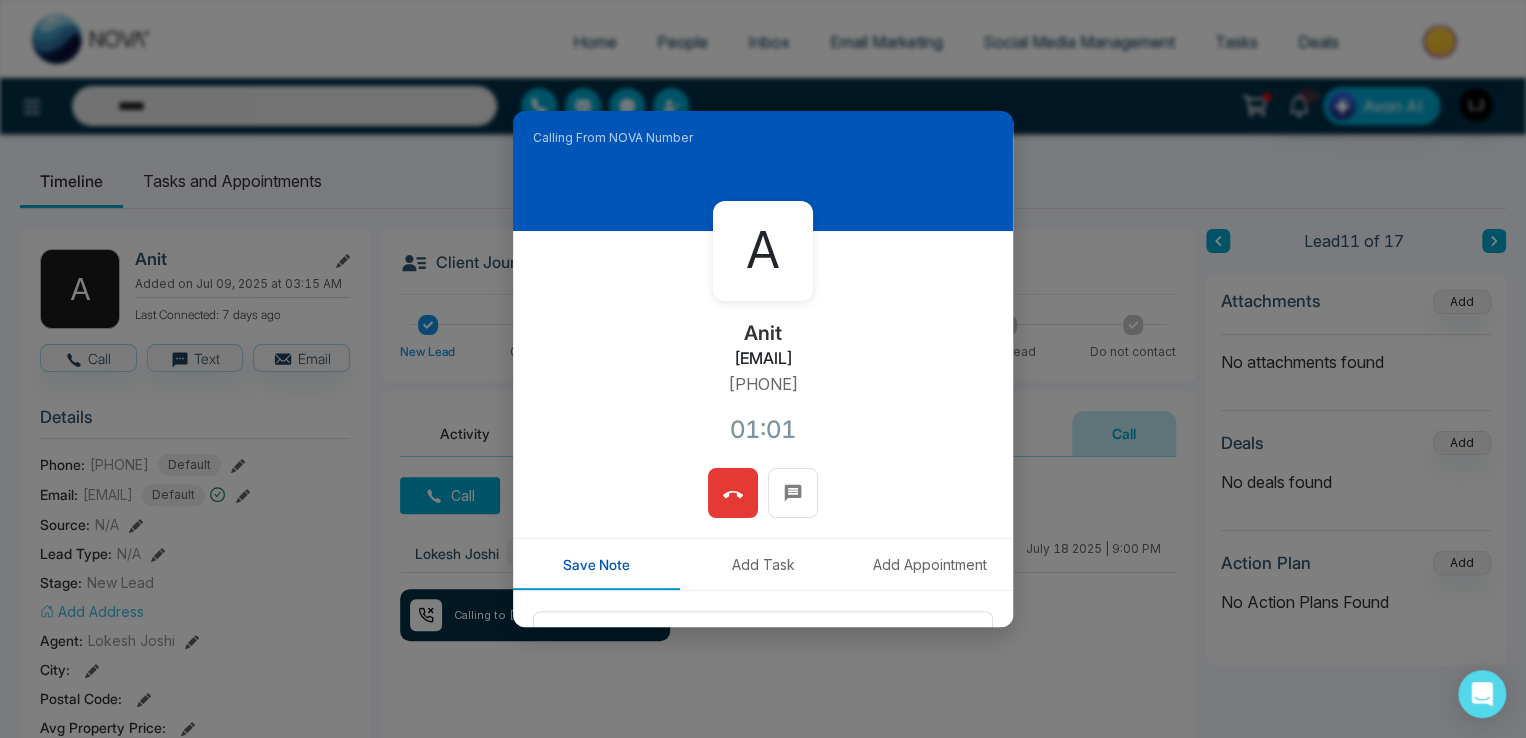 click 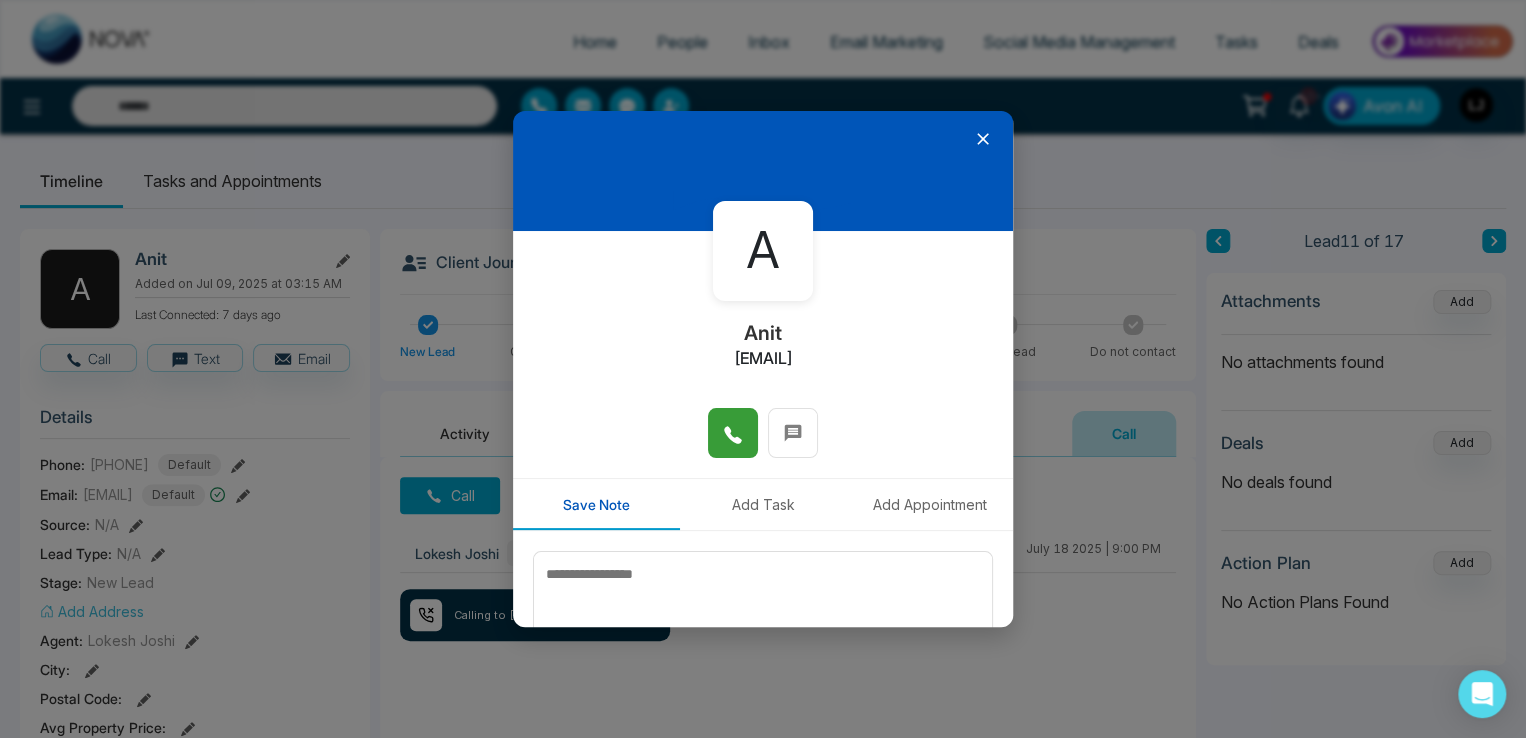 type on "*****" 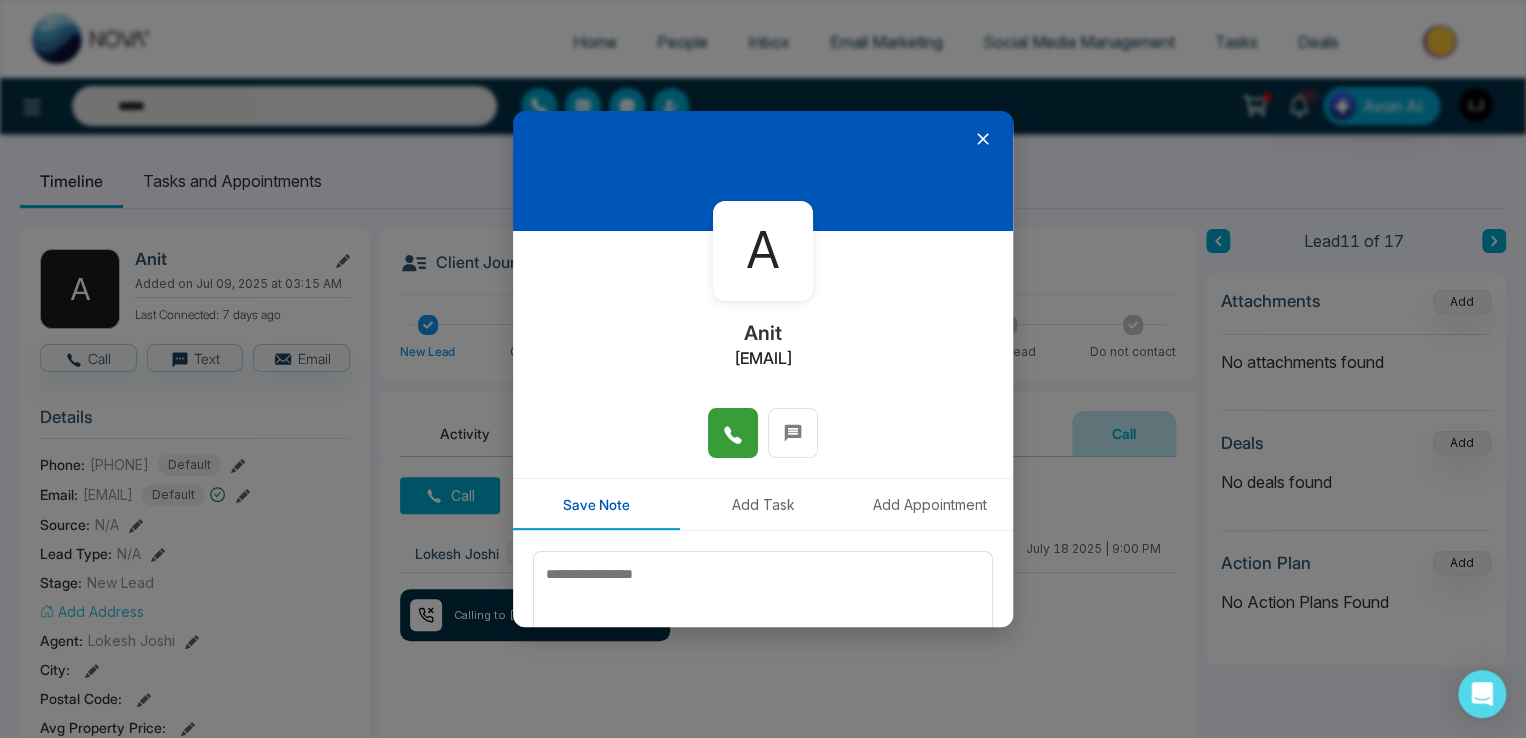 click 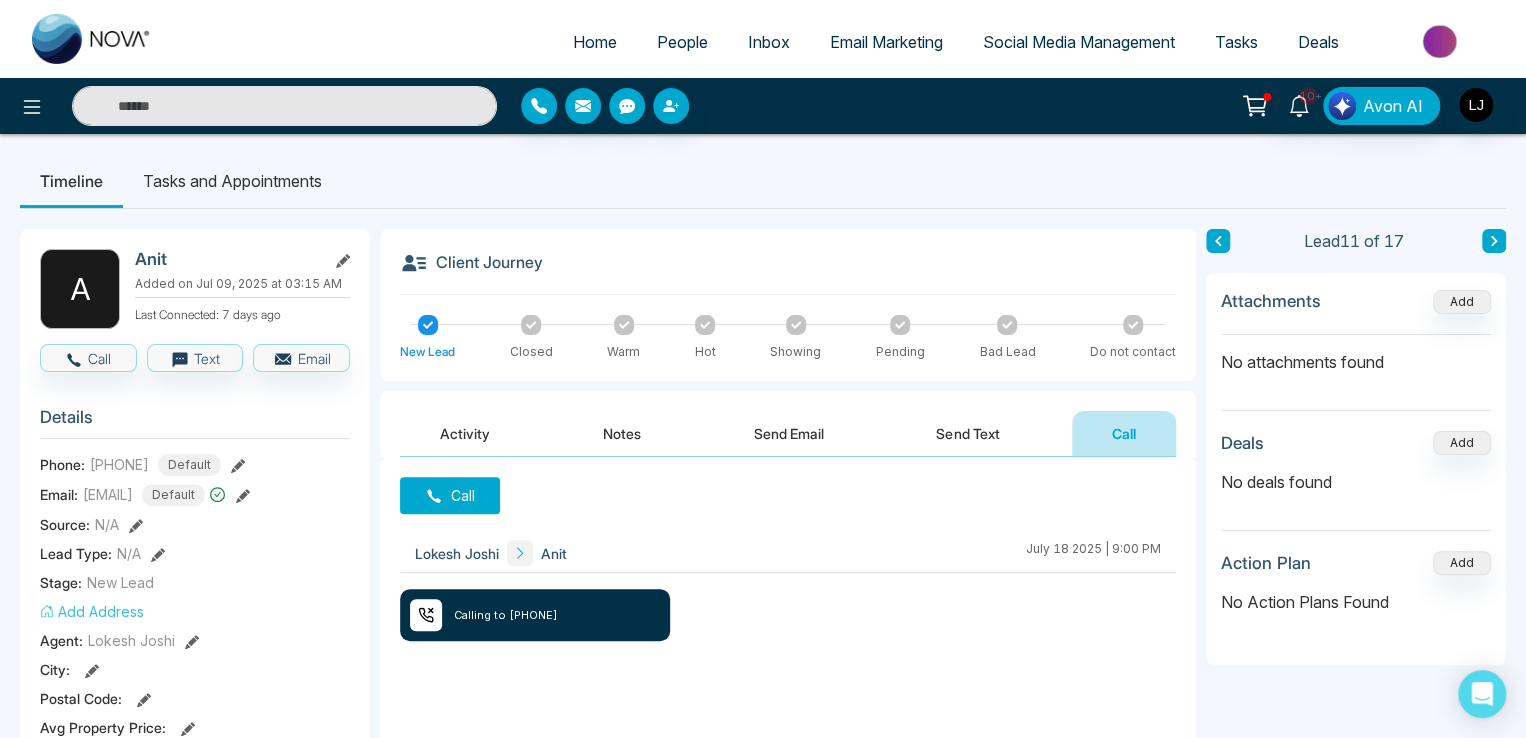 type on "*****" 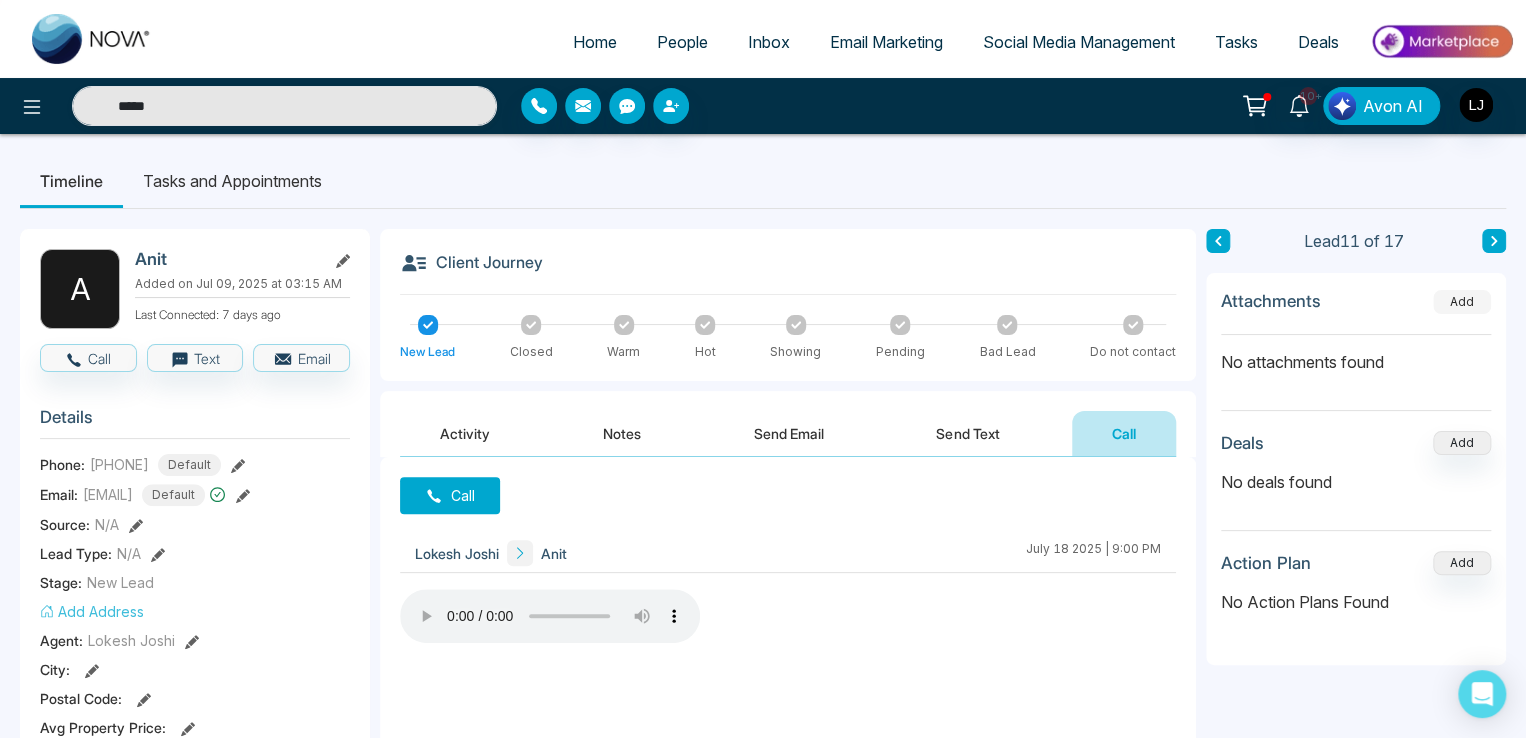 click on "Add" at bounding box center (1462, 302) 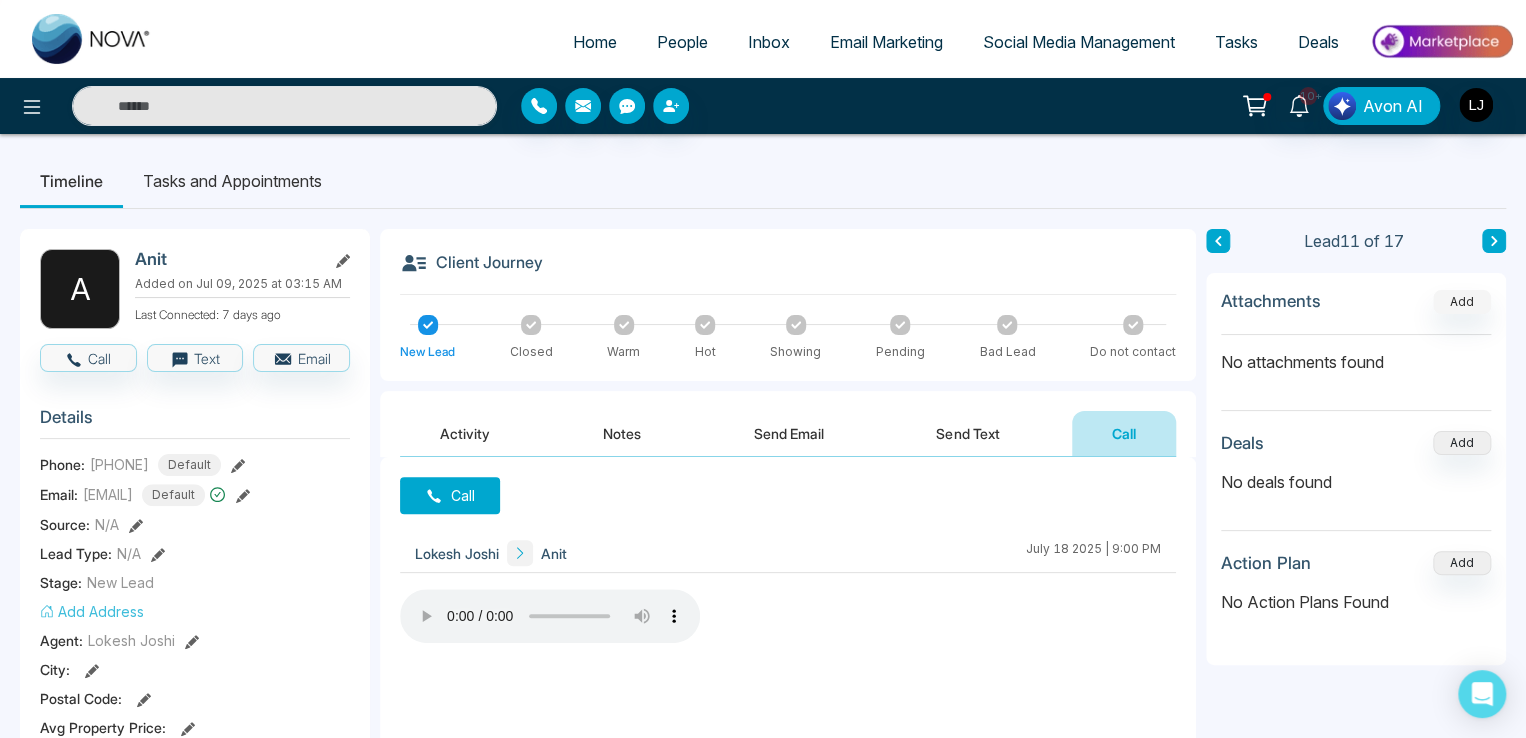 type on "*****" 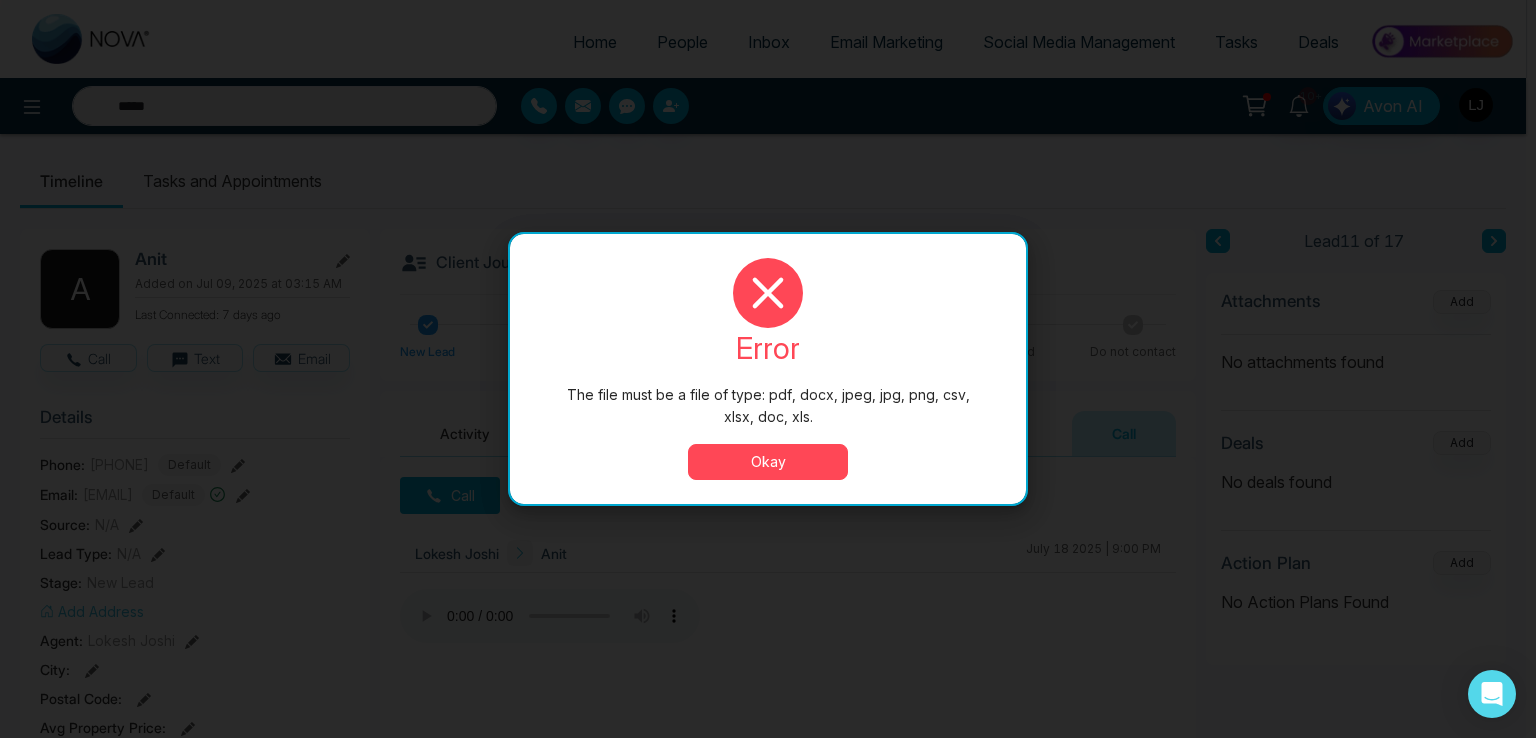 click on "Okay" at bounding box center [768, 462] 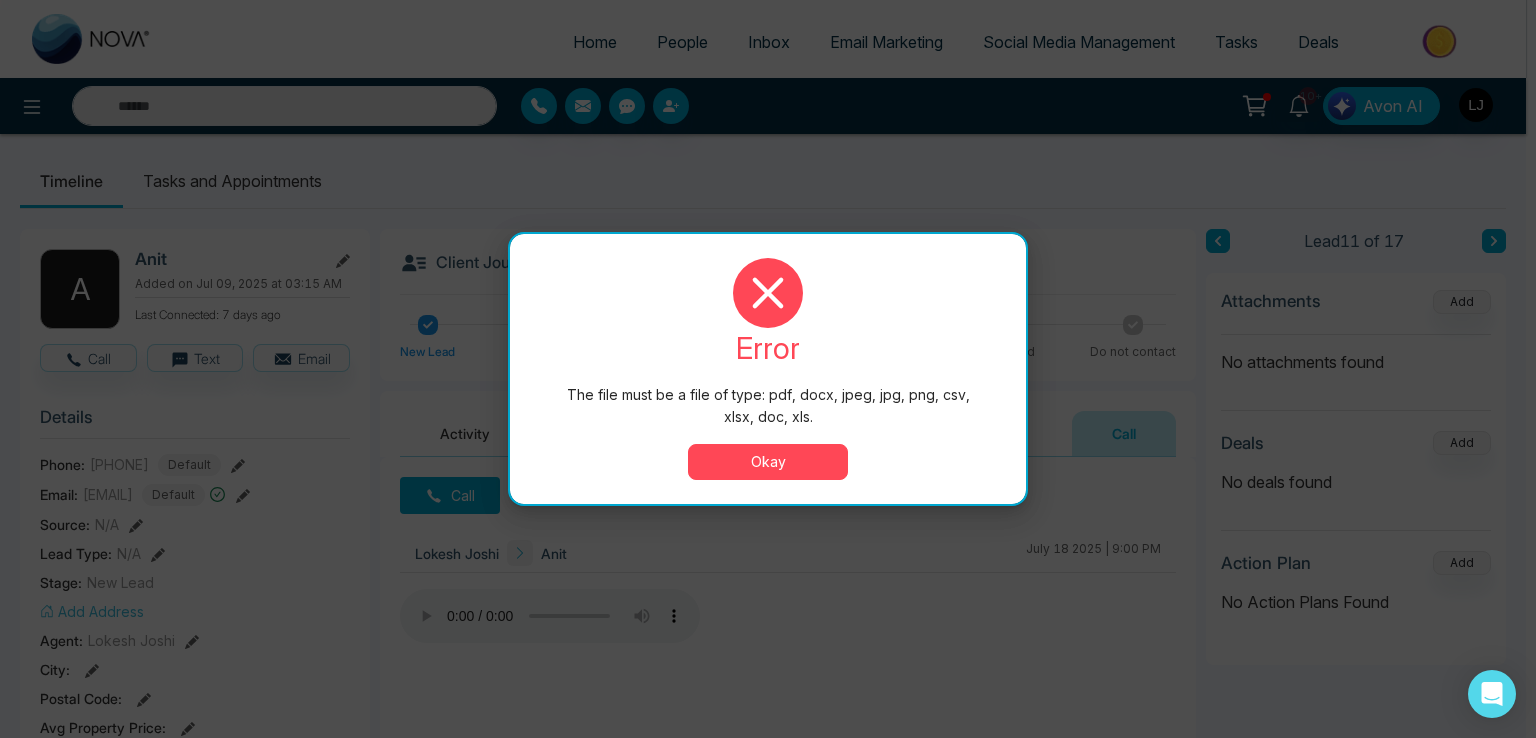 type on "*****" 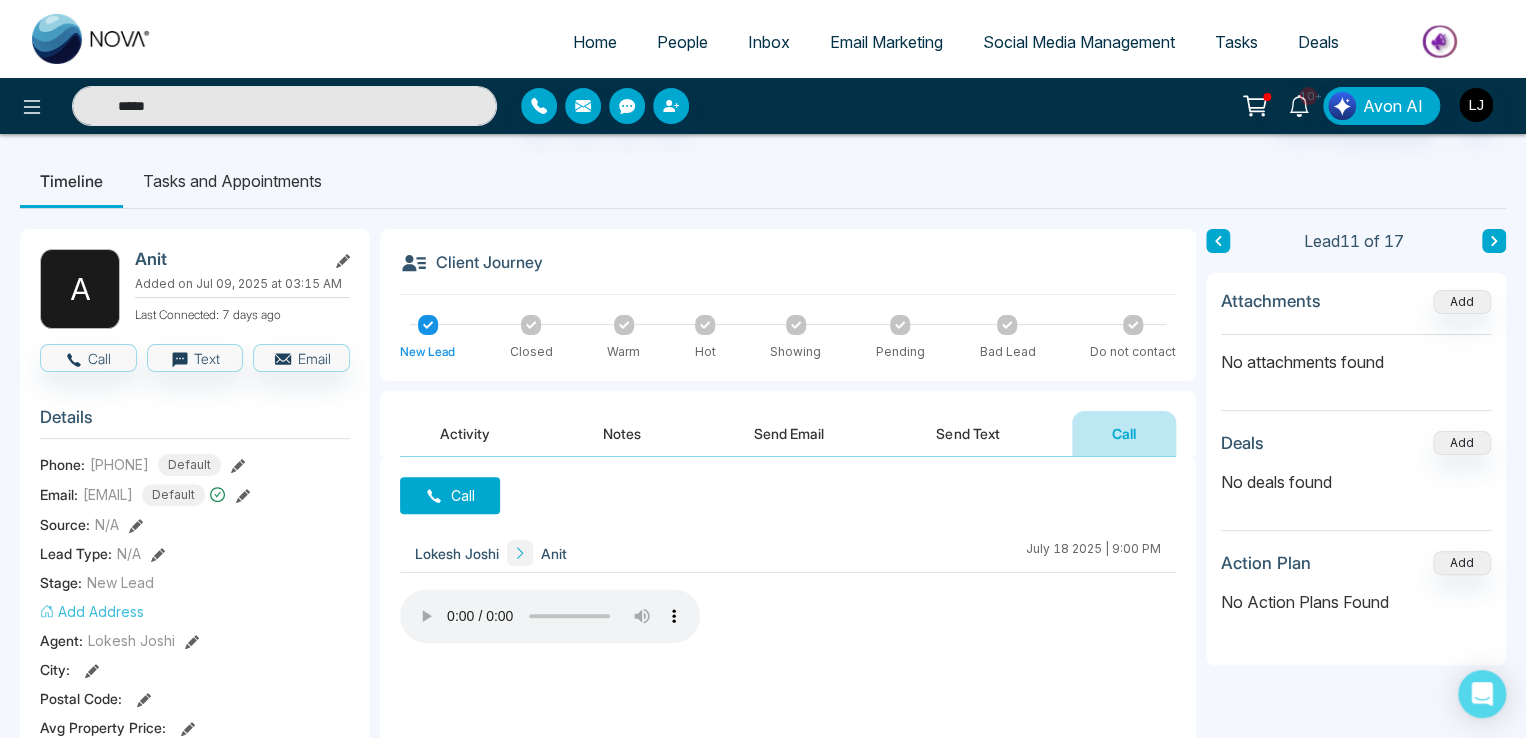 click on "Send Text" at bounding box center [967, 433] 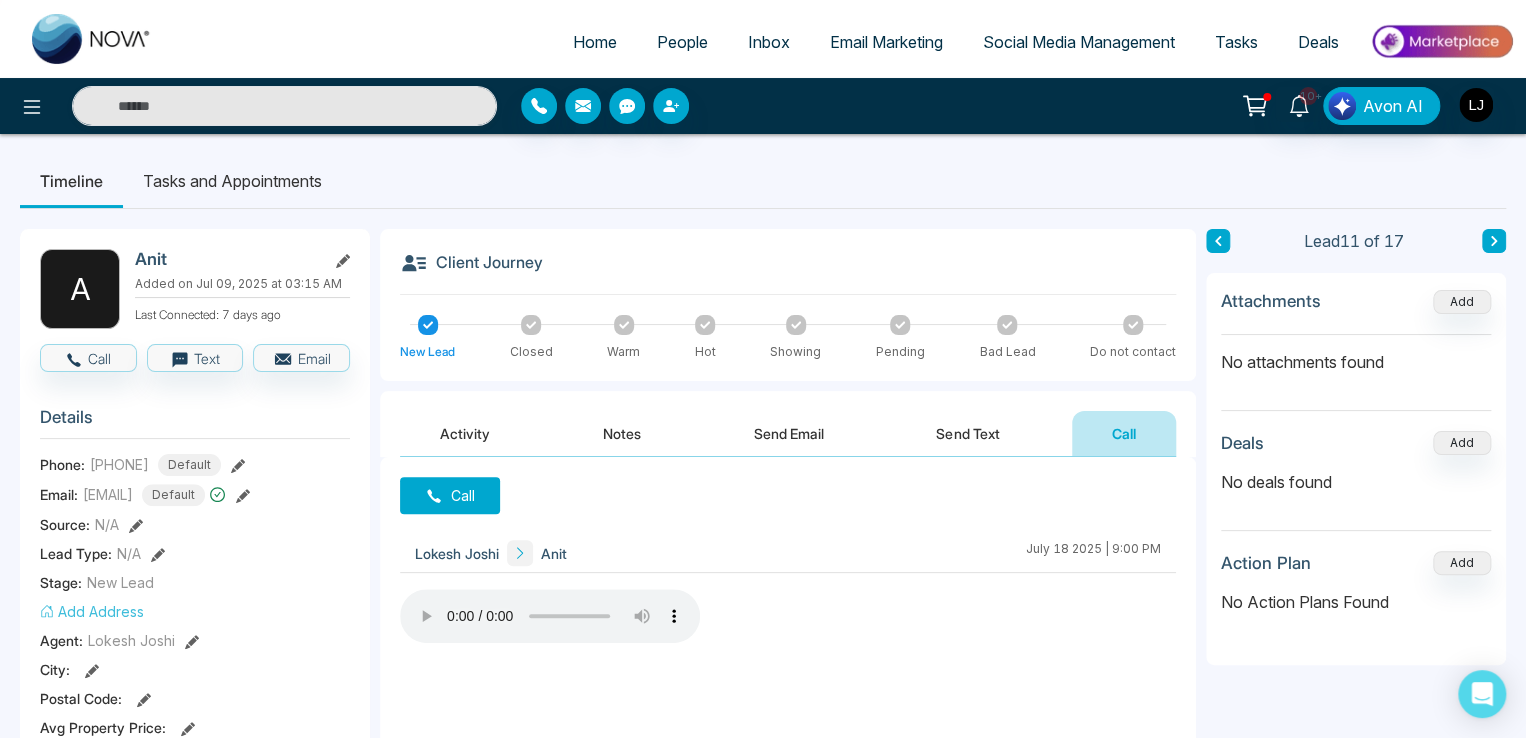 type on "*****" 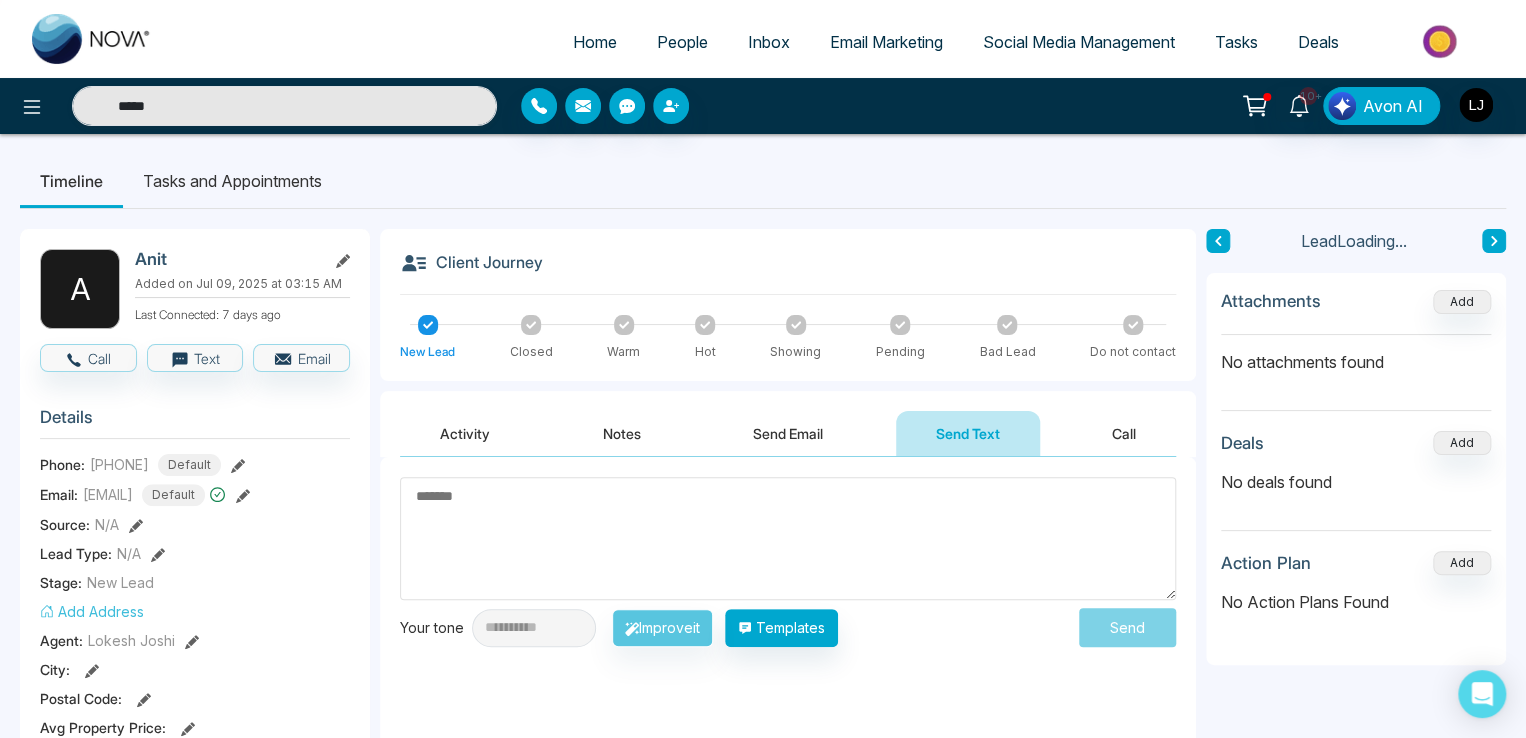 click on "Call" at bounding box center [1124, 433] 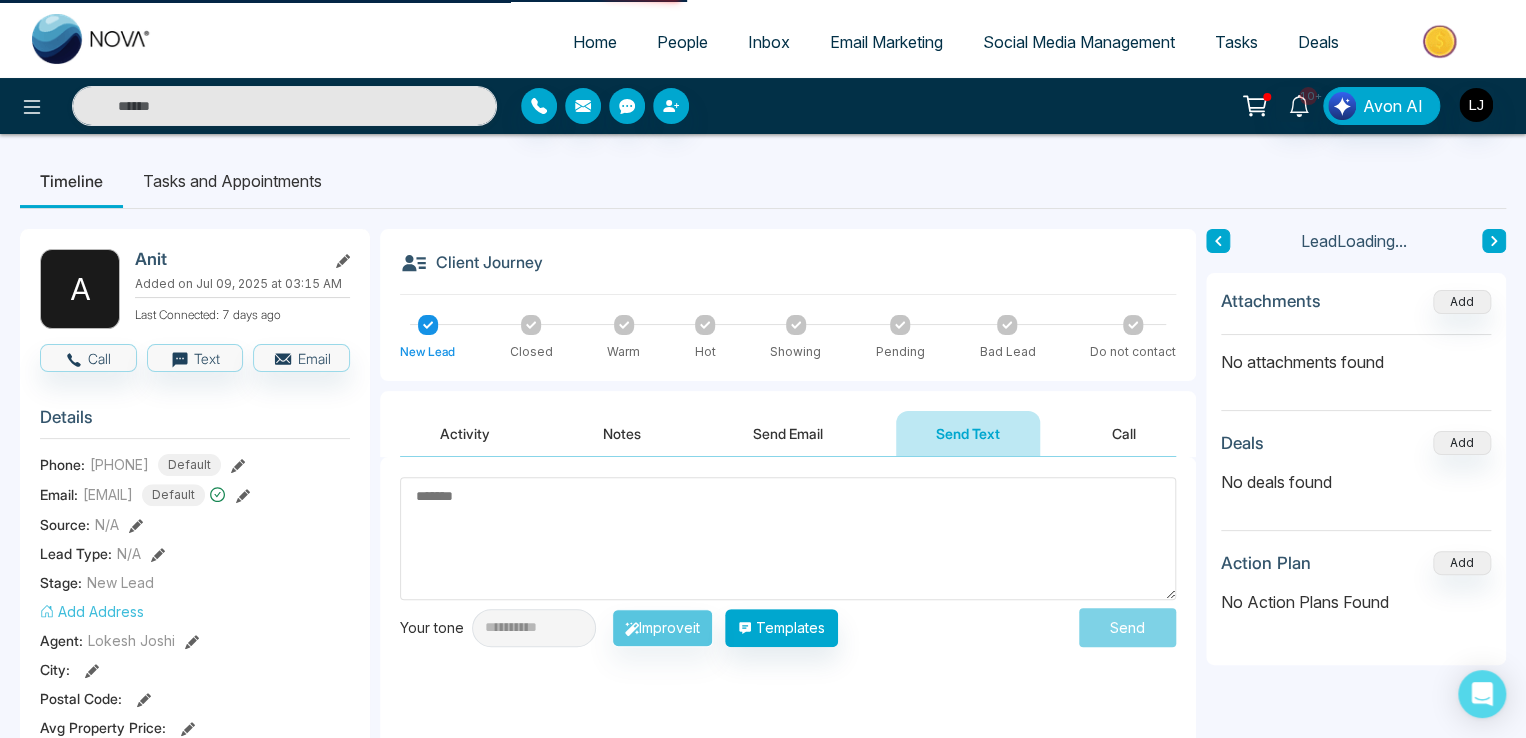 type on "*****" 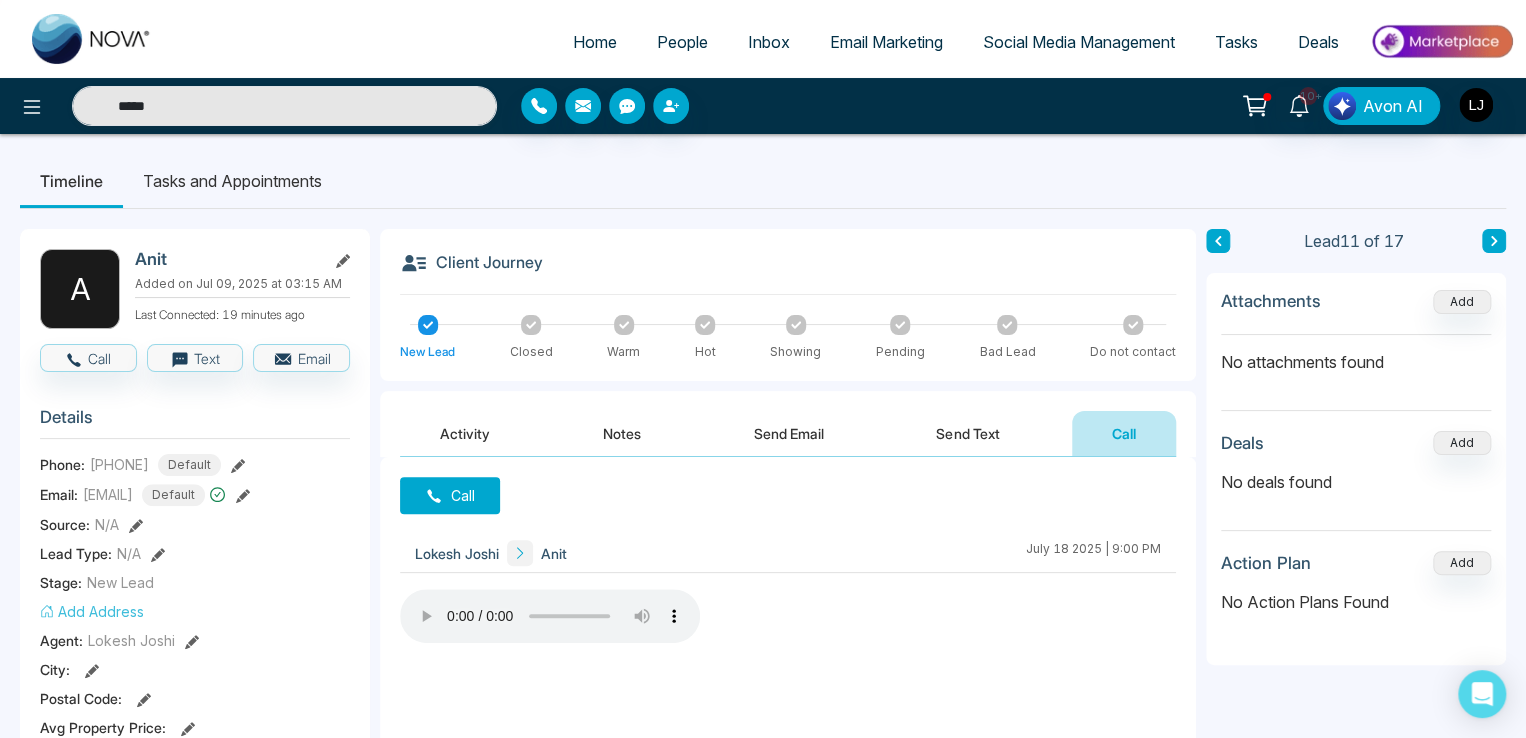 click on "Send Email" at bounding box center [789, 433] 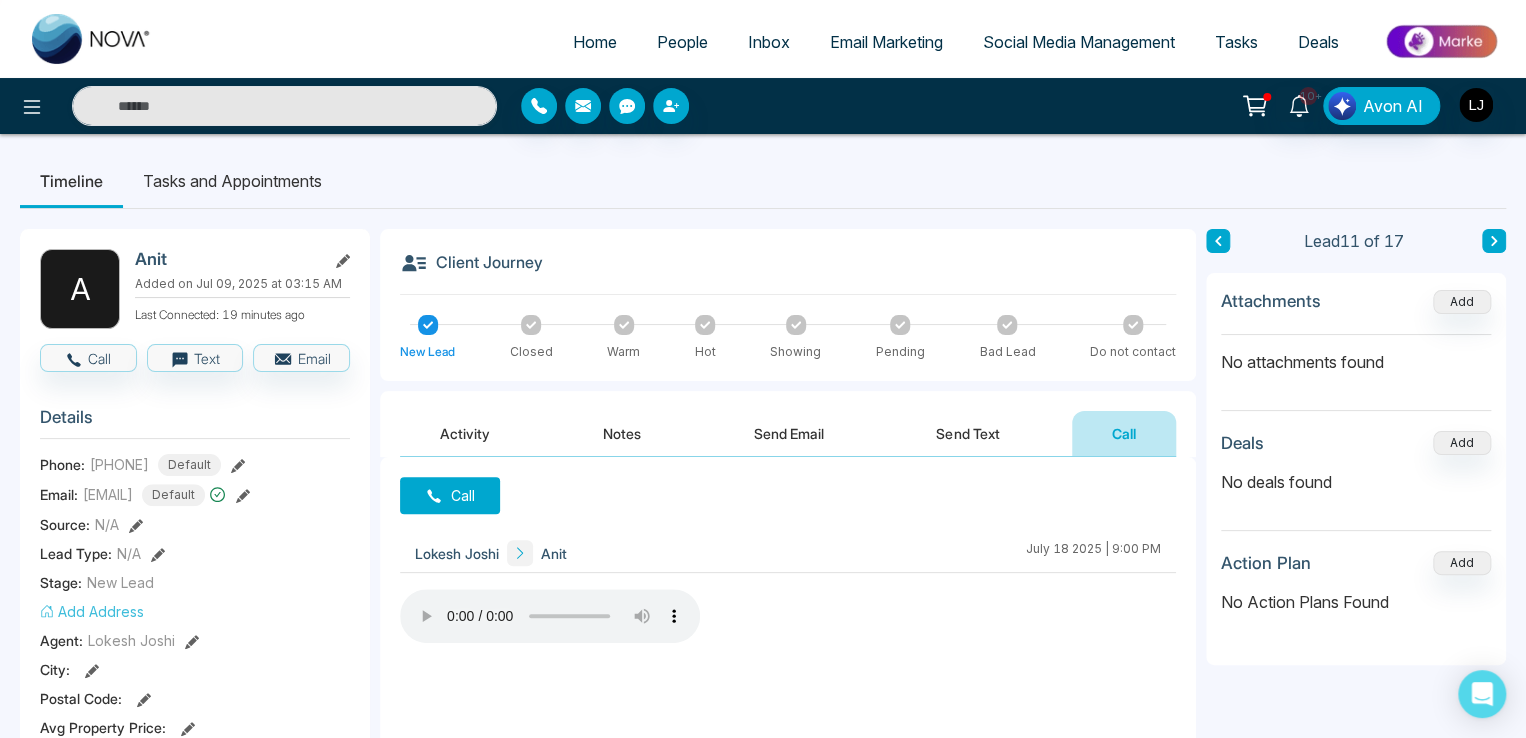 type on "*****" 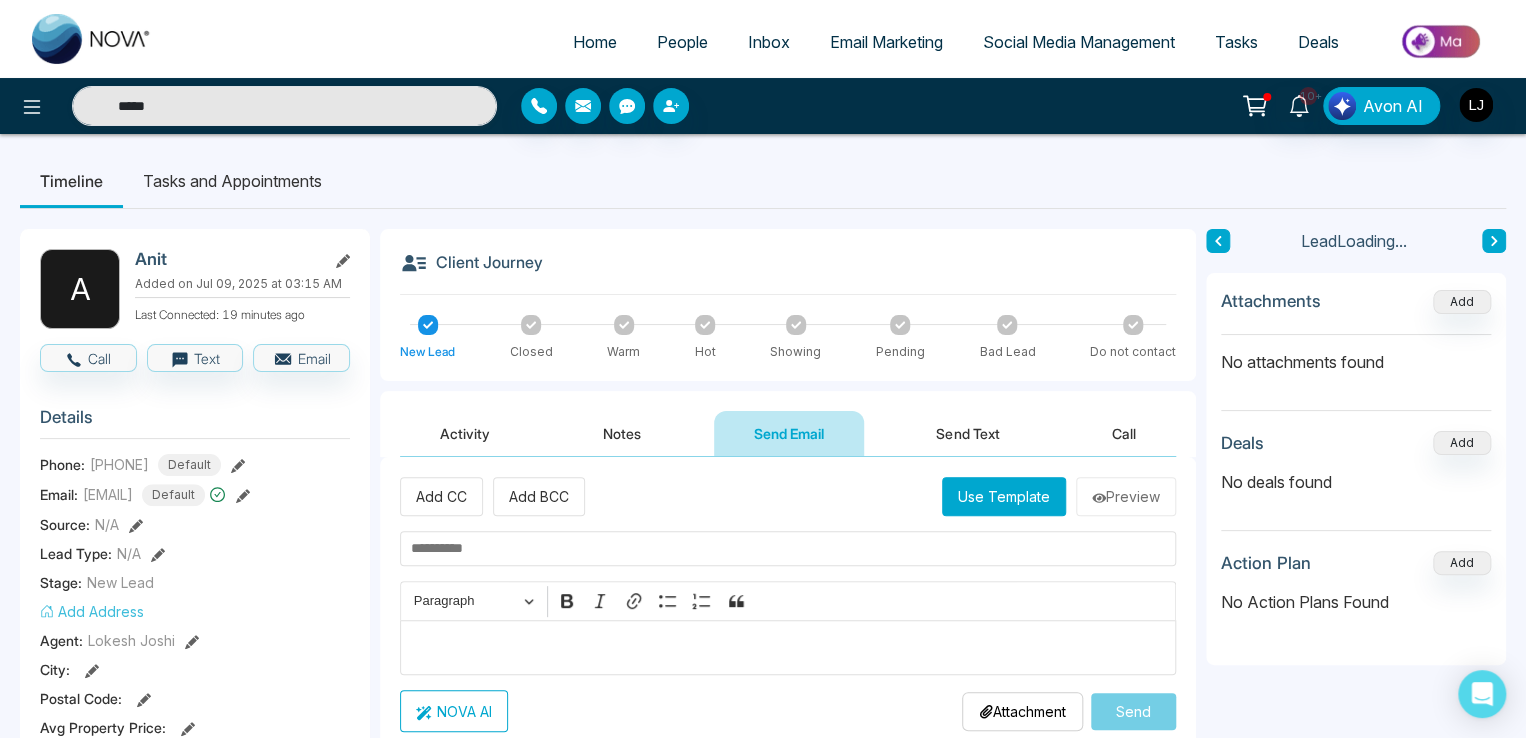 click on "Send Text" at bounding box center [967, 433] 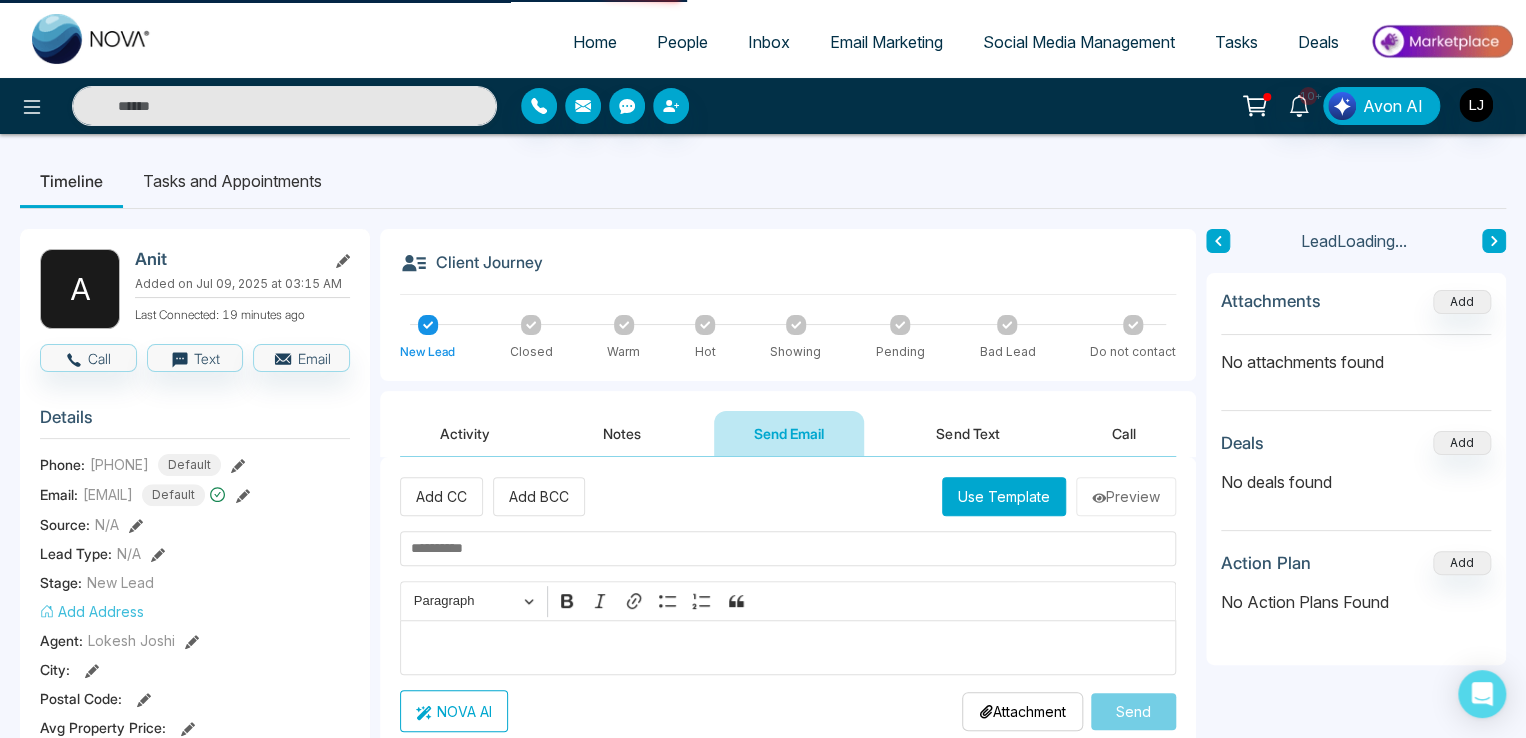 type on "*****" 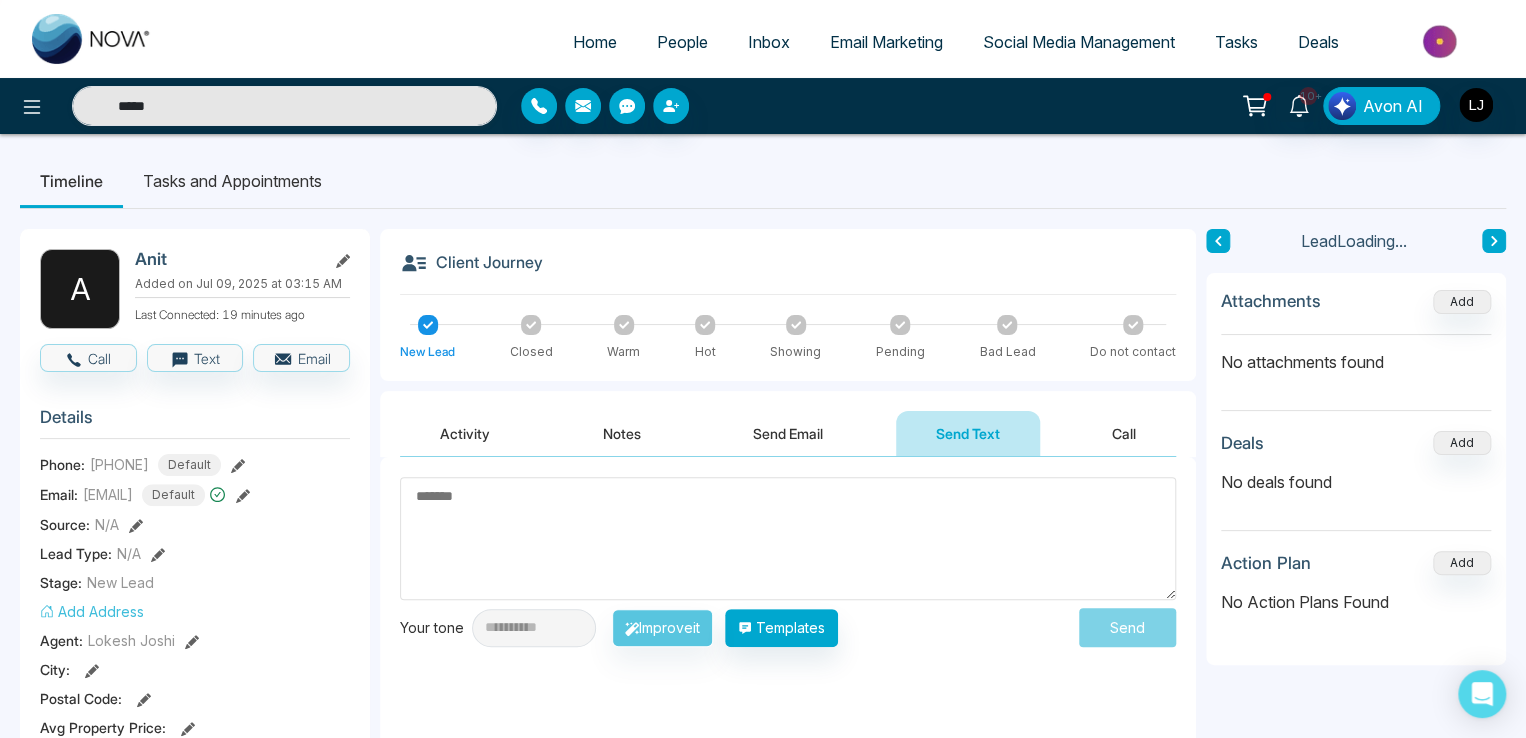 click on "Notes" at bounding box center (622, 433) 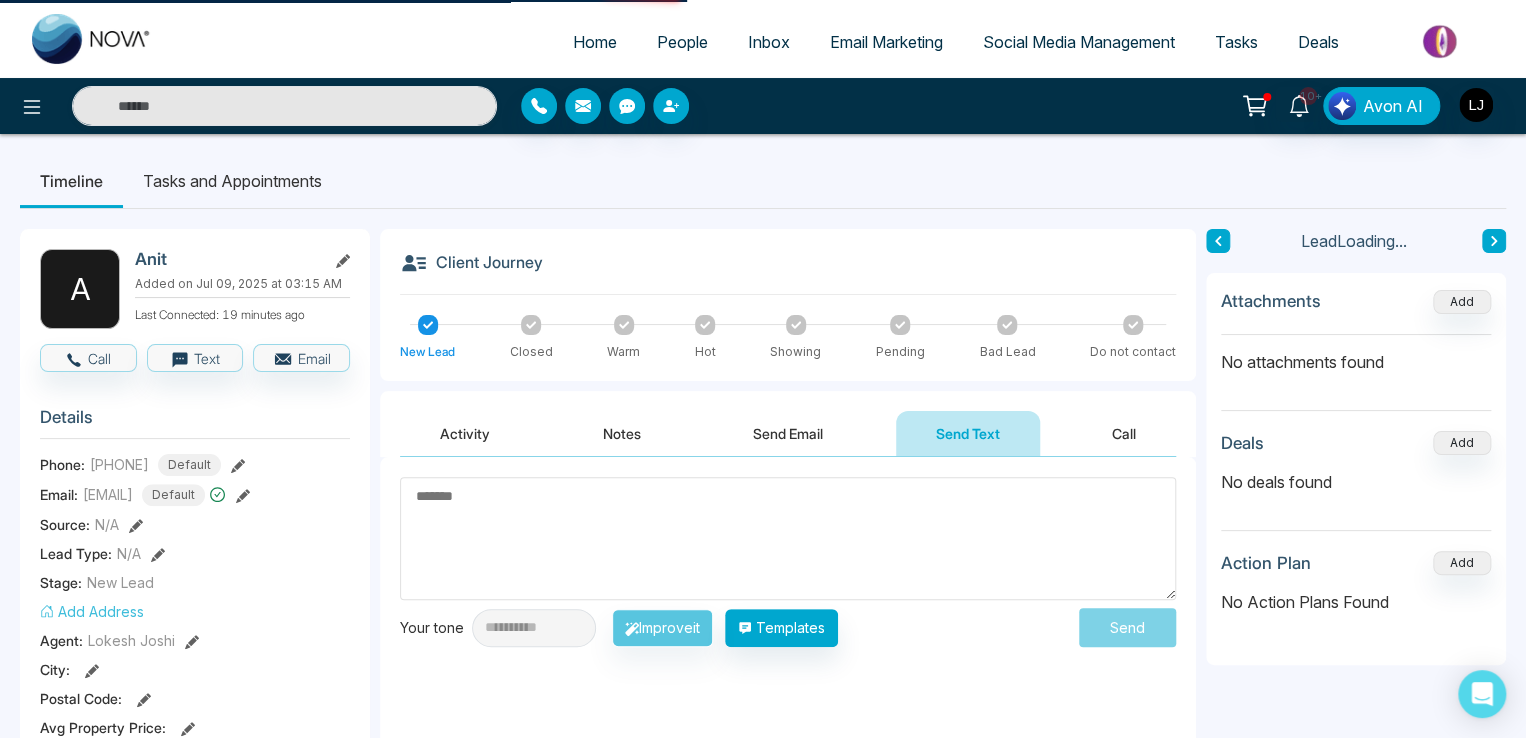type on "*****" 